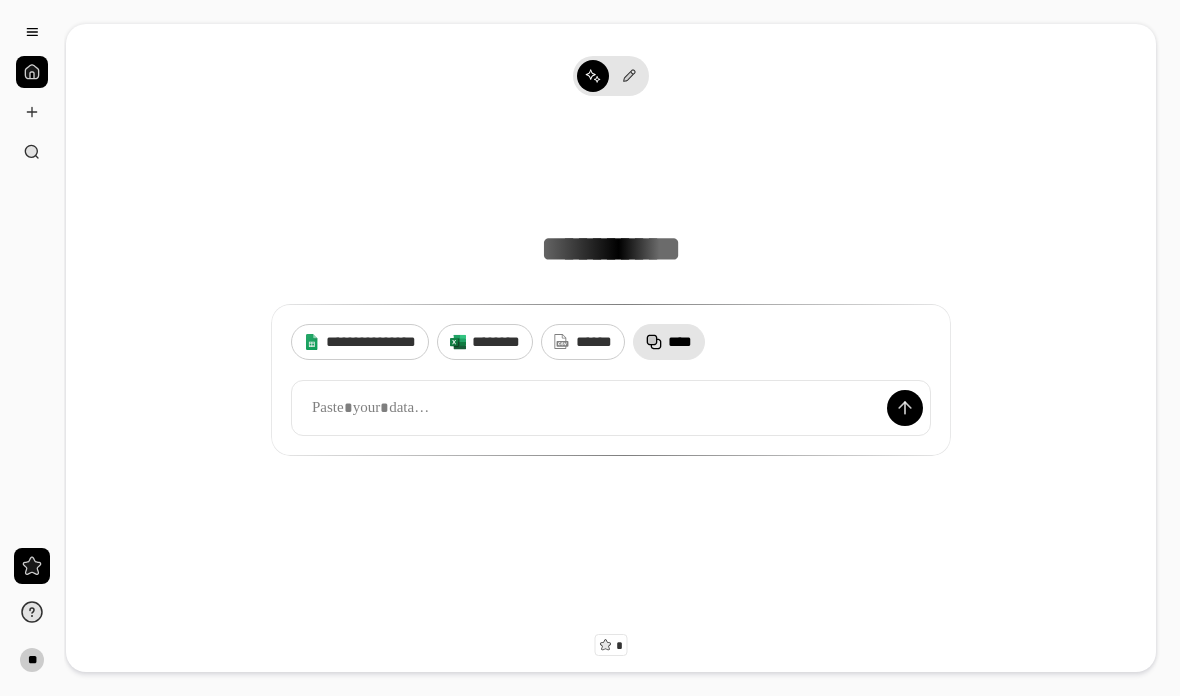 scroll, scrollTop: 0, scrollLeft: 0, axis: both 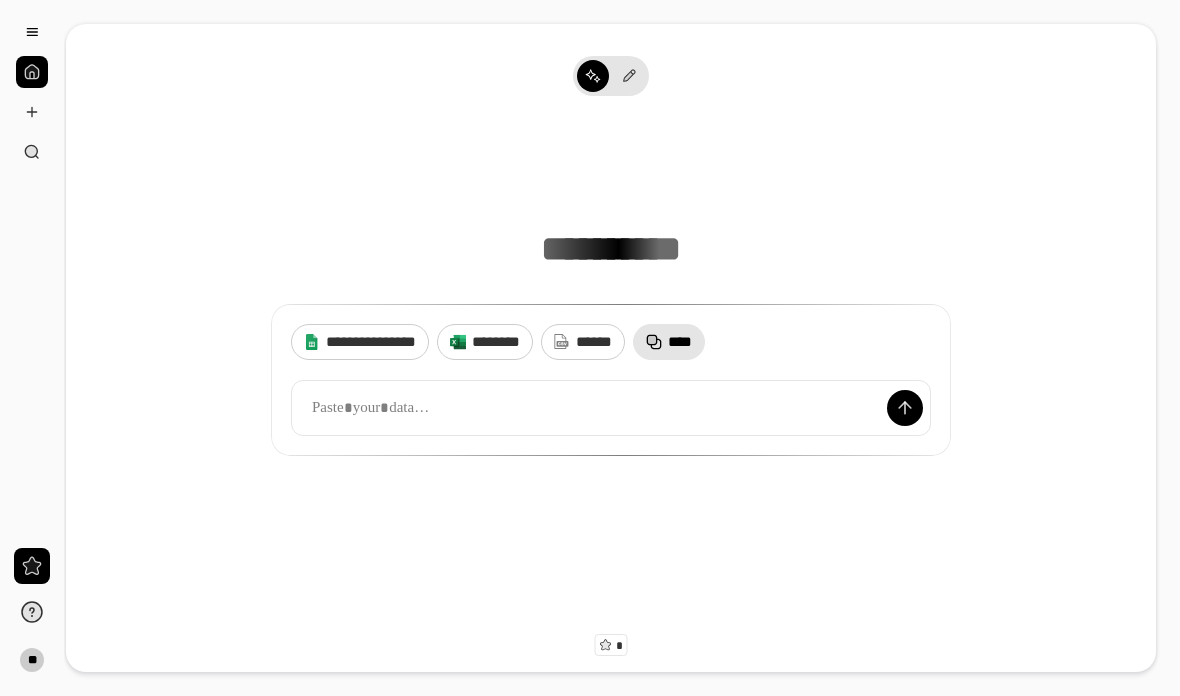 click at bounding box center (32, 72) 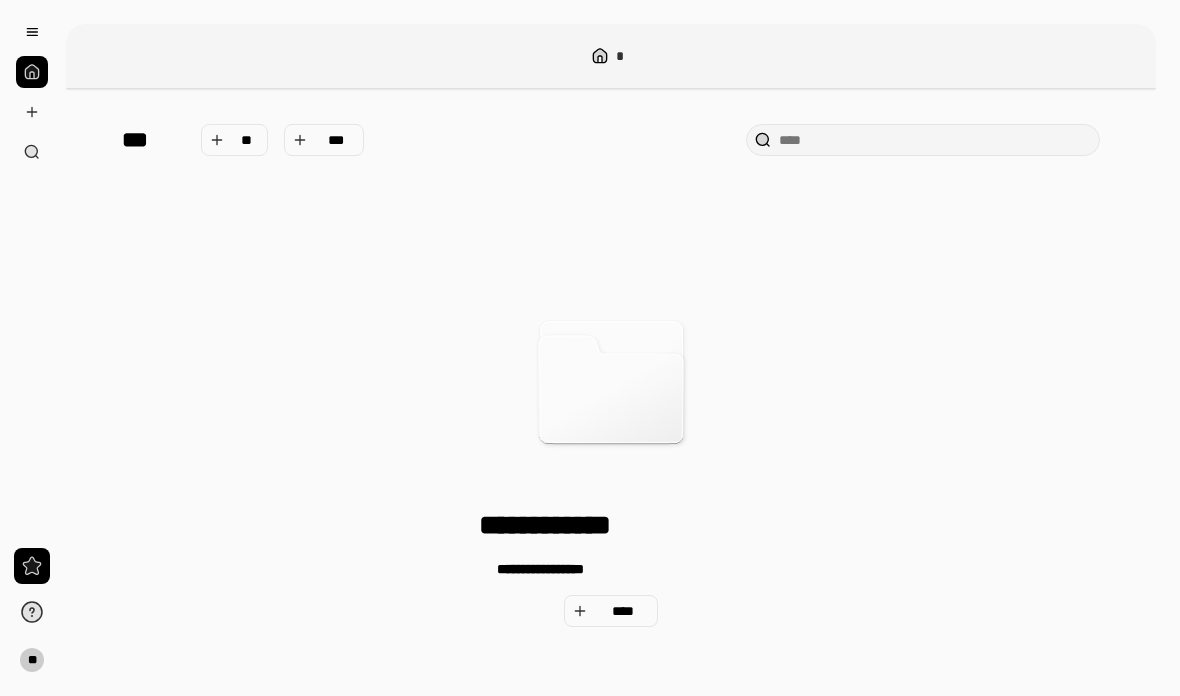 click at bounding box center (32, 32) 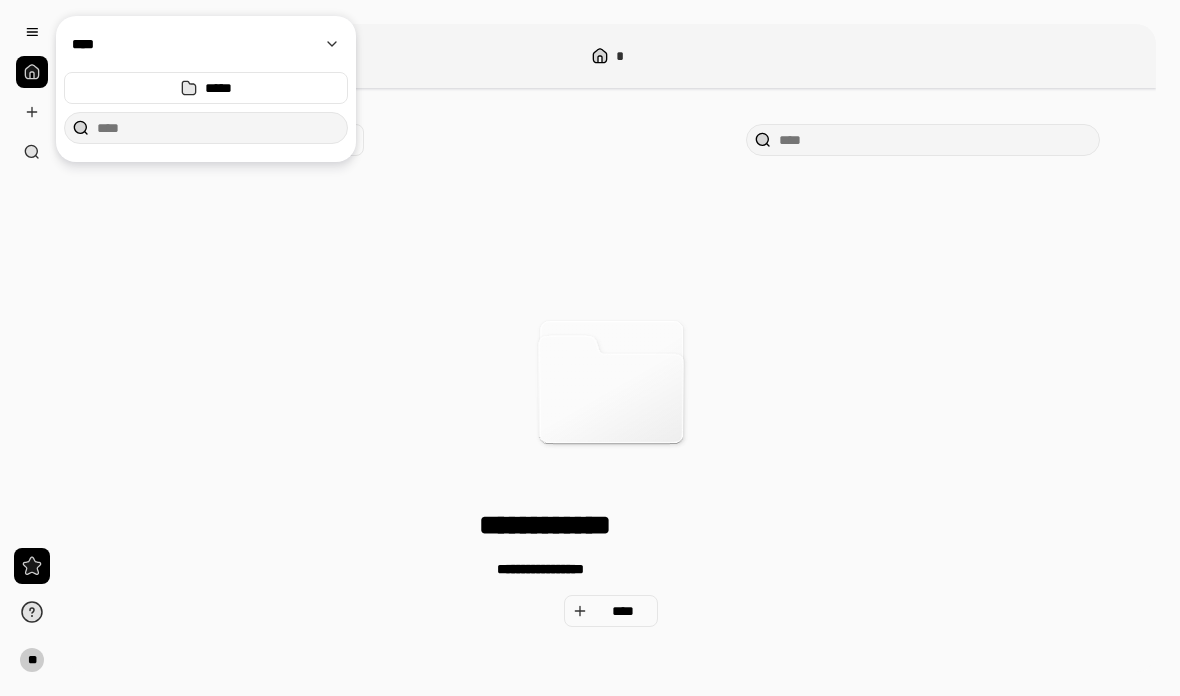 click on "**********" at bounding box center [611, 375] 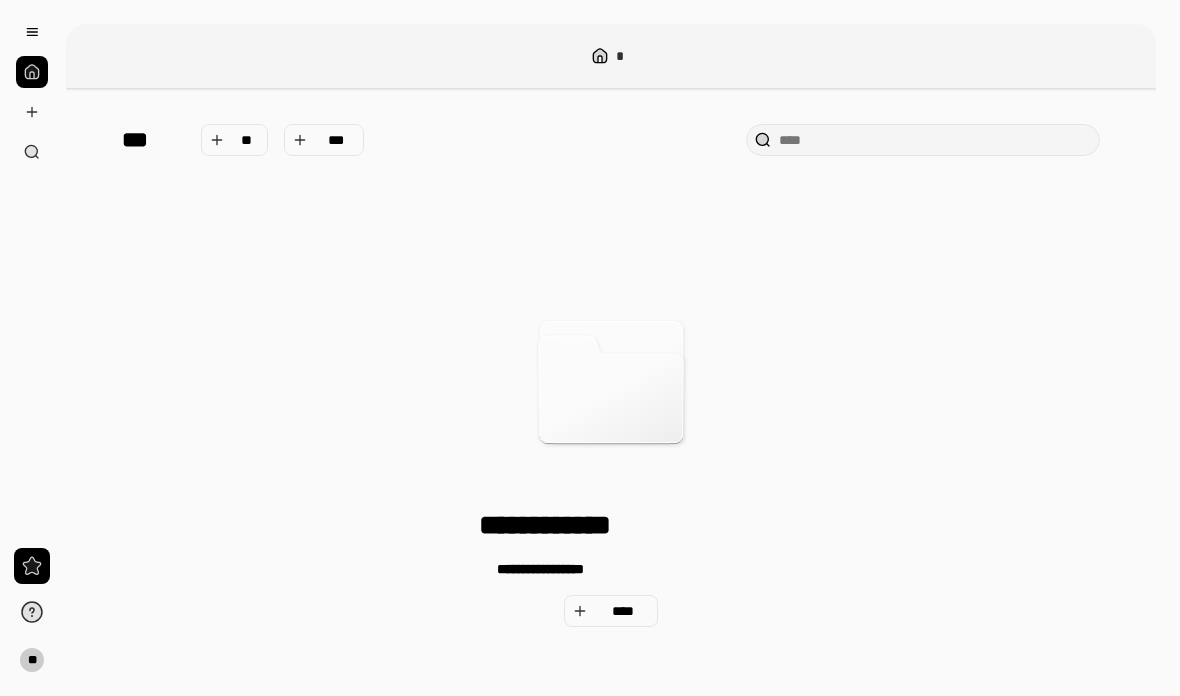 click at bounding box center (32, 112) 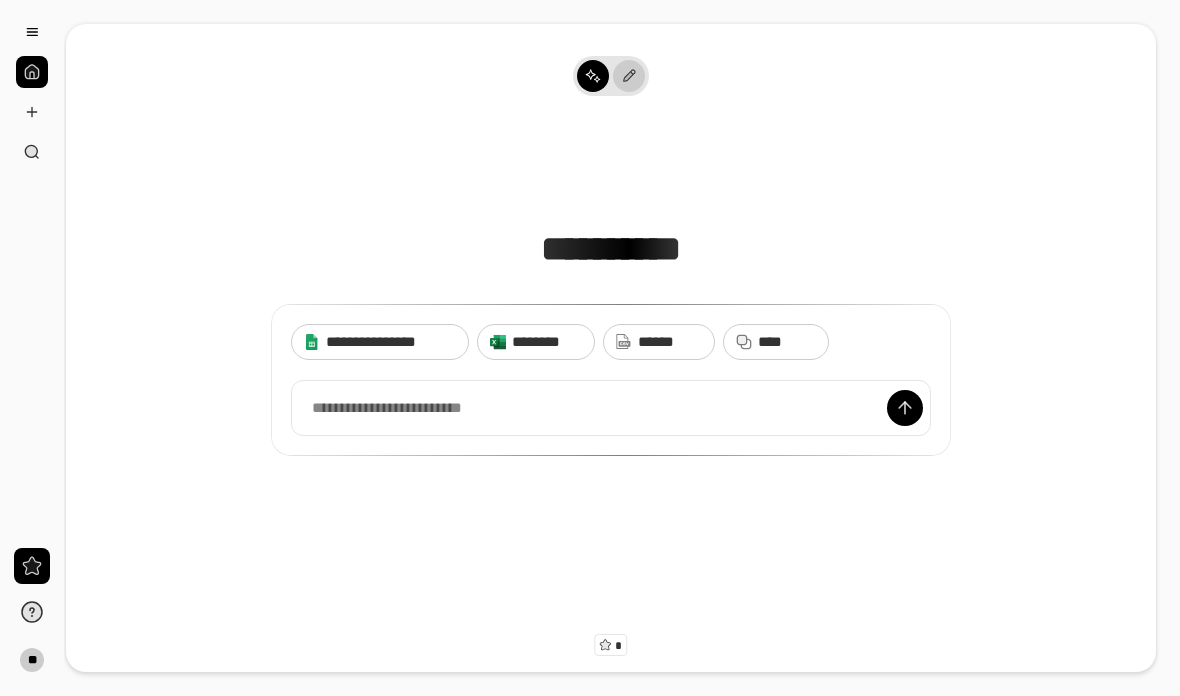 click 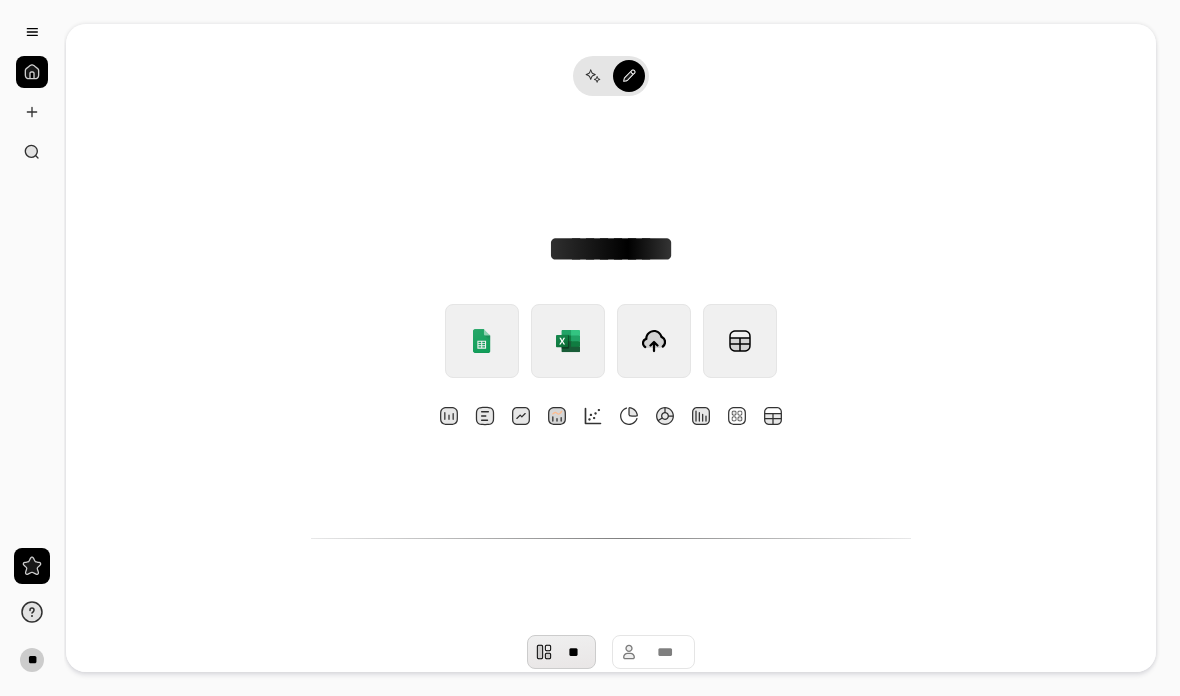 click at bounding box center (557, 416) 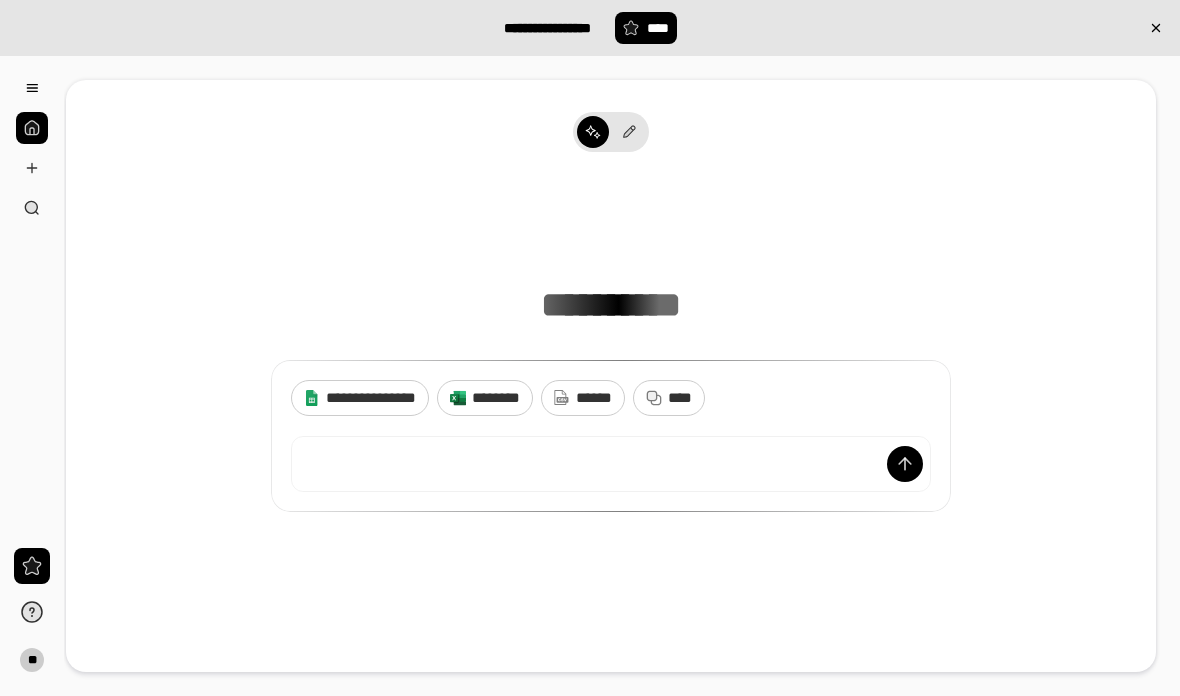 scroll, scrollTop: 0, scrollLeft: 0, axis: both 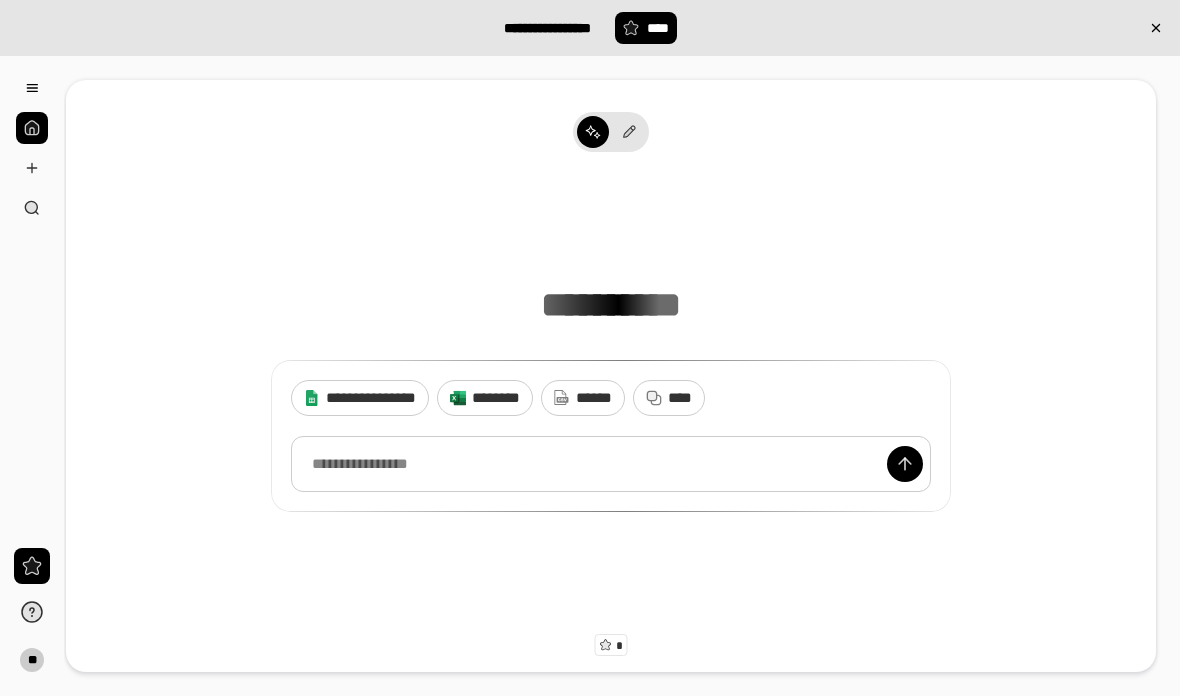 click on "********" at bounding box center (496, 397) 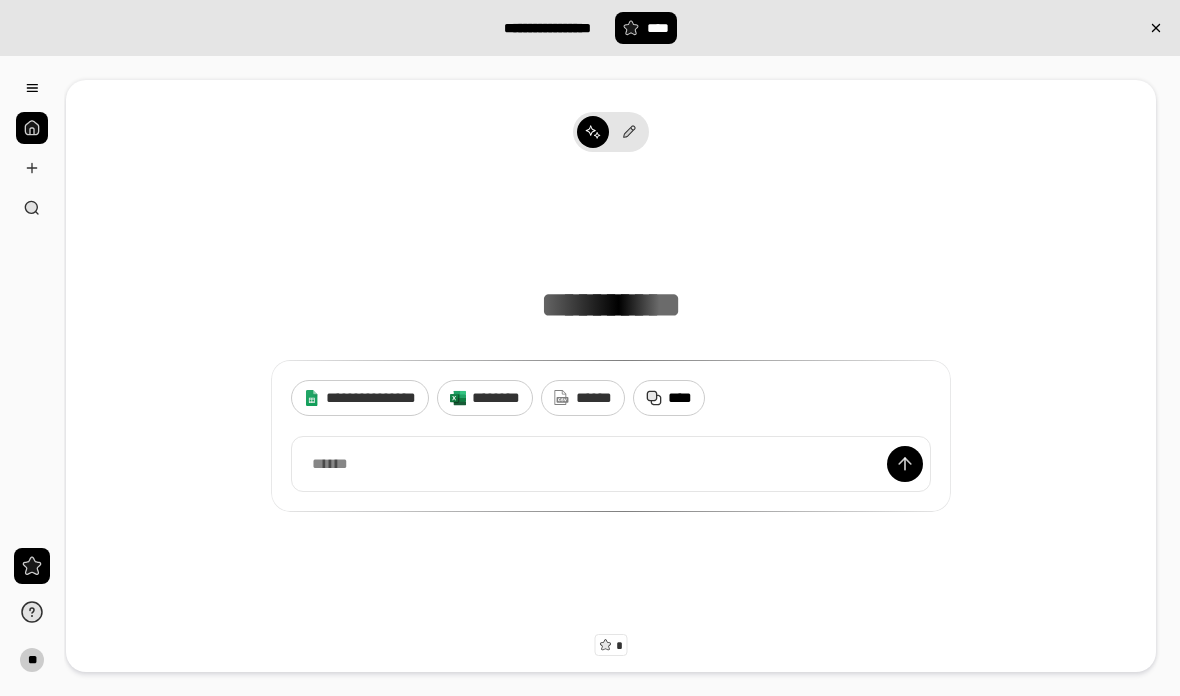 click on "****" at bounding box center [680, 397] 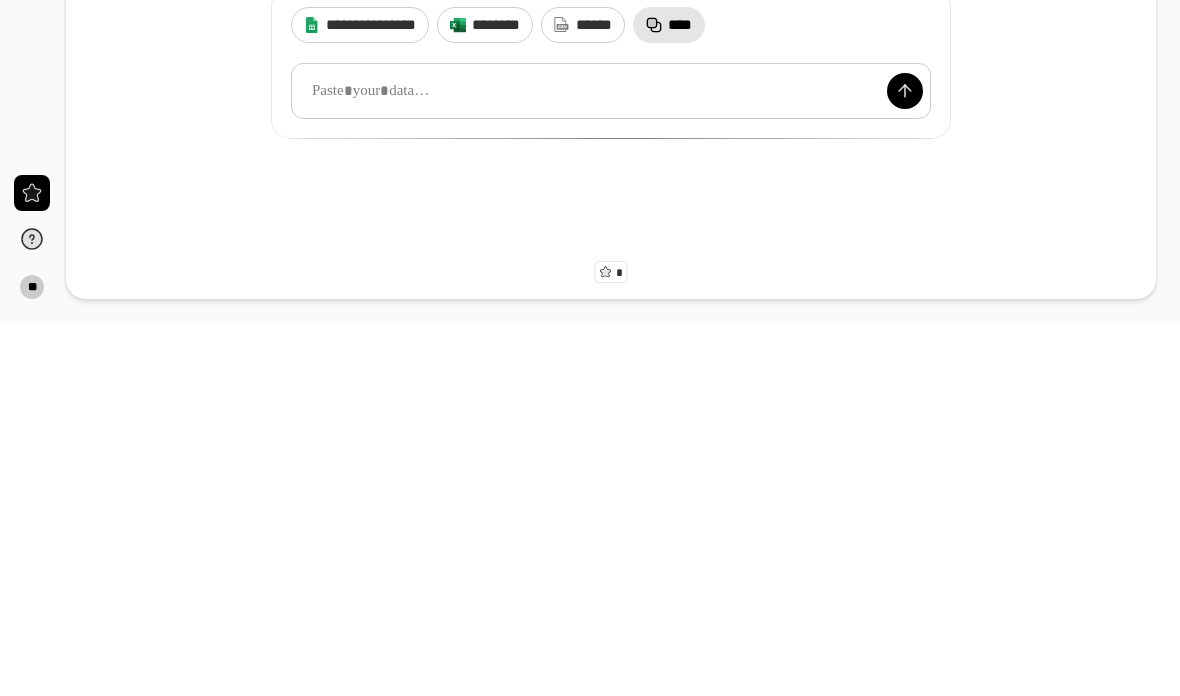 click at bounding box center [611, 464] 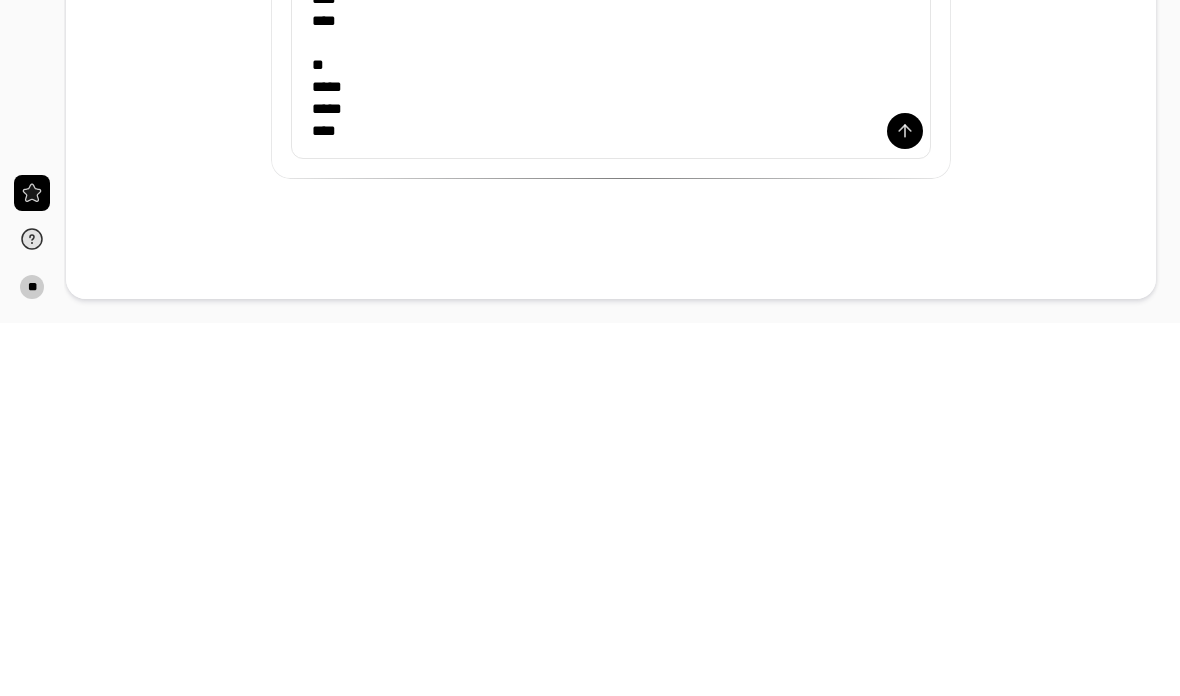 click at bounding box center [905, 504] 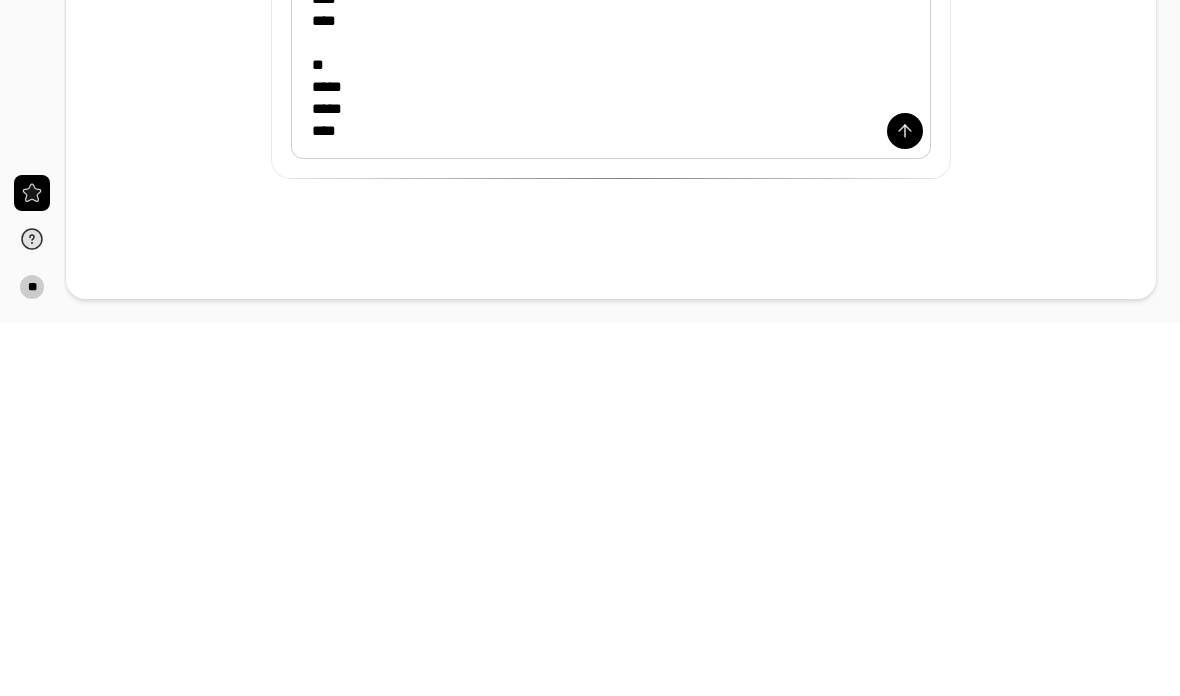 scroll, scrollTop: 295, scrollLeft: 0, axis: vertical 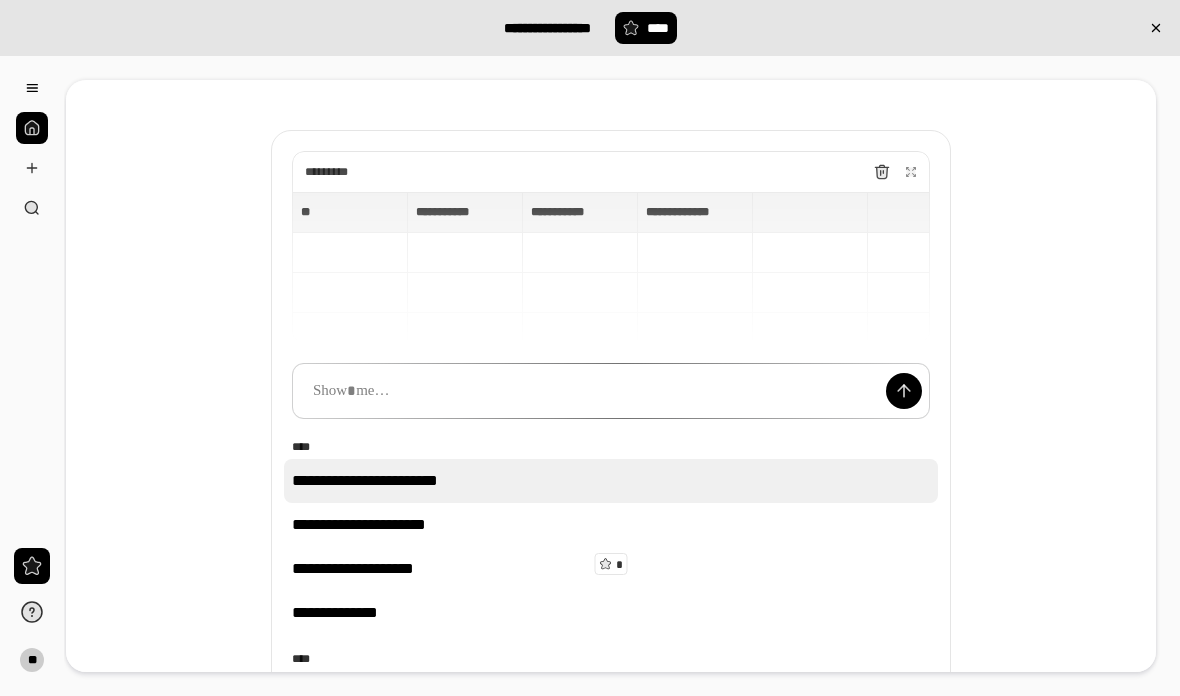 click on "**********" at bounding box center [365, 480] 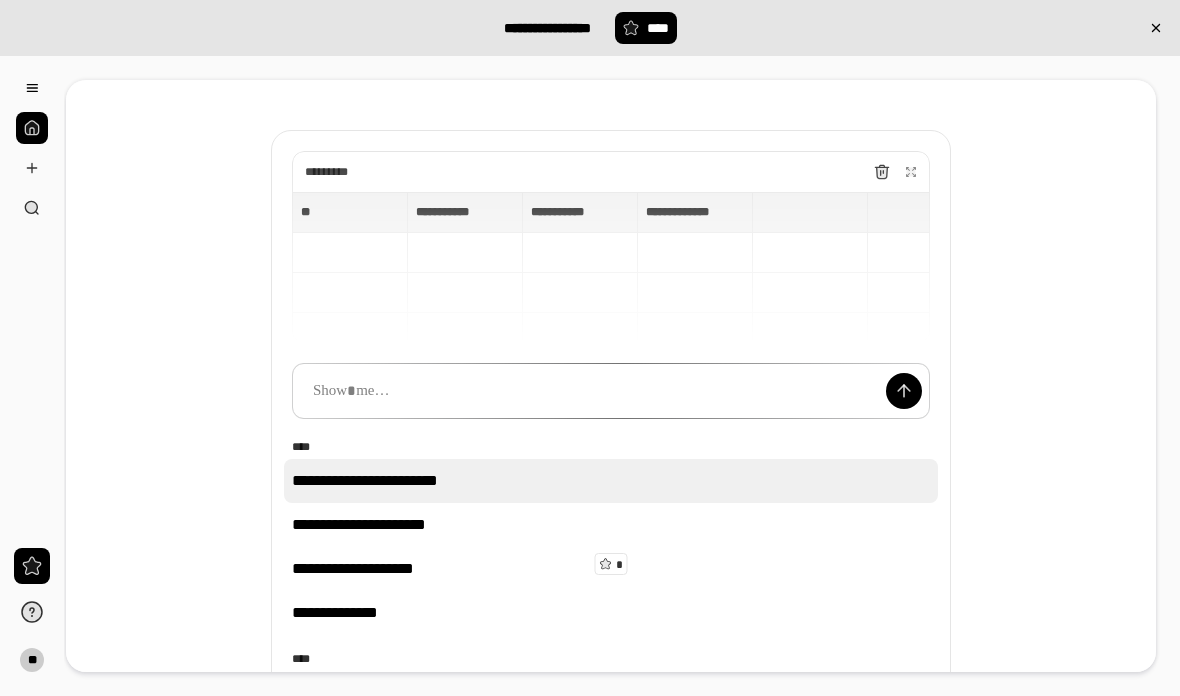 scroll, scrollTop: 0, scrollLeft: 0, axis: both 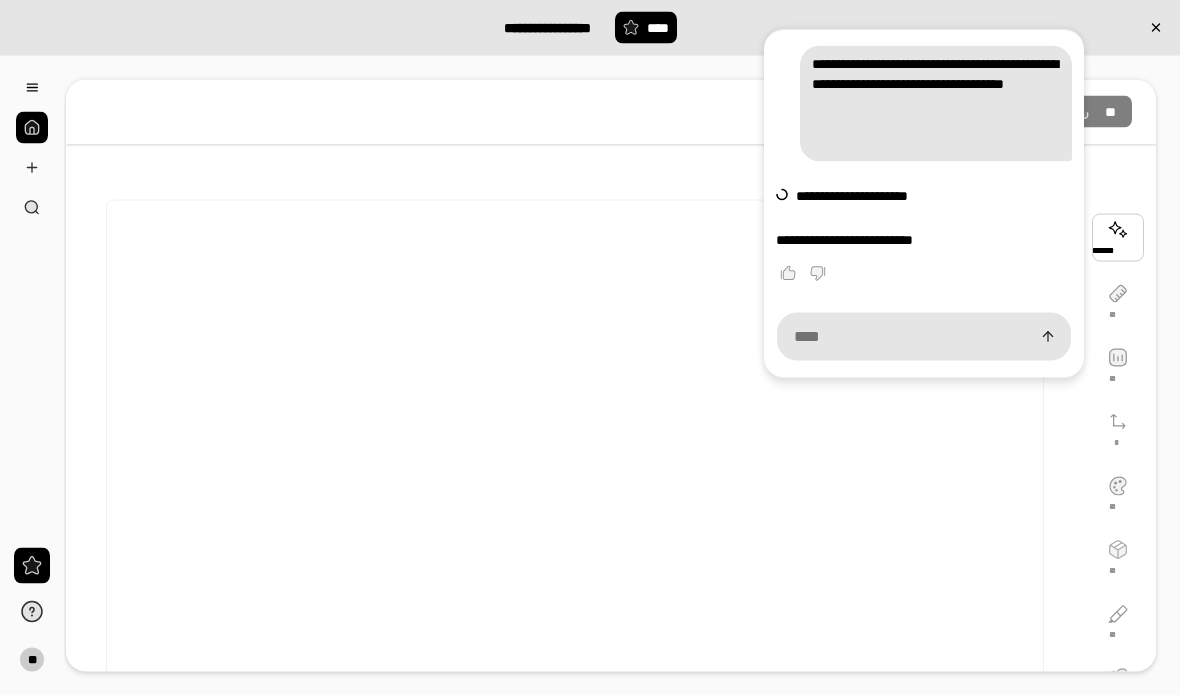 click at bounding box center (1048, 337) 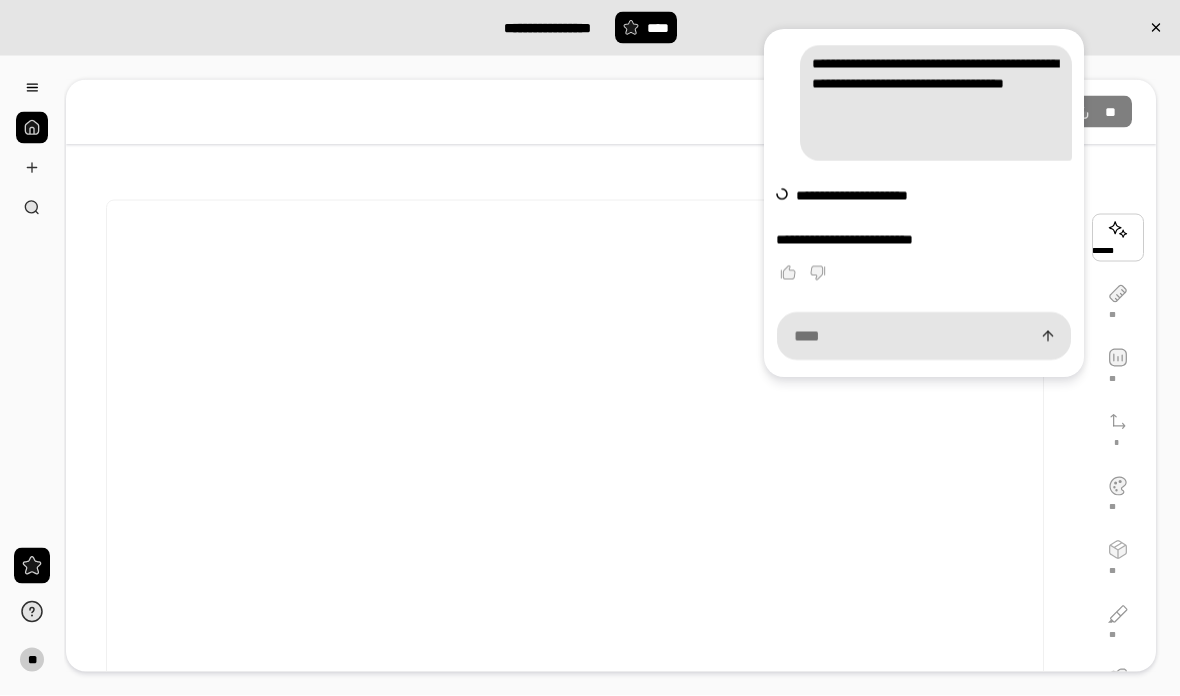 scroll, scrollTop: 25, scrollLeft: 0, axis: vertical 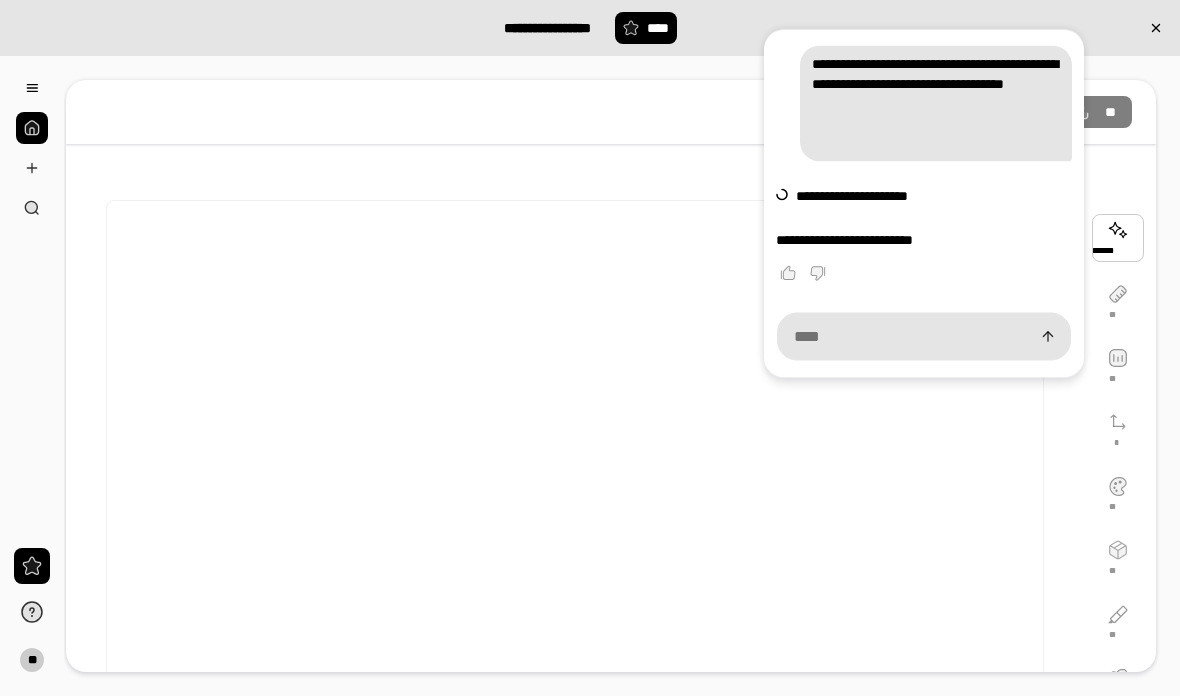 click at bounding box center [1048, 337] 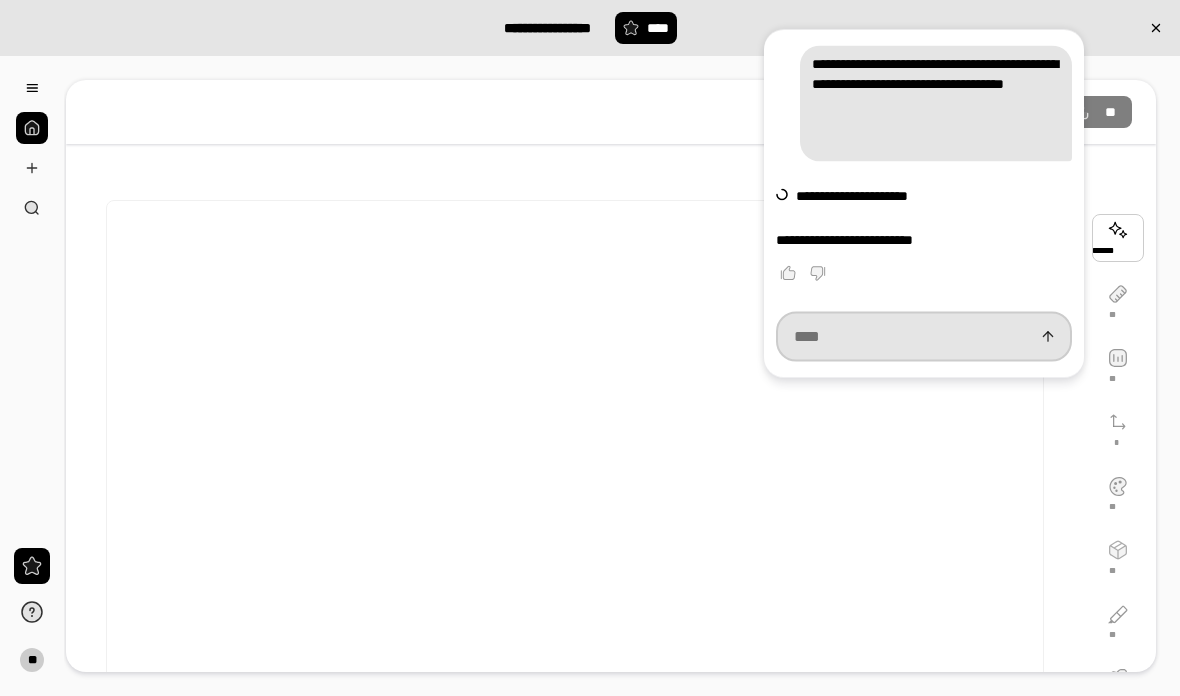 click at bounding box center (924, 337) 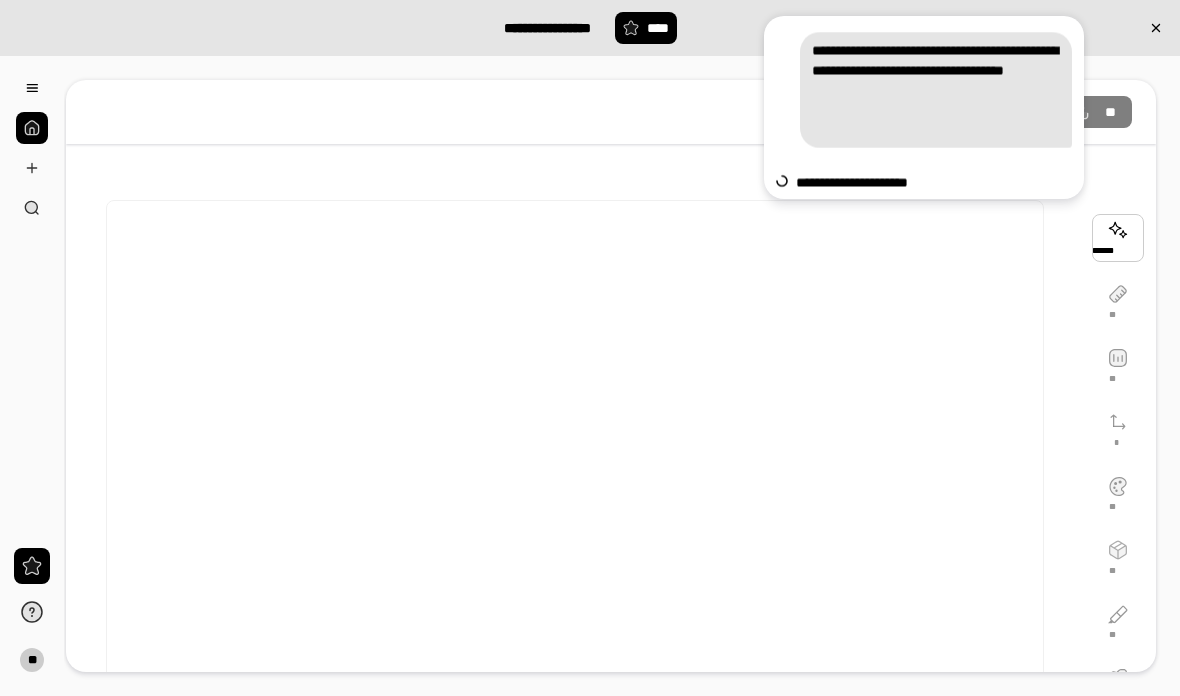 scroll, scrollTop: 24, scrollLeft: 0, axis: vertical 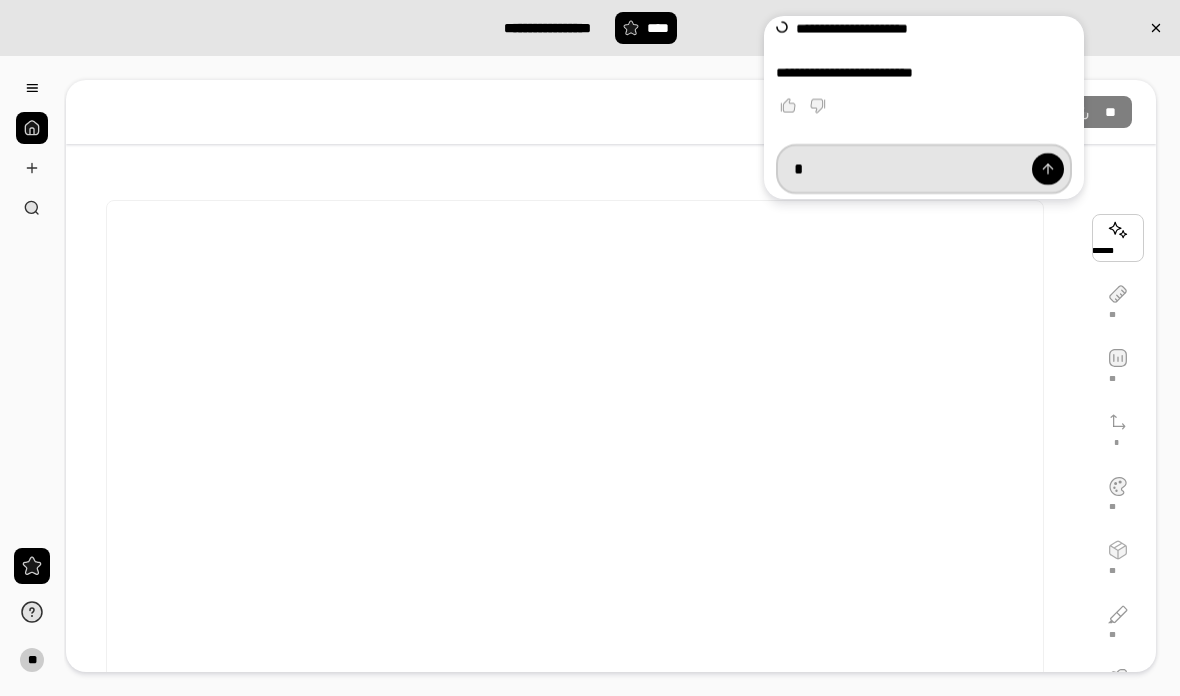 type 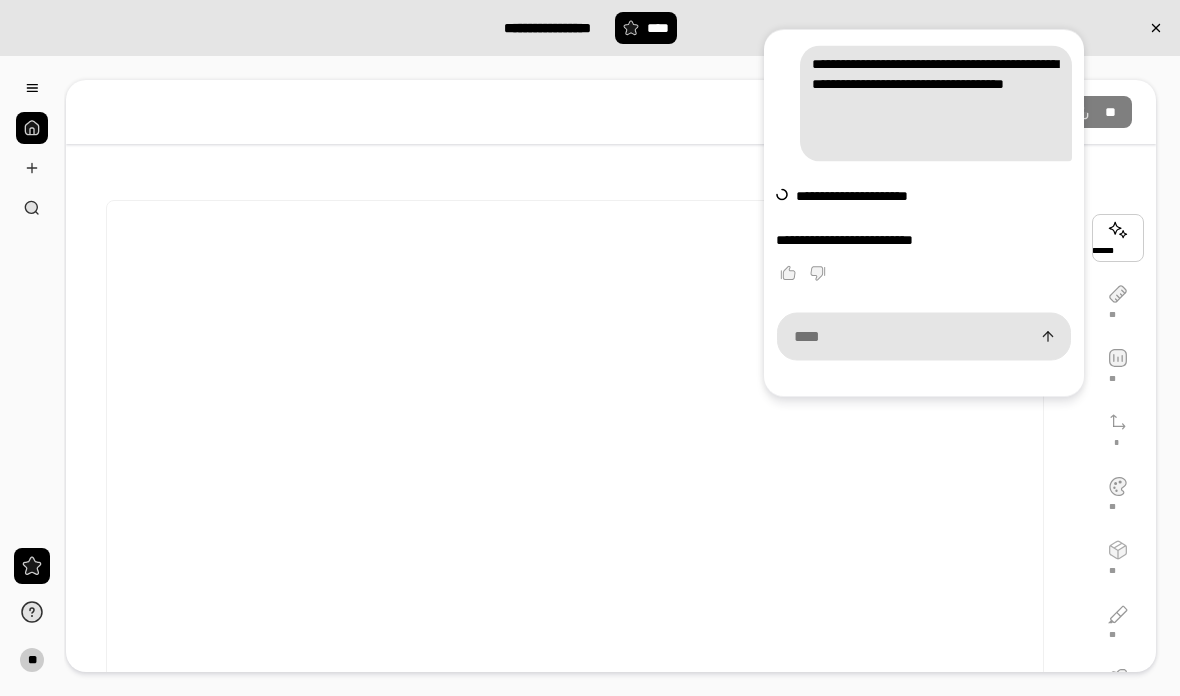 scroll, scrollTop: 25, scrollLeft: 0, axis: vertical 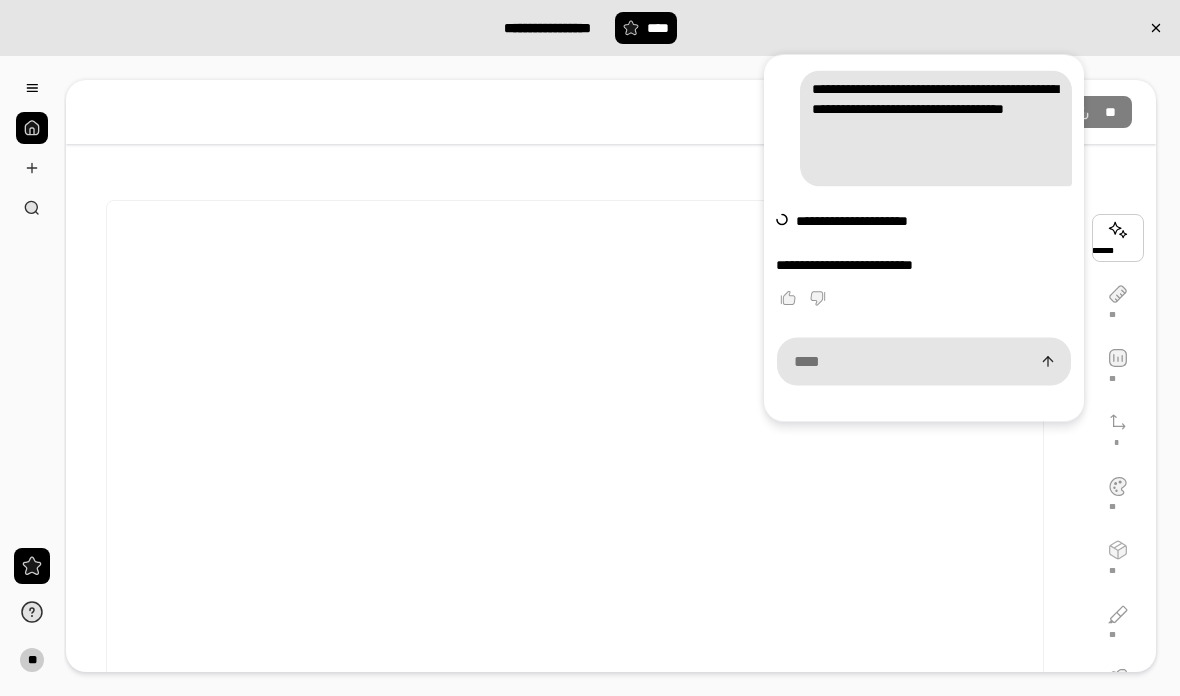 click at bounding box center (32, 88) 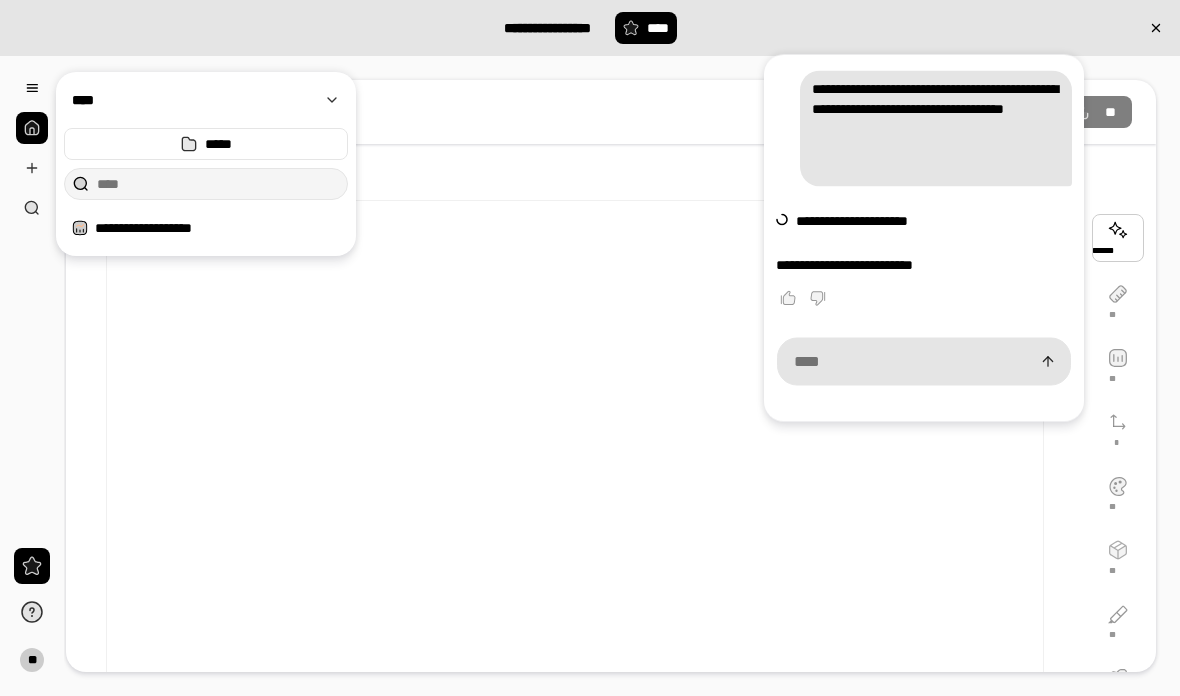 click at bounding box center [32, 168] 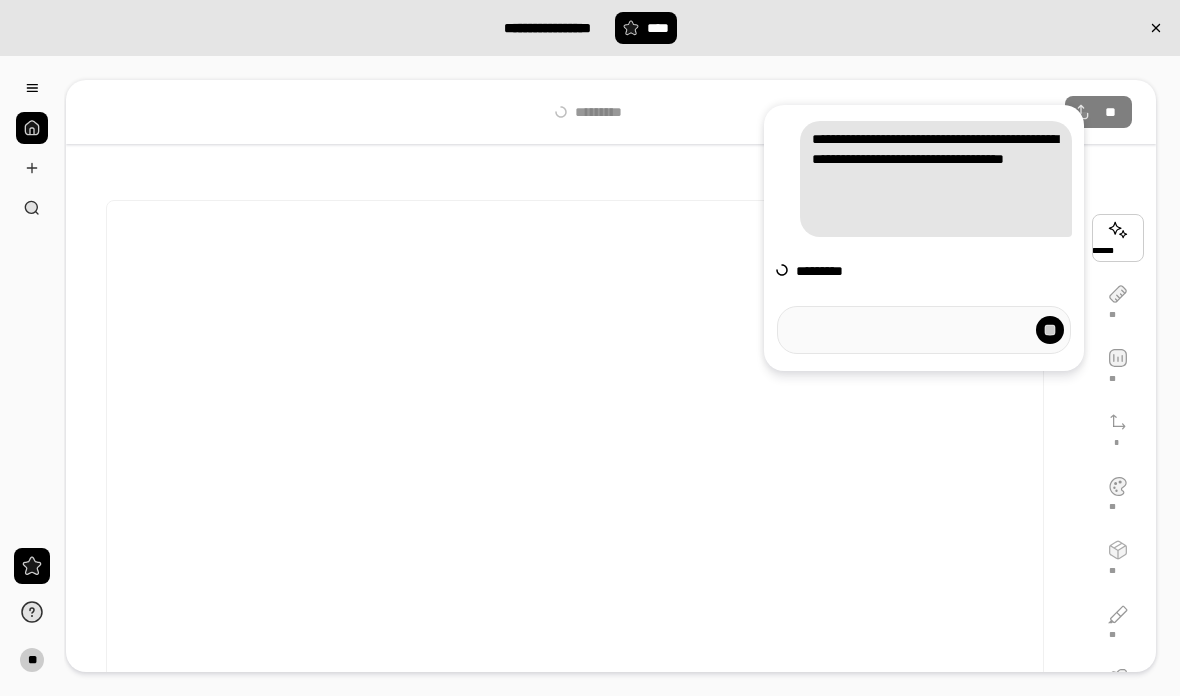 click on "********* **" at bounding box center (611, 112) 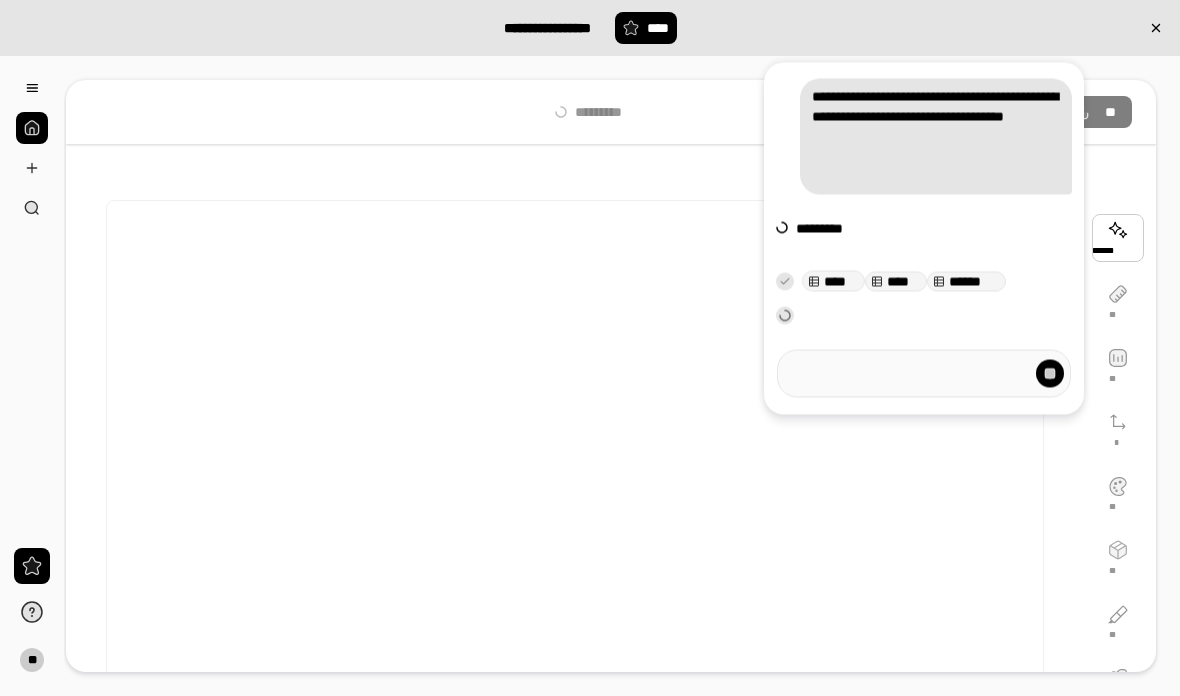 click at bounding box center [32, 168] 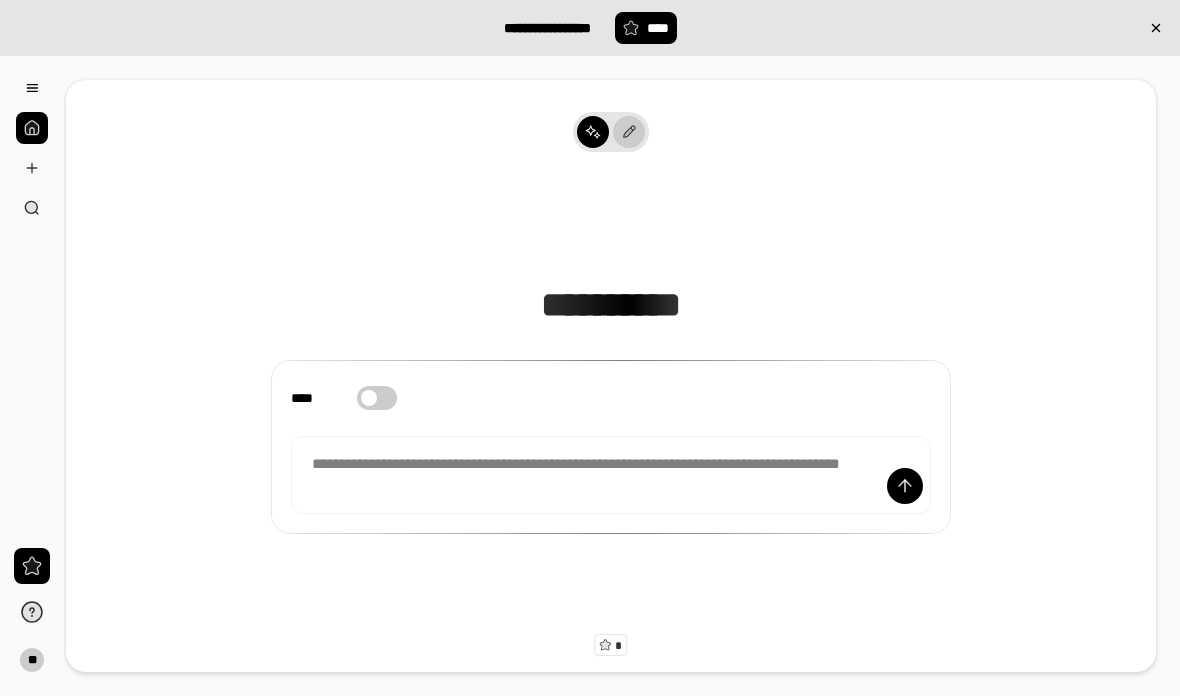 click 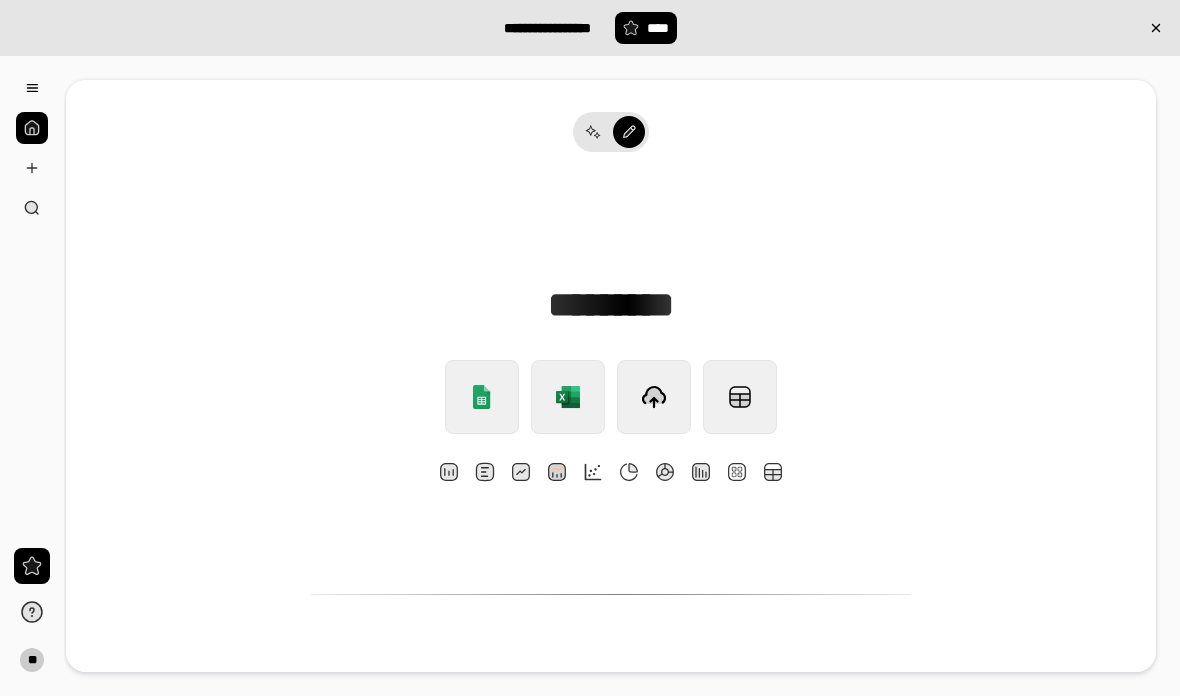 click at bounding box center [557, 472] 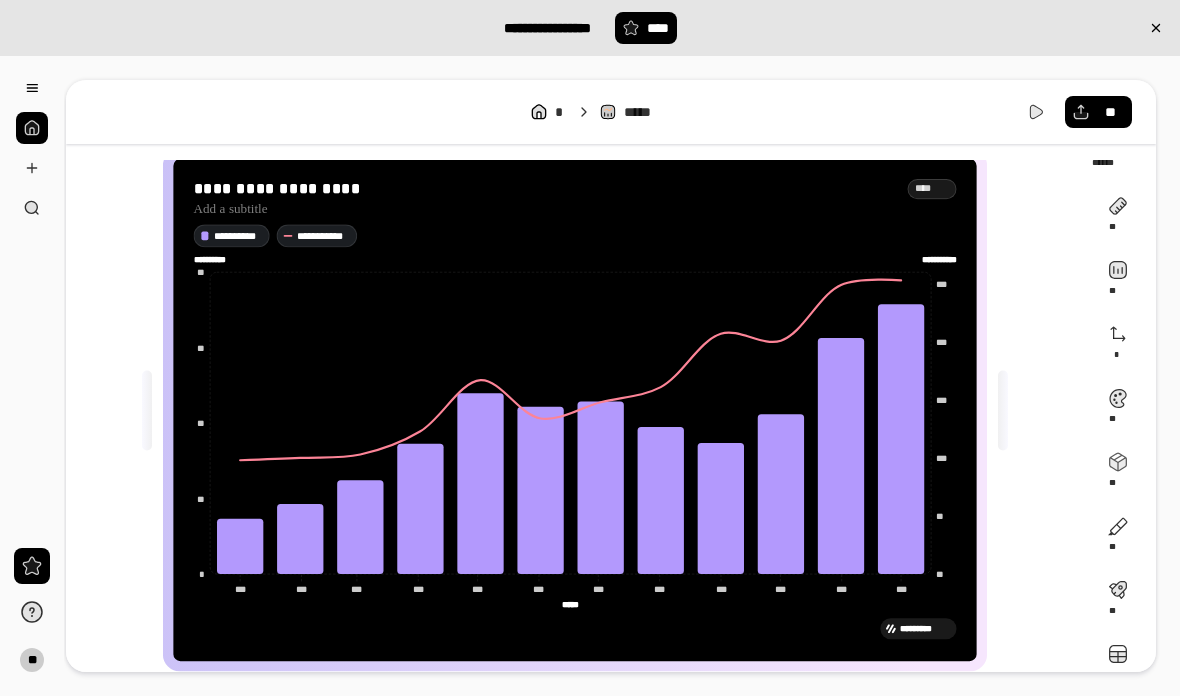 scroll, scrollTop: 26, scrollLeft: 0, axis: vertical 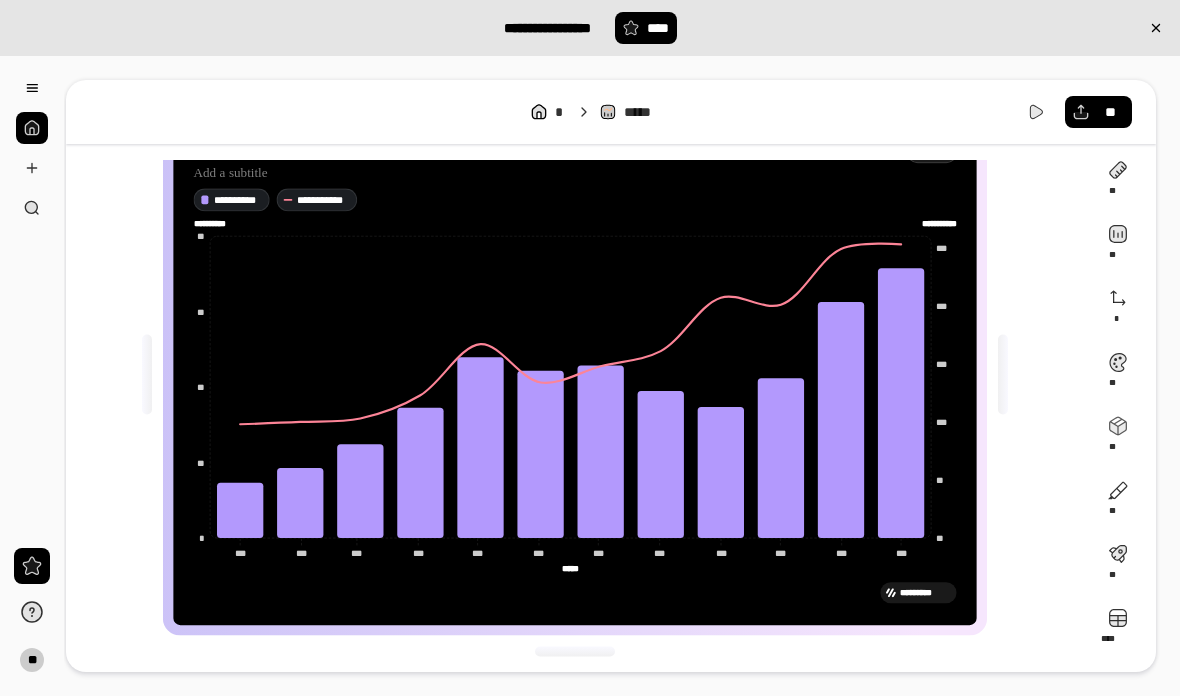 click at bounding box center (1118, 626) 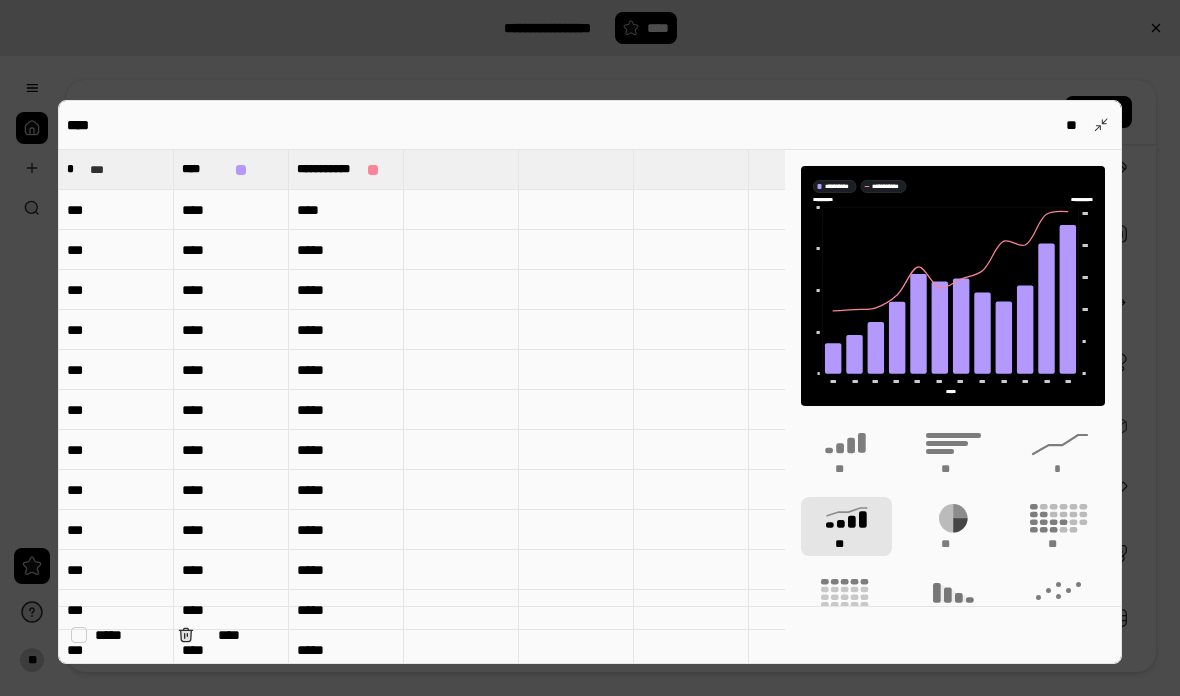 click on "***" at bounding box center [116, 210] 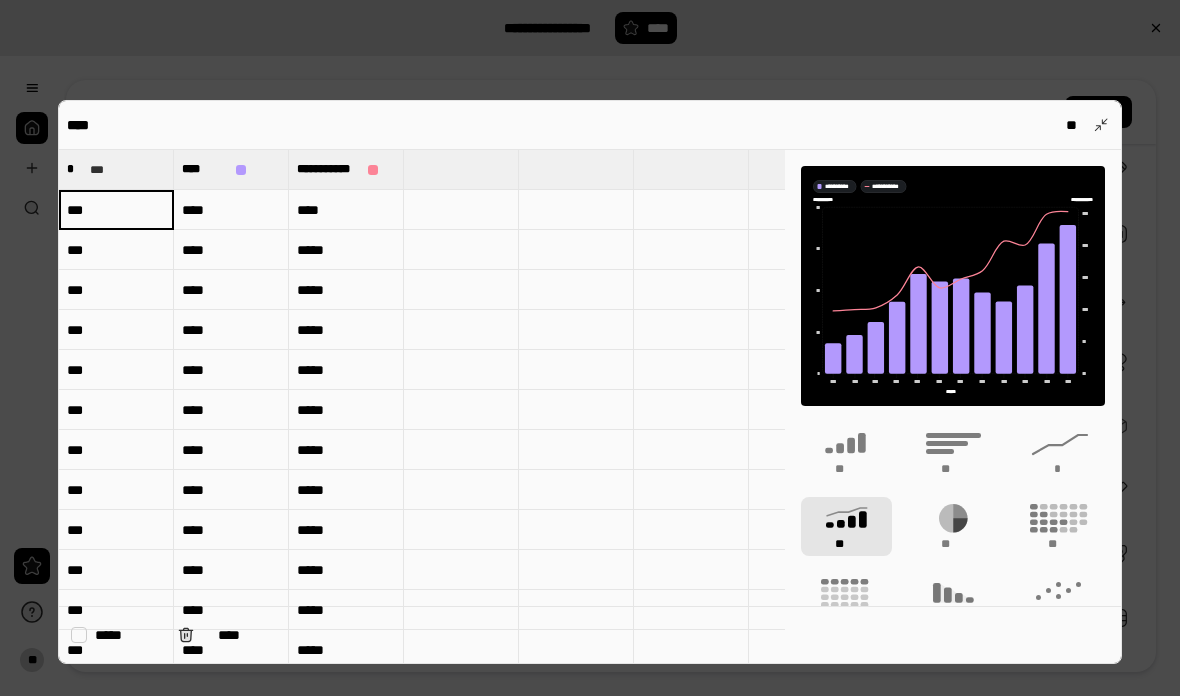 click on "***" at bounding box center (116, 210) 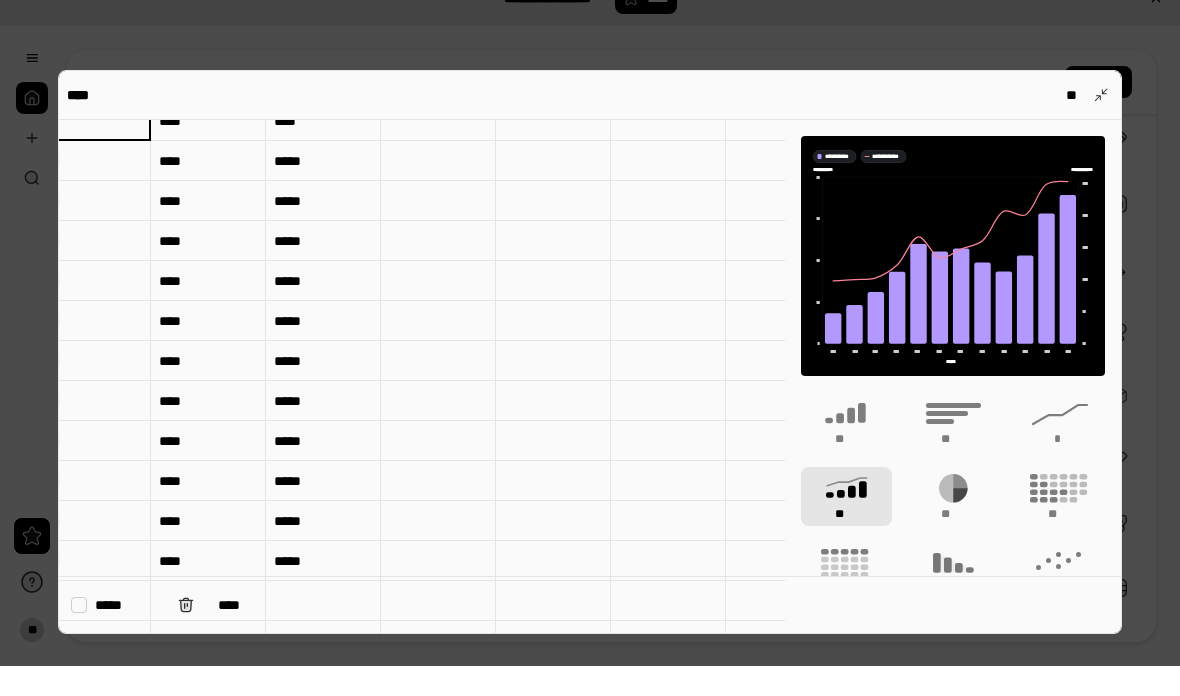 scroll, scrollTop: 59, scrollLeft: 28, axis: both 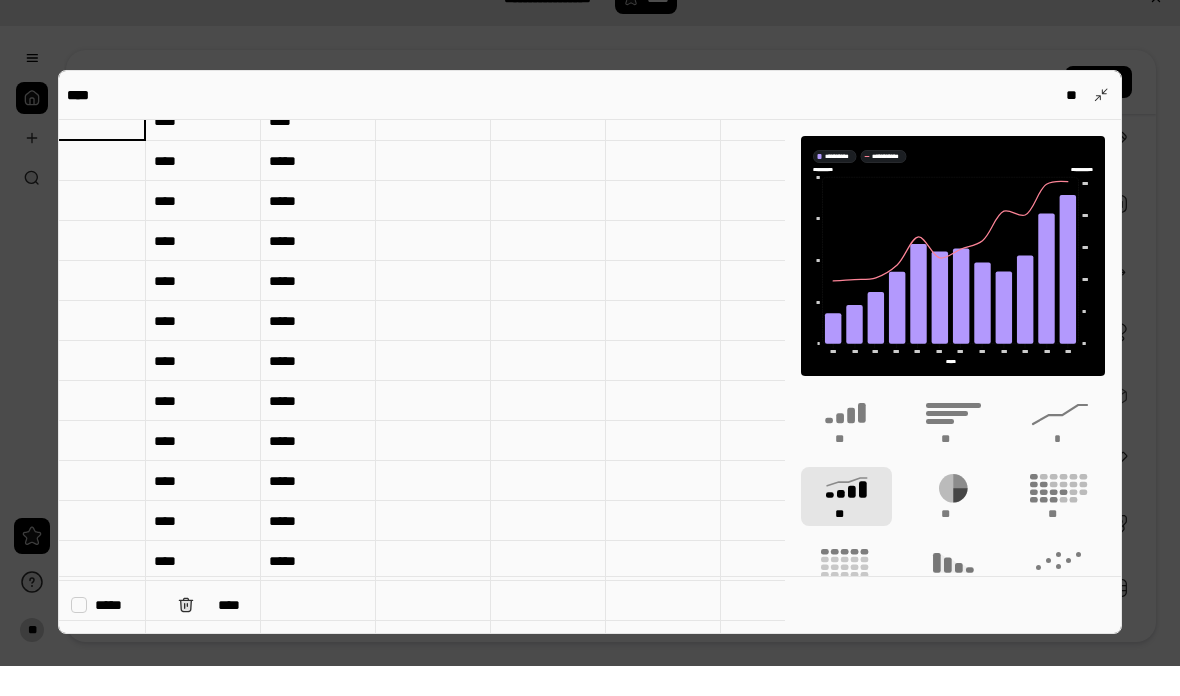 type 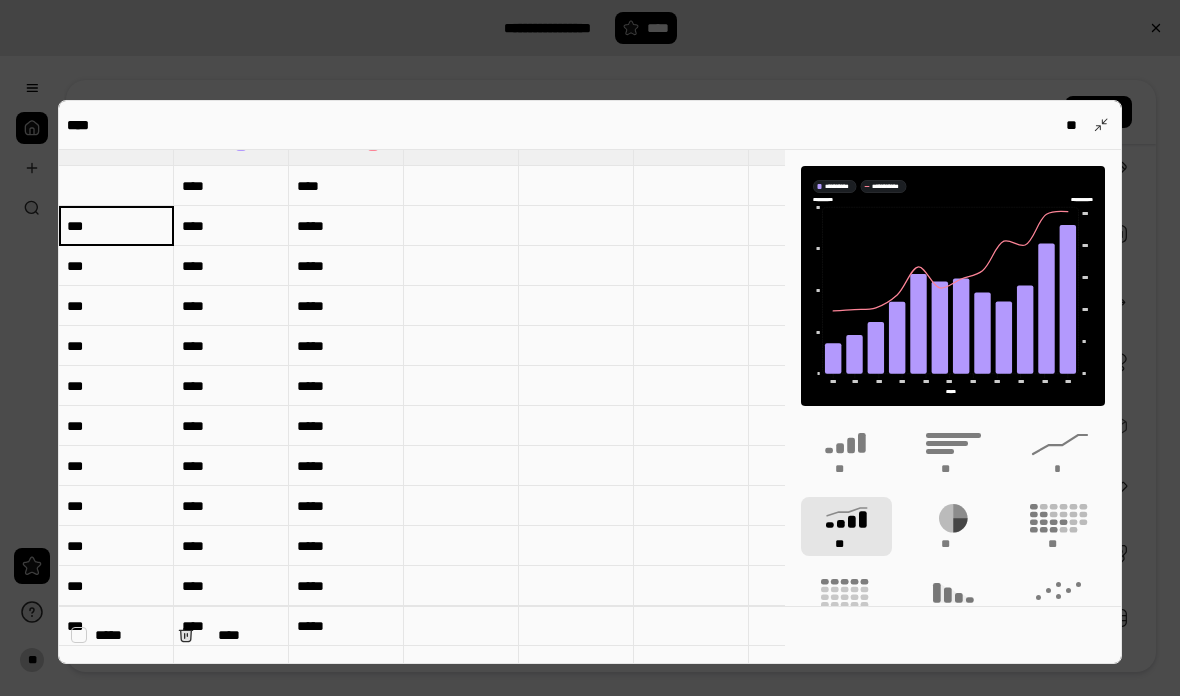 scroll, scrollTop: 24, scrollLeft: 0, axis: vertical 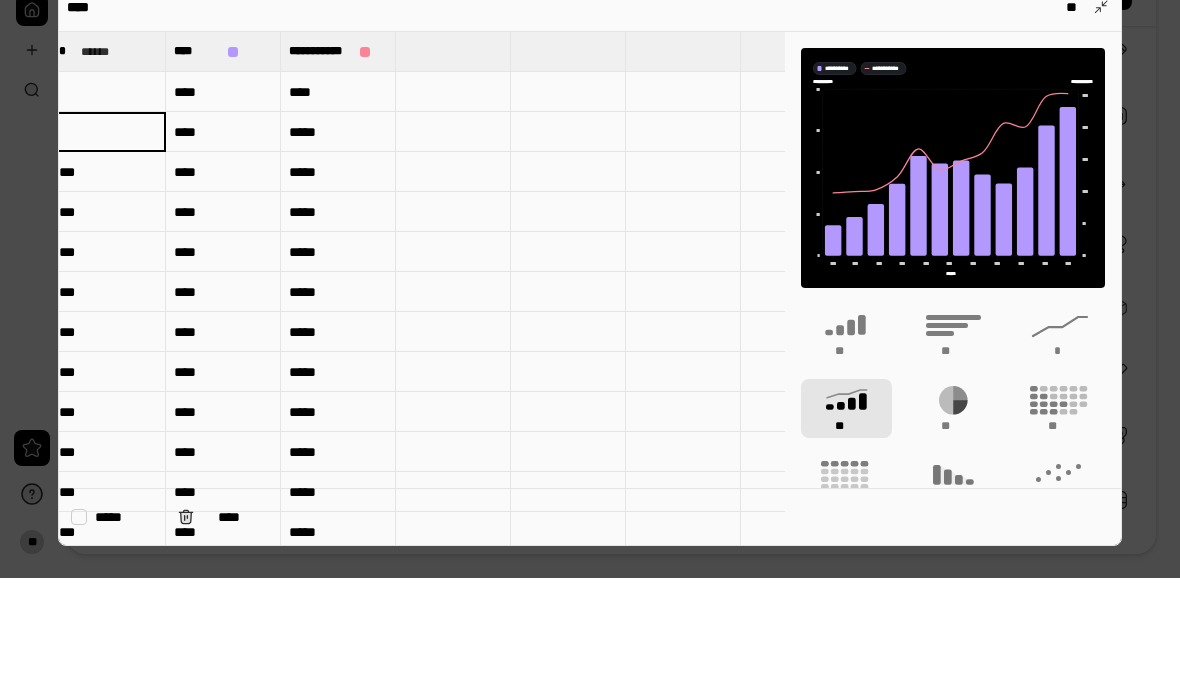 type 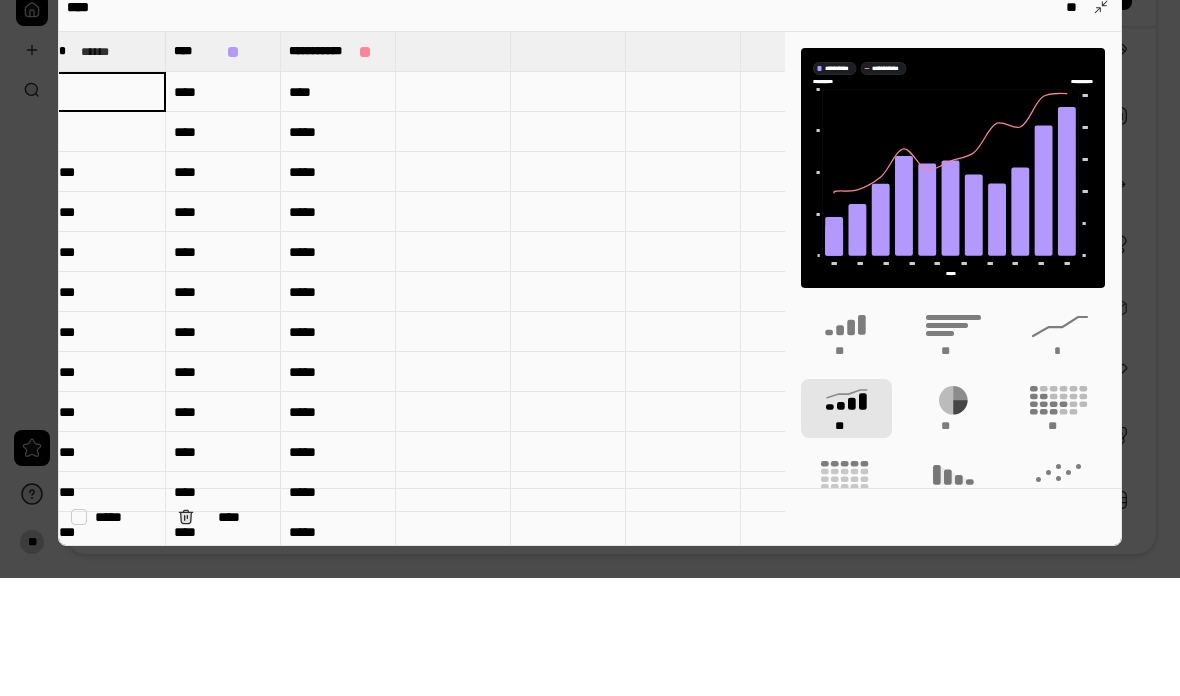 scroll, scrollTop: 295, scrollLeft: 0, axis: vertical 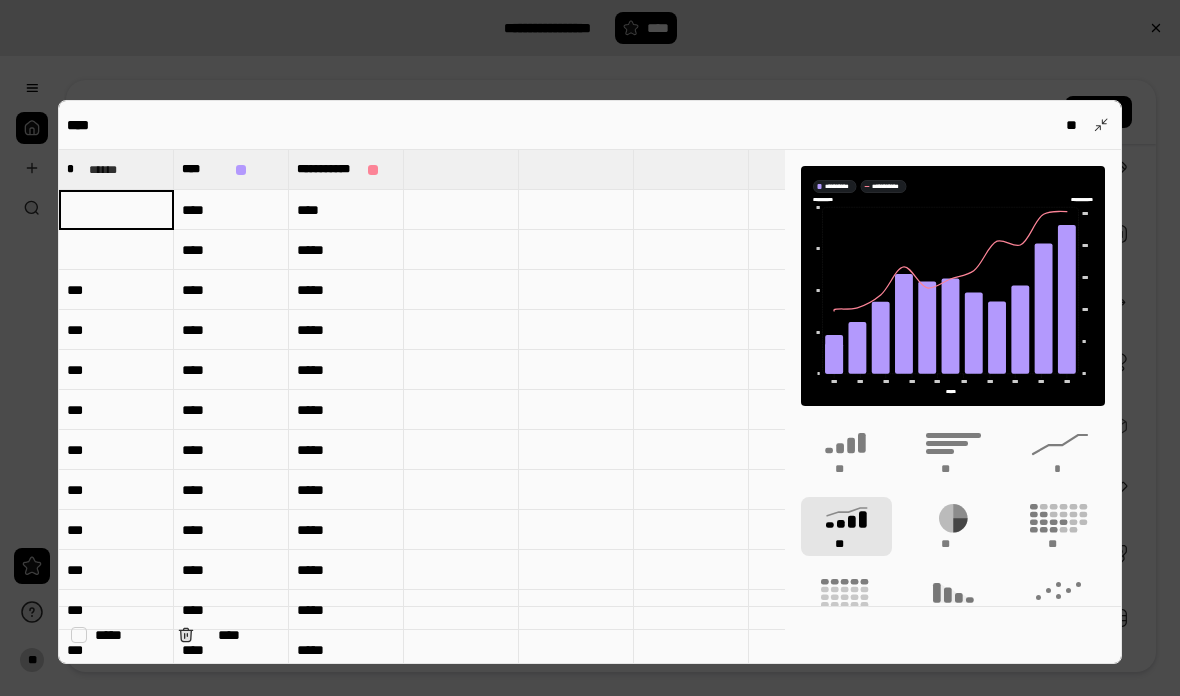 click at bounding box center [116, 210] 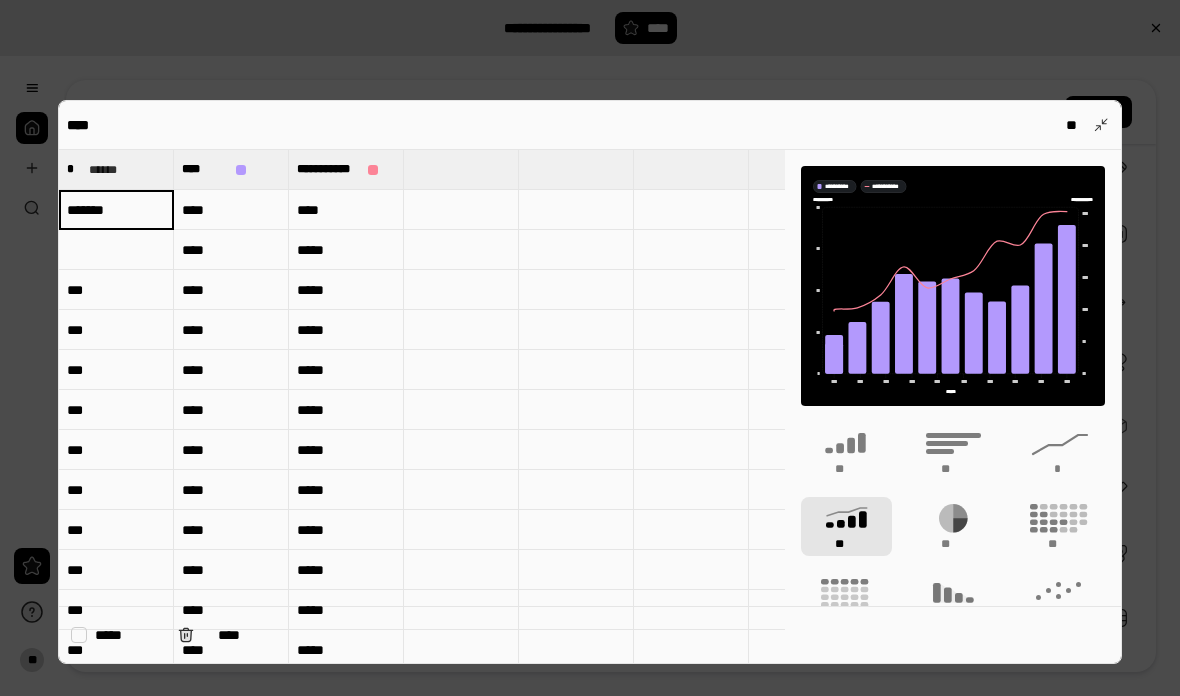 type on "*******" 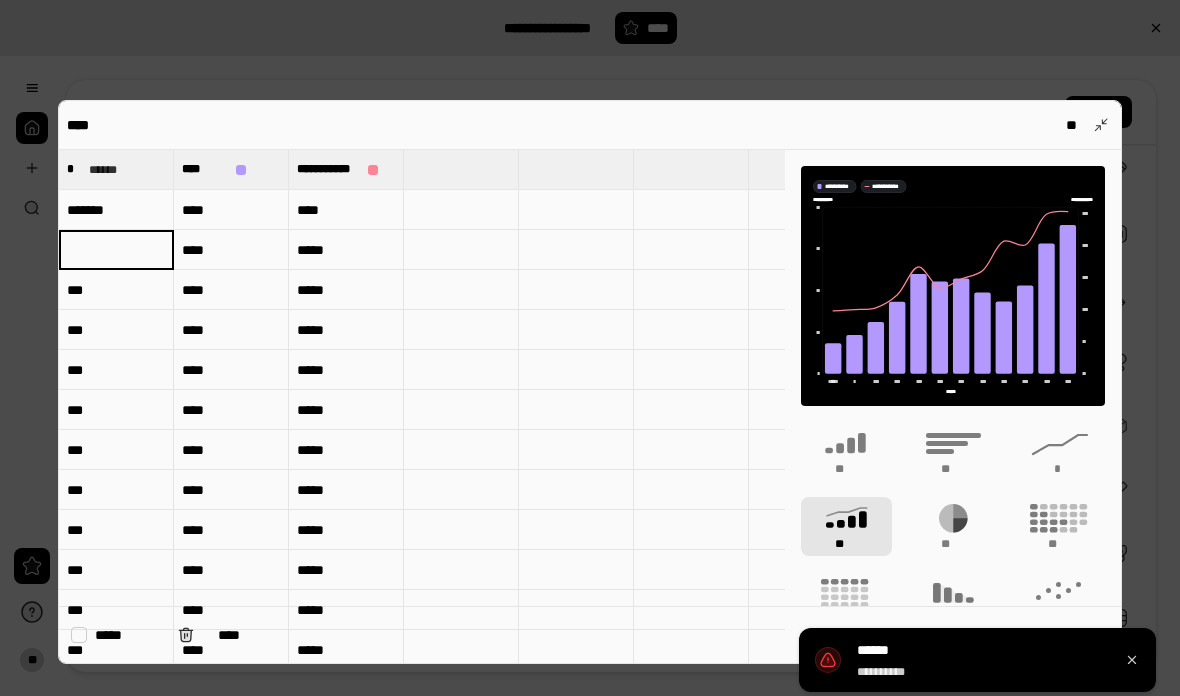 click at bounding box center [116, 250] 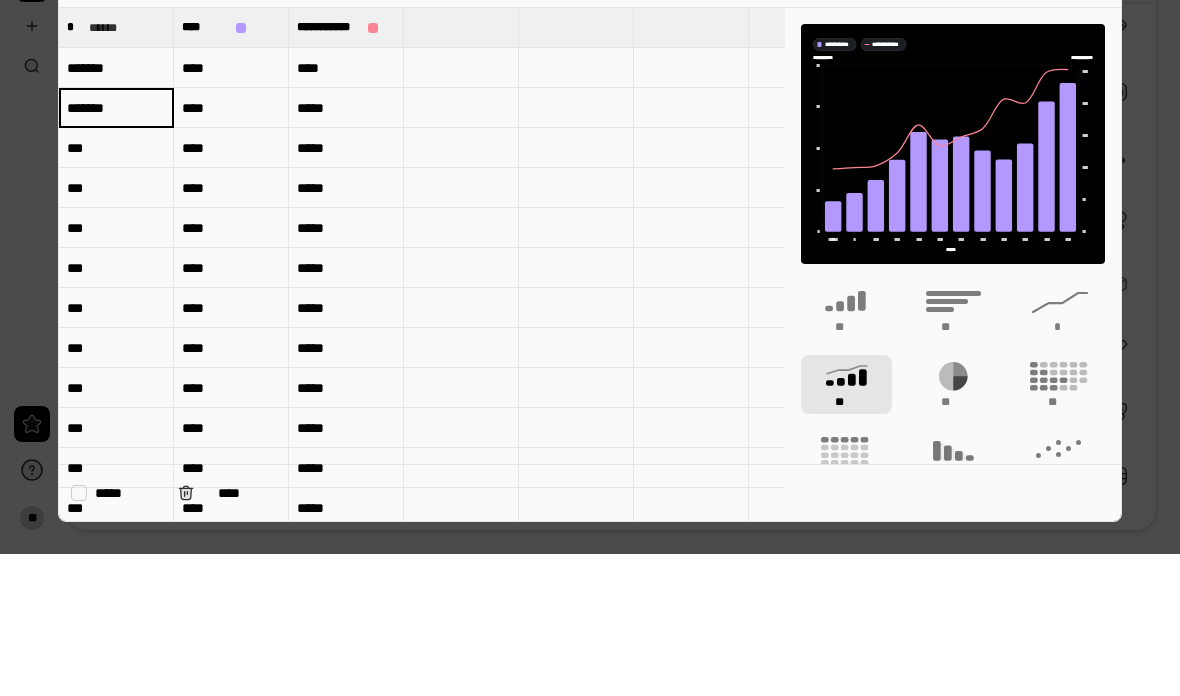type on "*******" 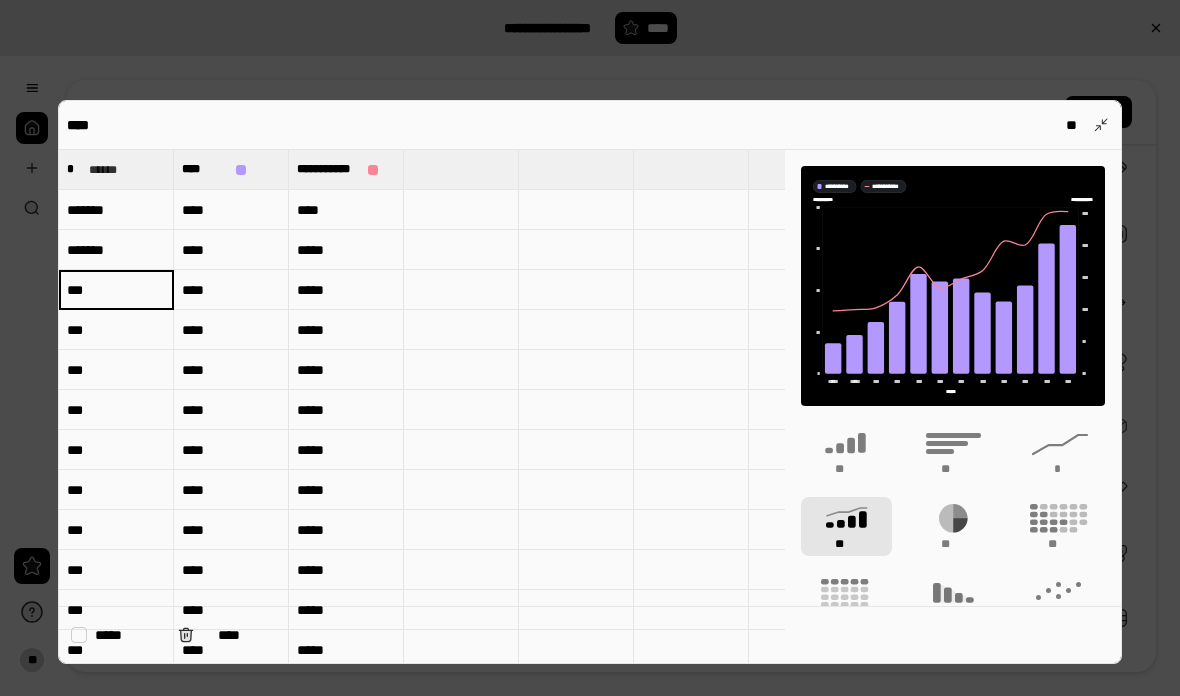 click on "***" at bounding box center (116, 290) 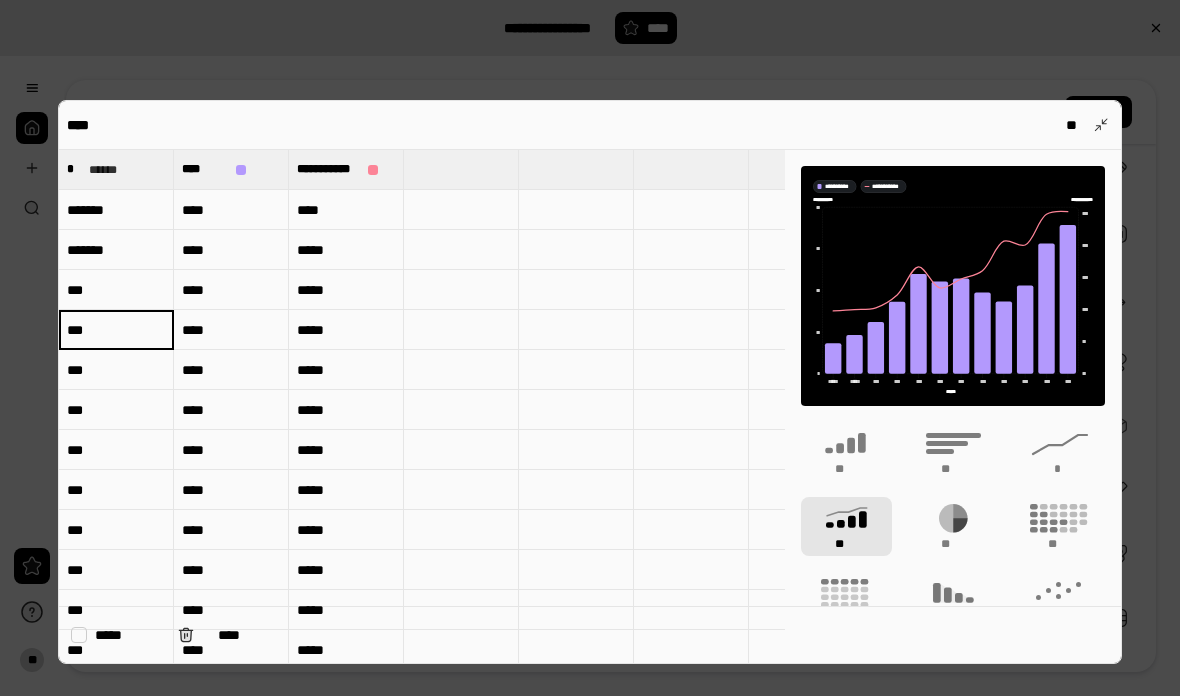 click on "***" at bounding box center [116, 290] 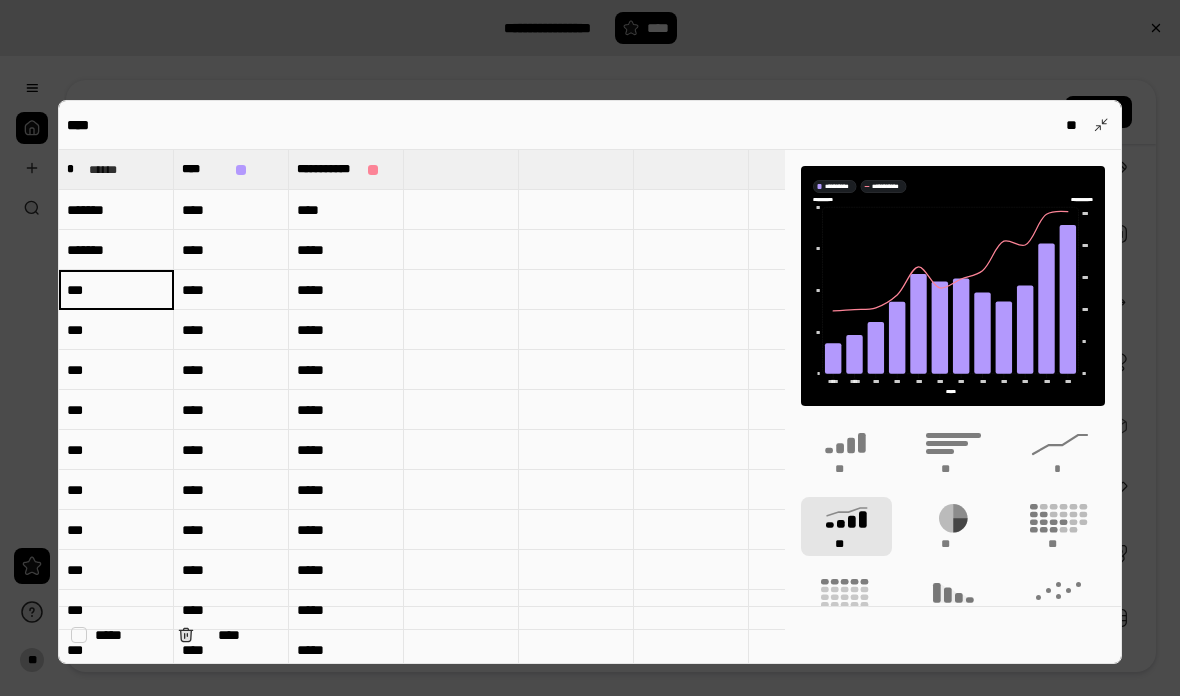 click on "***" at bounding box center (116, 290) 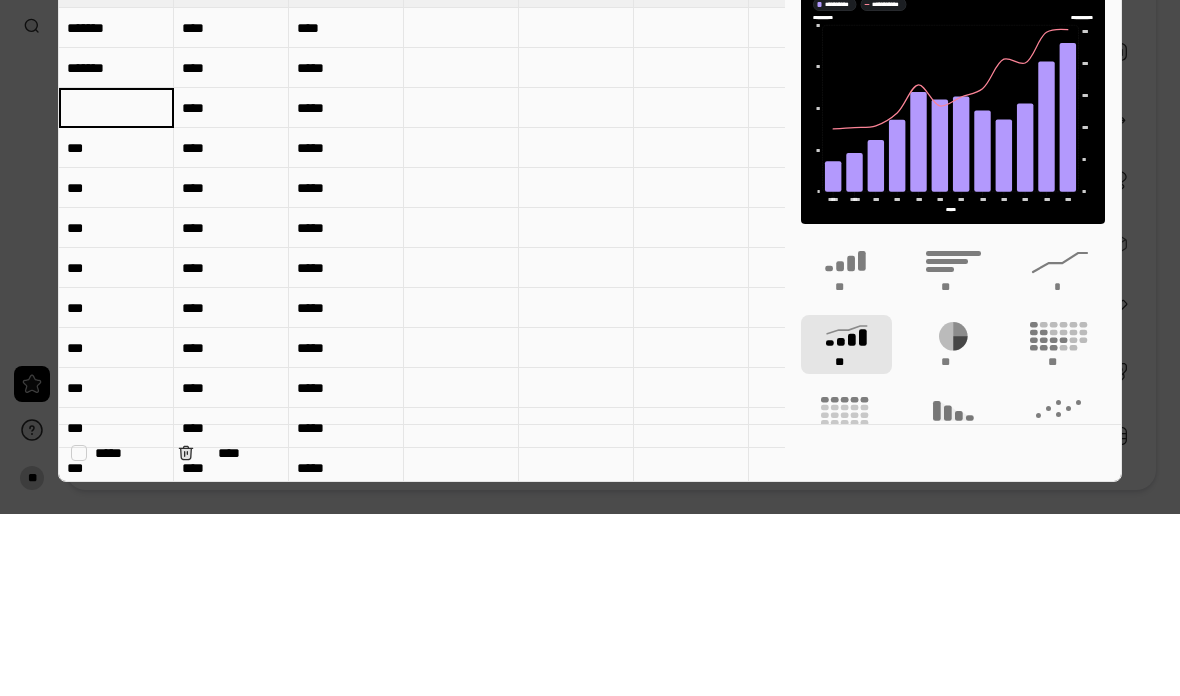 type 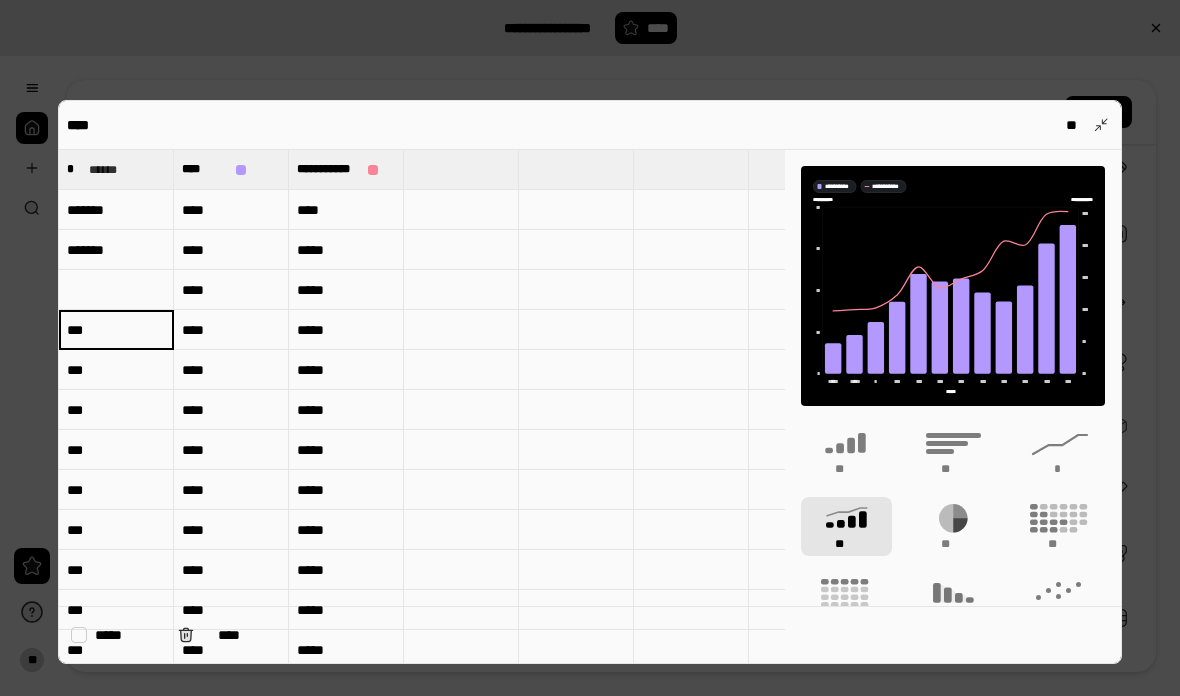 click on "***" at bounding box center (116, 370) 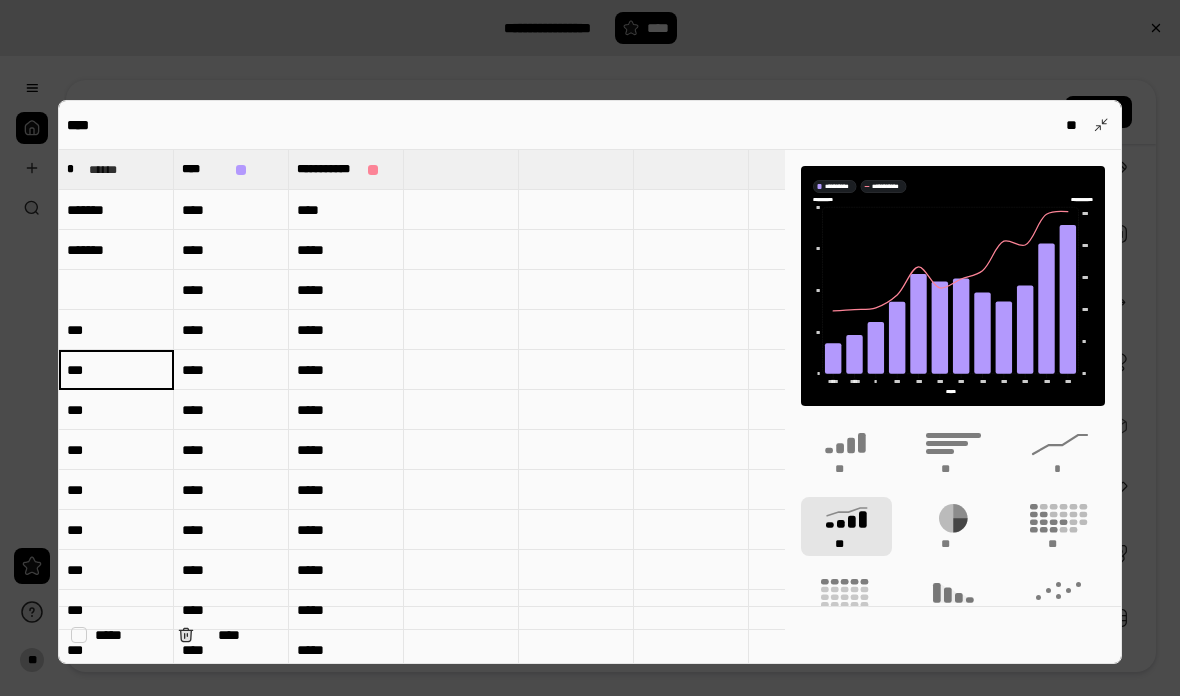 click on "***" at bounding box center (116, 330) 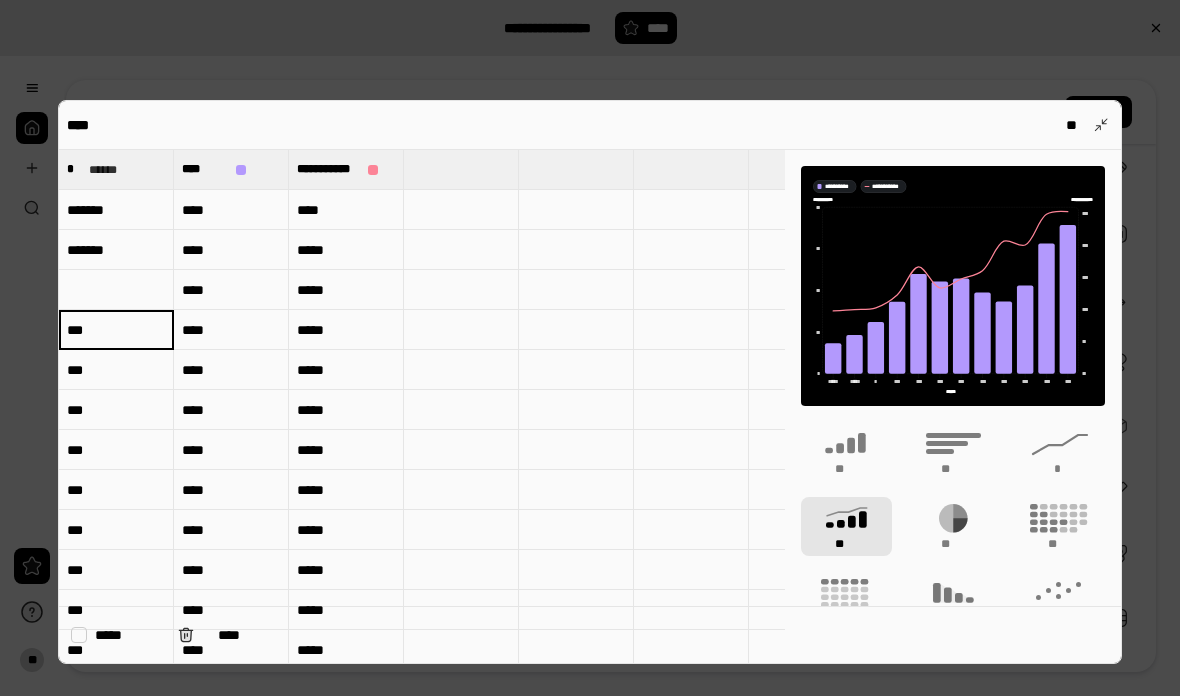 click on "***" at bounding box center (116, 330) 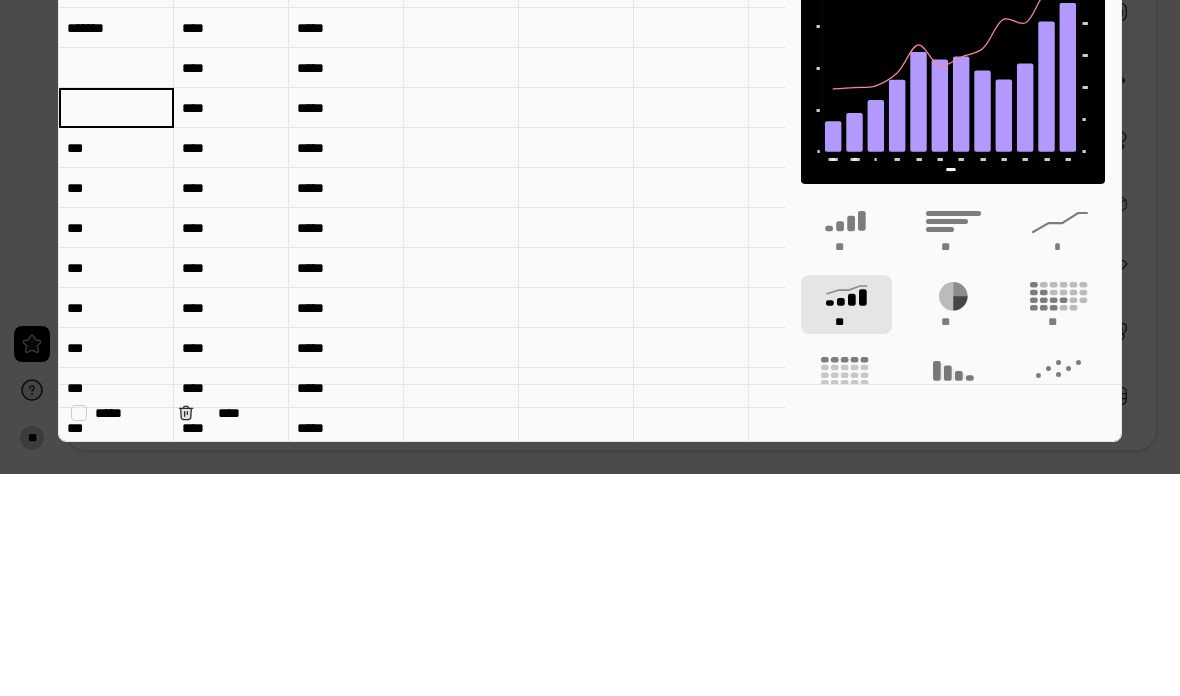type 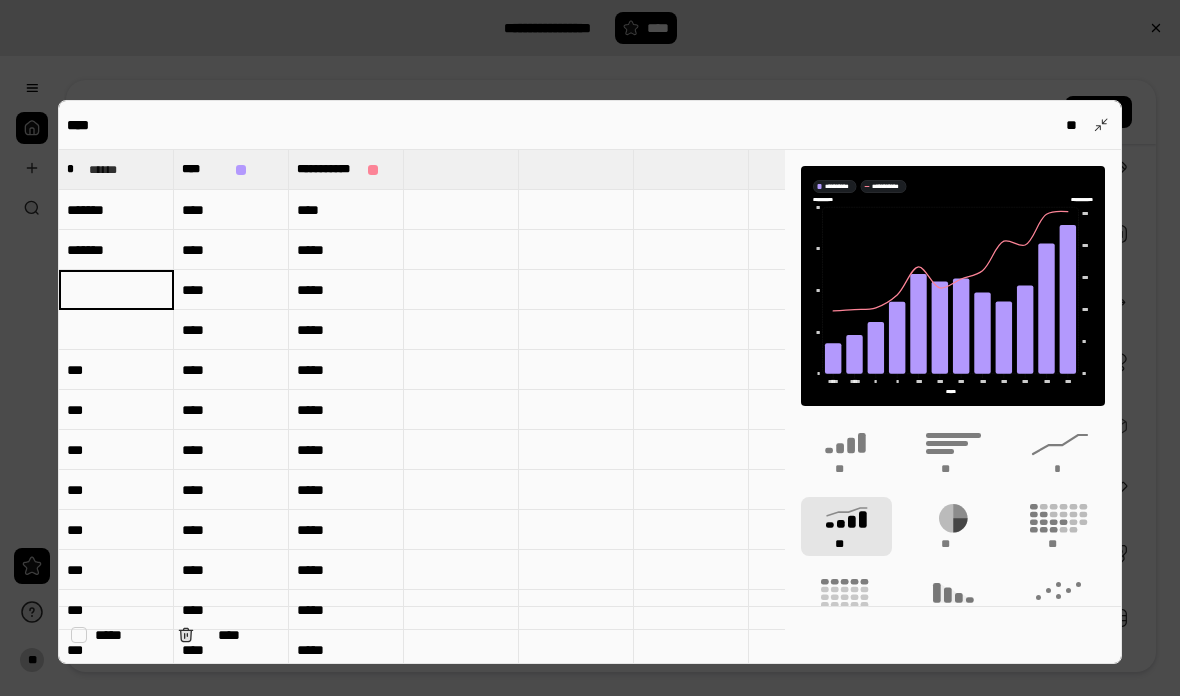 click at bounding box center (116, 290) 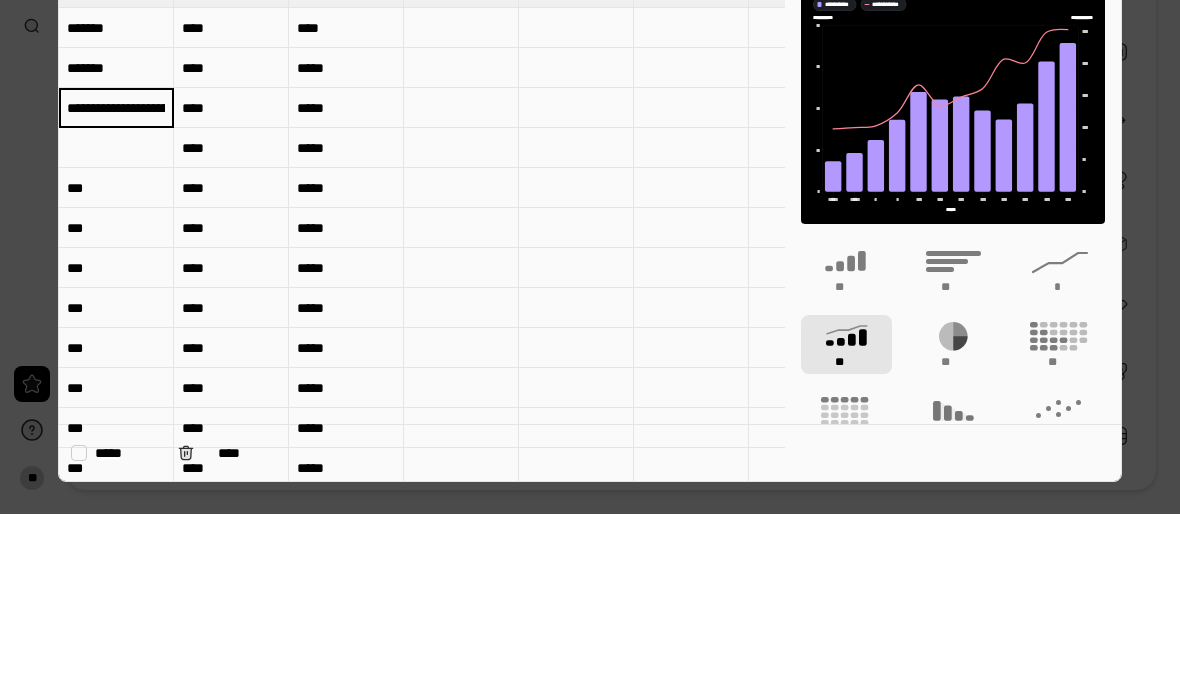 type on "**********" 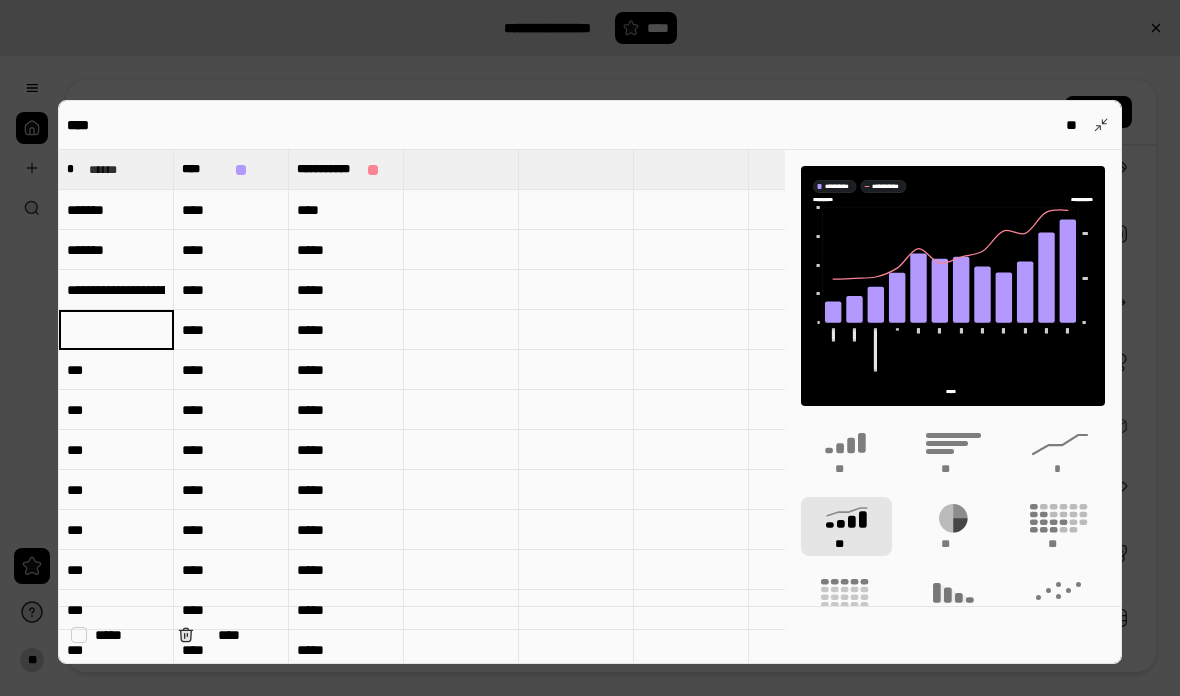 click at bounding box center (116, 330) 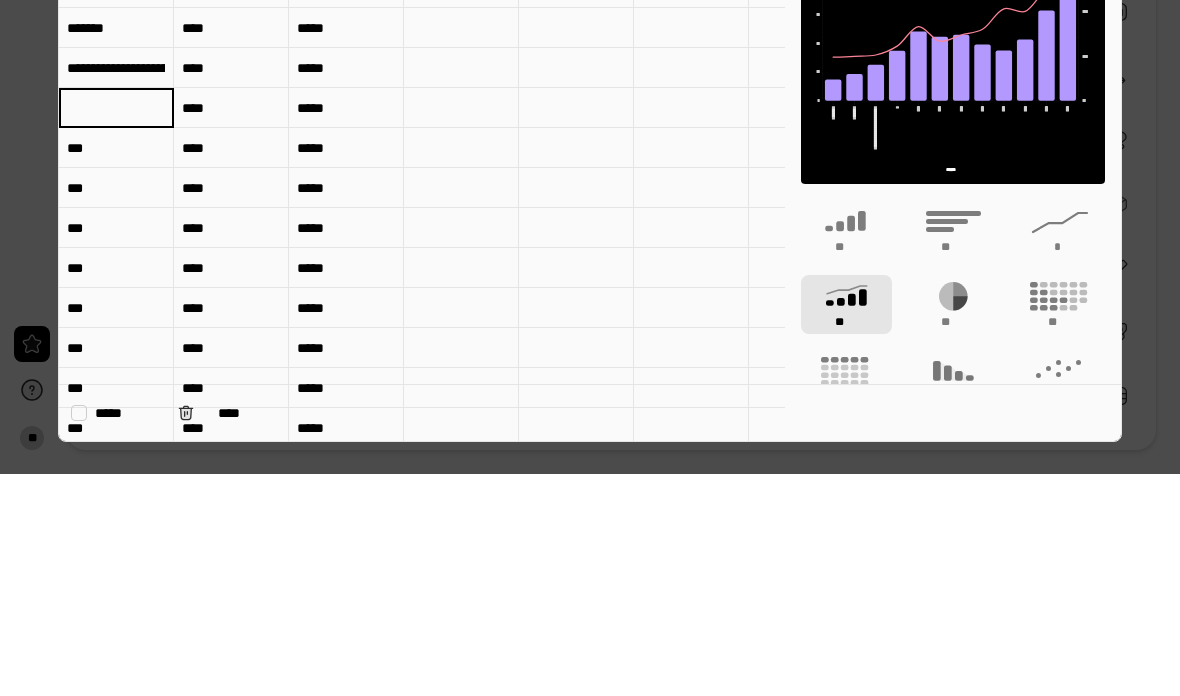 type on "*" 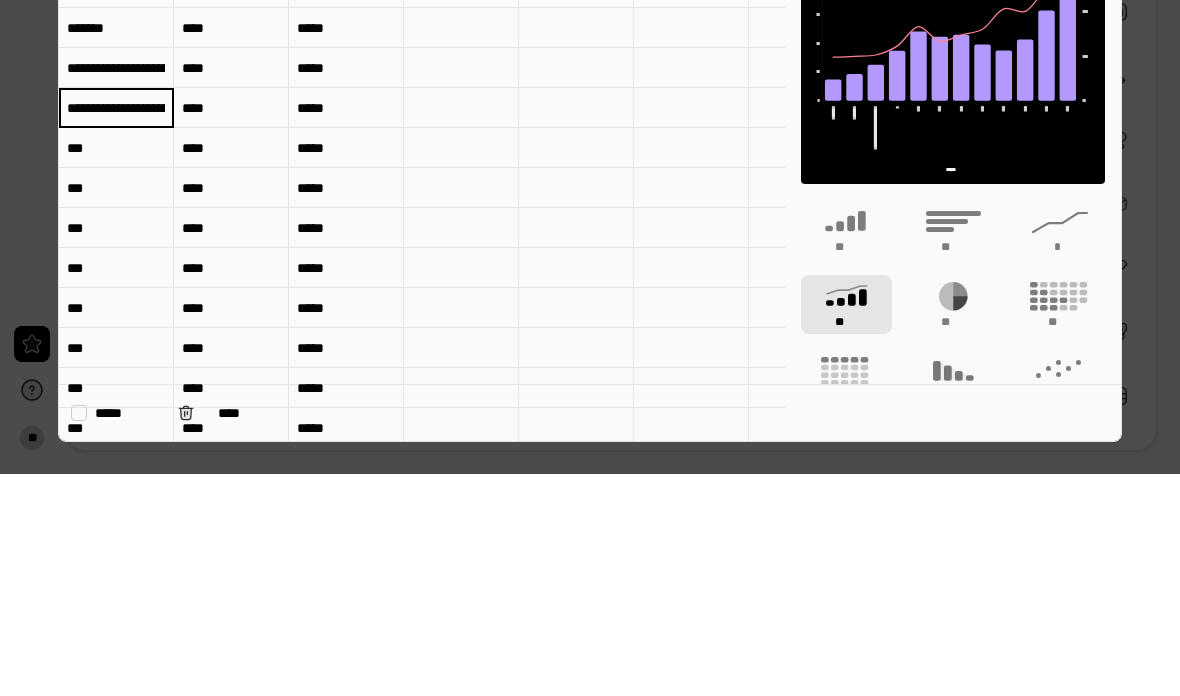 type on "**********" 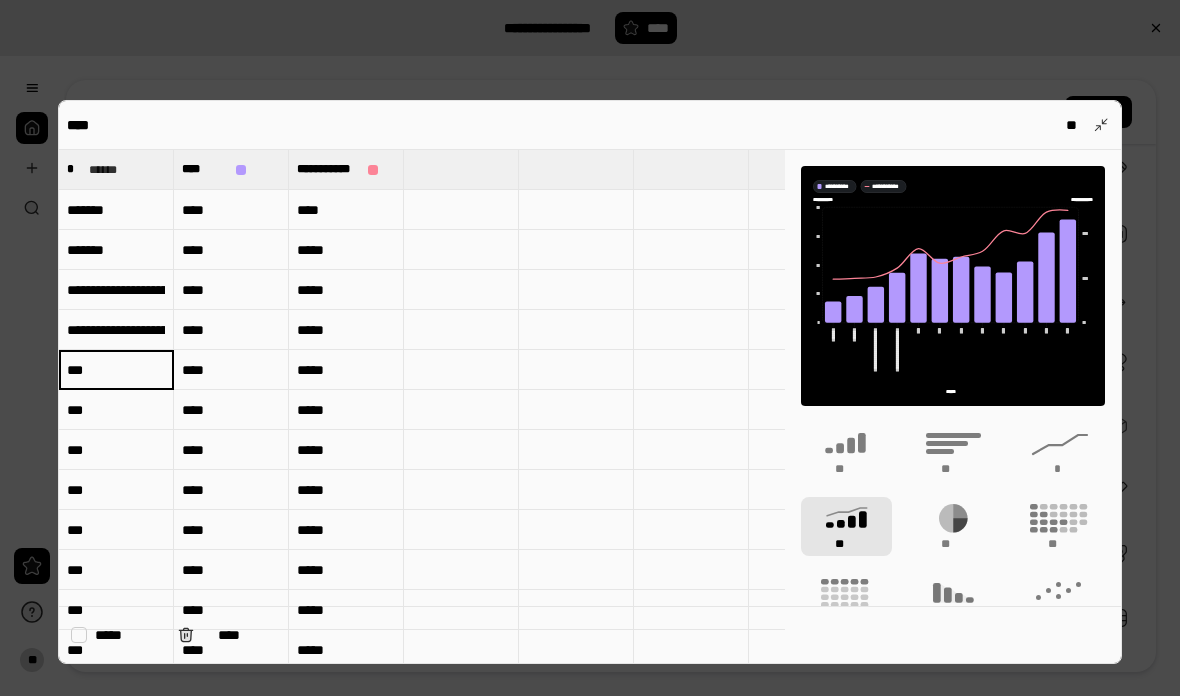 click on "***" at bounding box center (116, 370) 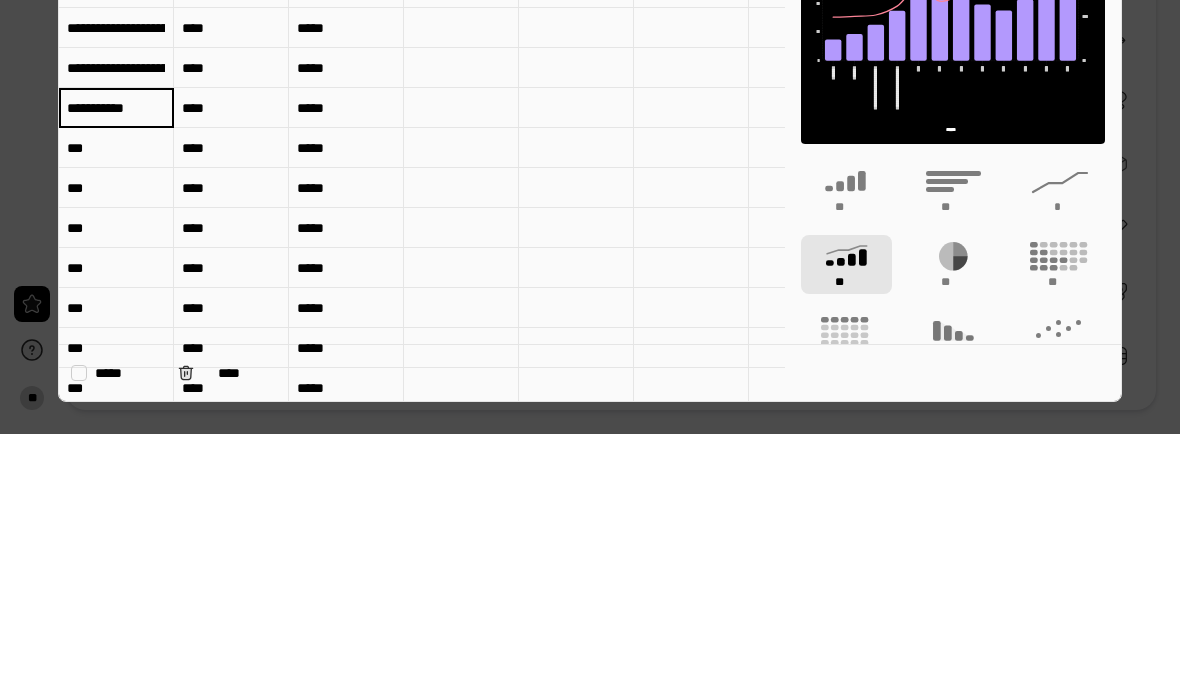 type on "**********" 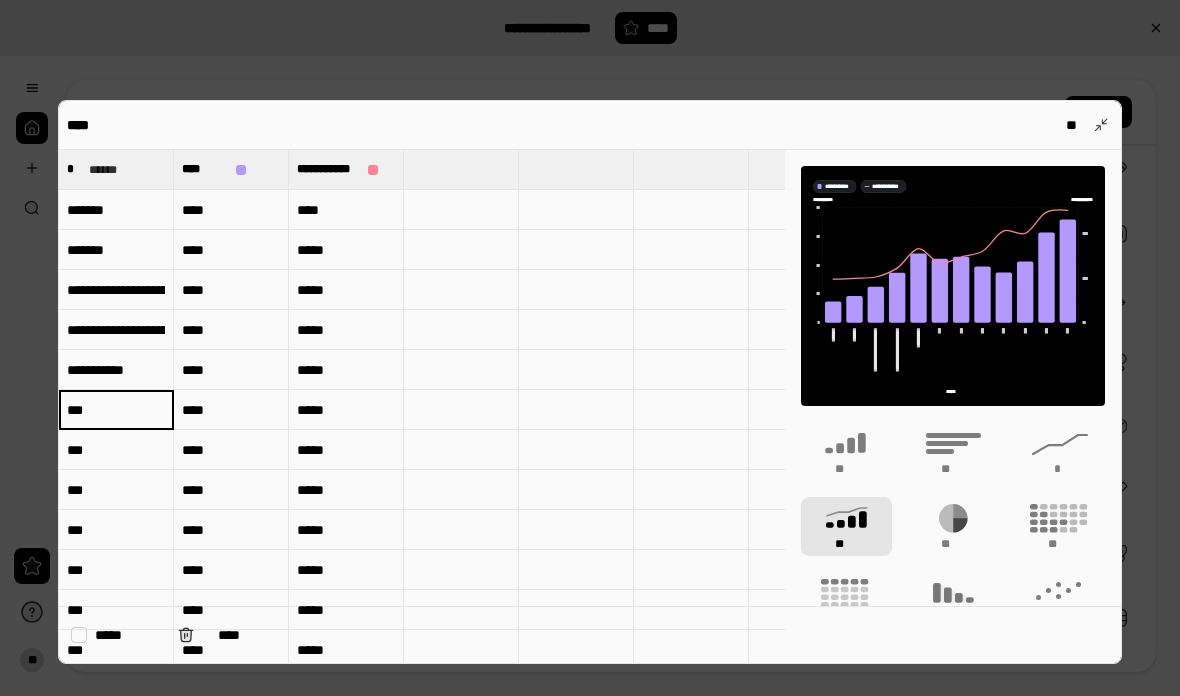 click on "***" at bounding box center (116, 410) 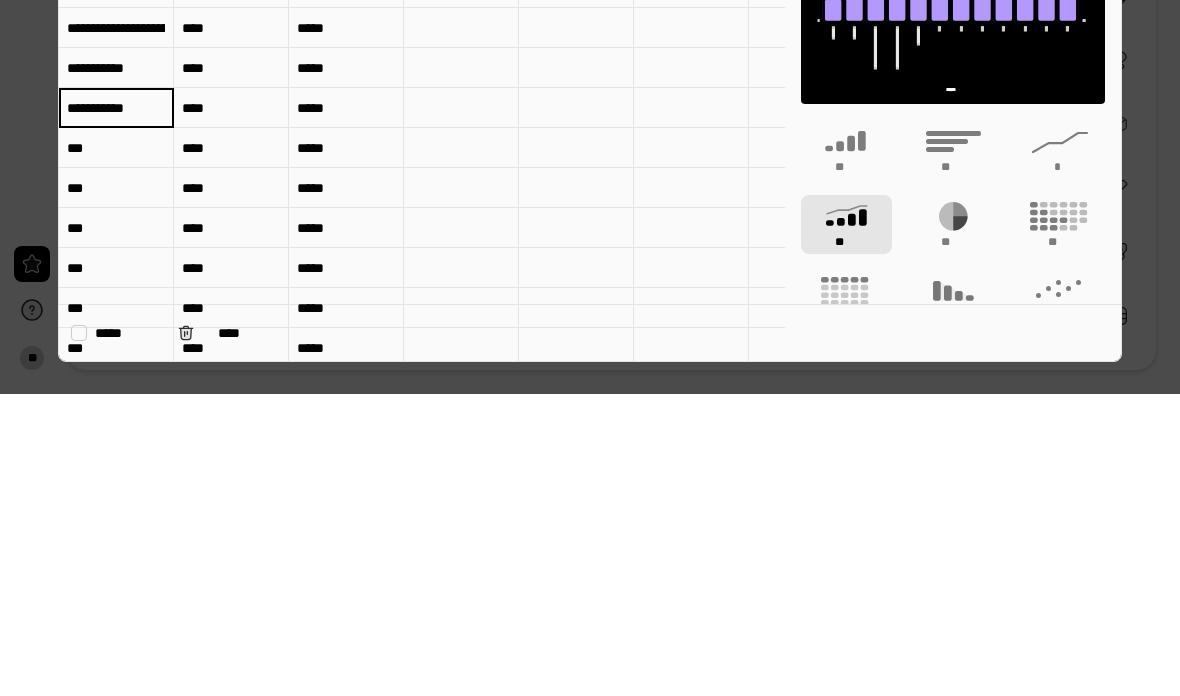 type on "**********" 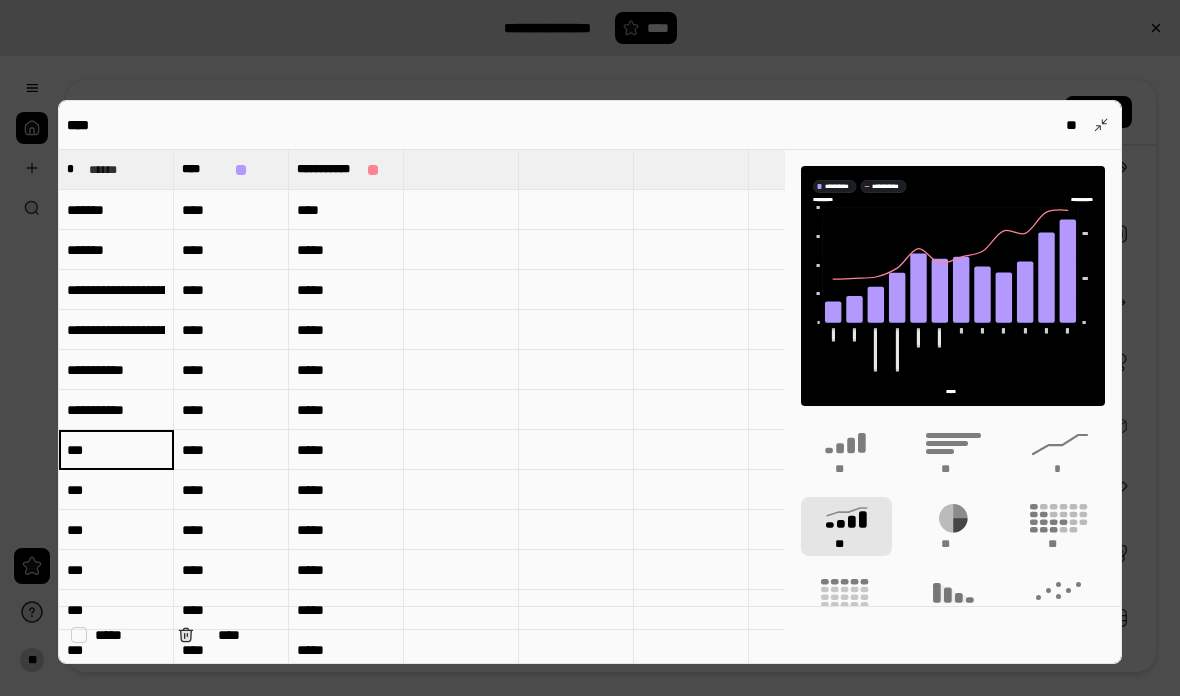 click on "***" at bounding box center [116, 450] 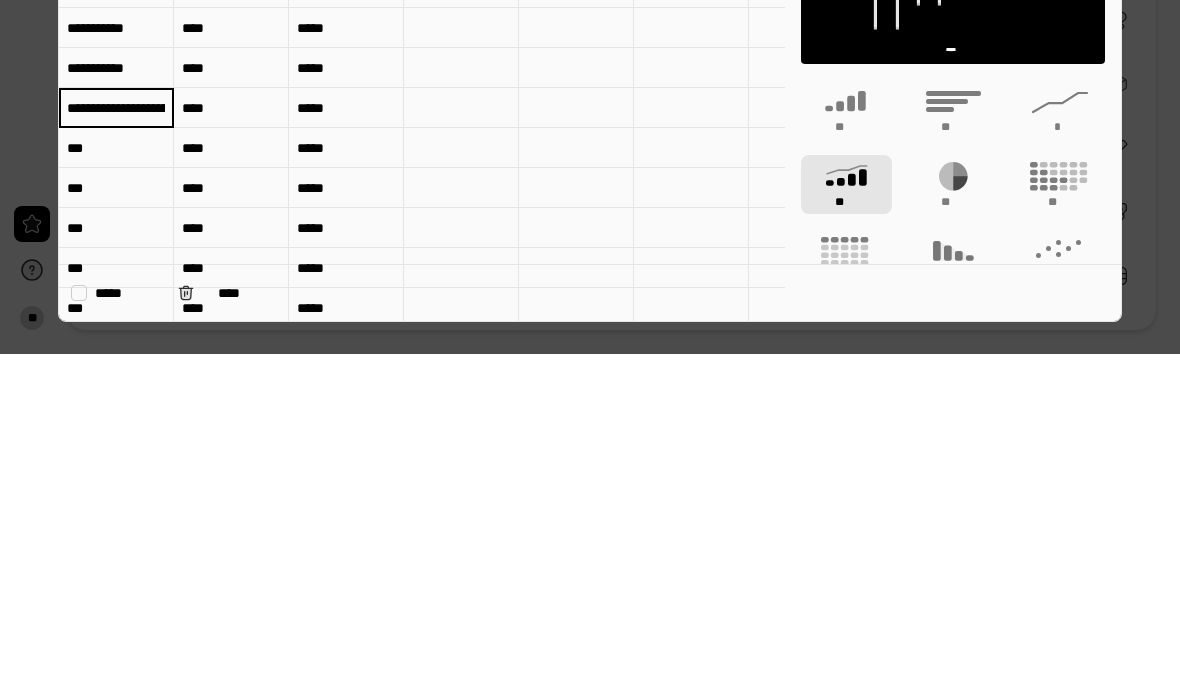 type on "**********" 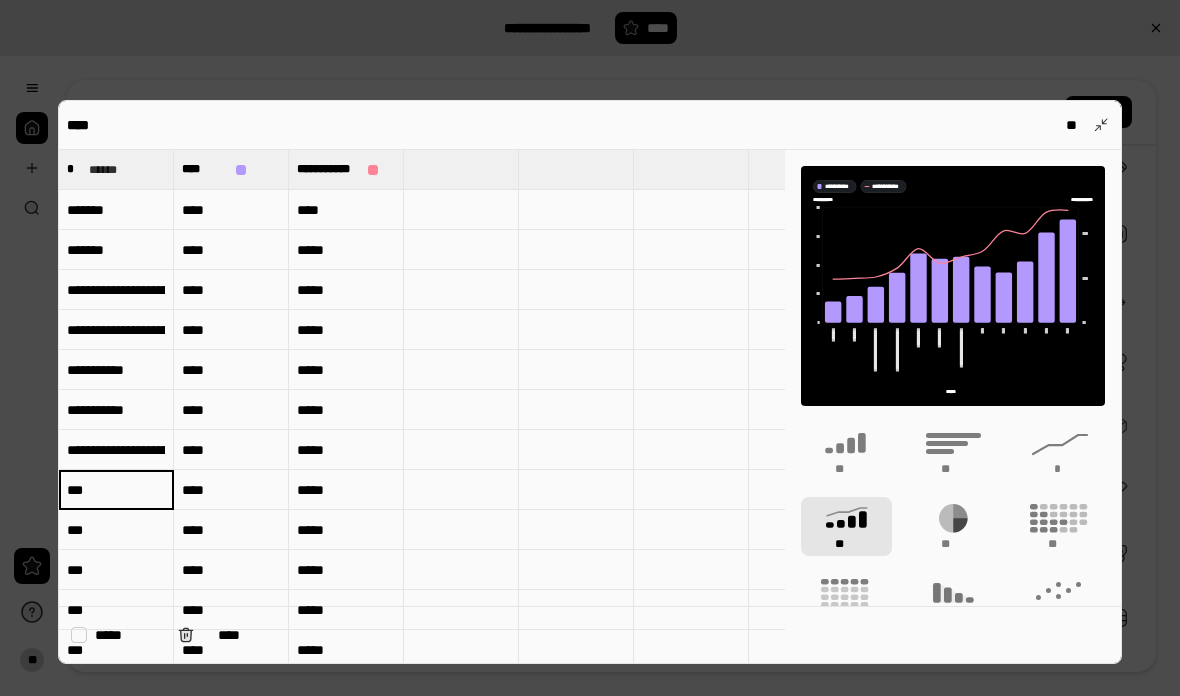 click on "***" at bounding box center (116, 490) 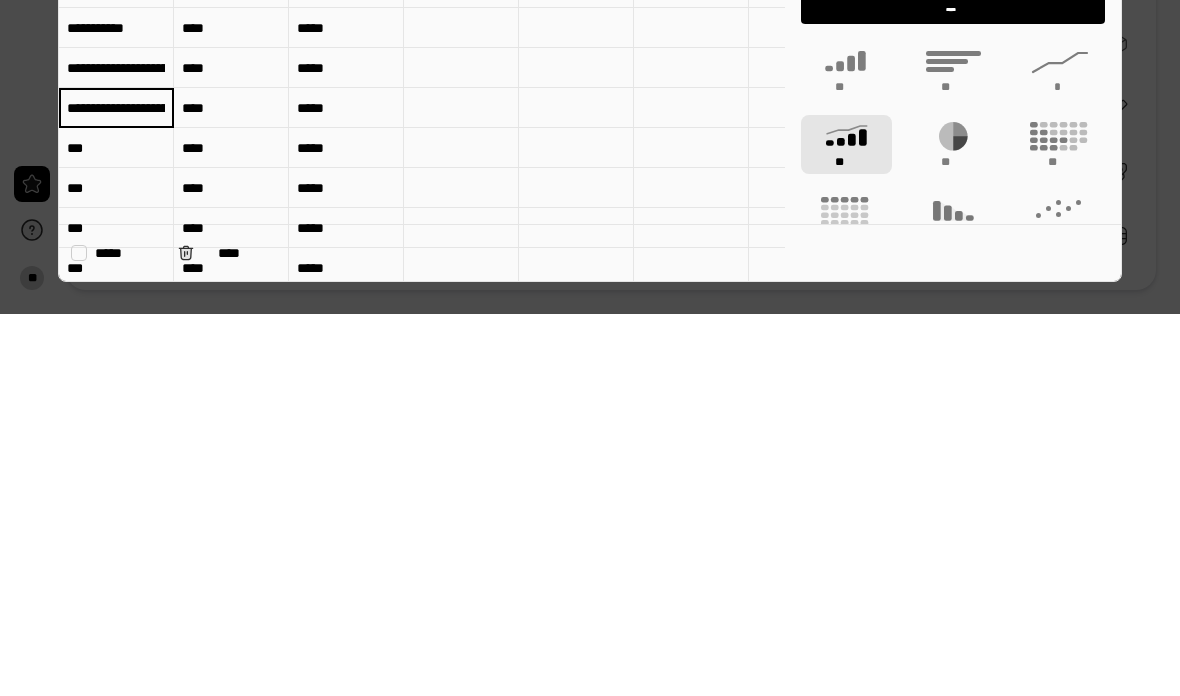 type on "**********" 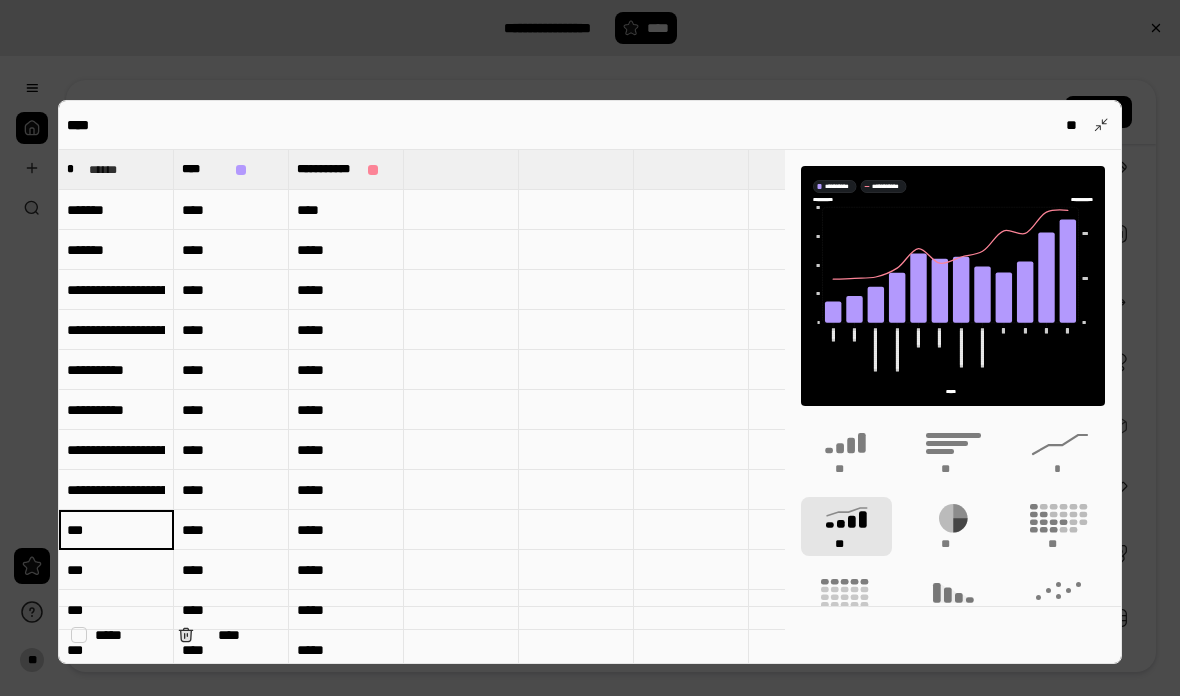 click on "***" at bounding box center [116, 530] 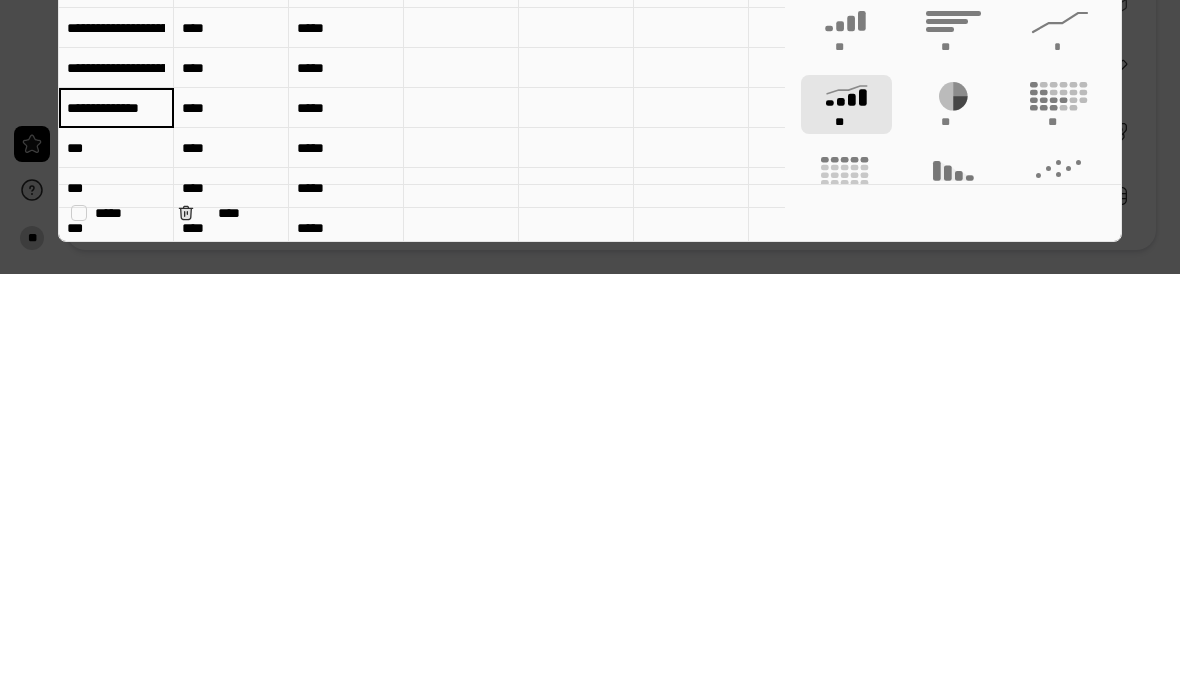 type on "**********" 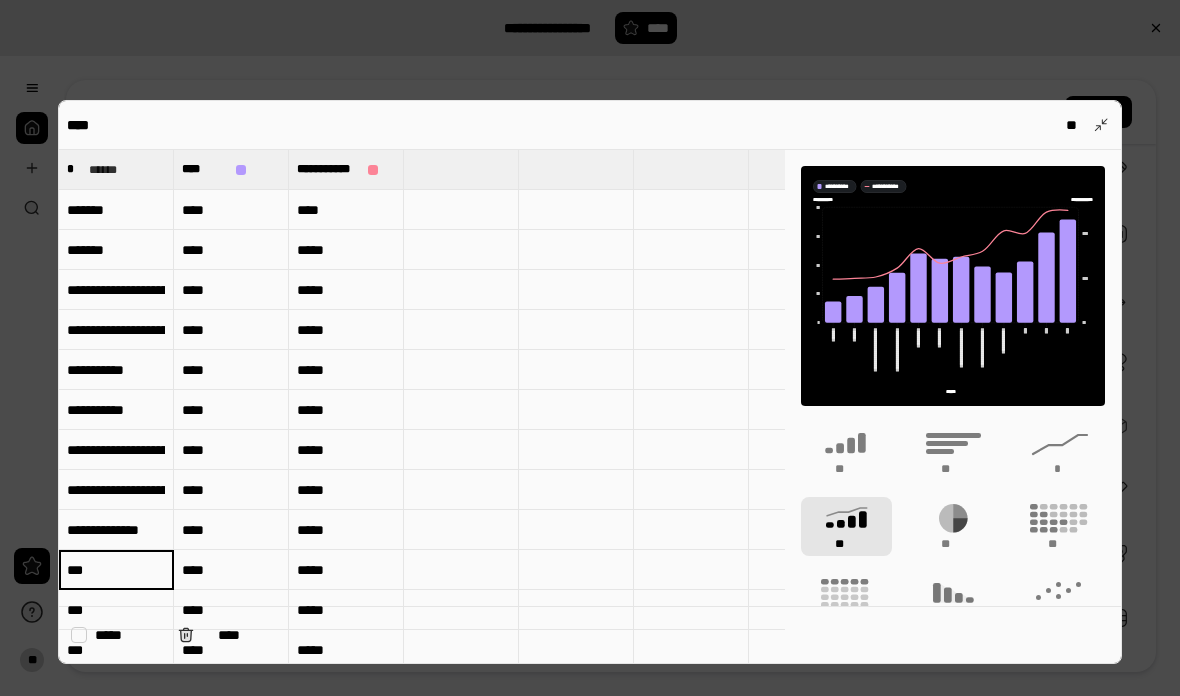 click on "***" at bounding box center [116, 570] 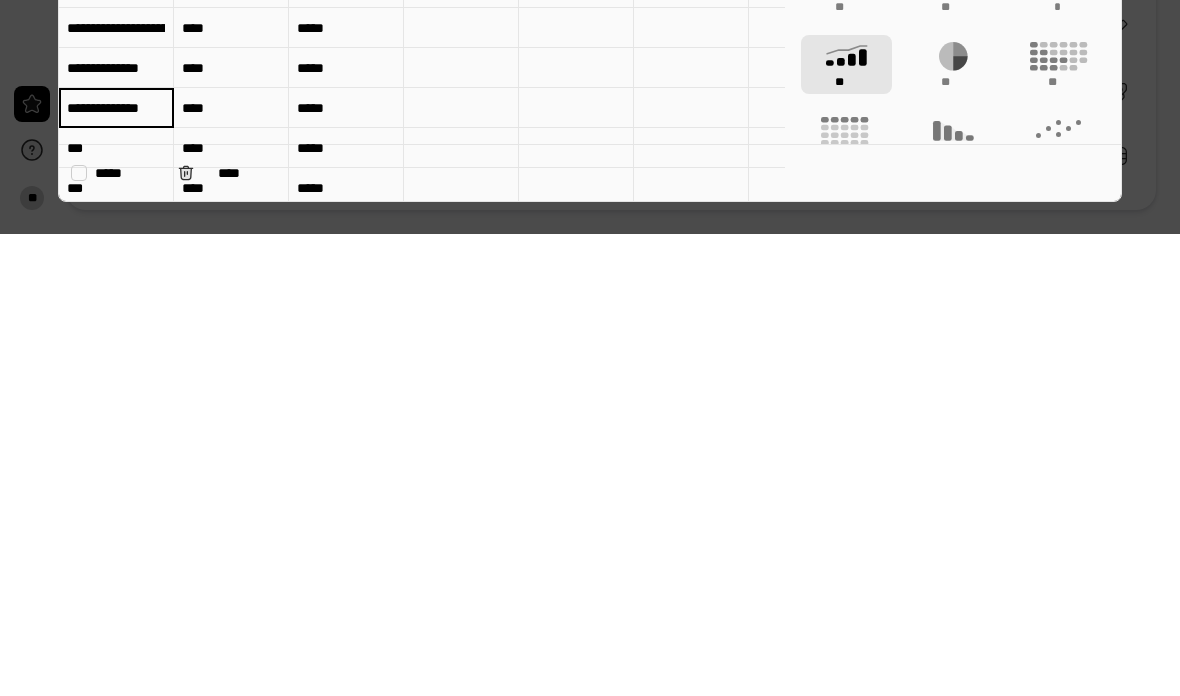 type on "**********" 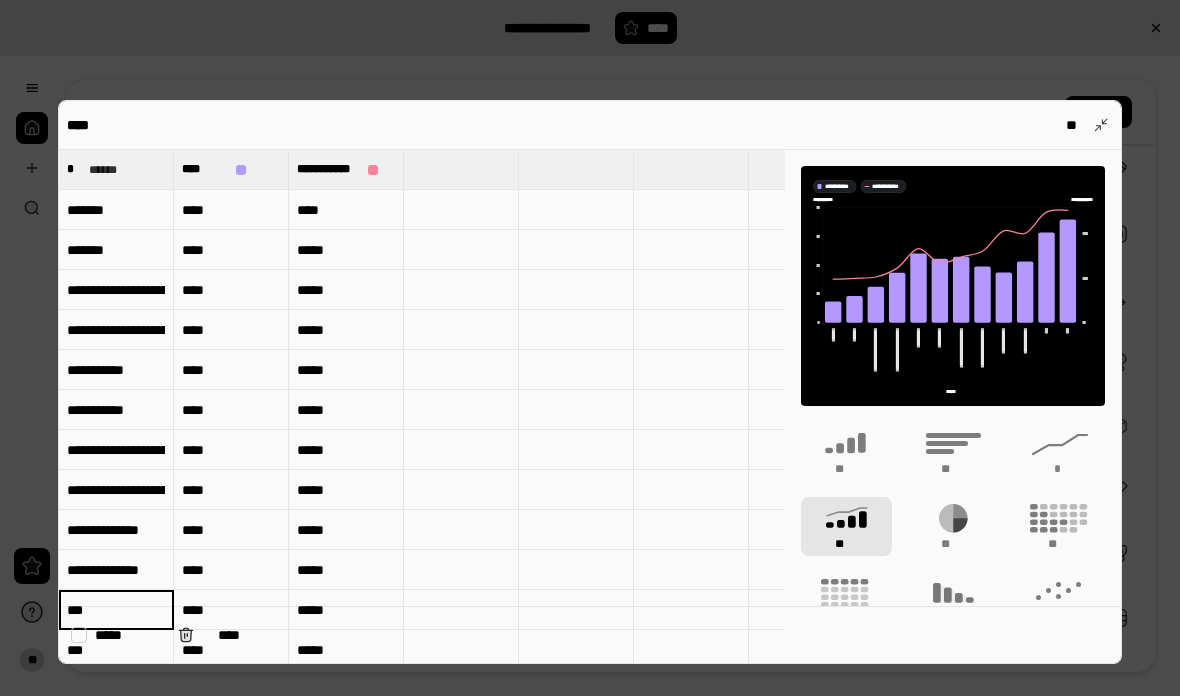click on "***" at bounding box center (116, 610) 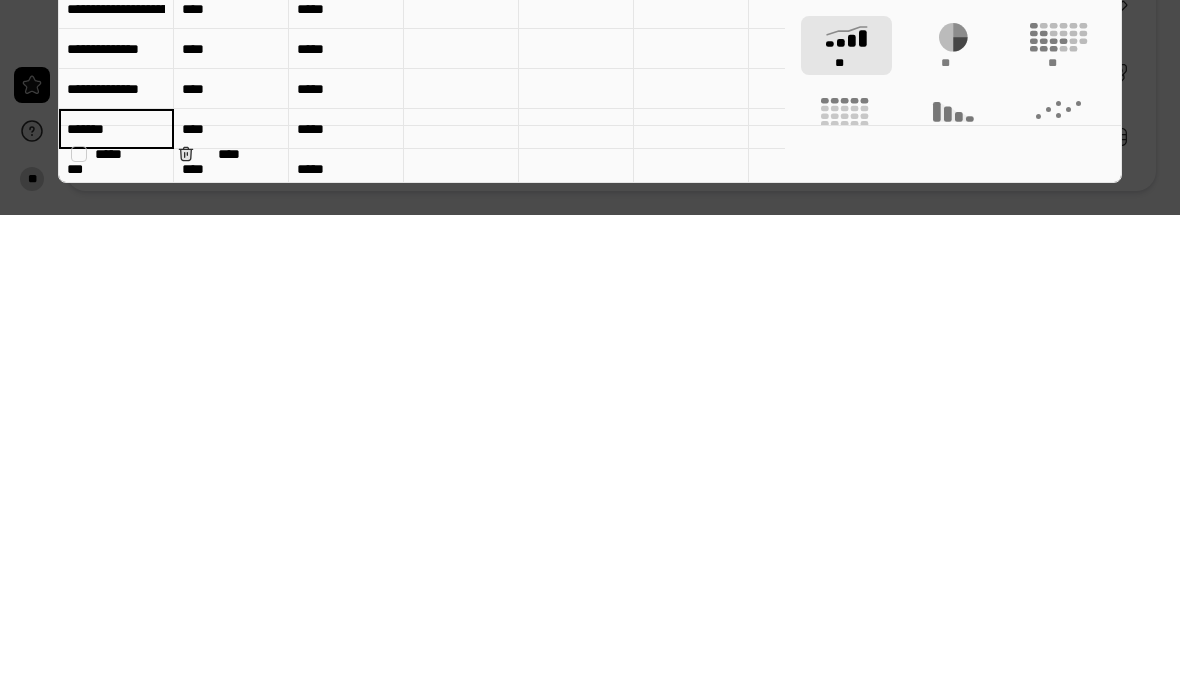 type on "******" 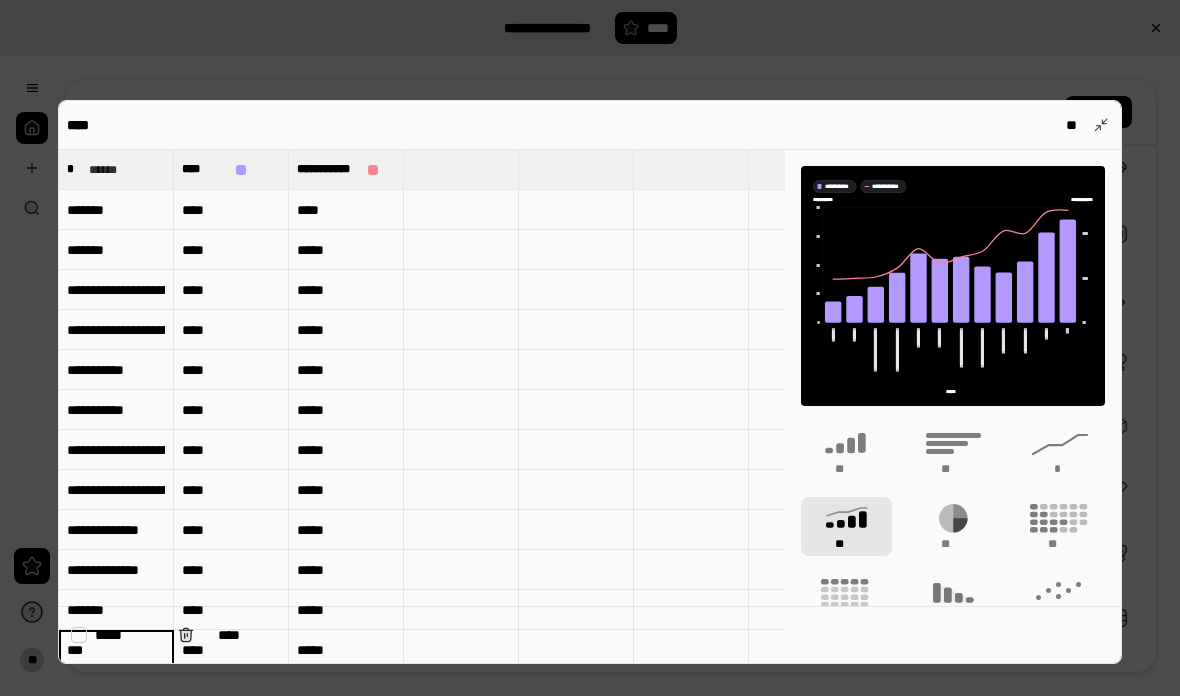 click on "***" at bounding box center (116, 650) 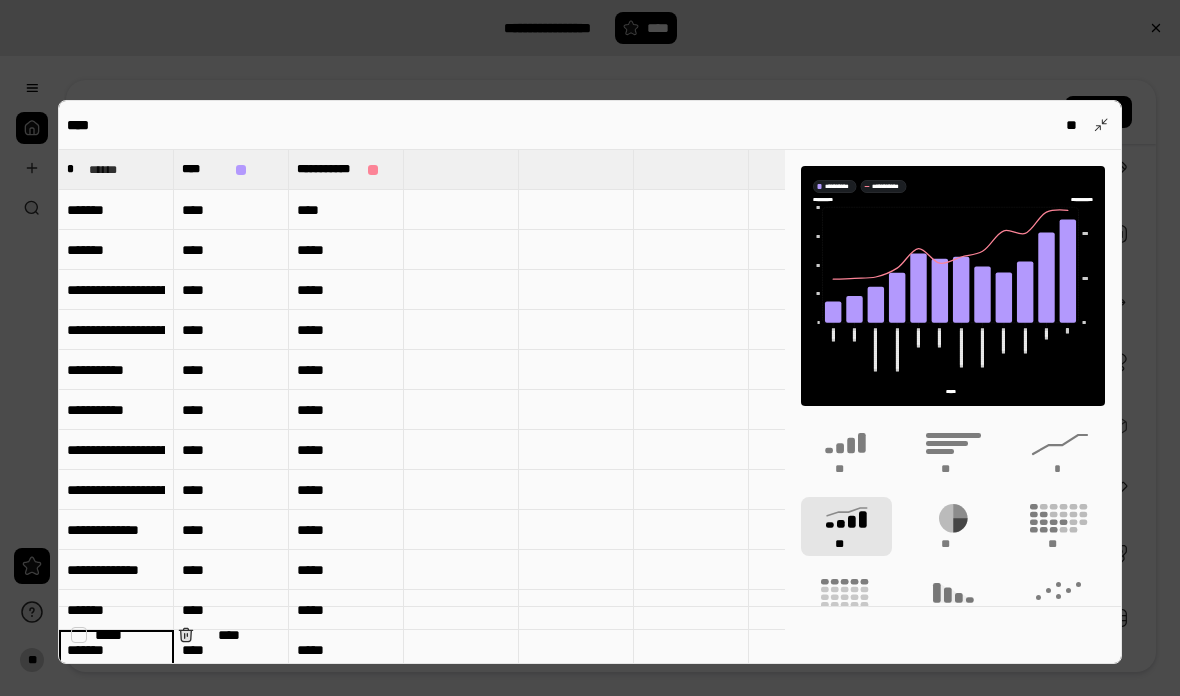 type on "******" 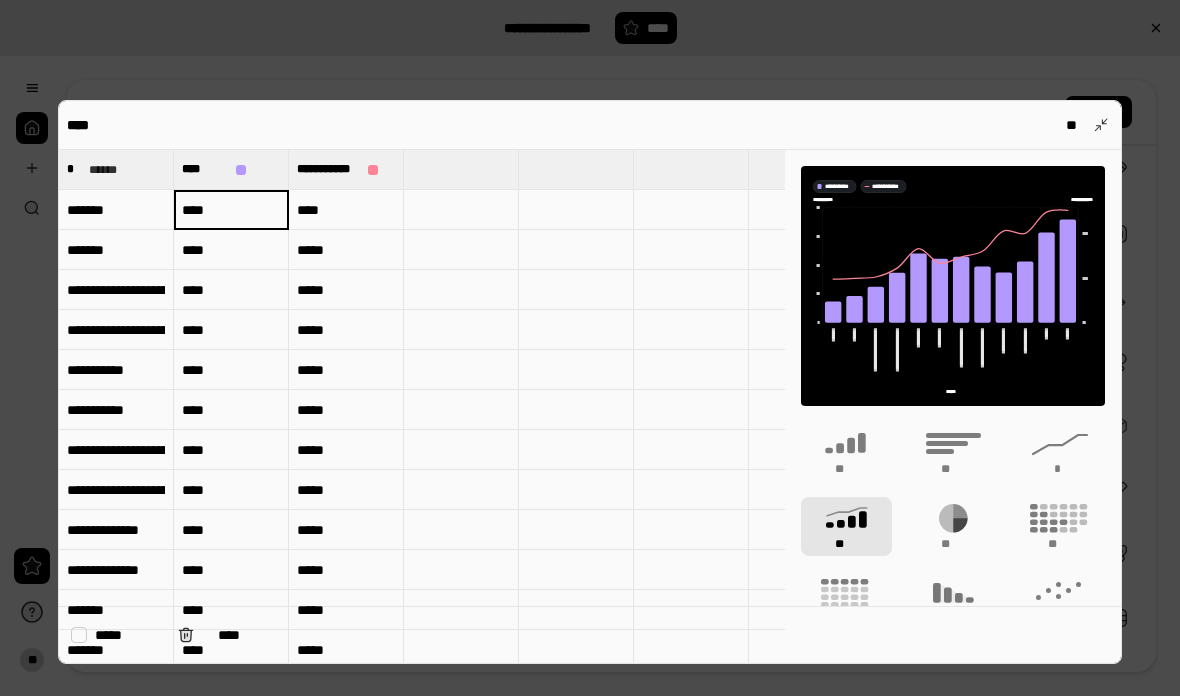 click on "****" at bounding box center [231, 210] 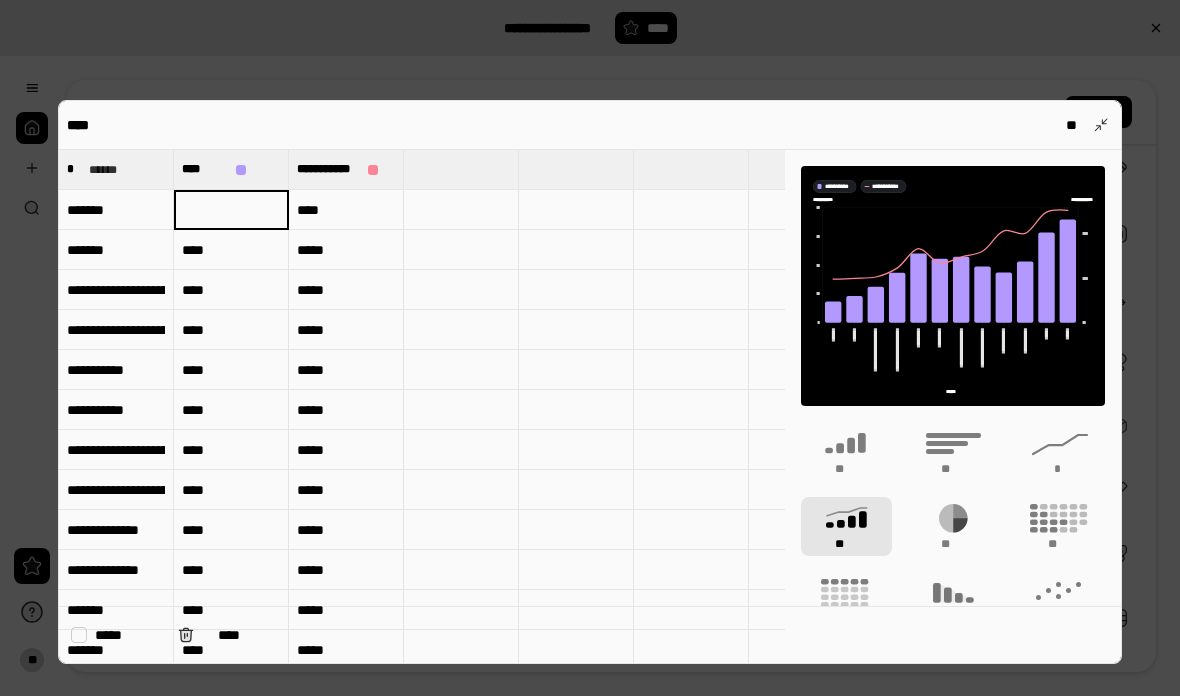 type 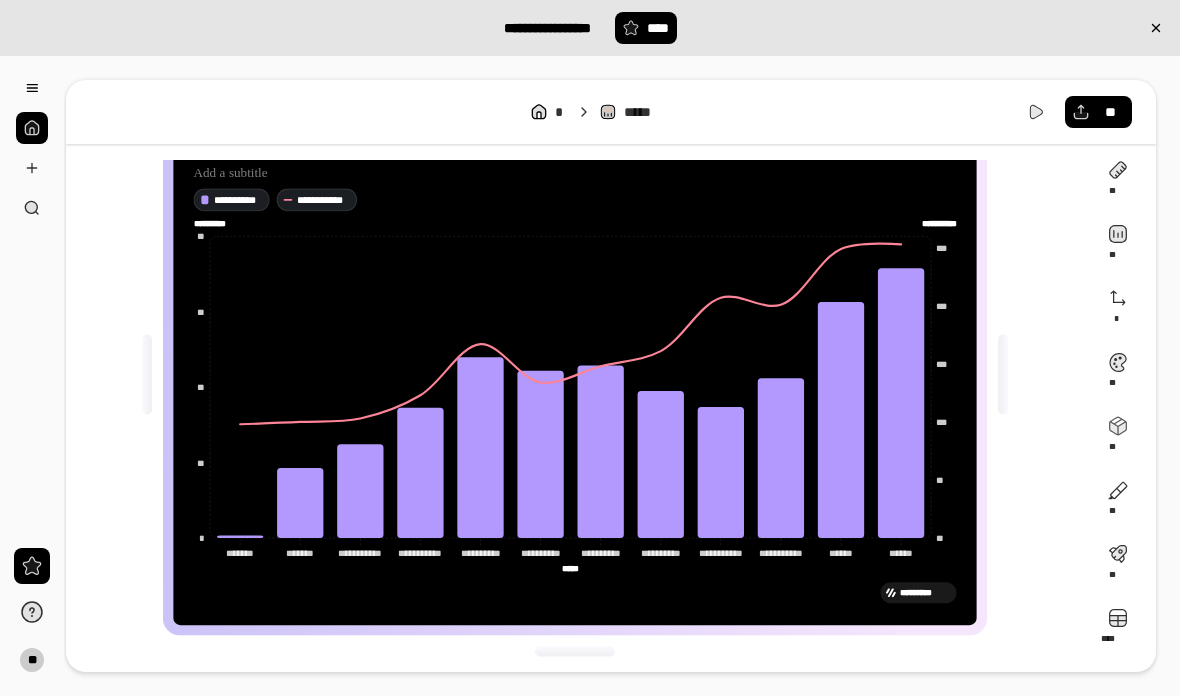scroll, scrollTop: 0, scrollLeft: 0, axis: both 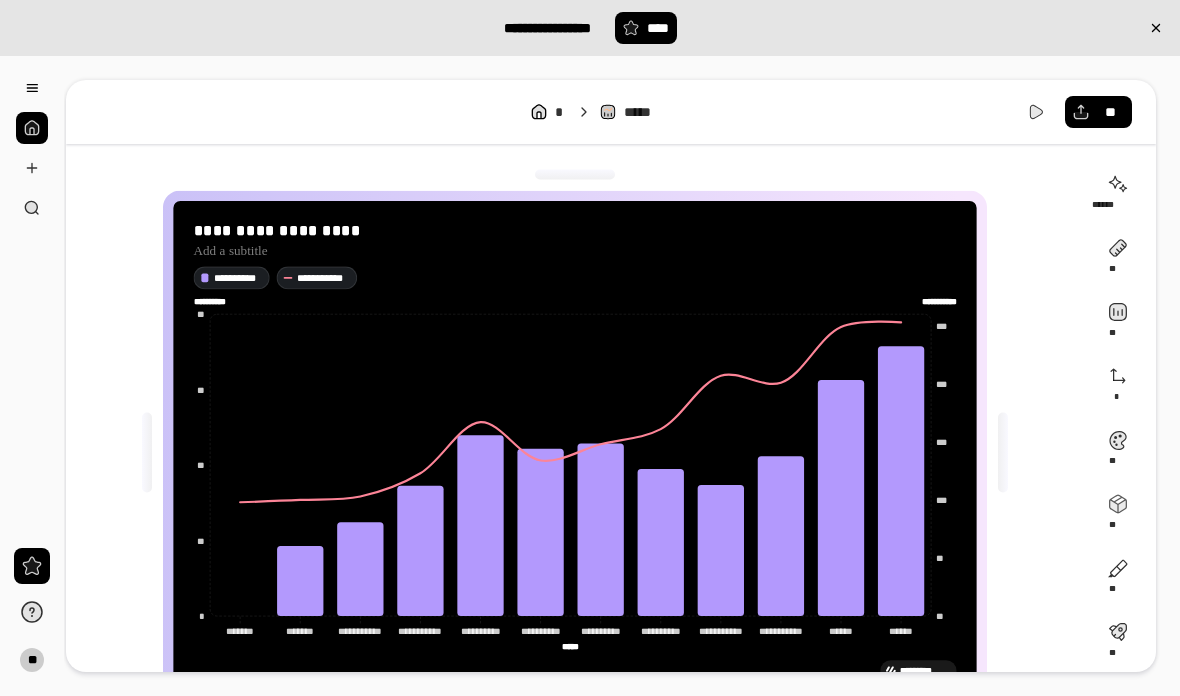 click on "**********" at bounding box center (239, 278) 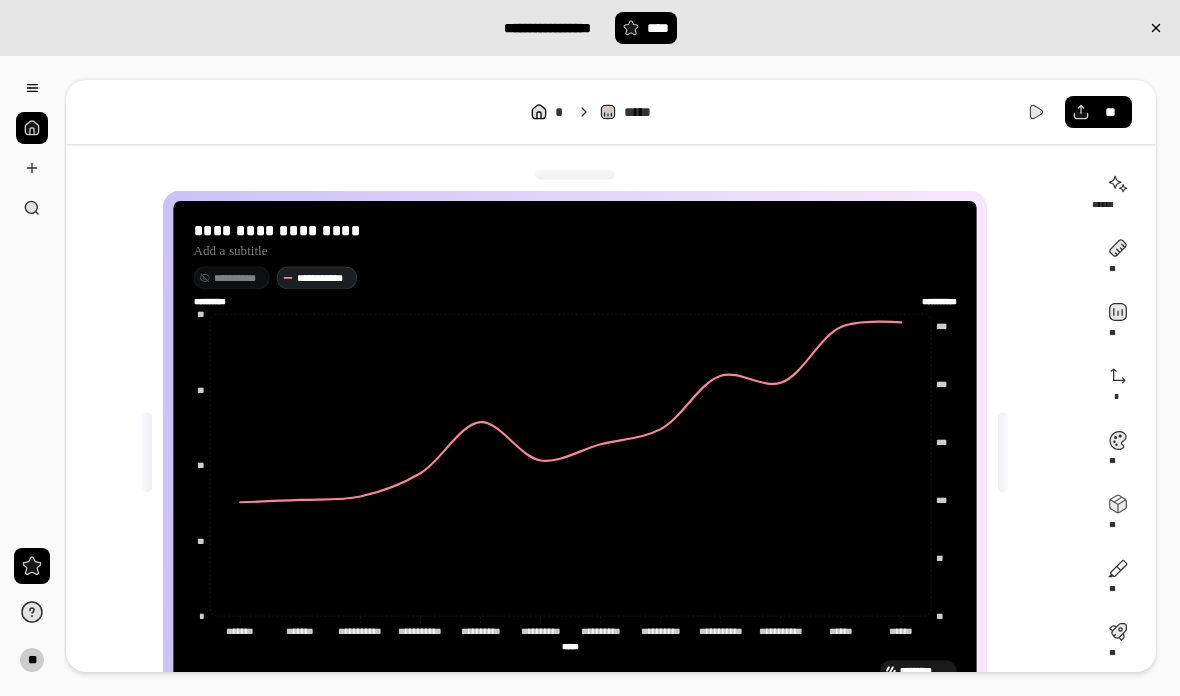 click on "**********" at bounding box center (239, 278) 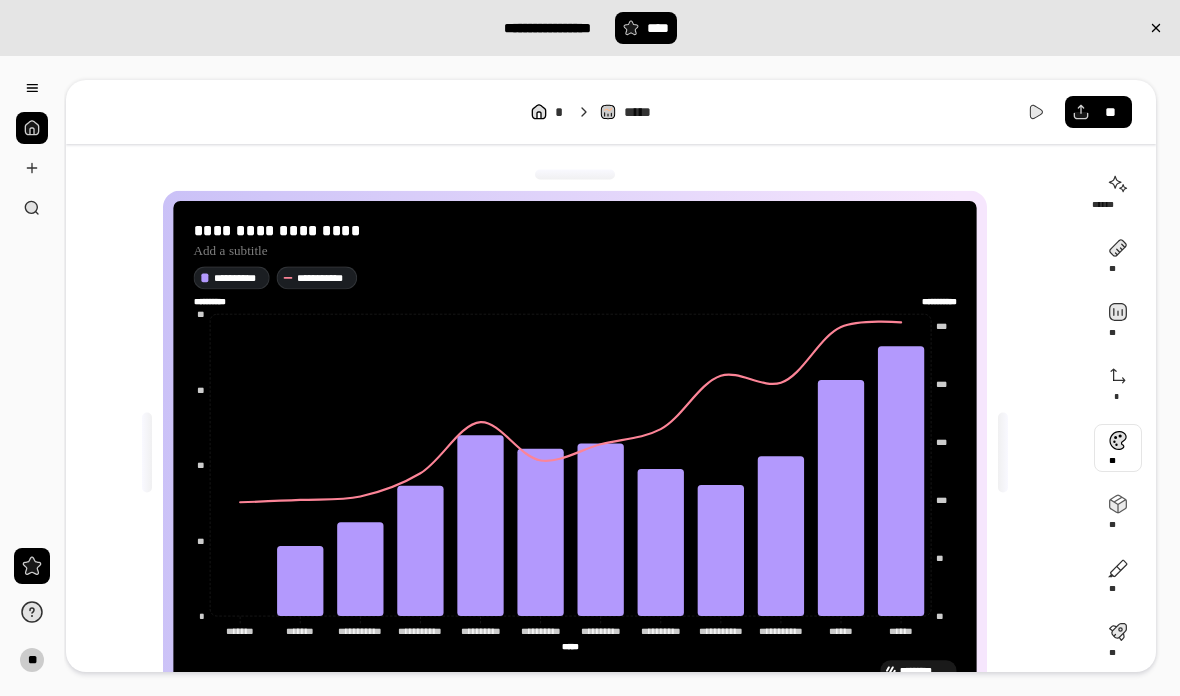 click at bounding box center [1118, 448] 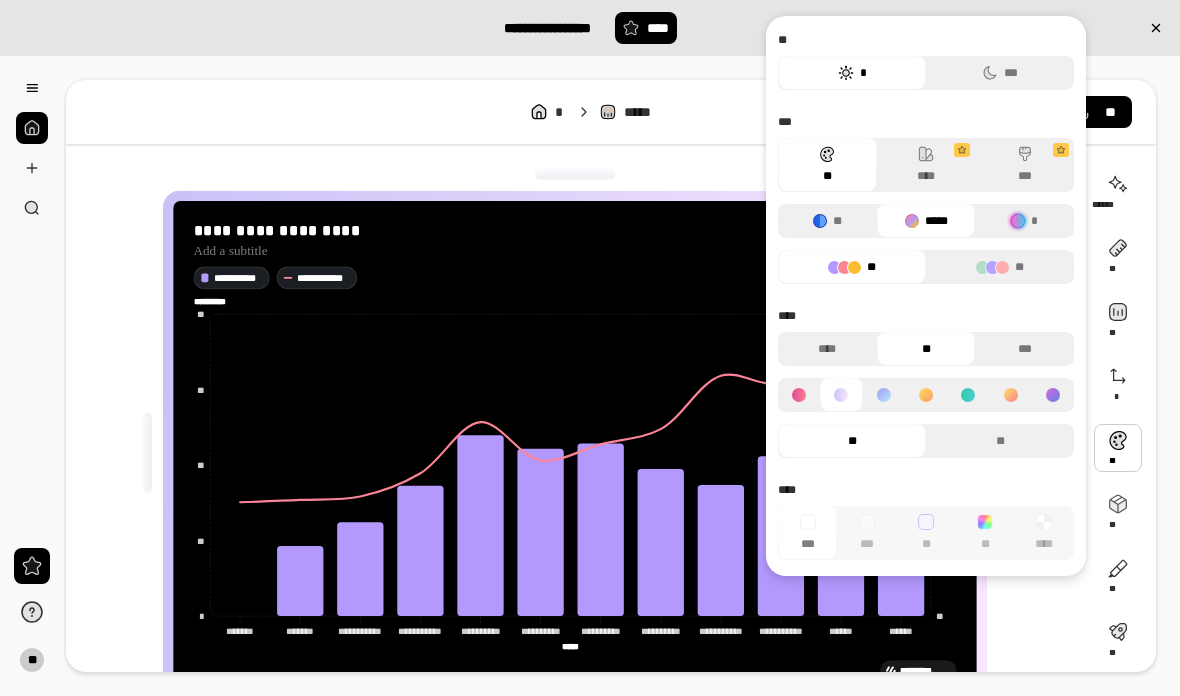 click at bounding box center (884, 395) 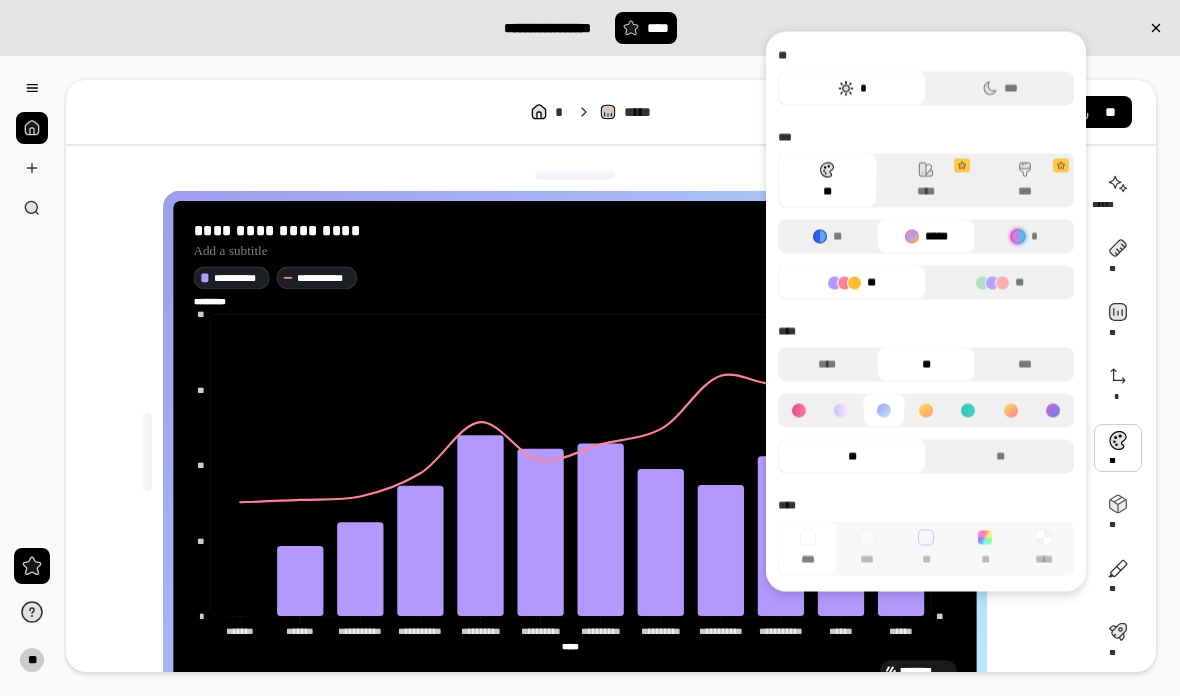 scroll, scrollTop: 136, scrollLeft: 0, axis: vertical 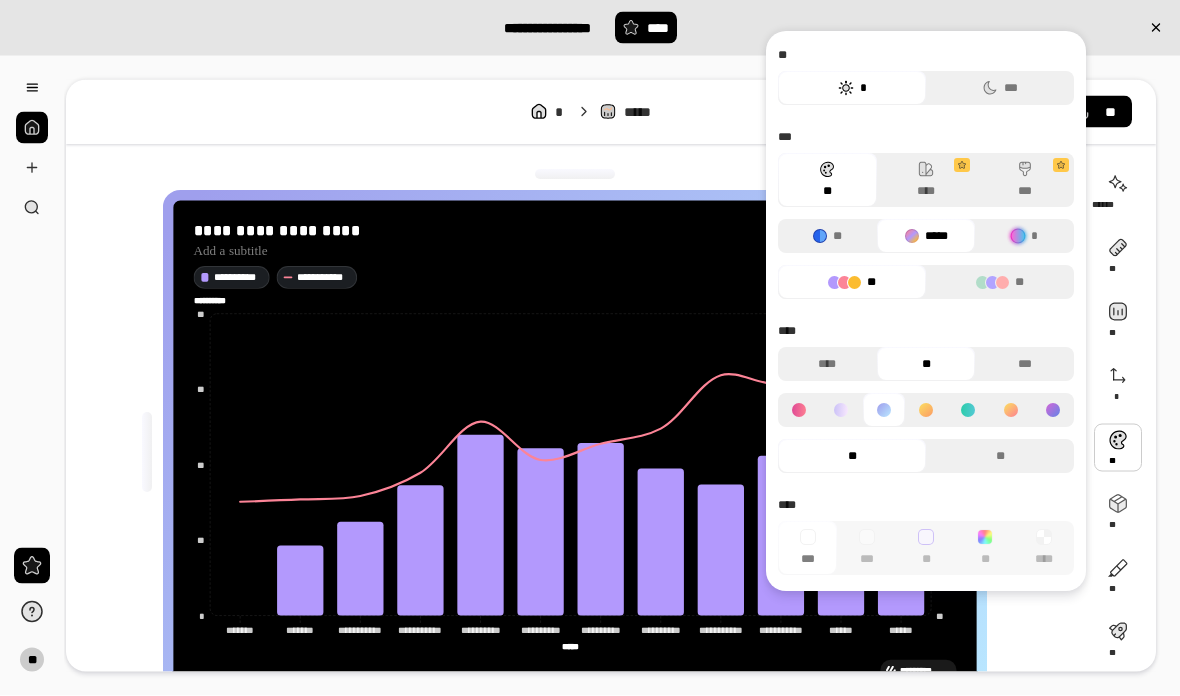click on "**" at bounding box center (852, 283) 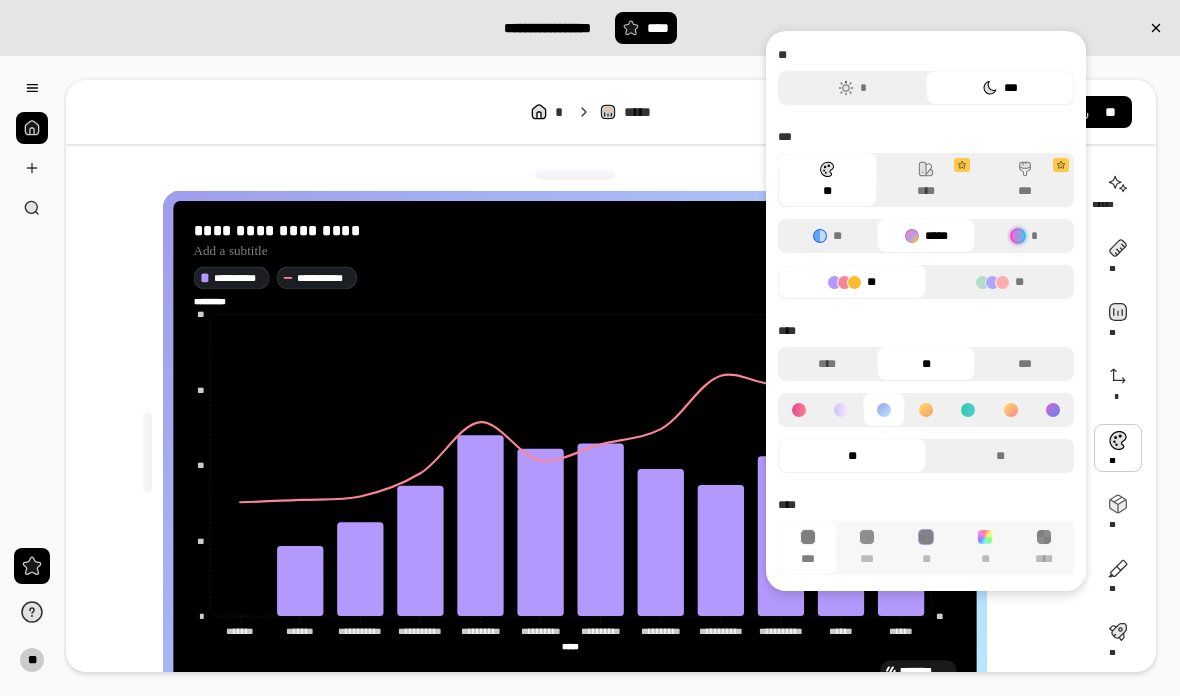 click on "*" at bounding box center [852, 88] 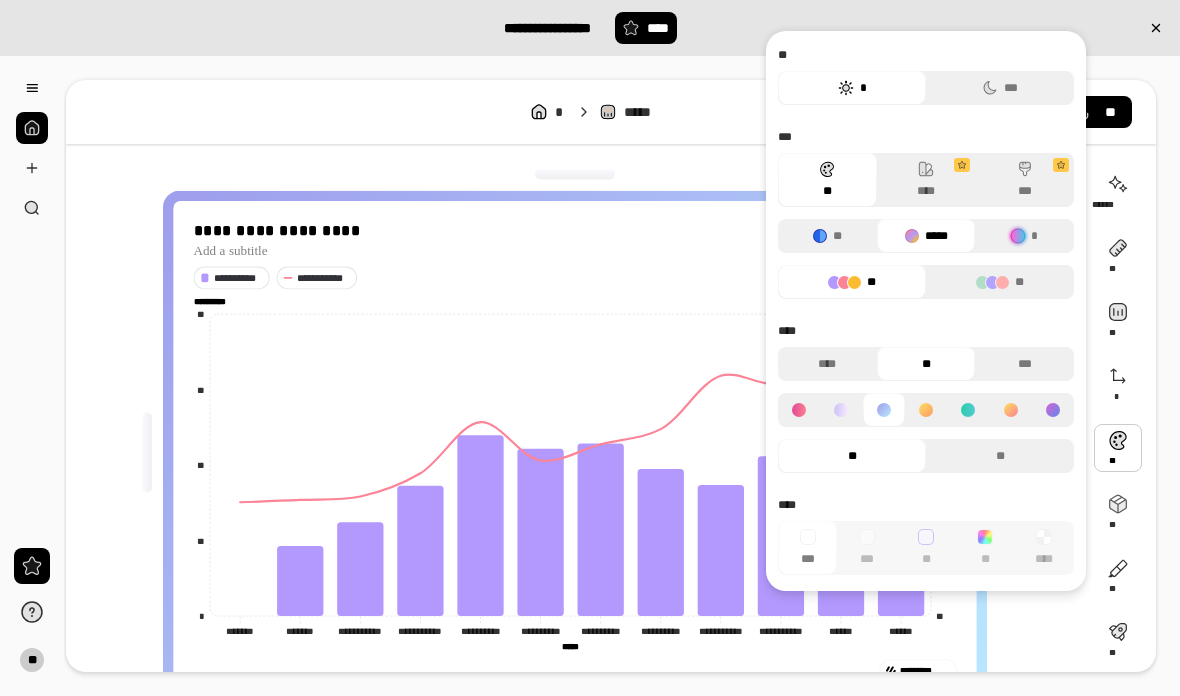 click on "***" at bounding box center (1000, 88) 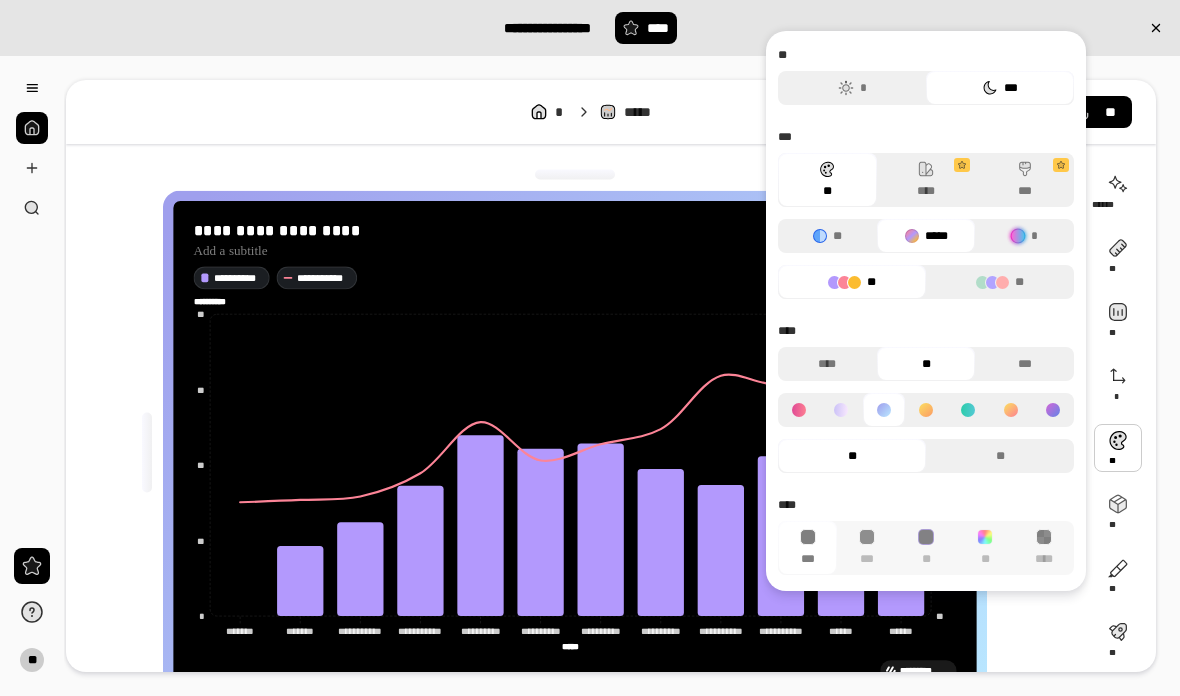 click on "**" at bounding box center [827, 236] 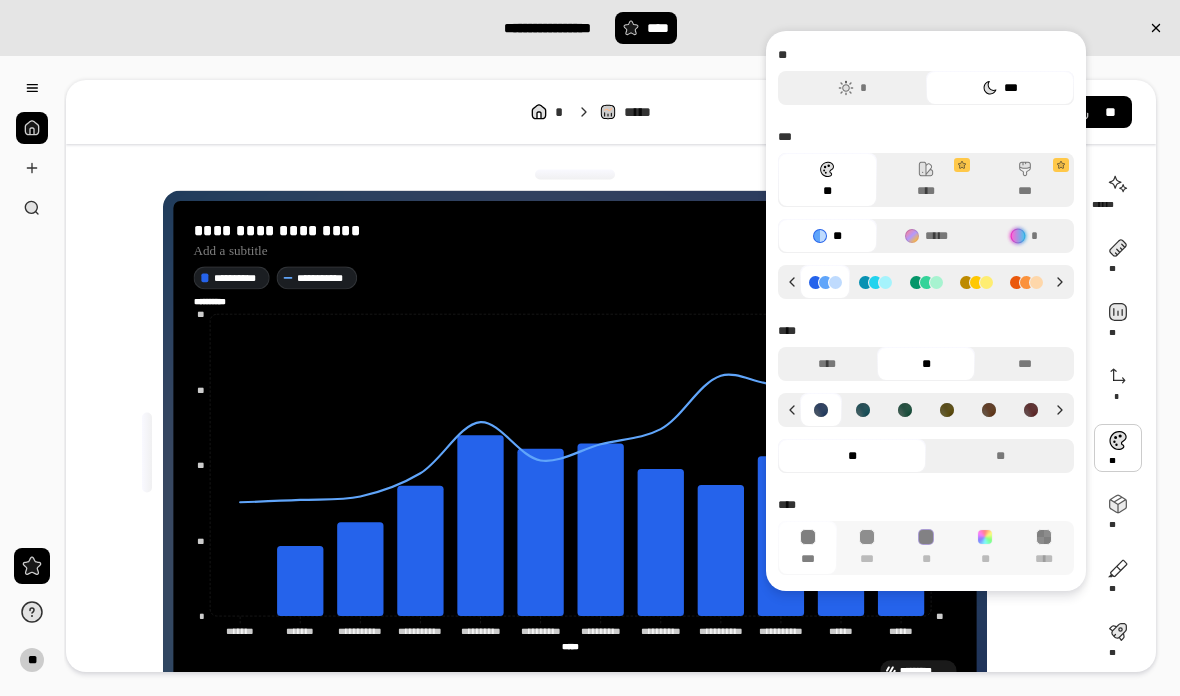 click at bounding box center [912, 236] 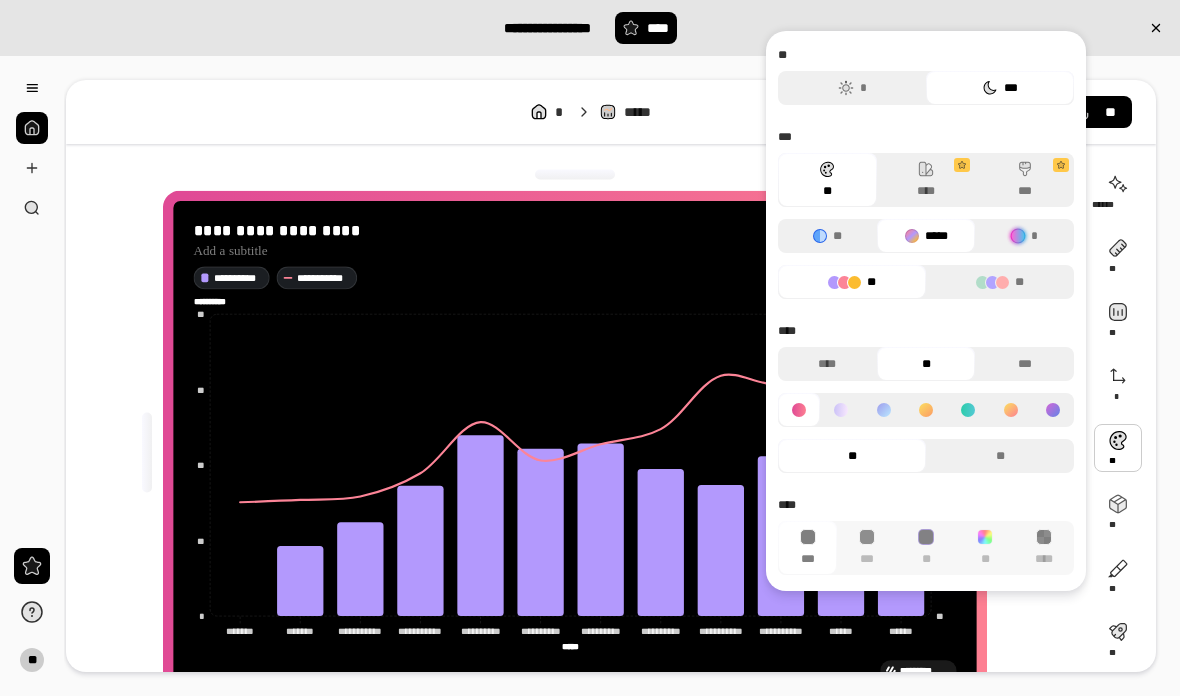 click 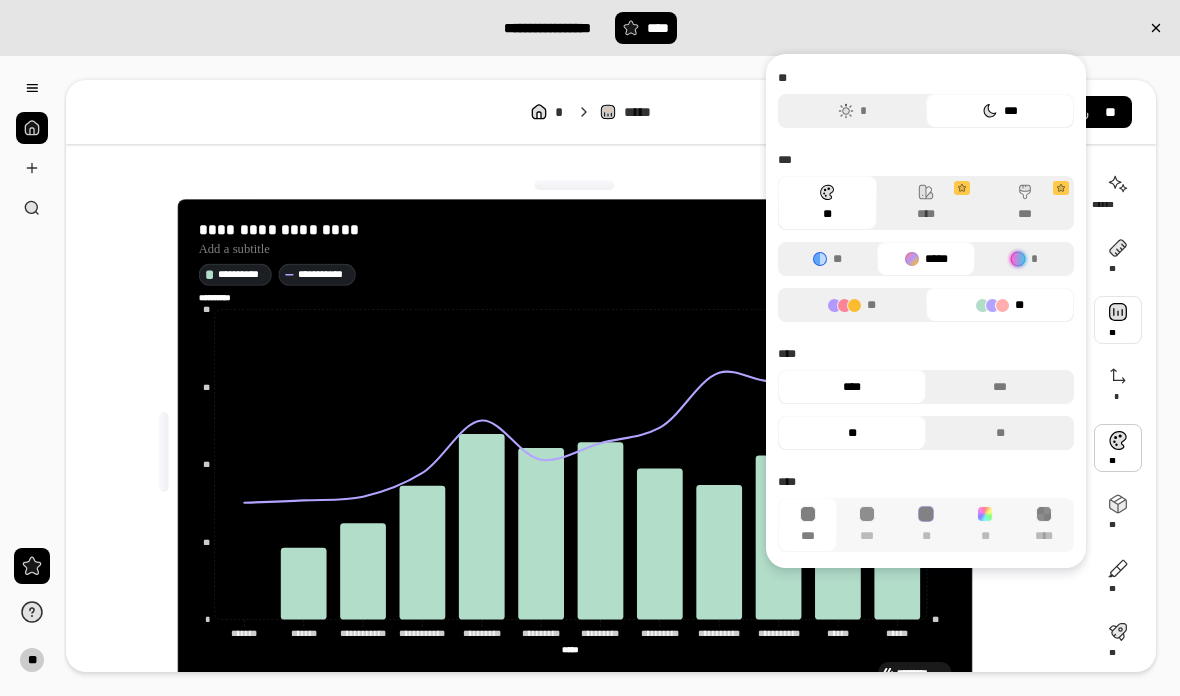 click at bounding box center (1118, 320) 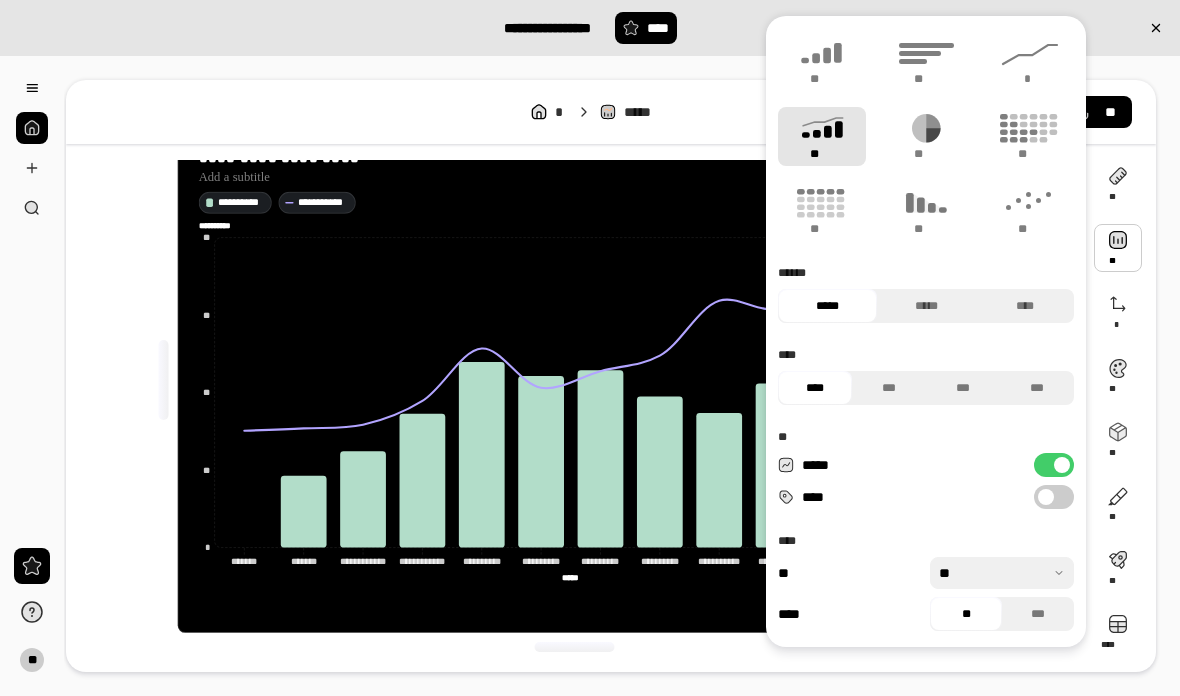 scroll, scrollTop: 72, scrollLeft: 0, axis: vertical 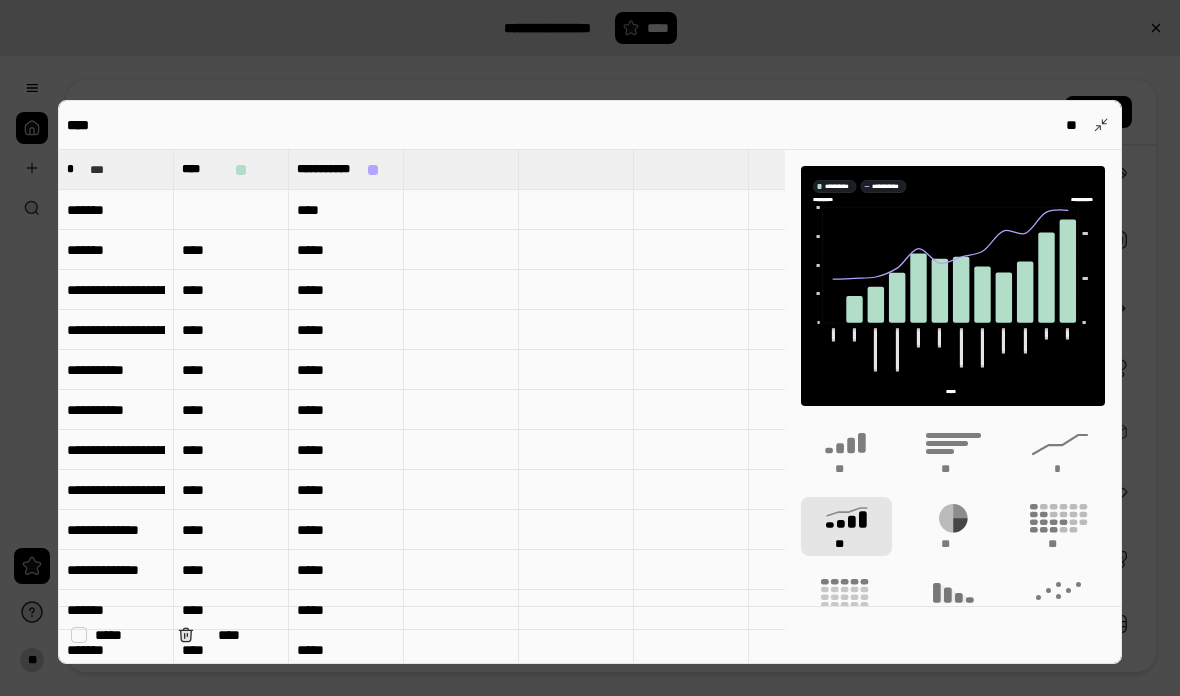 click on "****" at bounding box center (191, 169) 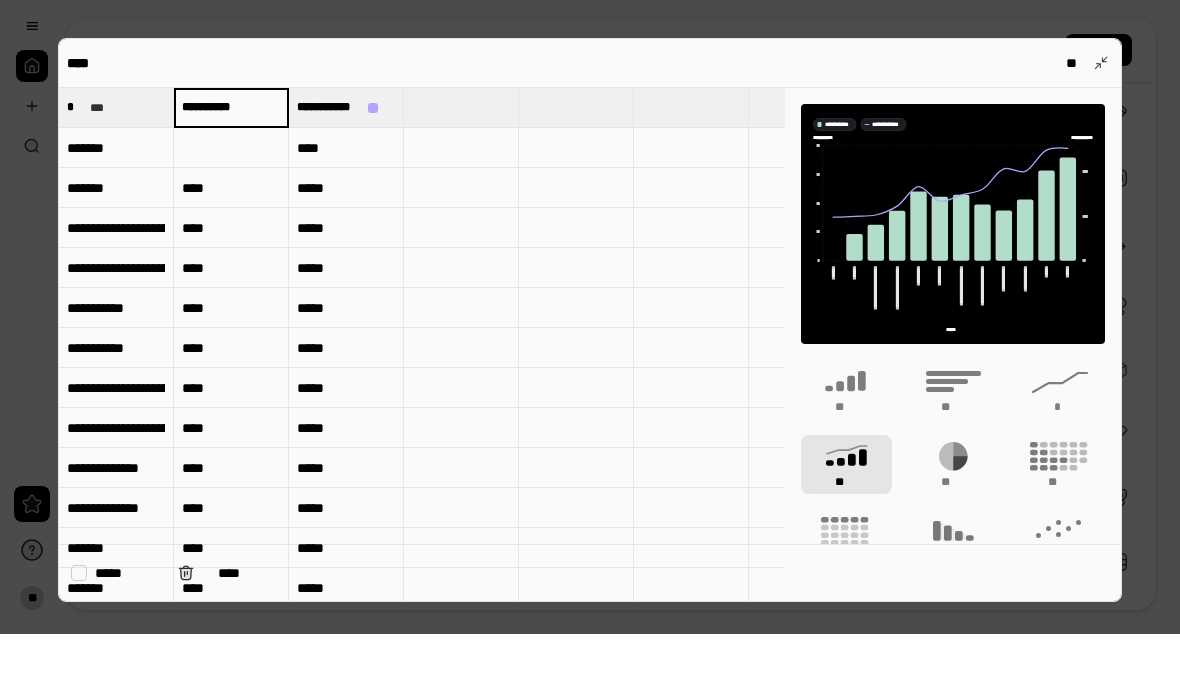 scroll, scrollTop: 199, scrollLeft: 0, axis: vertical 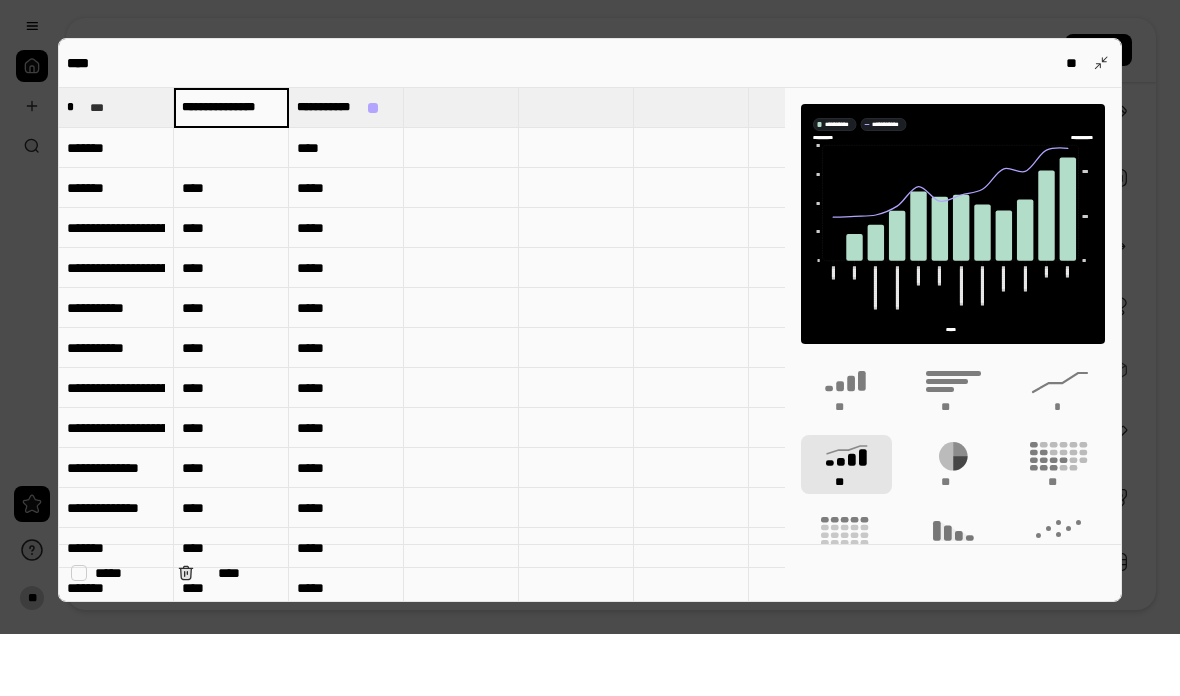 type on "**********" 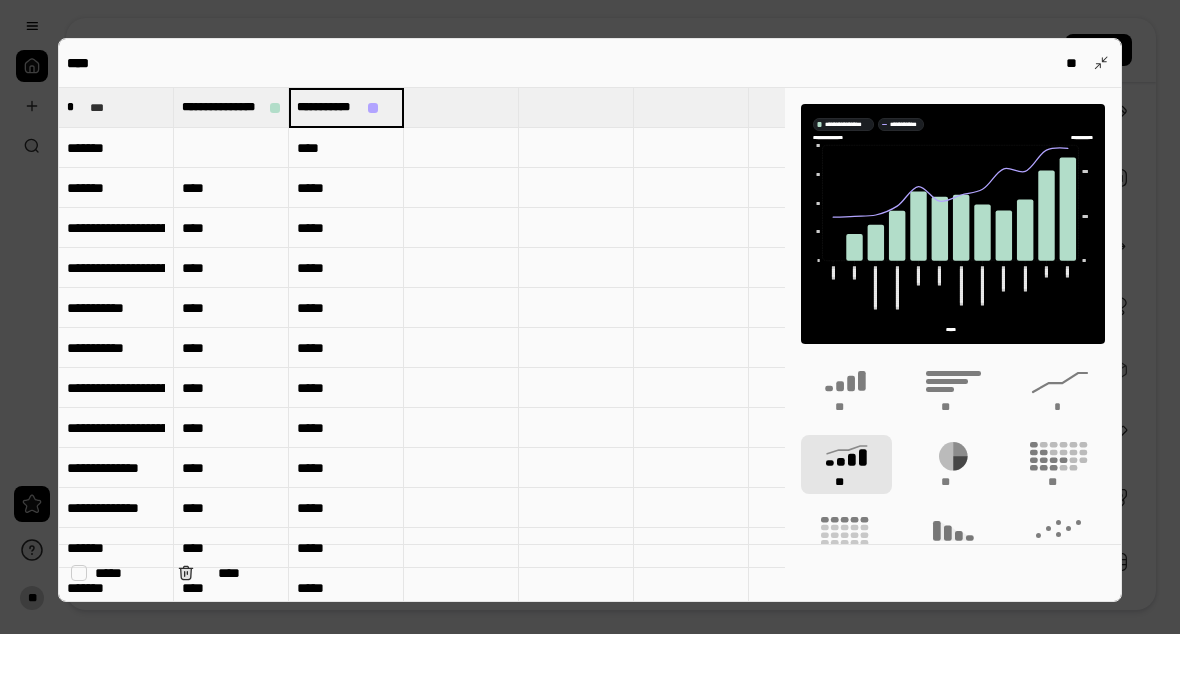scroll, scrollTop: 261, scrollLeft: 0, axis: vertical 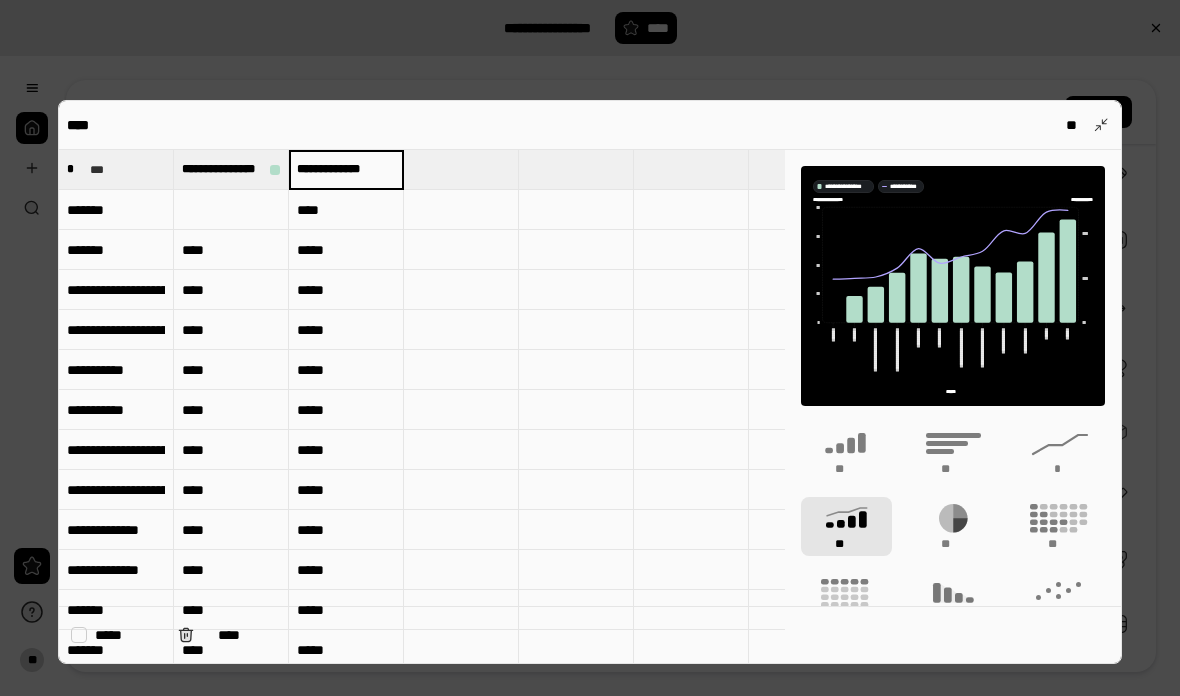 type on "**********" 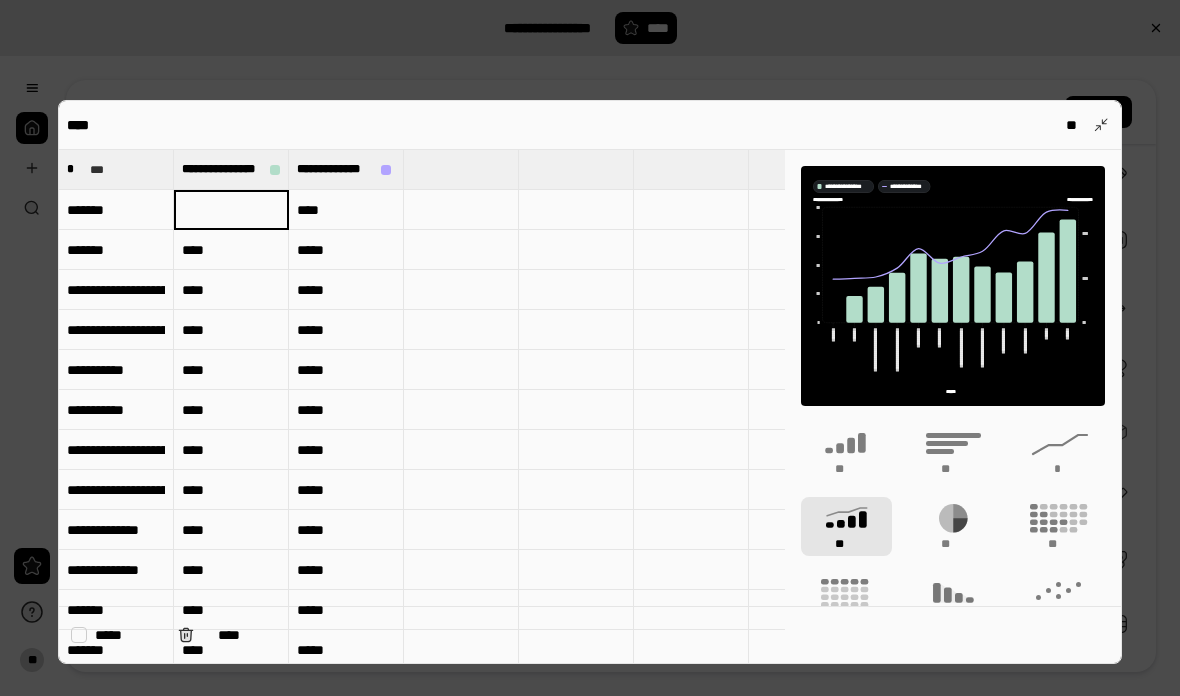 click at bounding box center [231, 210] 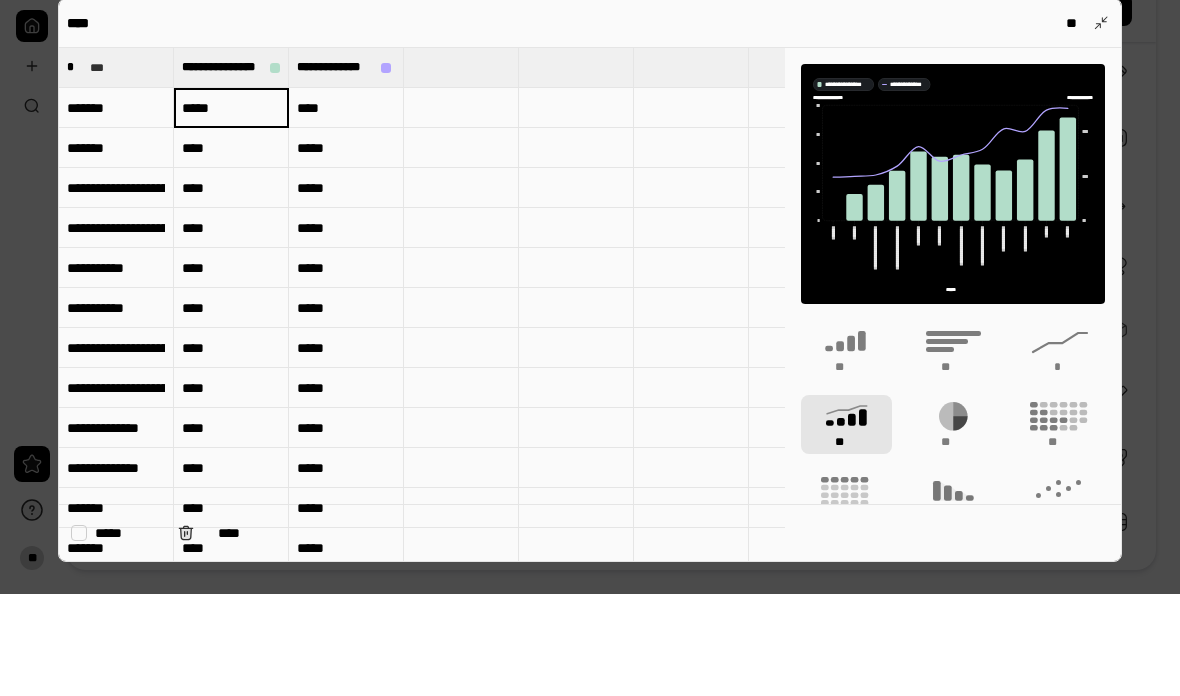 type on "*****" 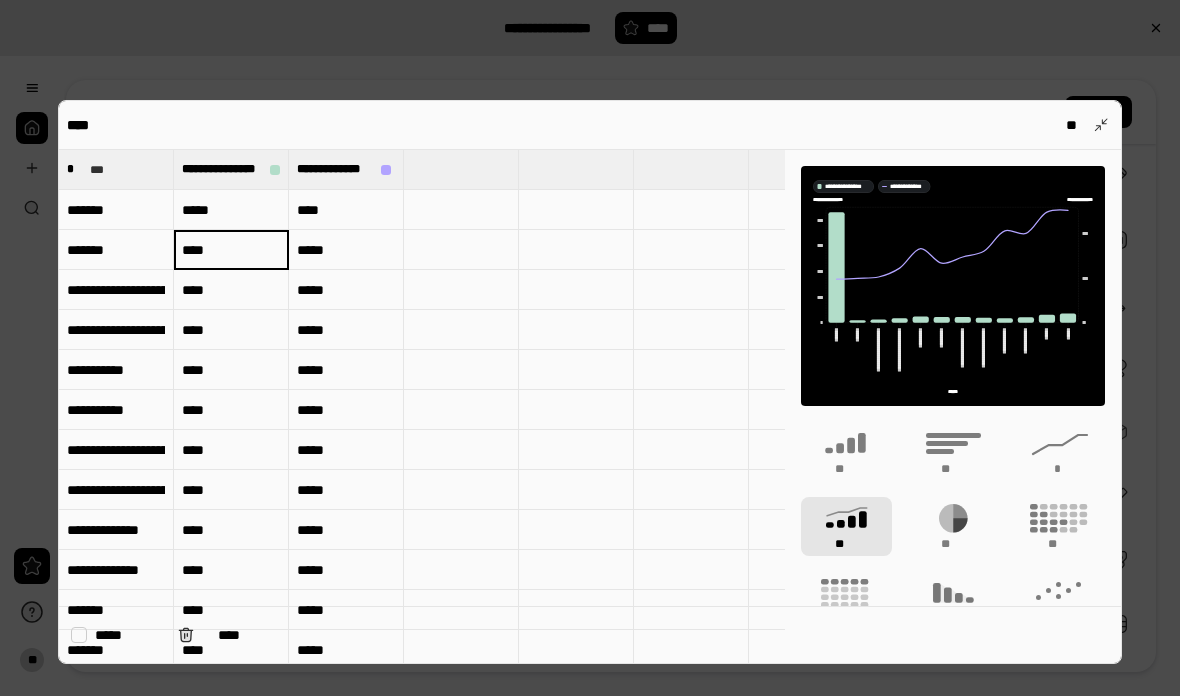 click on "****" at bounding box center [231, 250] 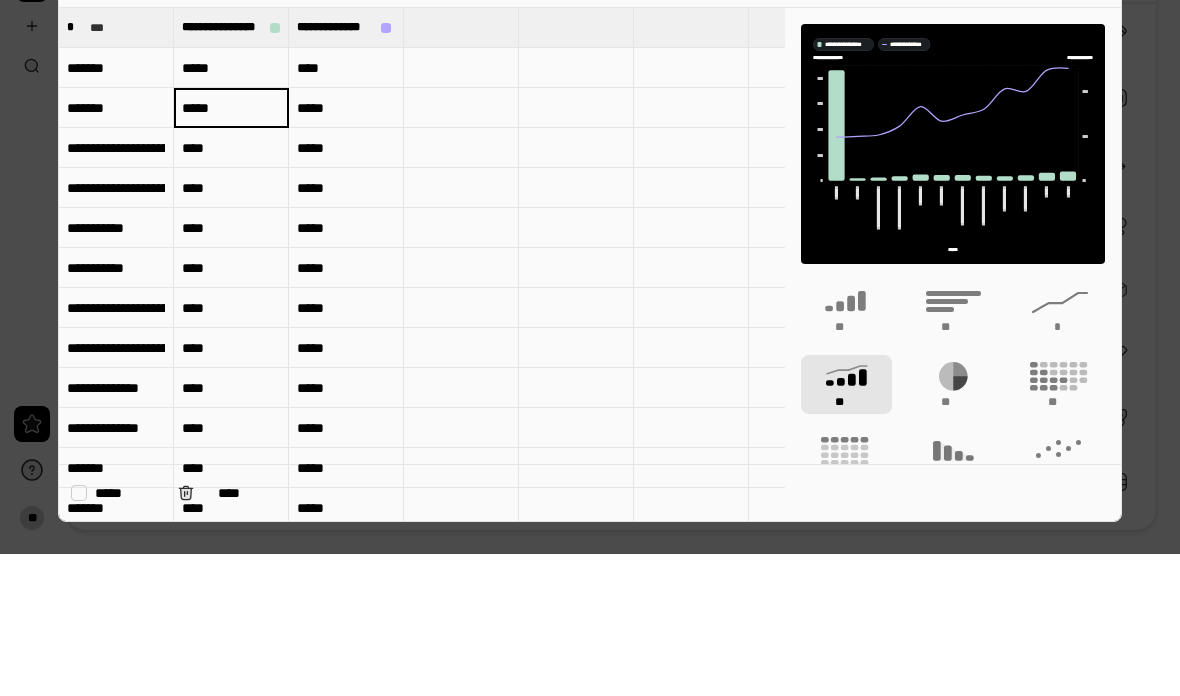type on "*****" 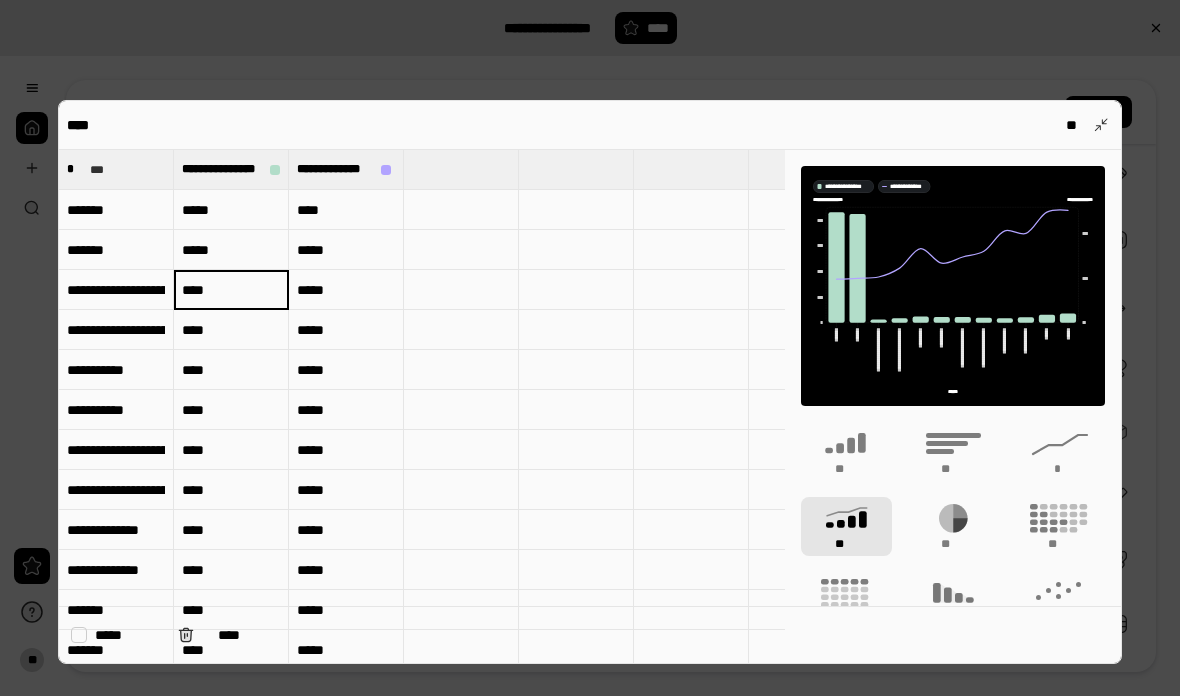 click on "****" at bounding box center [231, 330] 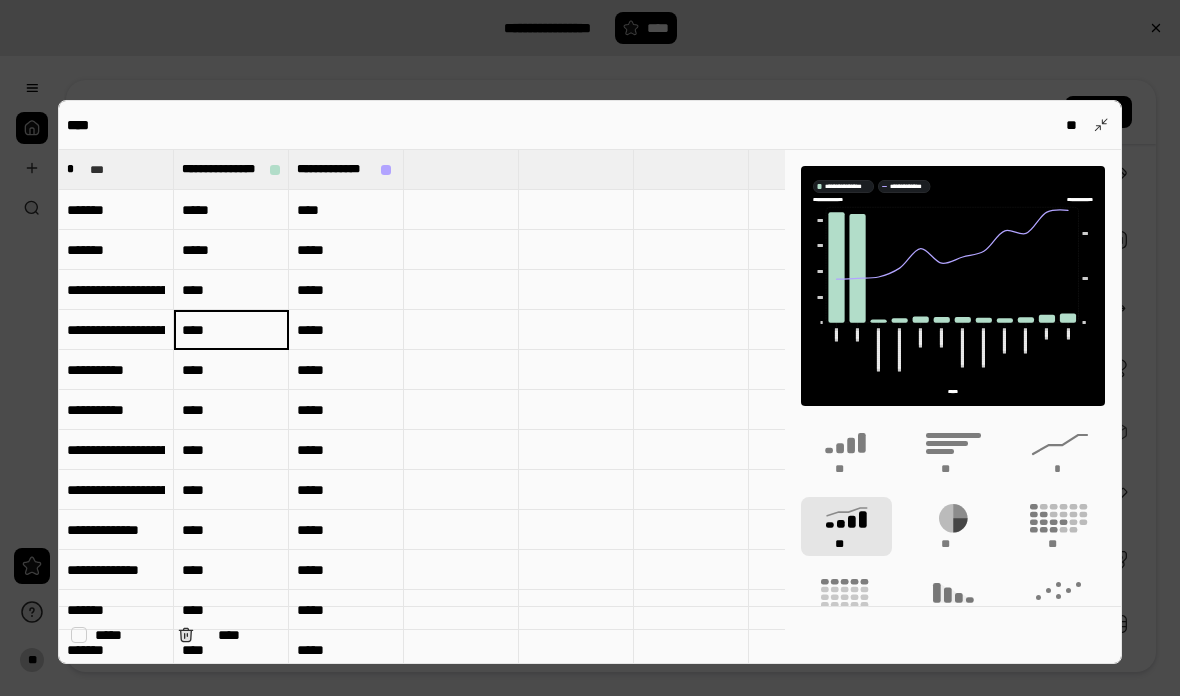 click on "****" at bounding box center (231, 290) 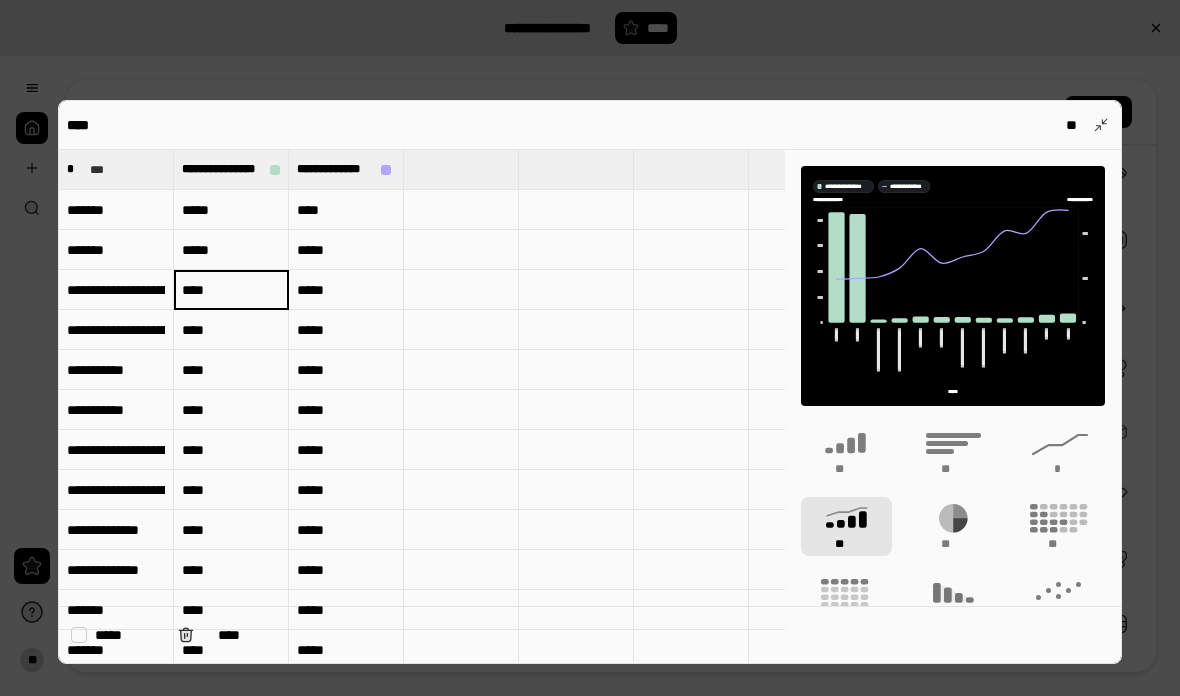 click on "****" at bounding box center (231, 290) 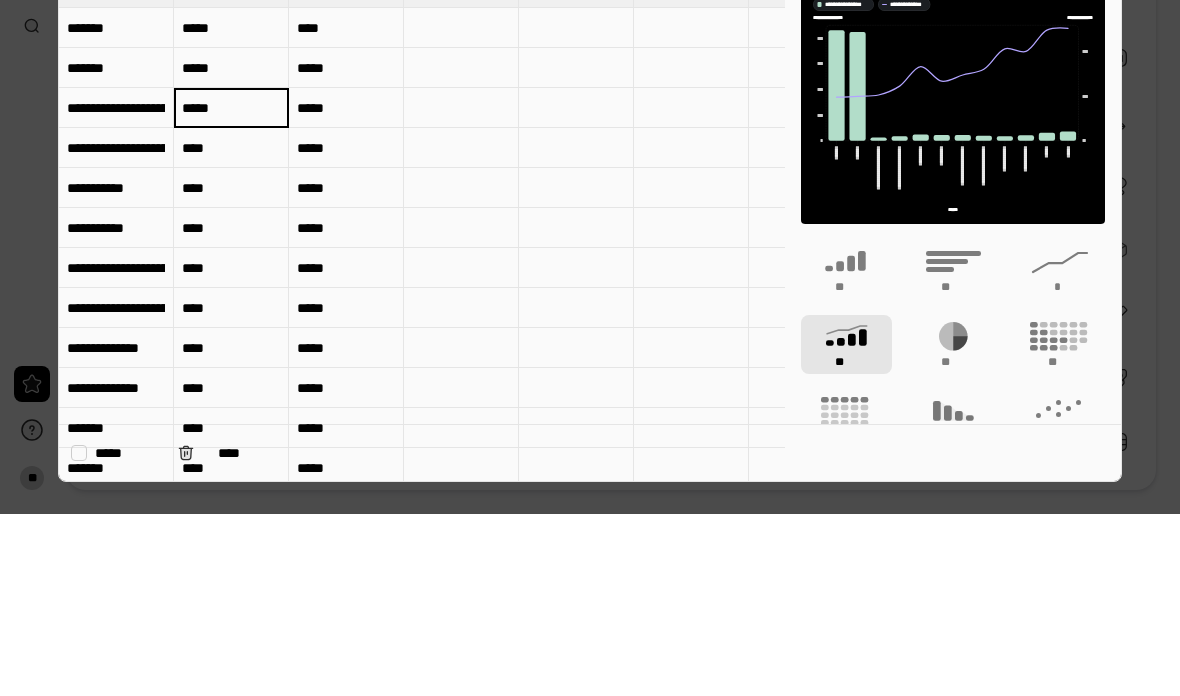 type on "*****" 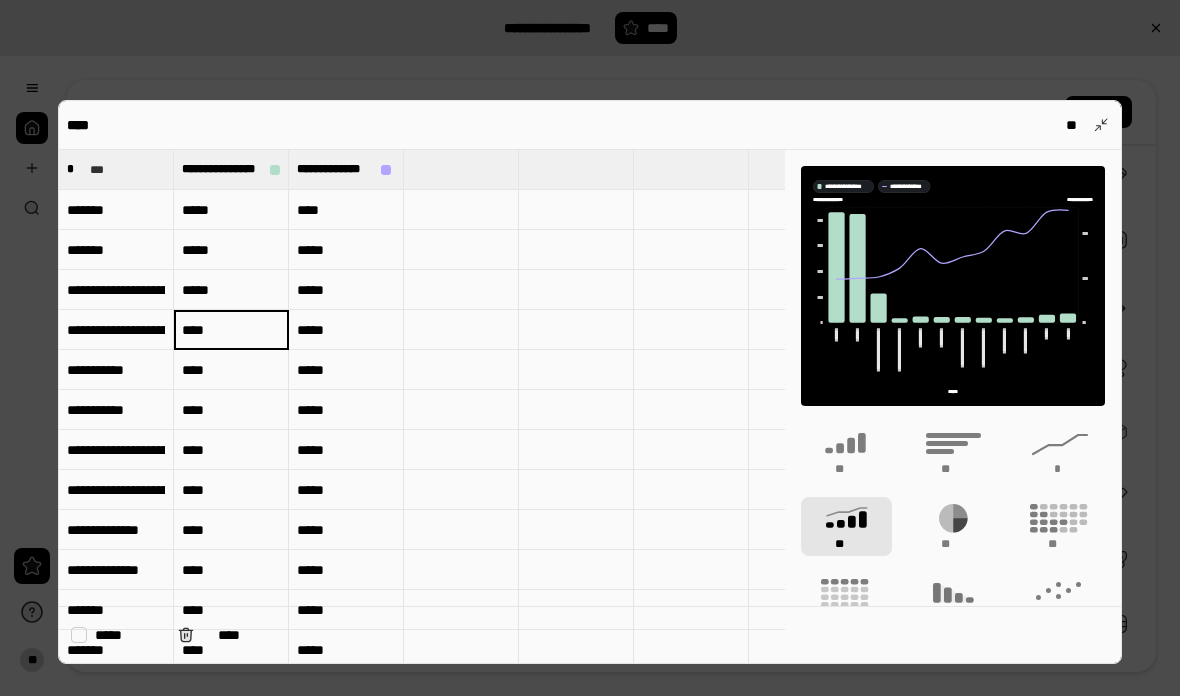 click on "****" at bounding box center [231, 330] 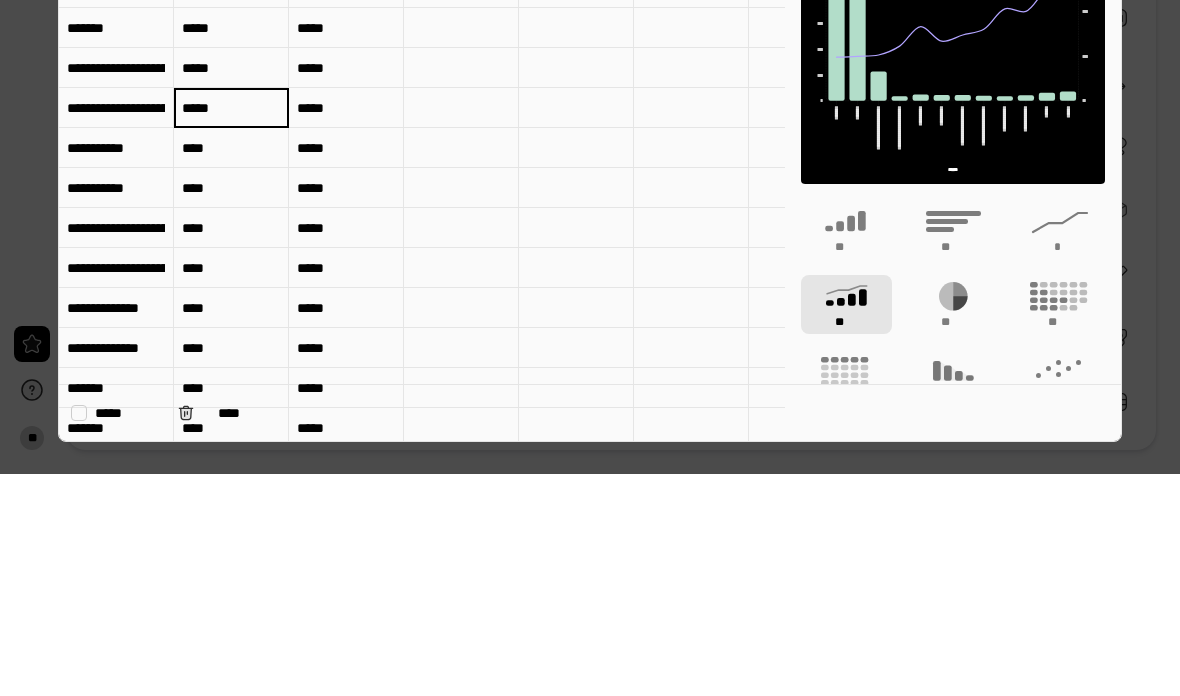 type on "*****" 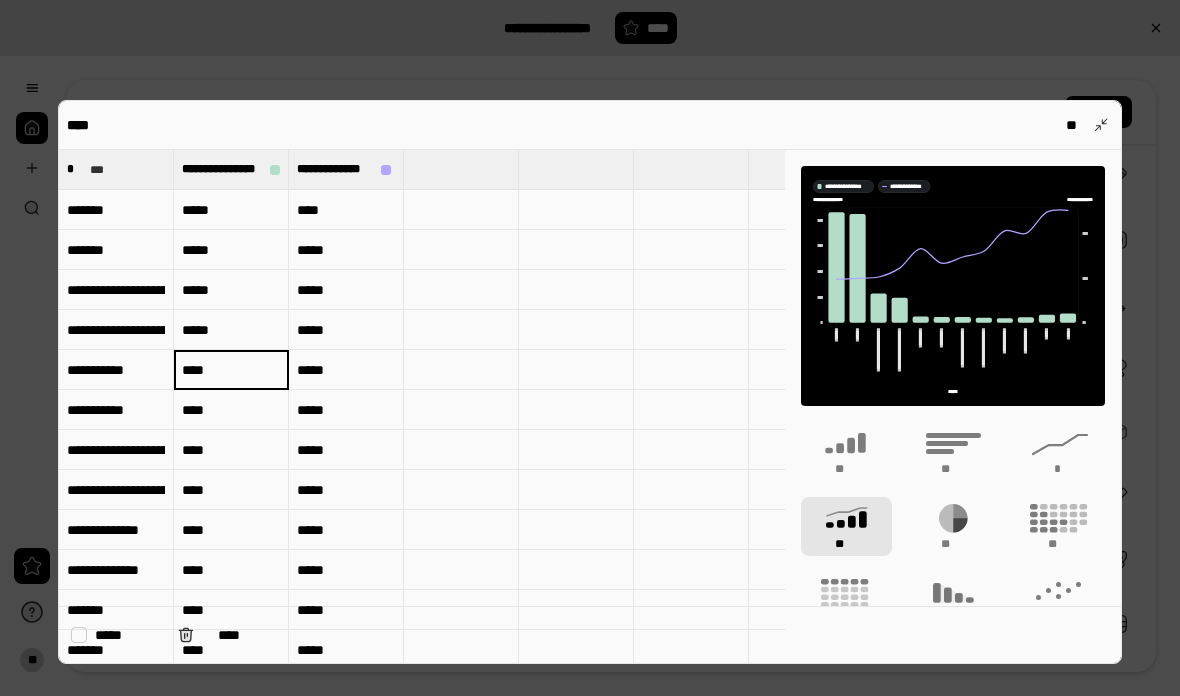 click on "****" at bounding box center [231, 370] 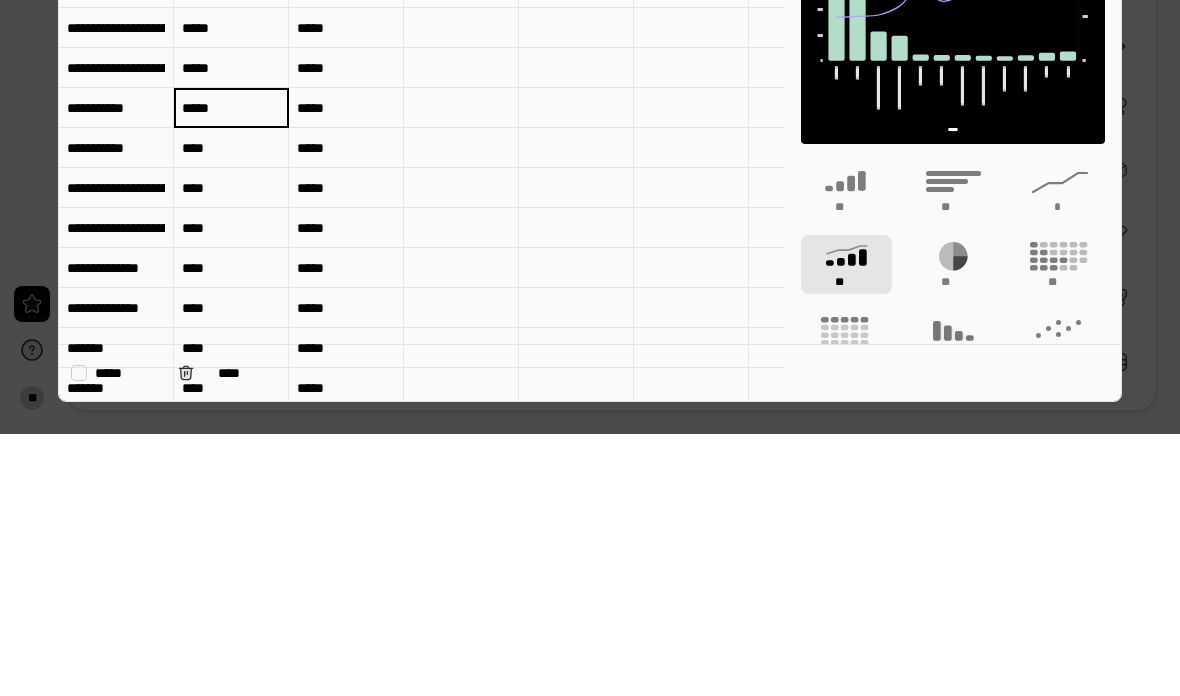 type on "*****" 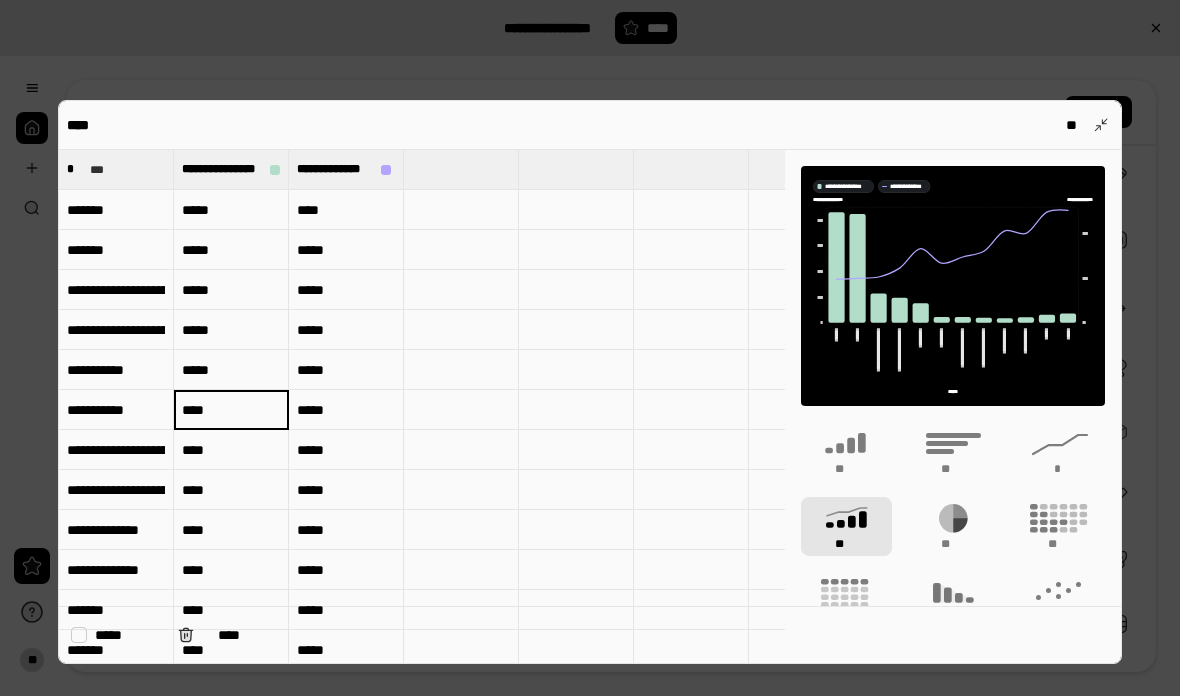 click on "****" at bounding box center (231, 410) 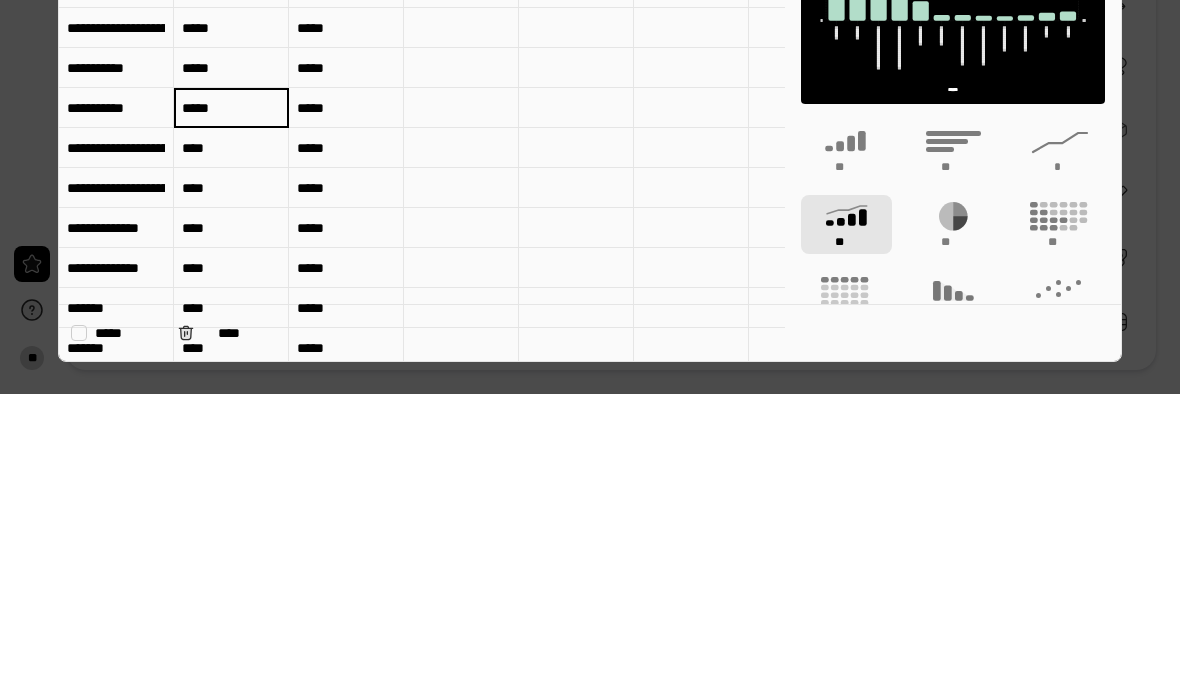 type on "*****" 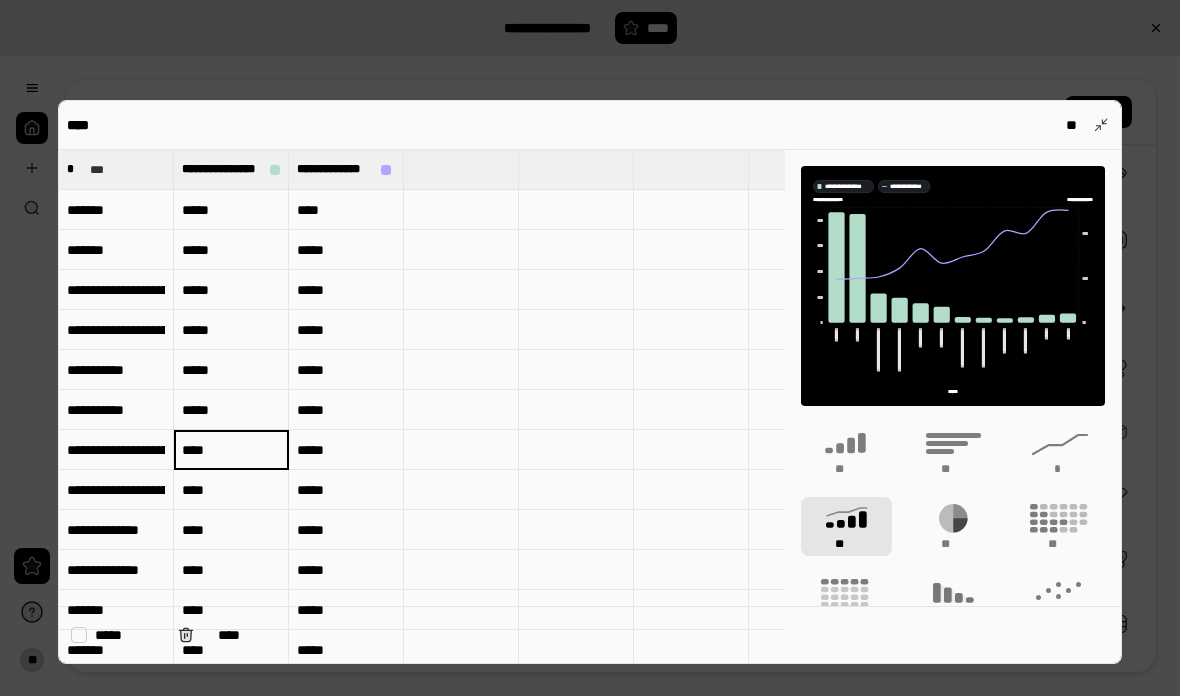 click on "****" at bounding box center (231, 450) 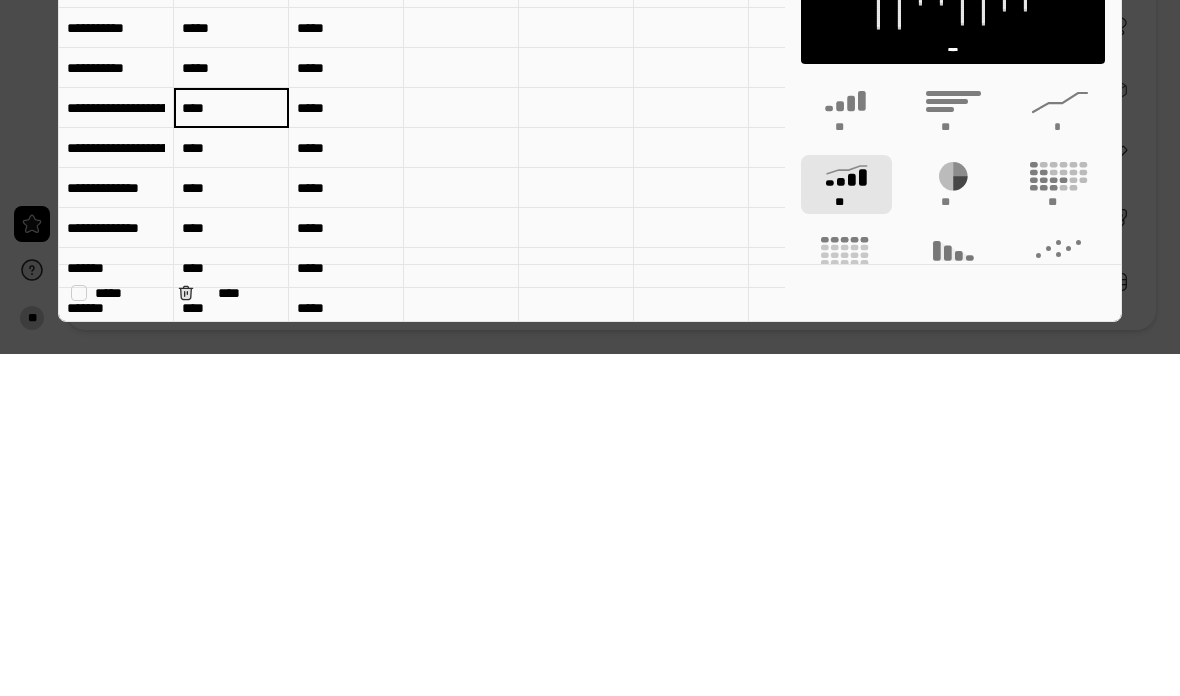 type on "****" 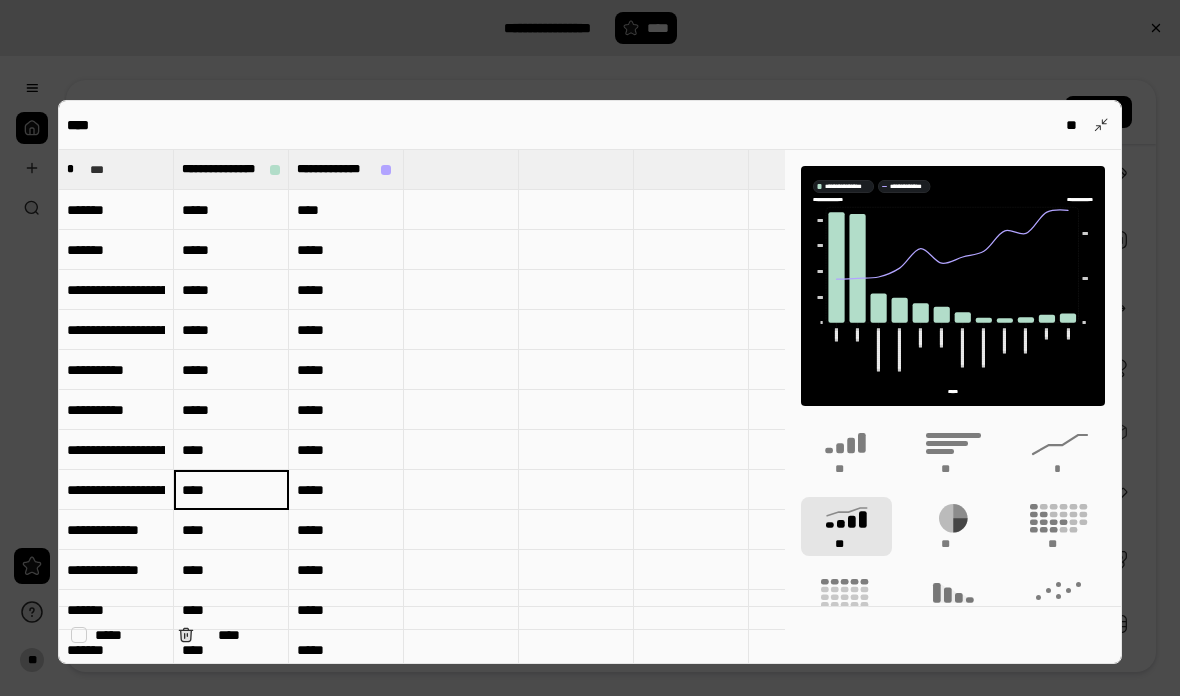 click on "****" at bounding box center (231, 490) 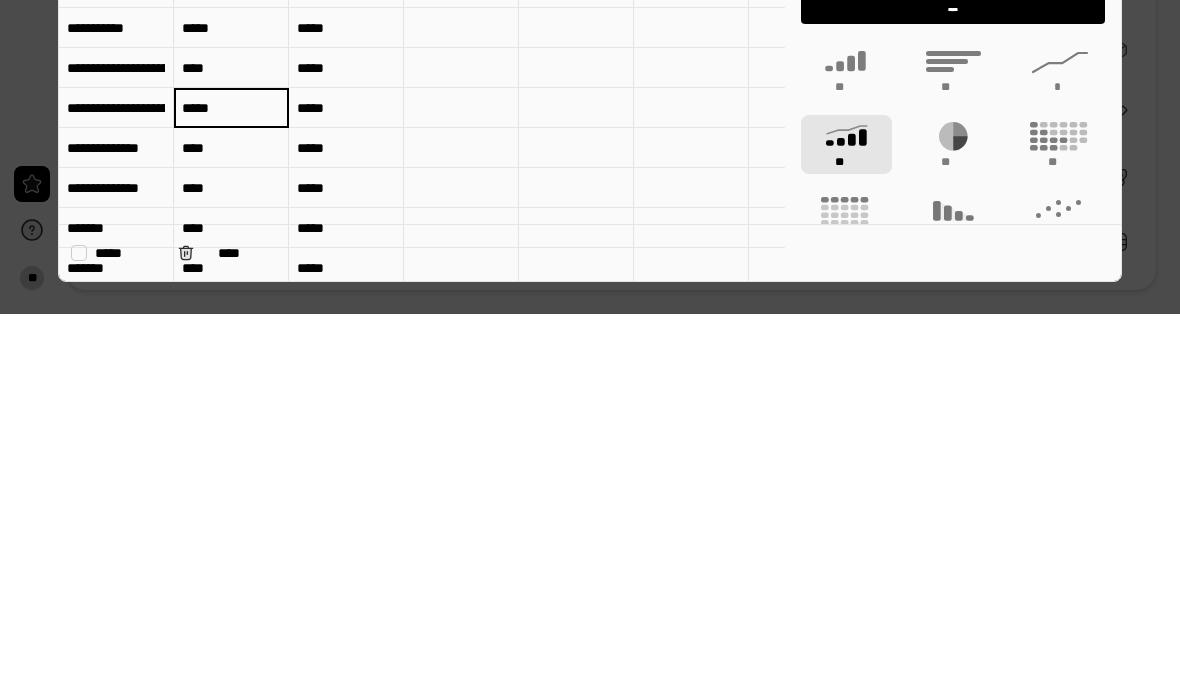 type on "*****" 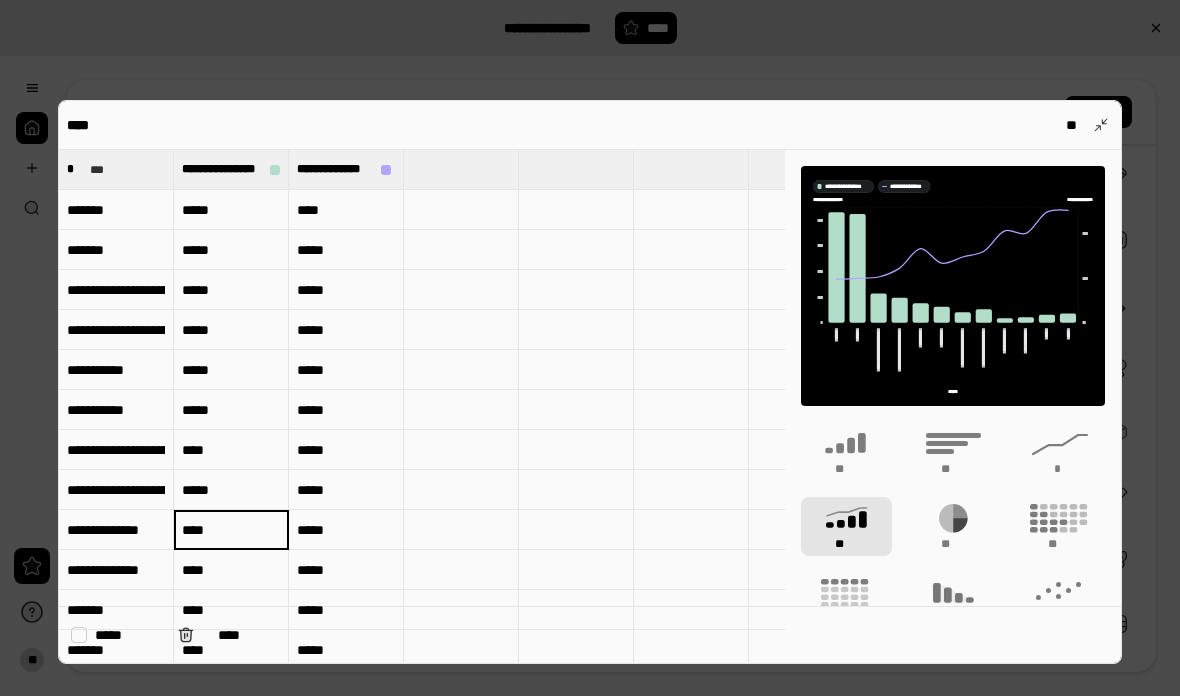 click on "****" at bounding box center [231, 530] 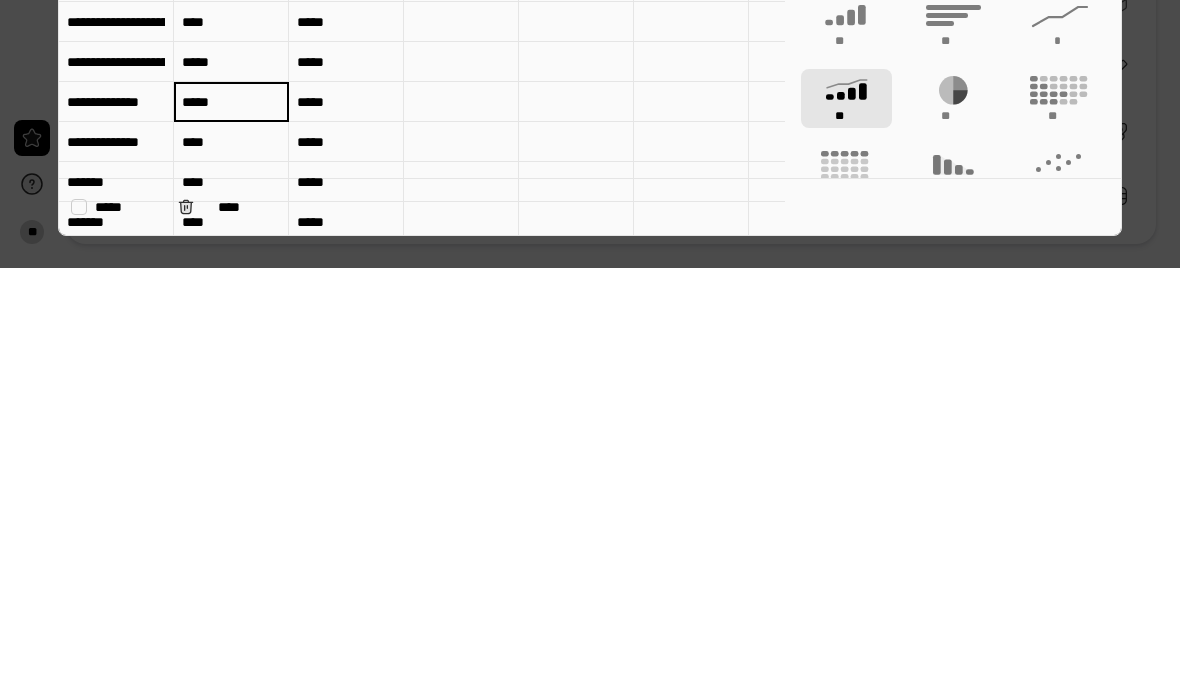 type on "*****" 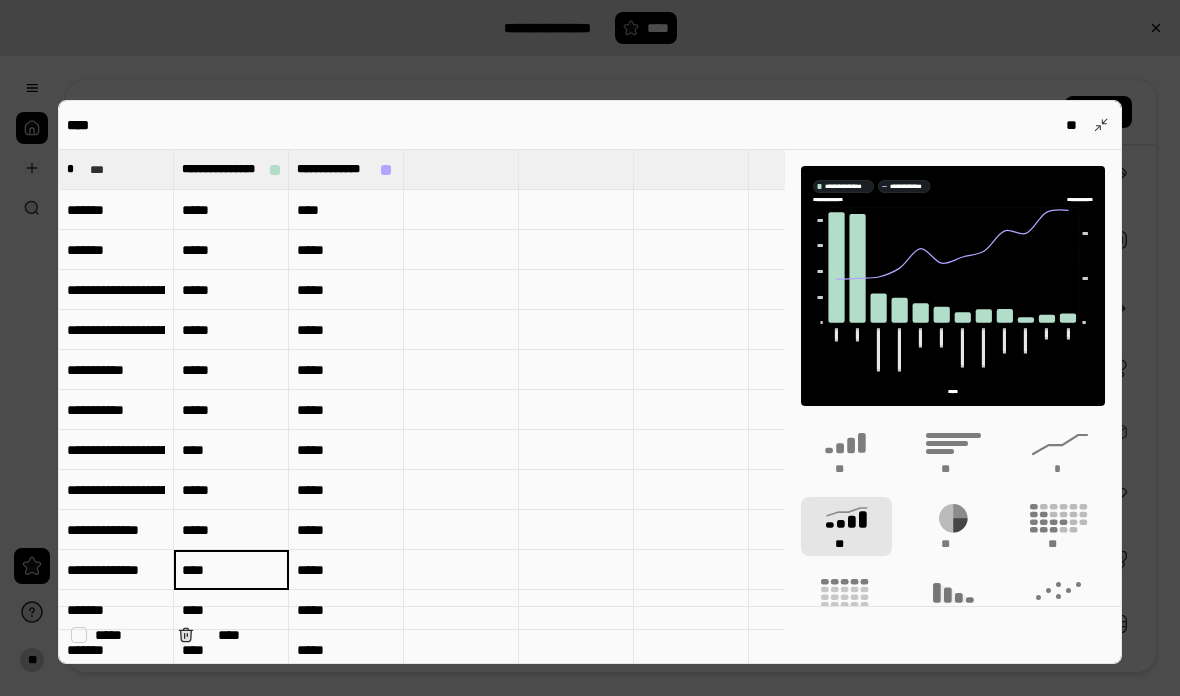 click on "****" at bounding box center (231, 570) 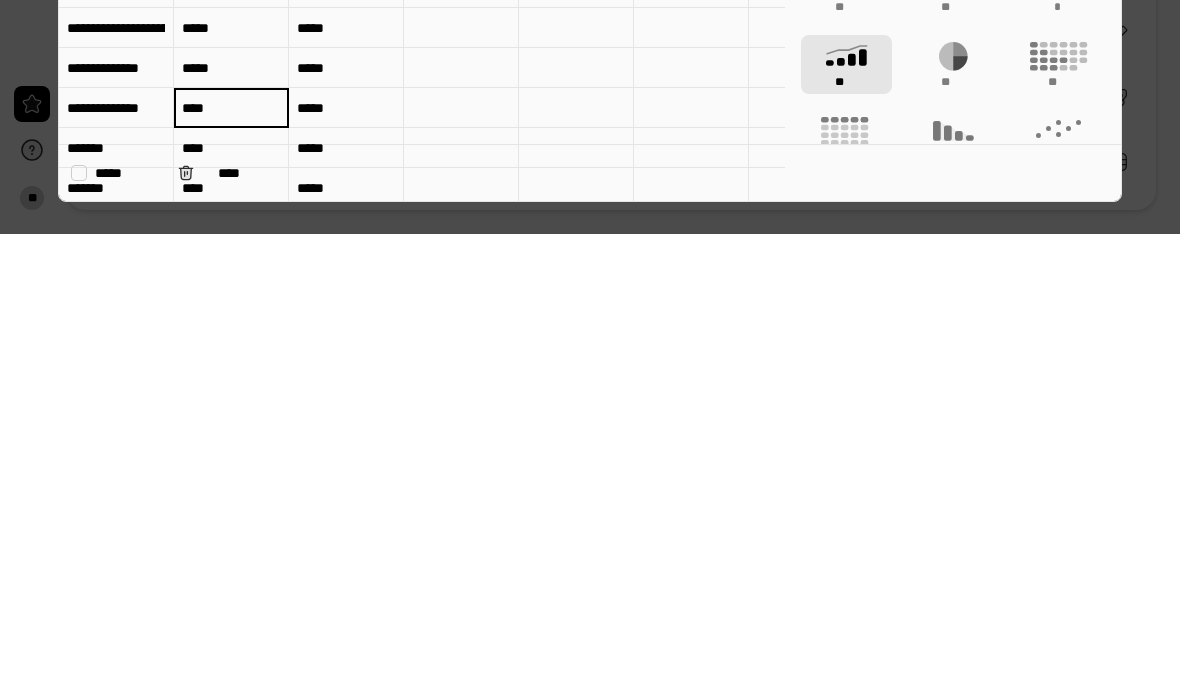 type on "****" 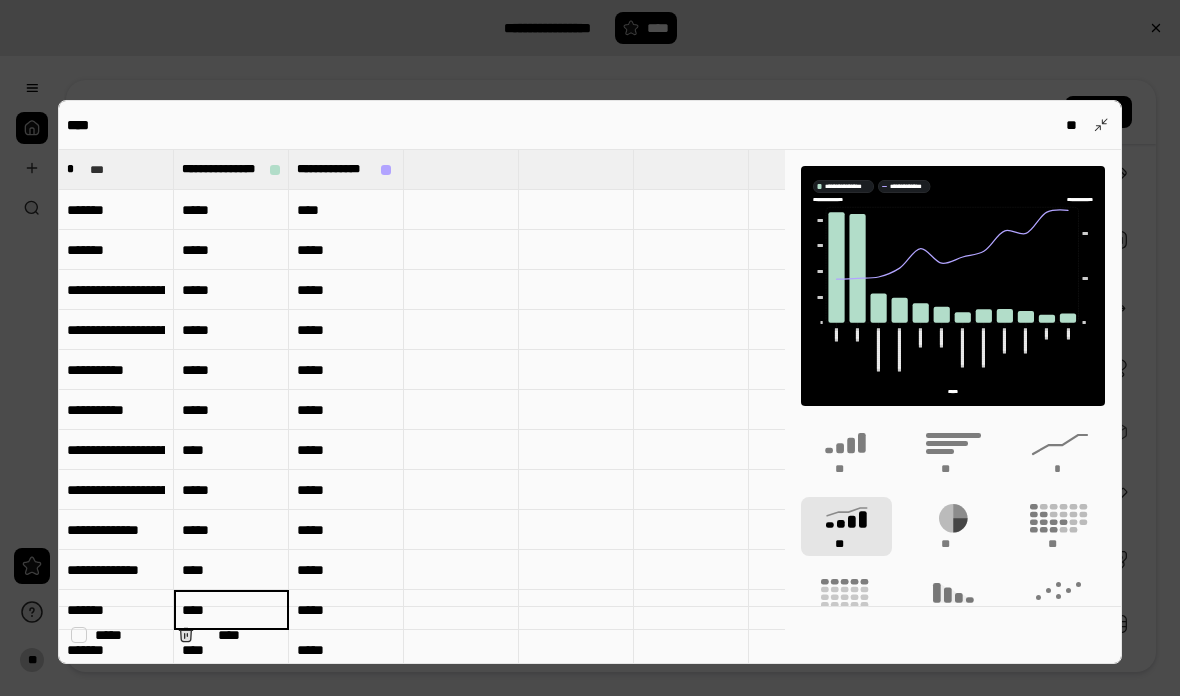 click on "****" at bounding box center (231, 610) 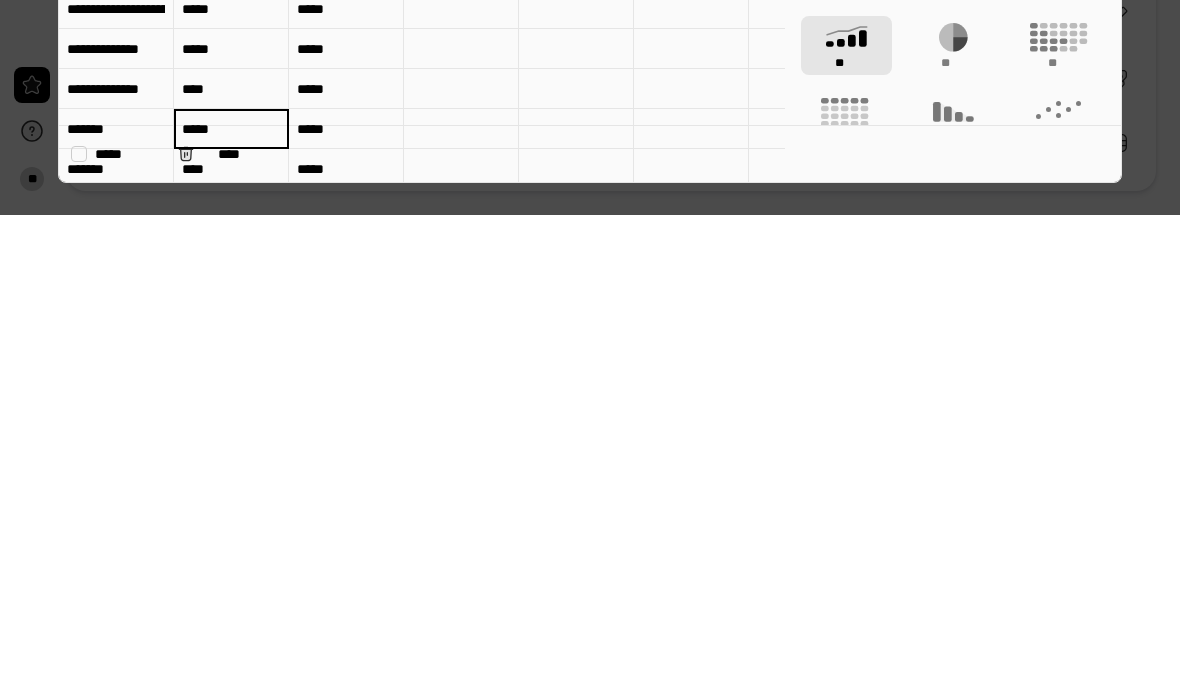 type on "*****" 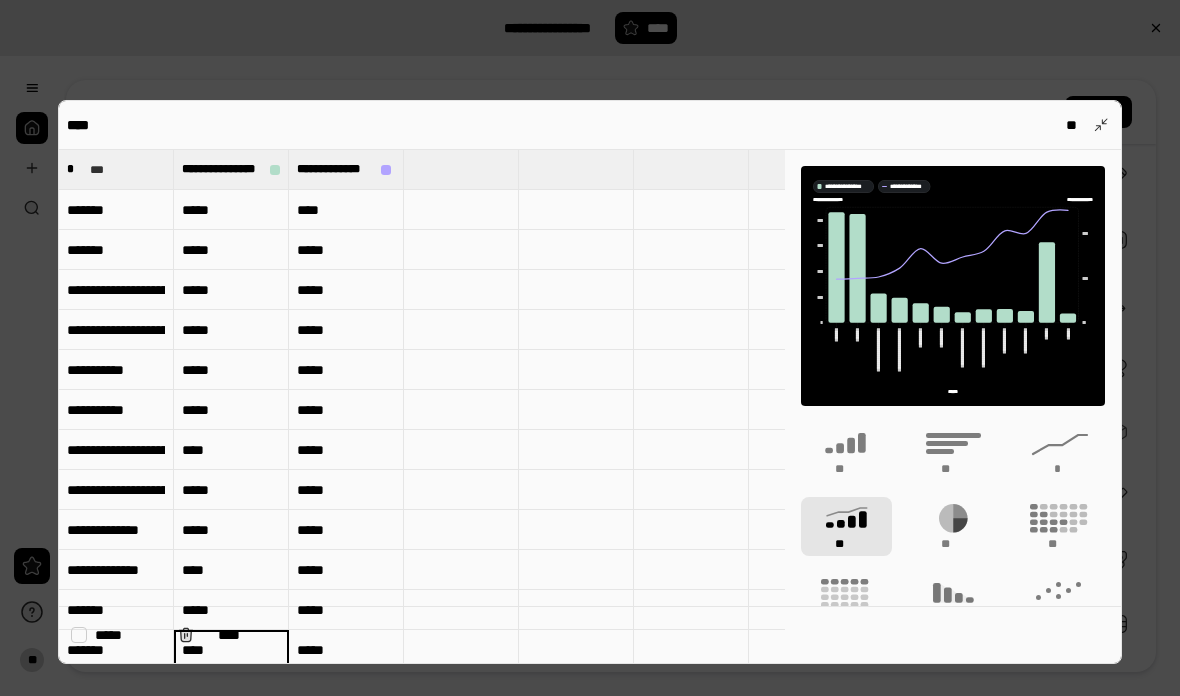click on "****" at bounding box center [231, 650] 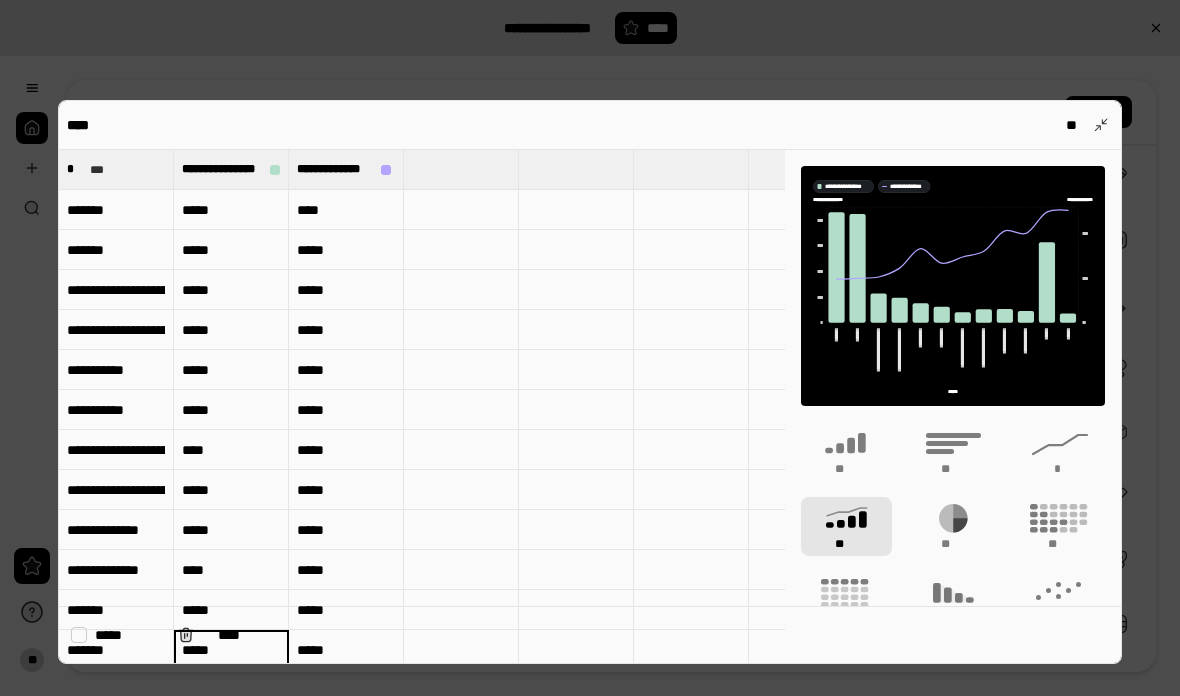 type on "*****" 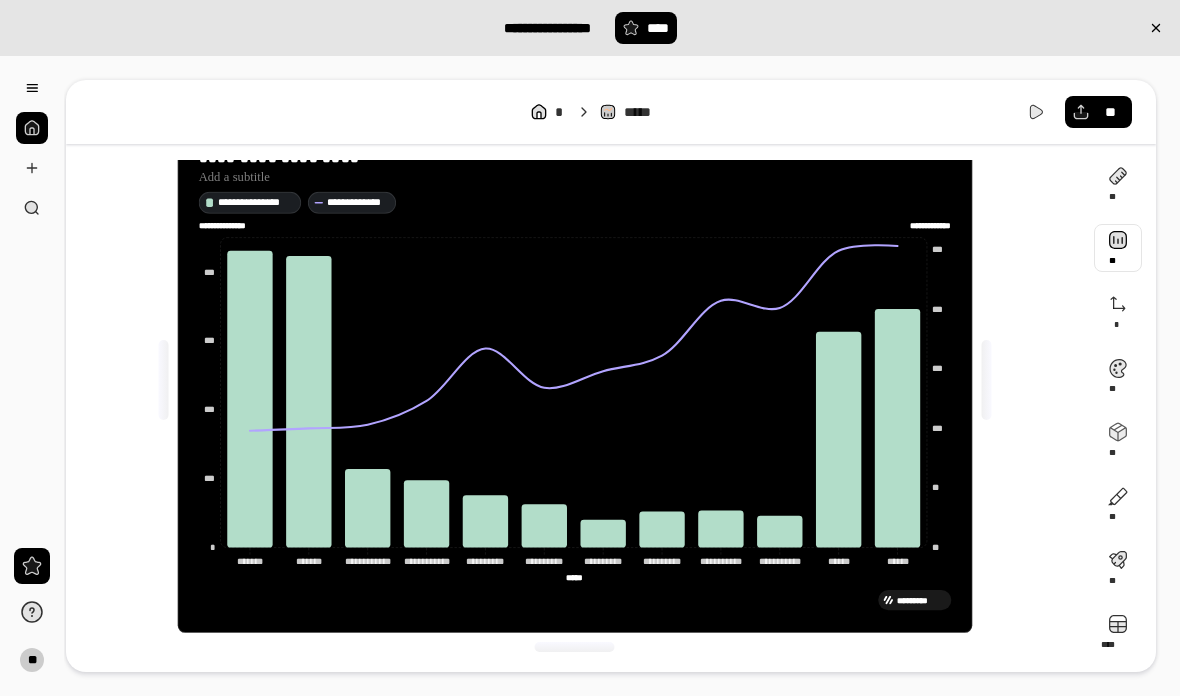 scroll, scrollTop: 72, scrollLeft: 0, axis: vertical 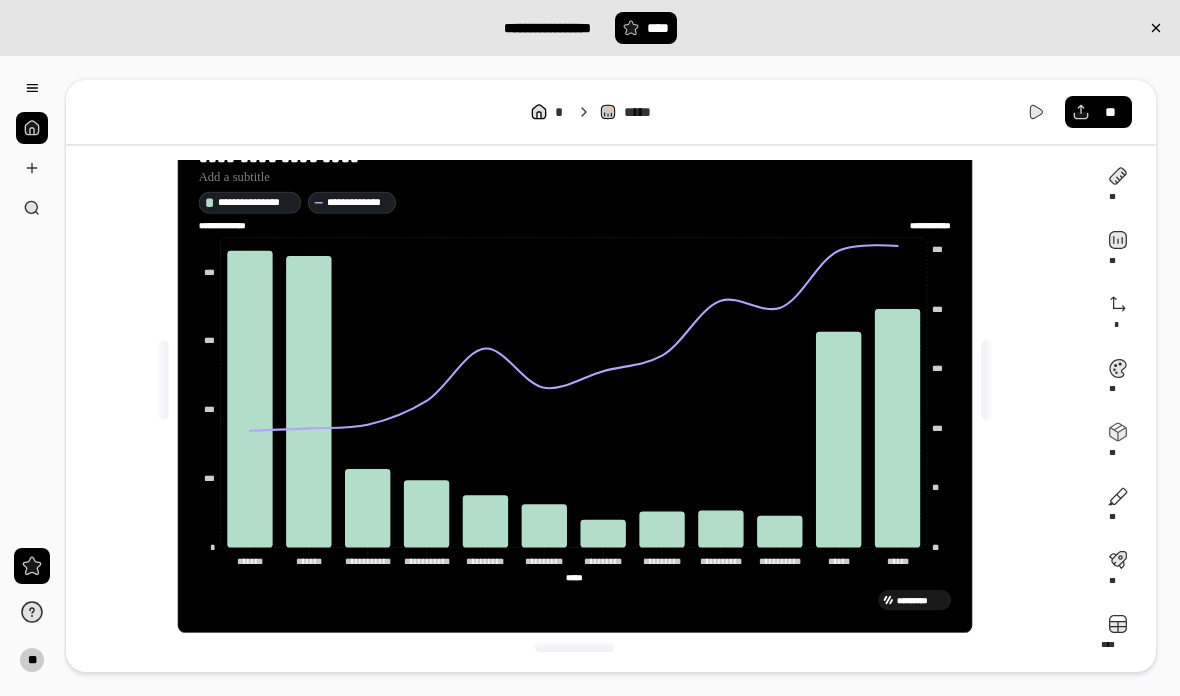 click at bounding box center (1118, 632) 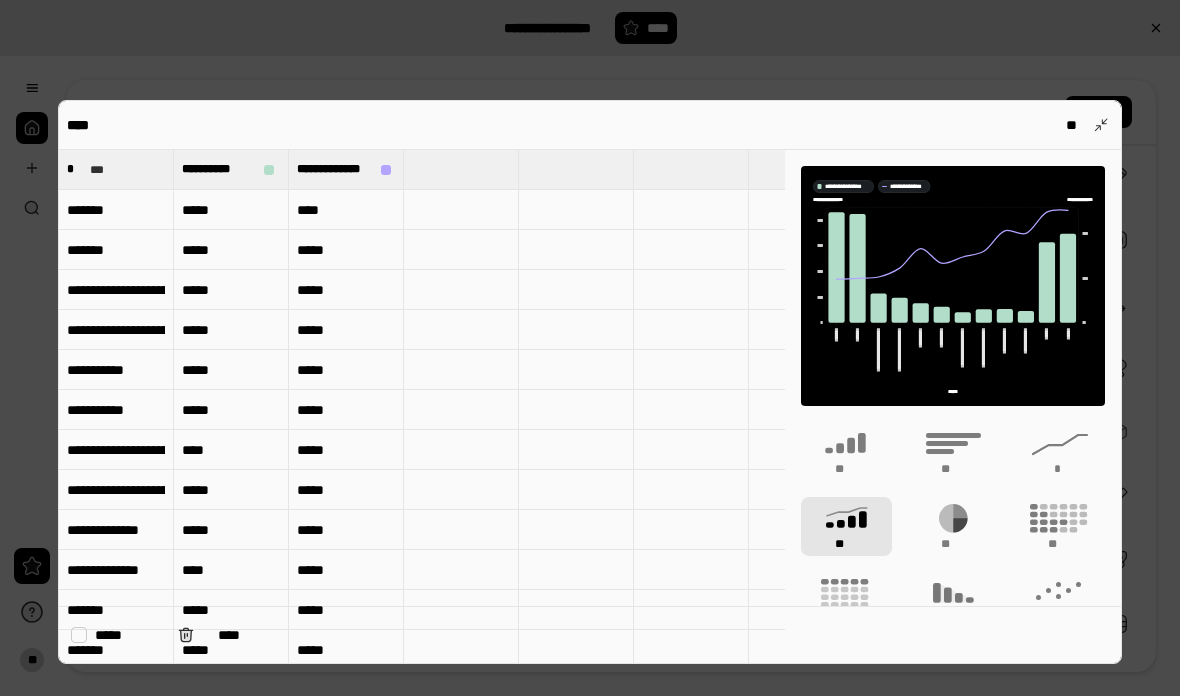 click on "*******" at bounding box center [116, 210] 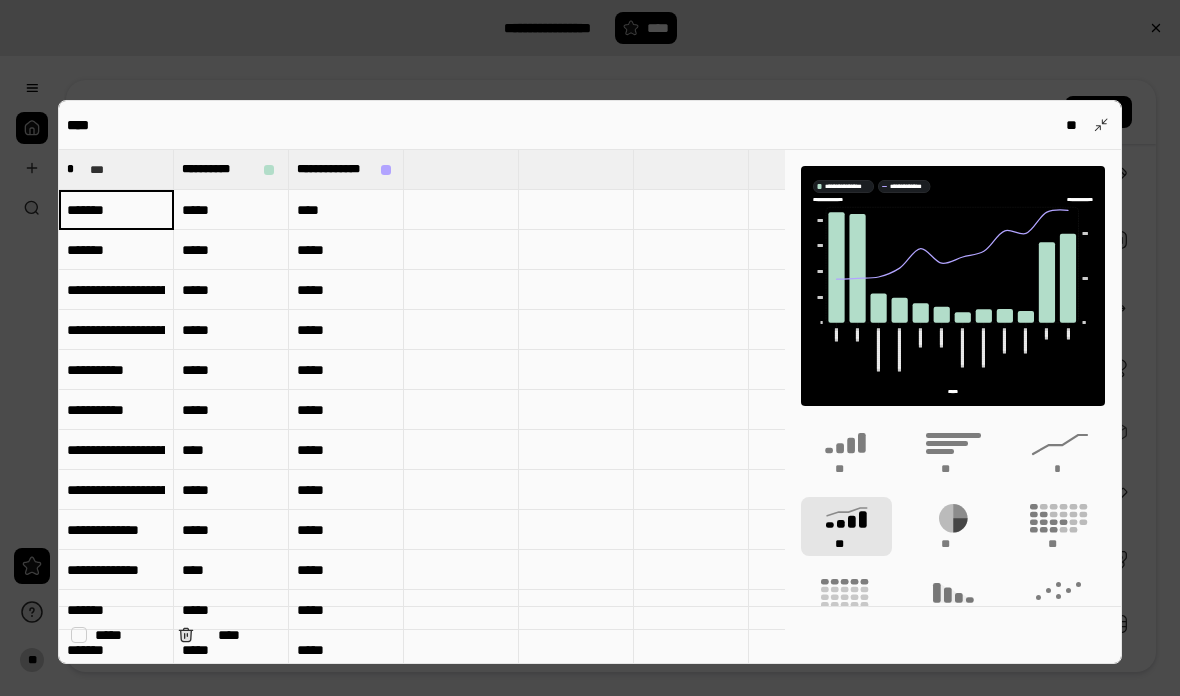 click on "*******" at bounding box center [116, 210] 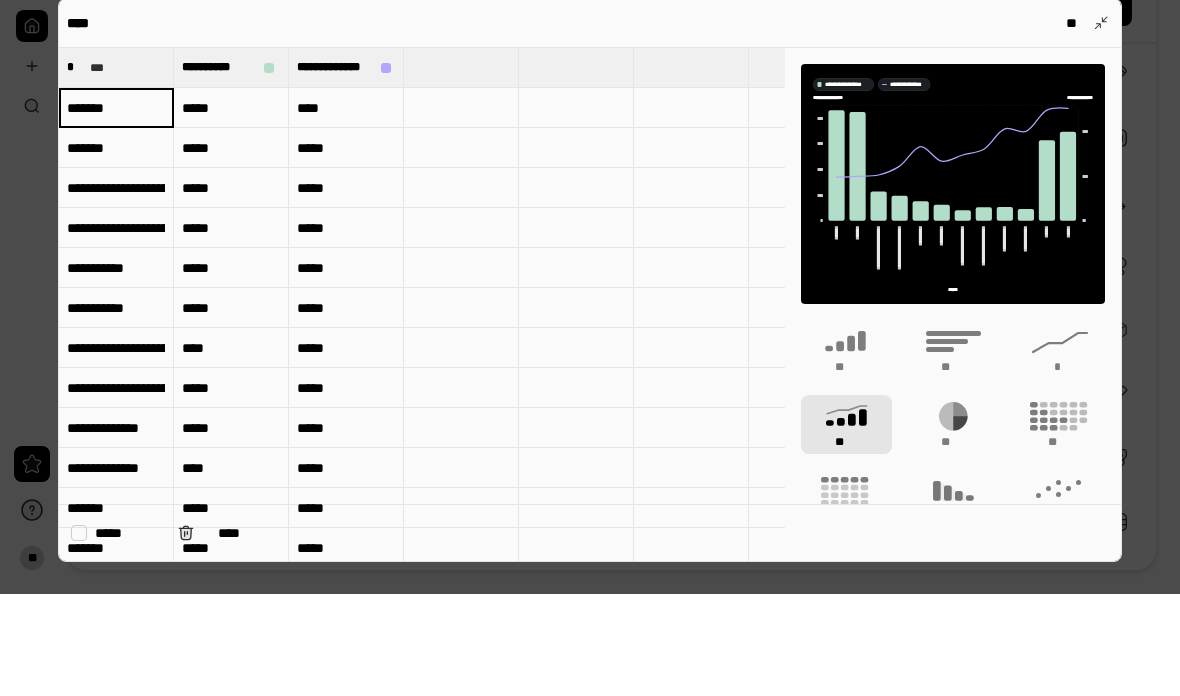 click on "*******" at bounding box center (116, 209) 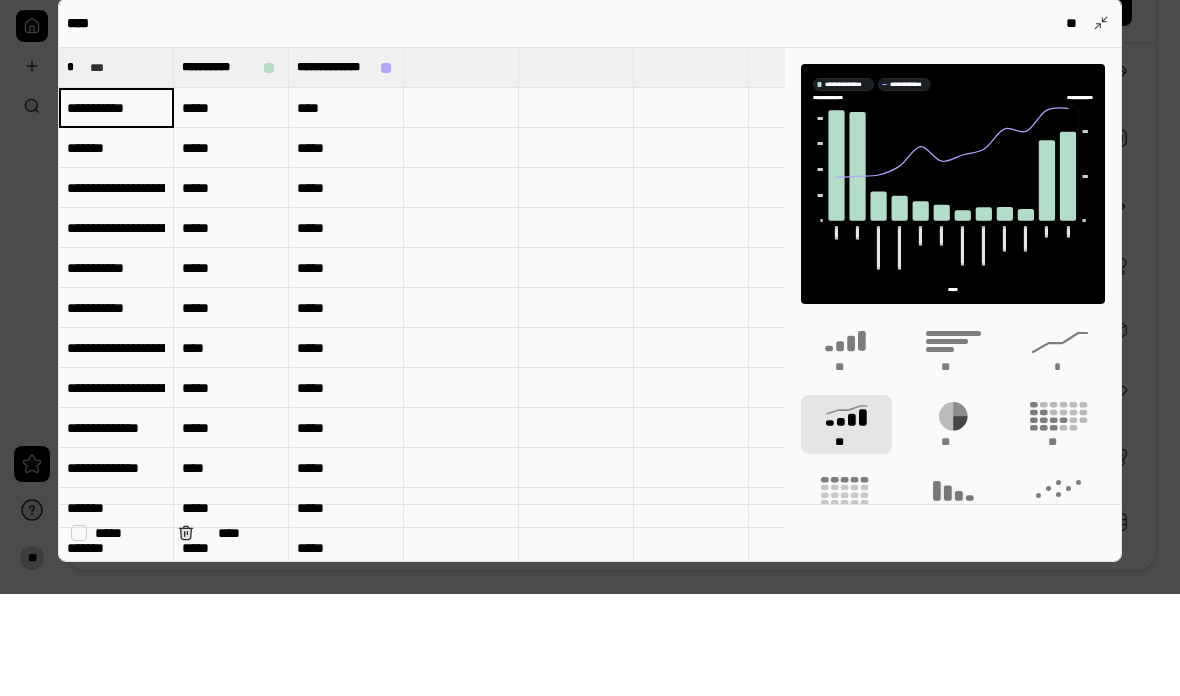 click on "**********" at bounding box center [116, 209] 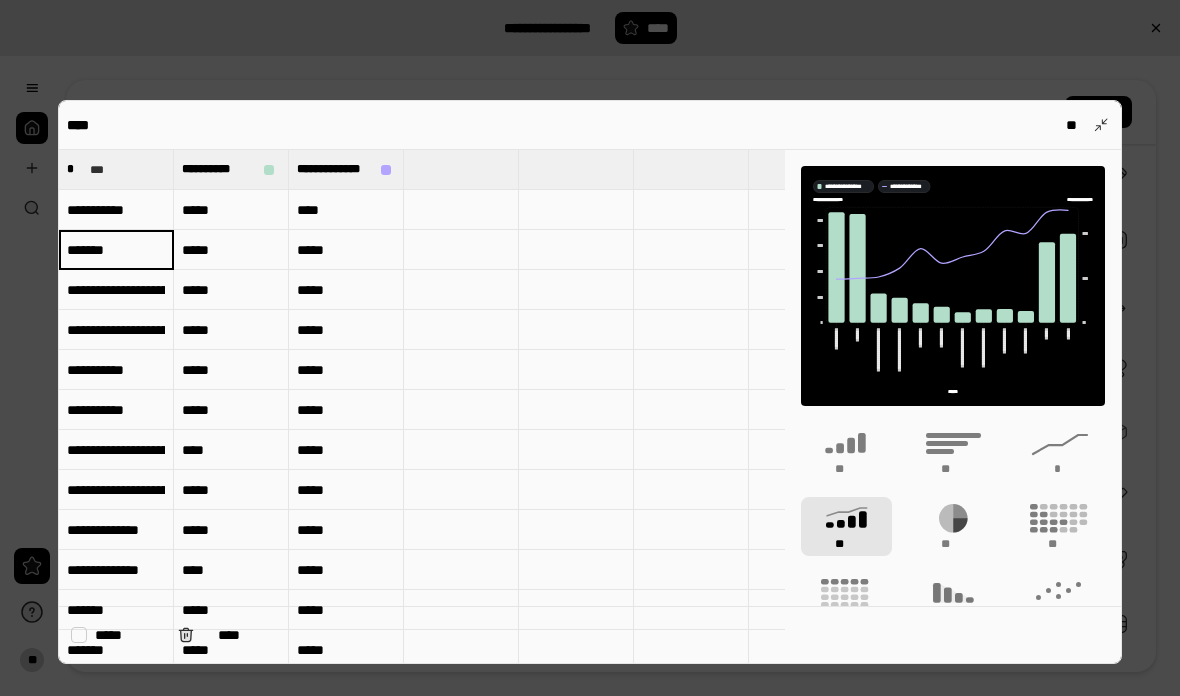 click on "*******" at bounding box center [116, 250] 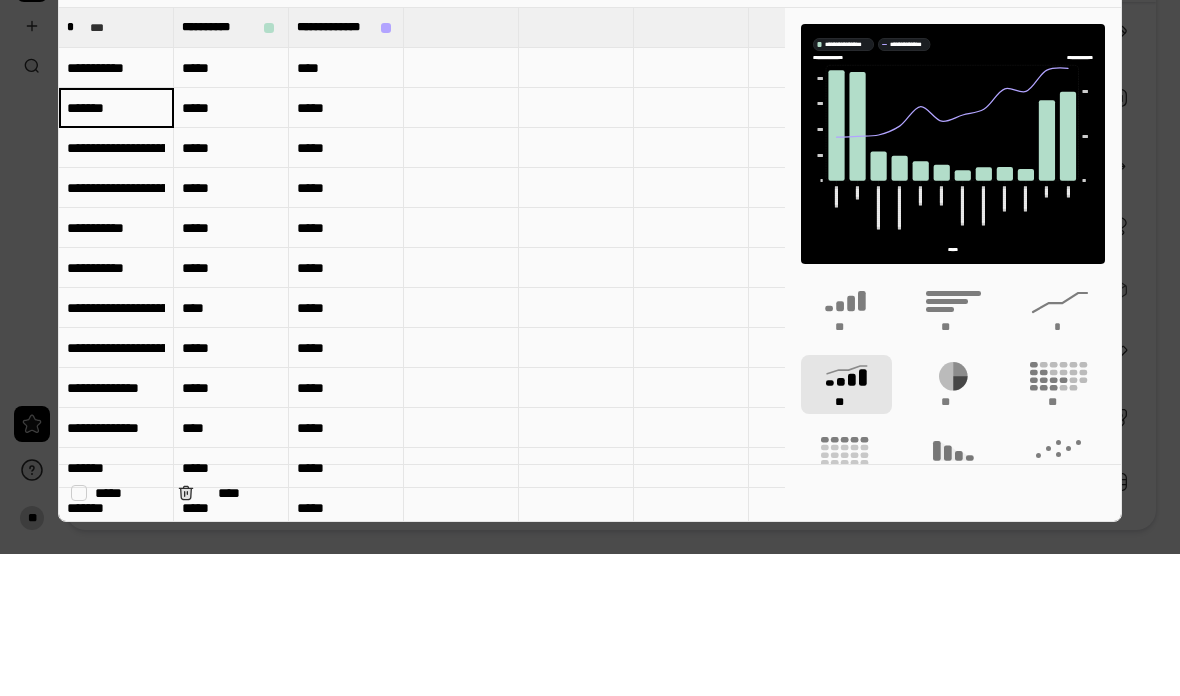 type on "*" 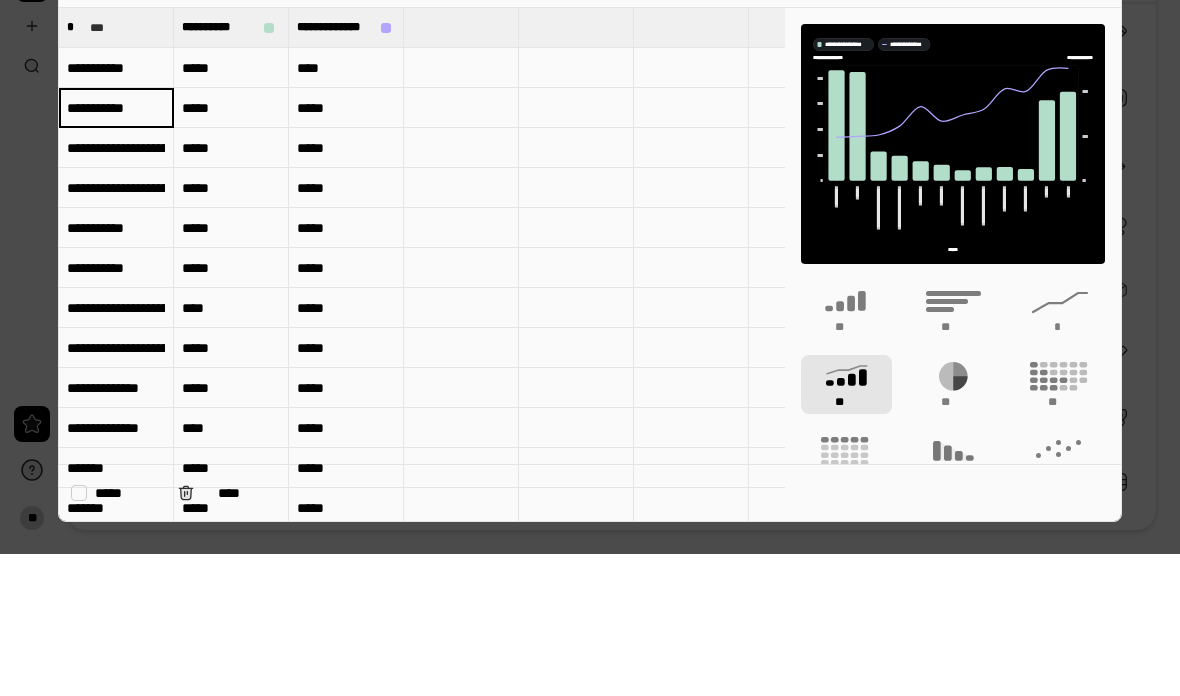 type on "**********" 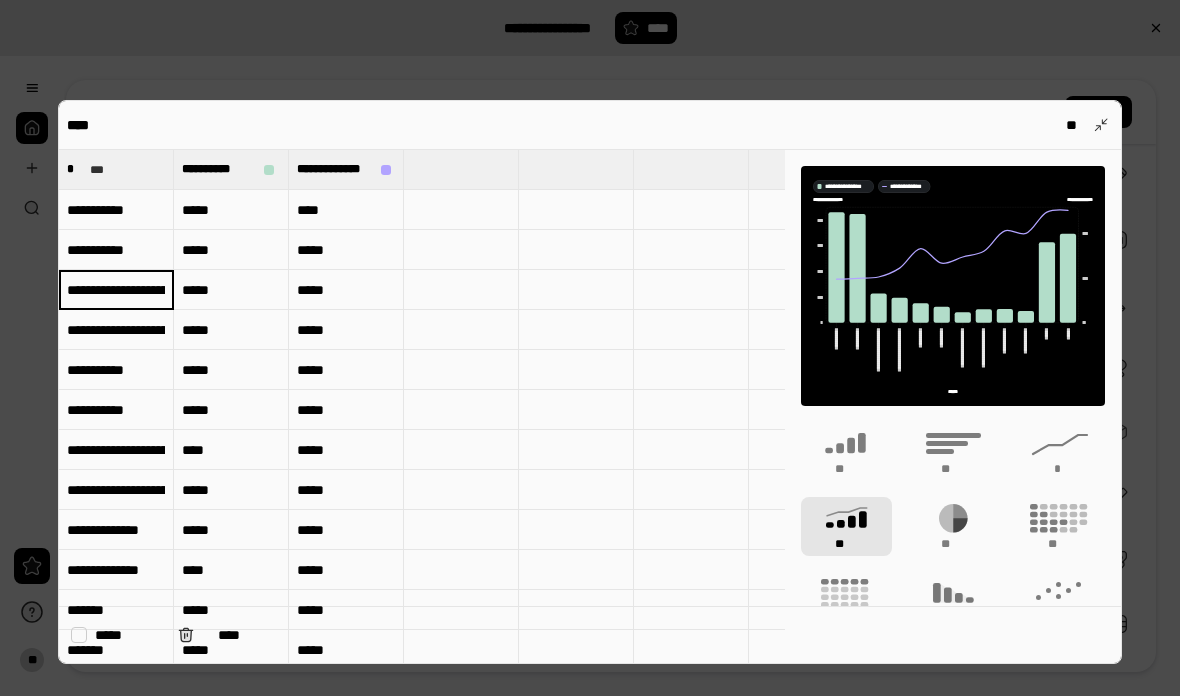 click on "**********" at bounding box center [116, 330] 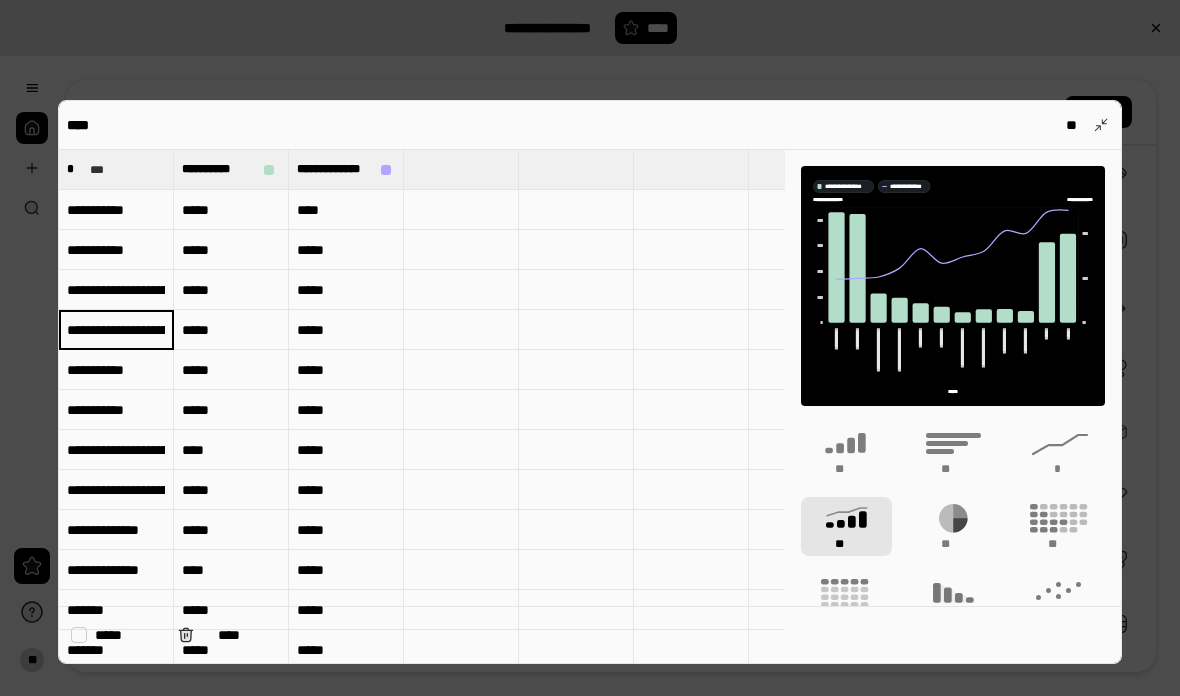 click on "**********" at bounding box center (116, 330) 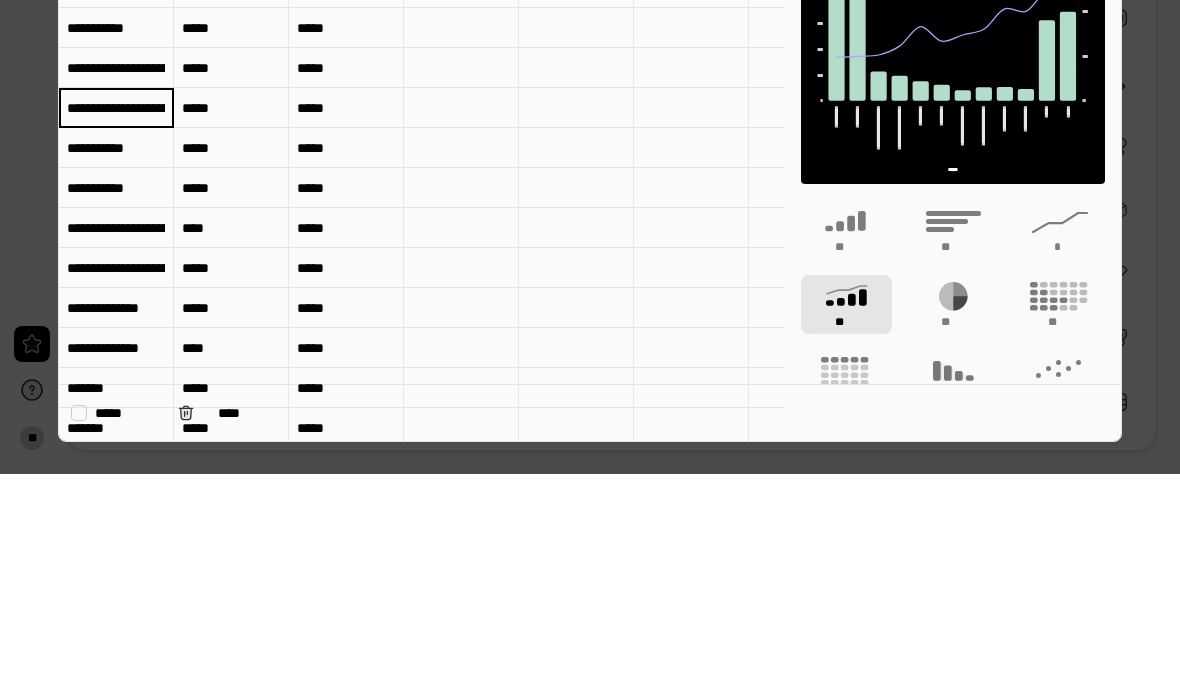 click on "**********" at bounding box center (116, 329) 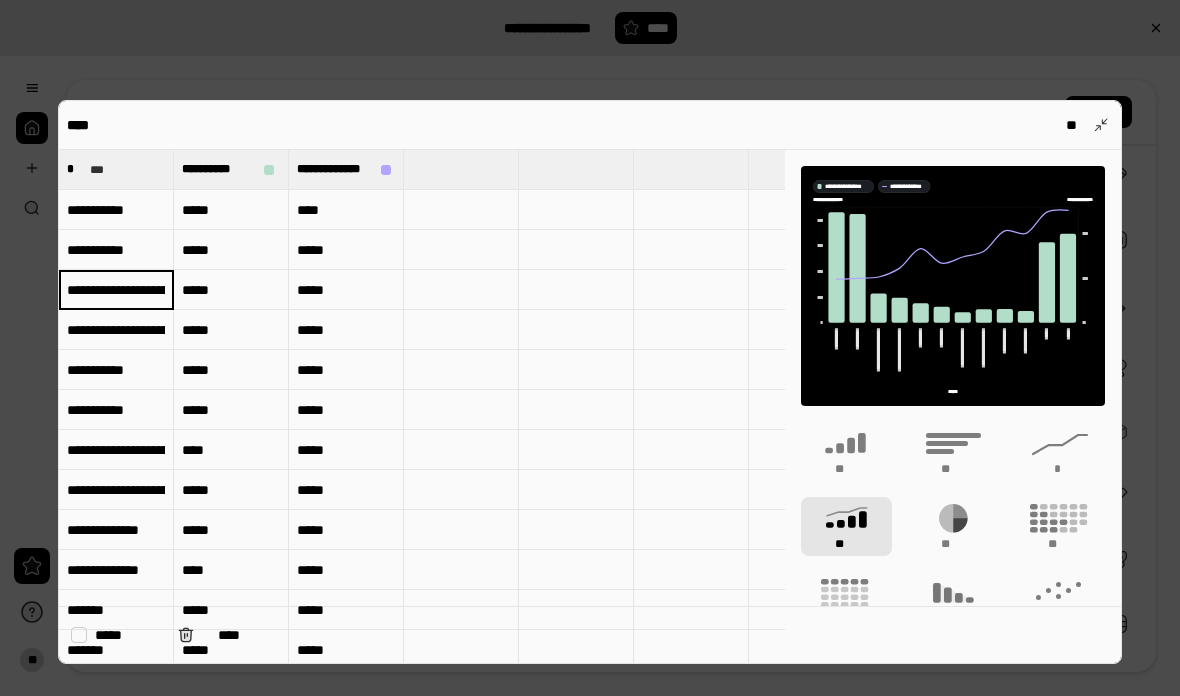 click on "**********" at bounding box center (116, 290) 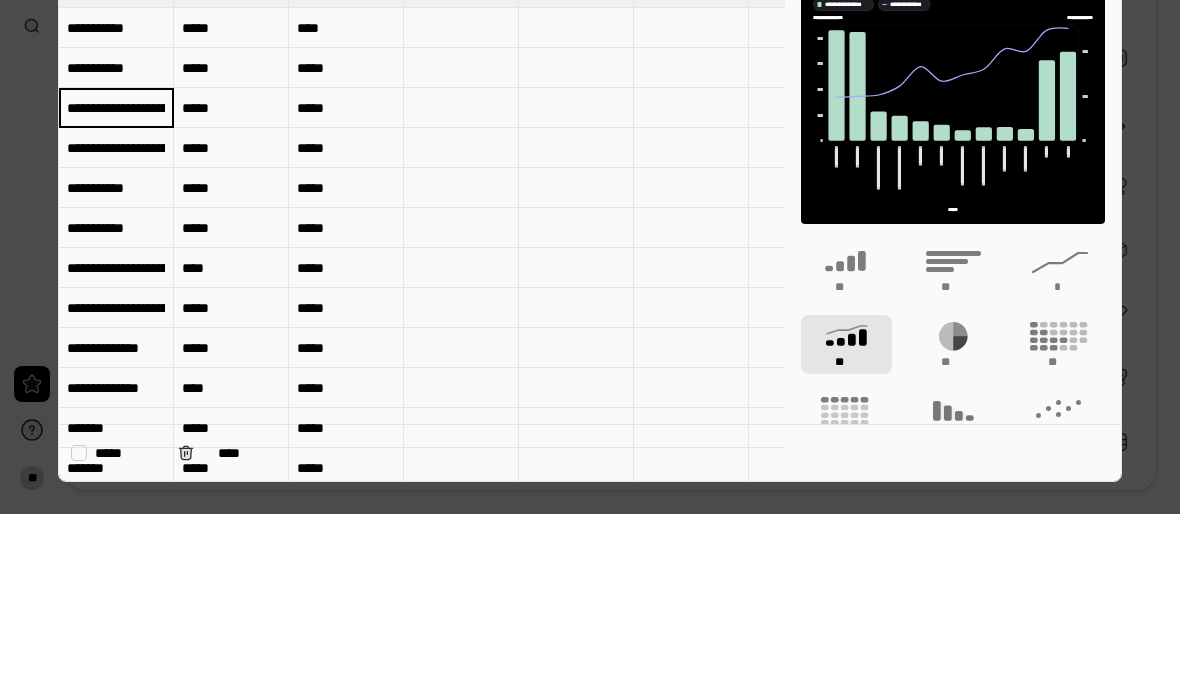 click on "**********" at bounding box center [116, 289] 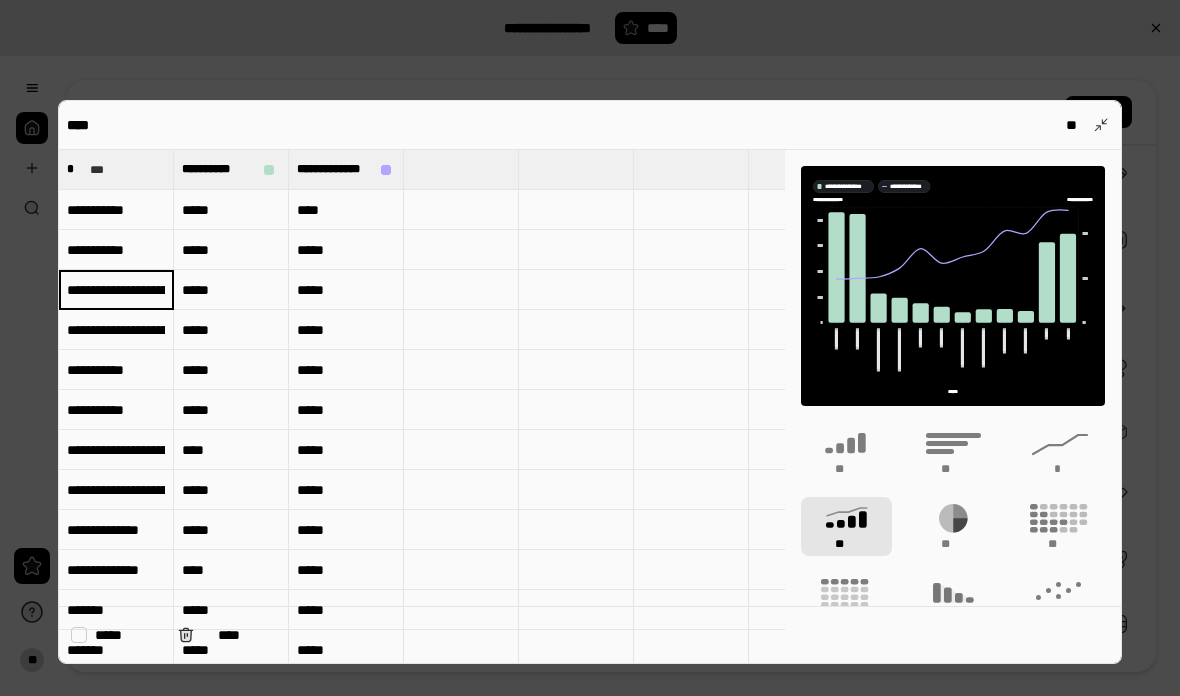 type on "**********" 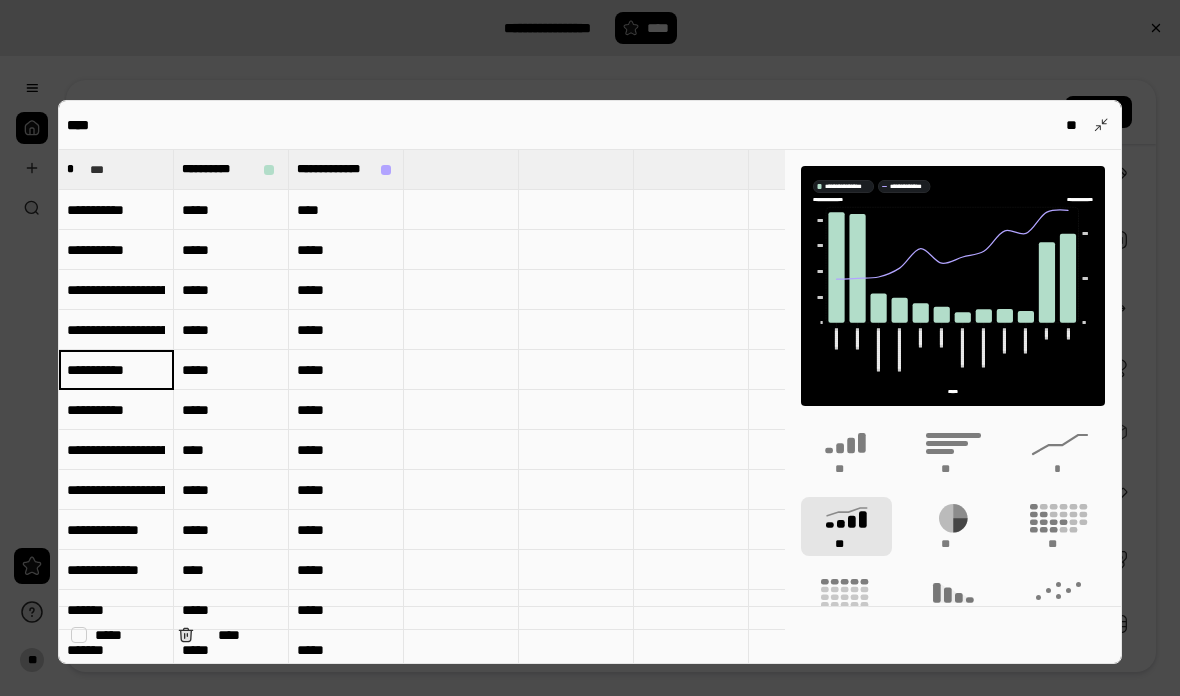 click on "**********" at bounding box center (116, 370) 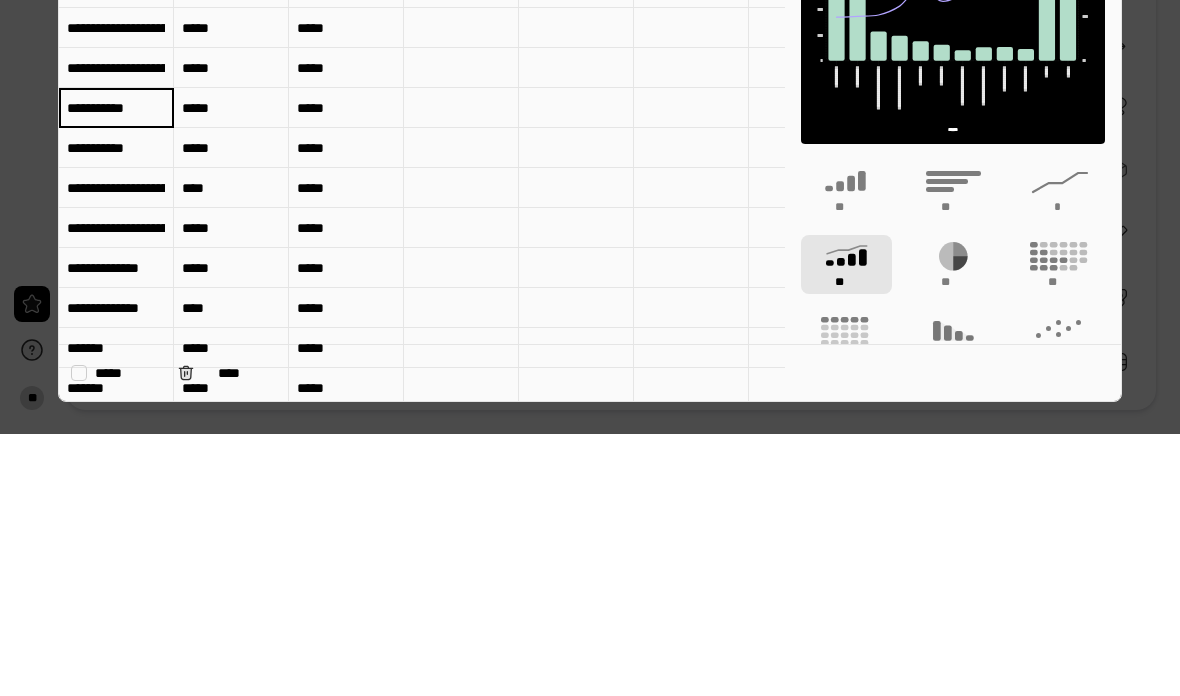 click on "**********" at bounding box center (116, 369) 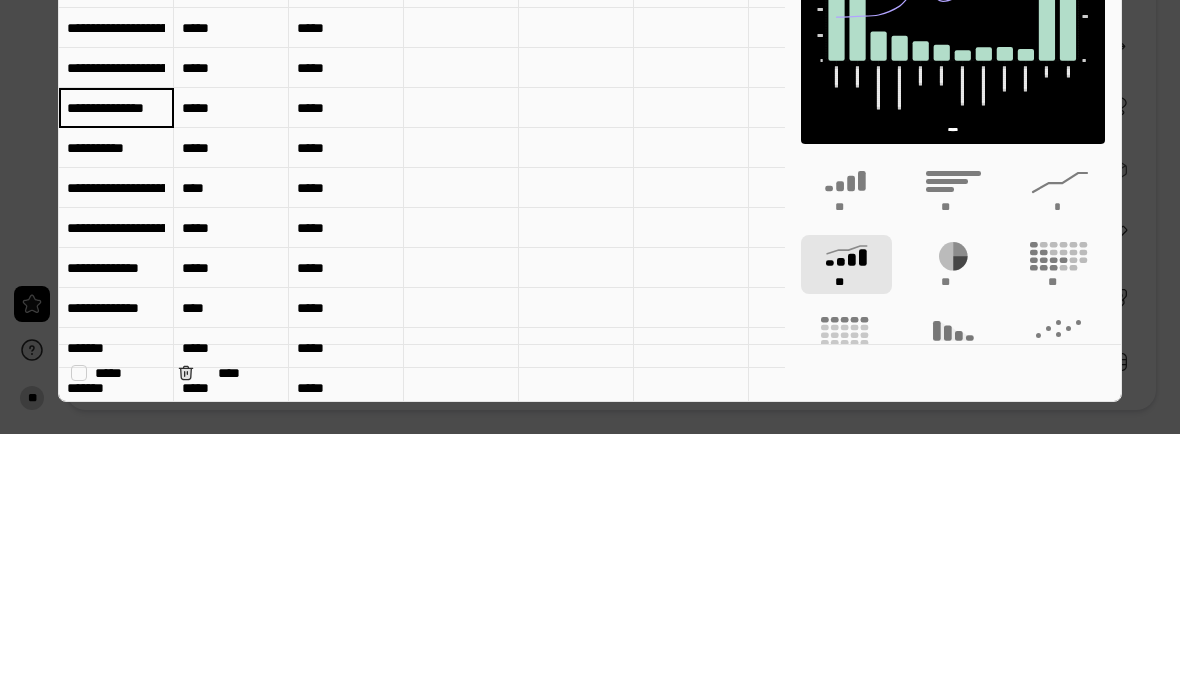 type on "**********" 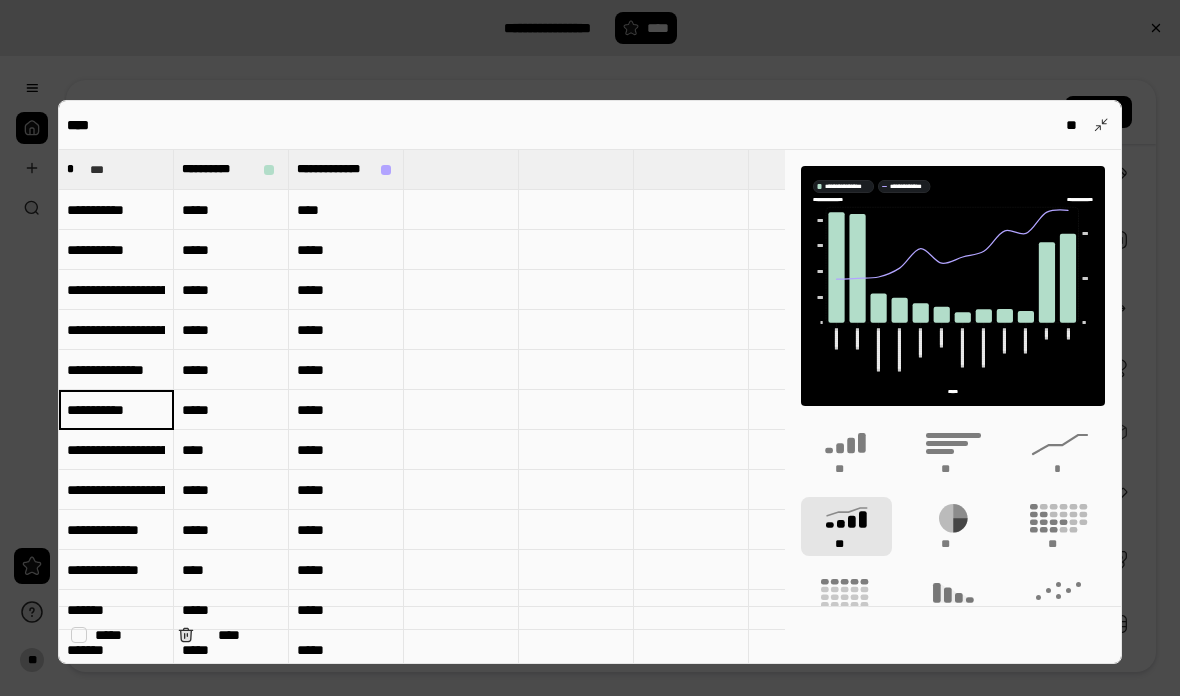 click on "**********" at bounding box center (116, 410) 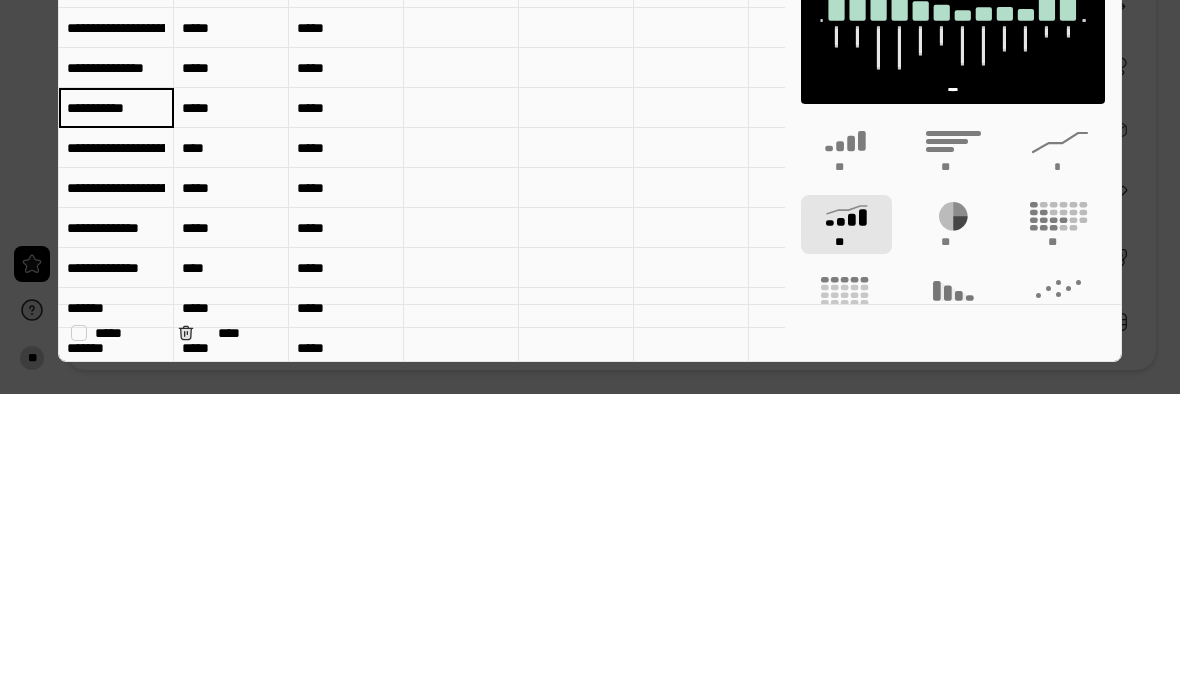 click on "**********" at bounding box center [116, 409] 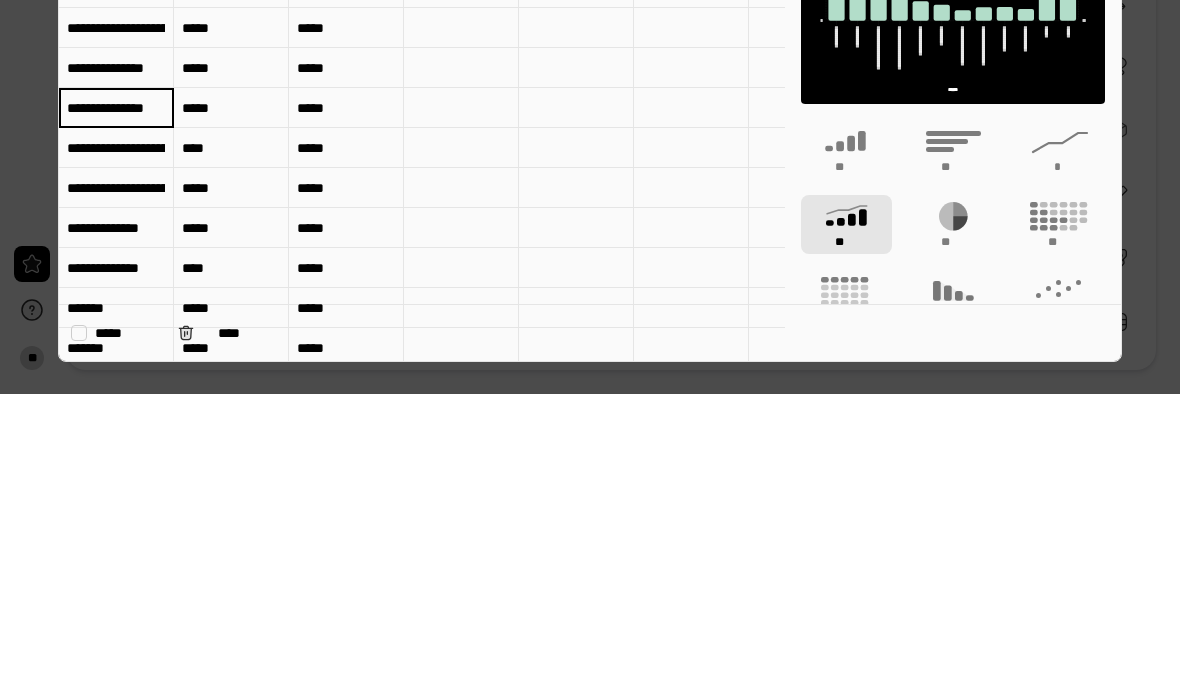 type on "**********" 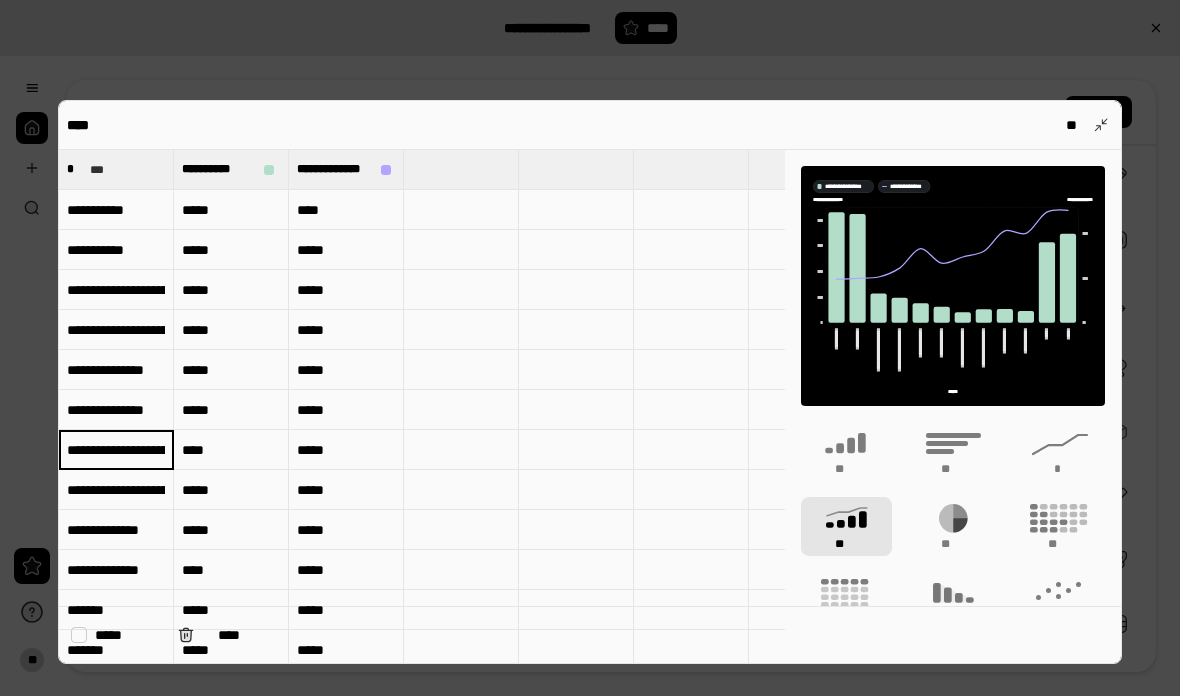 click on "**********" at bounding box center (116, 450) 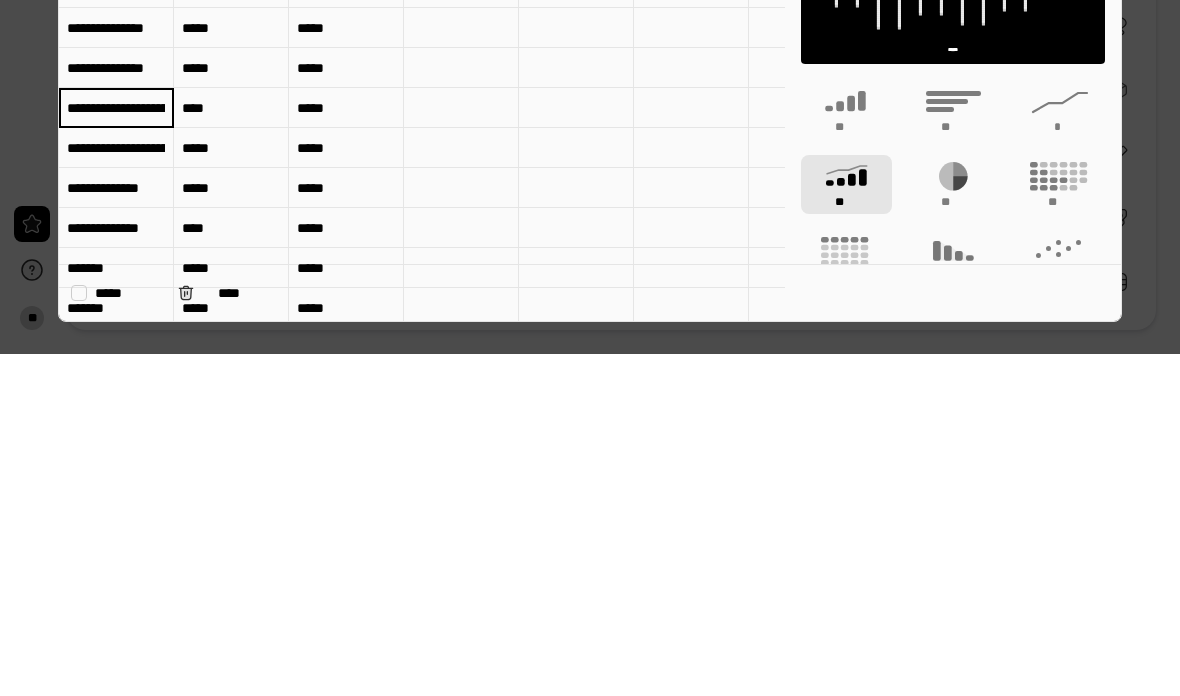click on "**********" at bounding box center [116, 449] 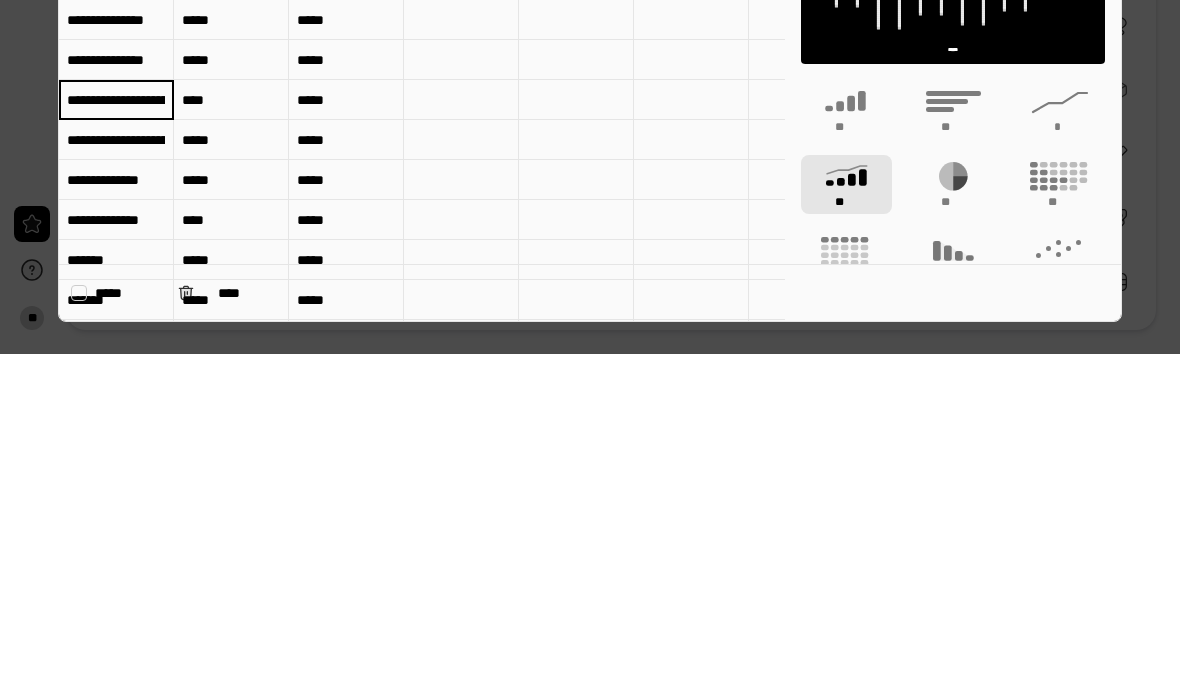 scroll, scrollTop: 8, scrollLeft: 0, axis: vertical 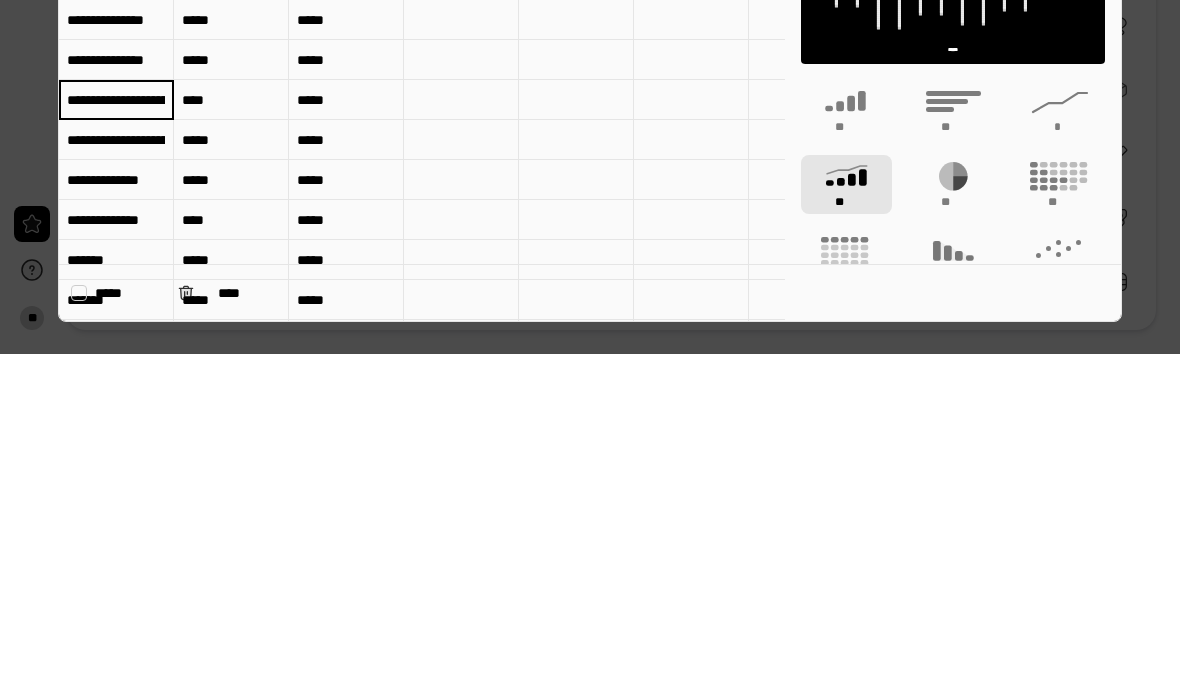 click on "**********" at bounding box center [116, 441] 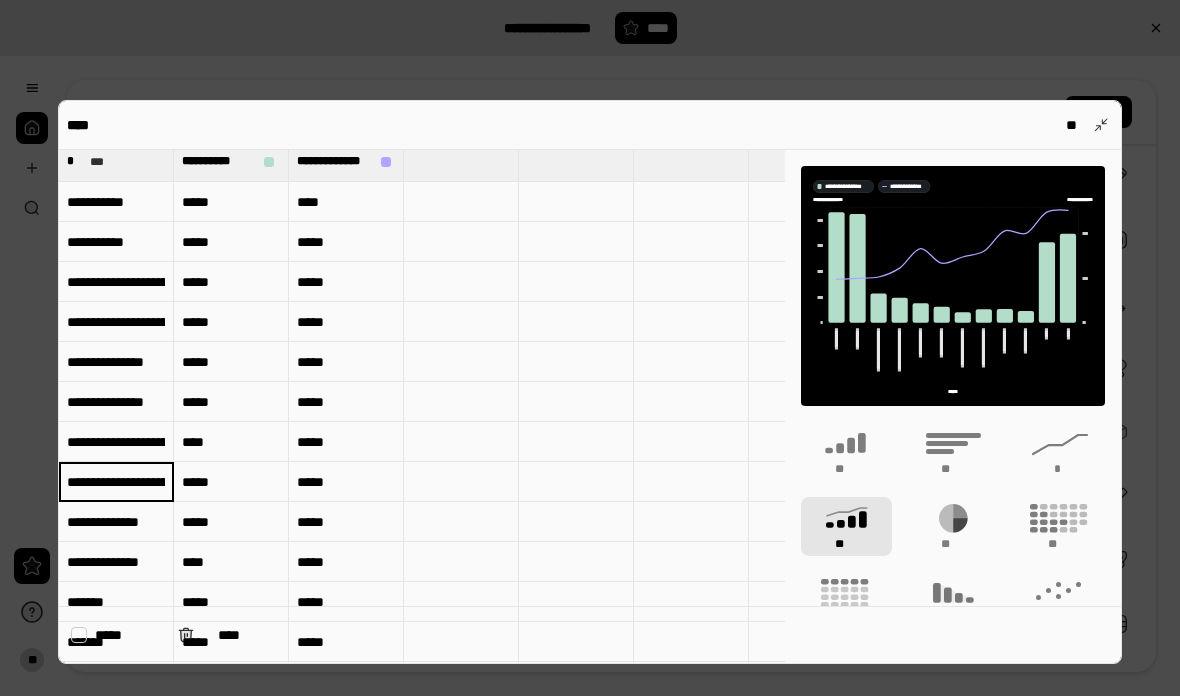 click on "**********" at bounding box center [116, 482] 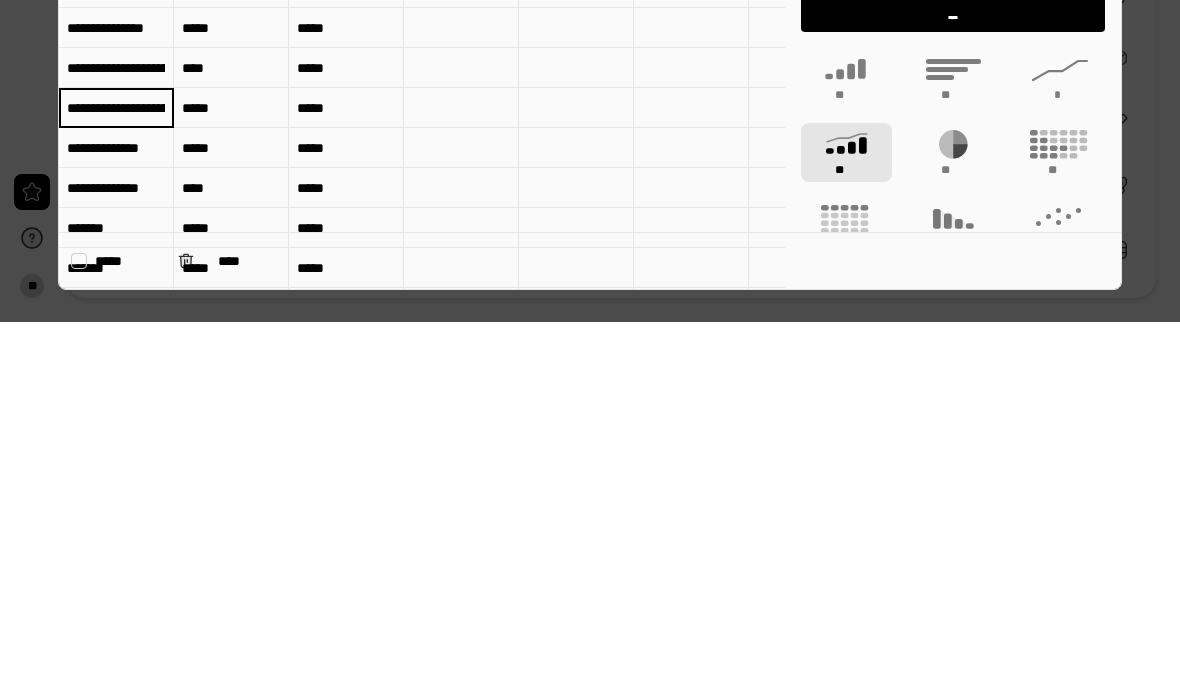 click on "**********" at bounding box center [116, 481] 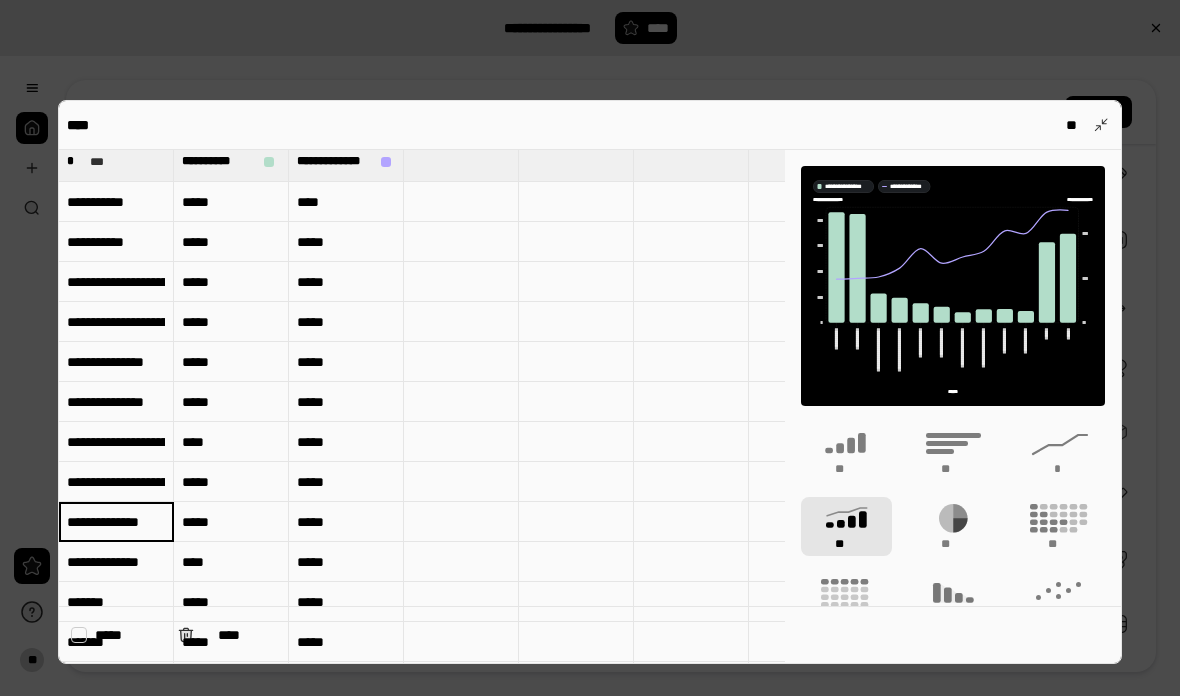 click on "**********" at bounding box center (116, 522) 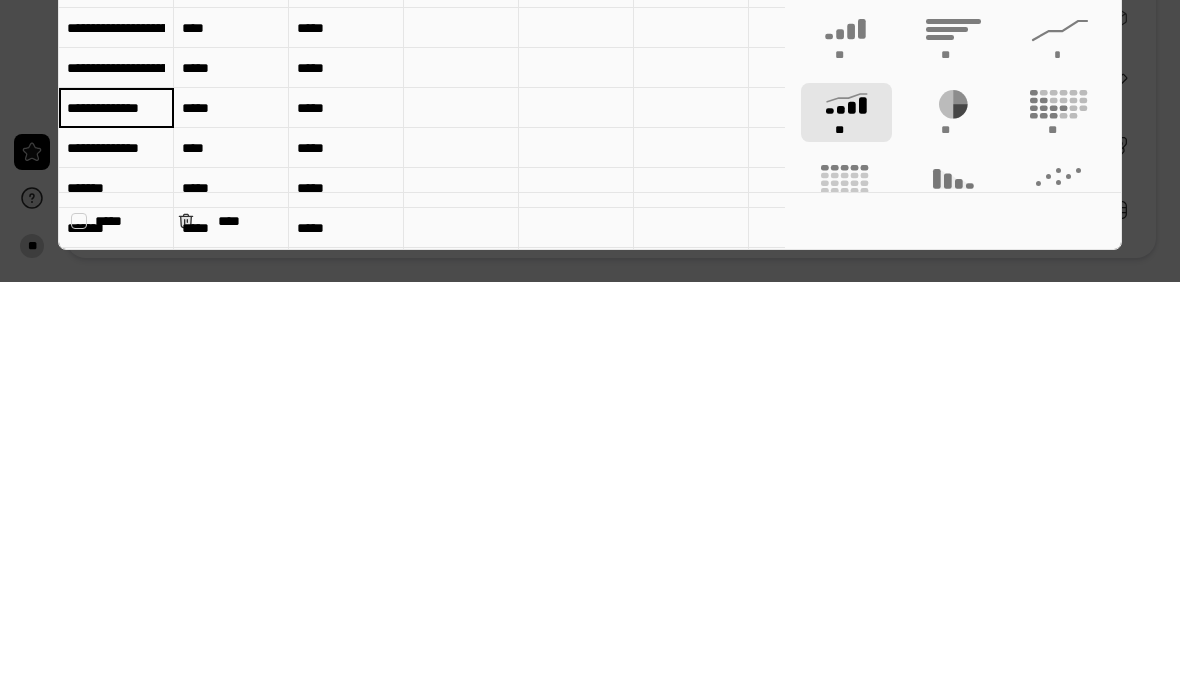 click on "**********" at bounding box center [116, 521] 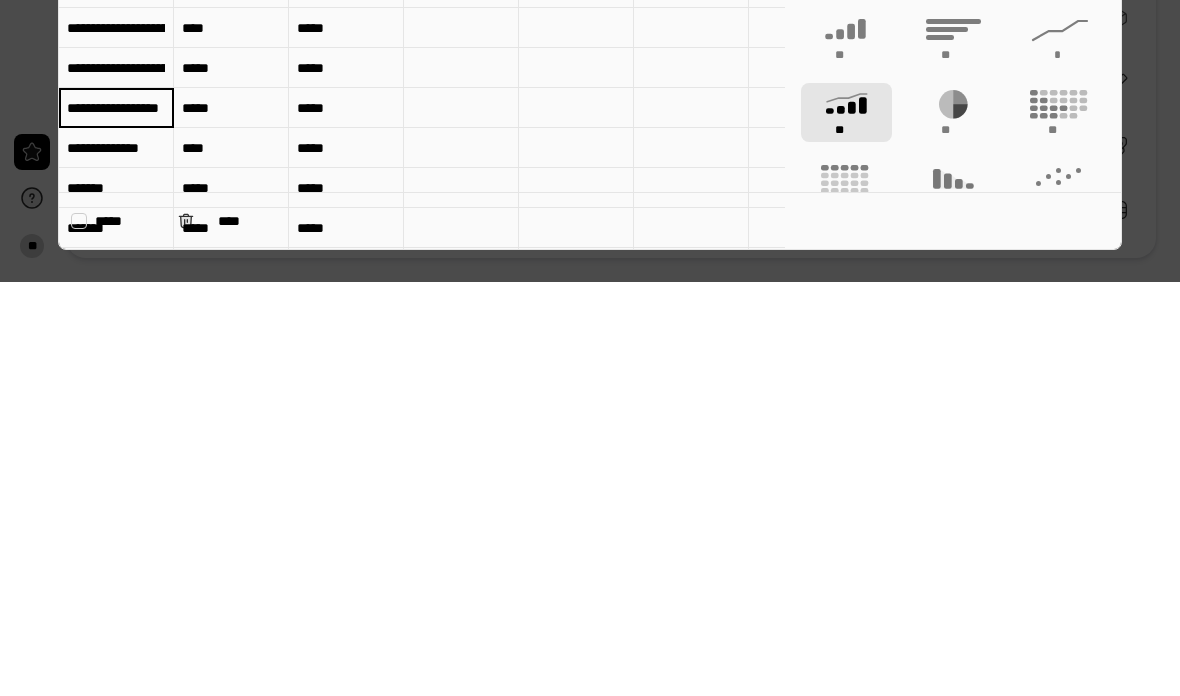 type on "**********" 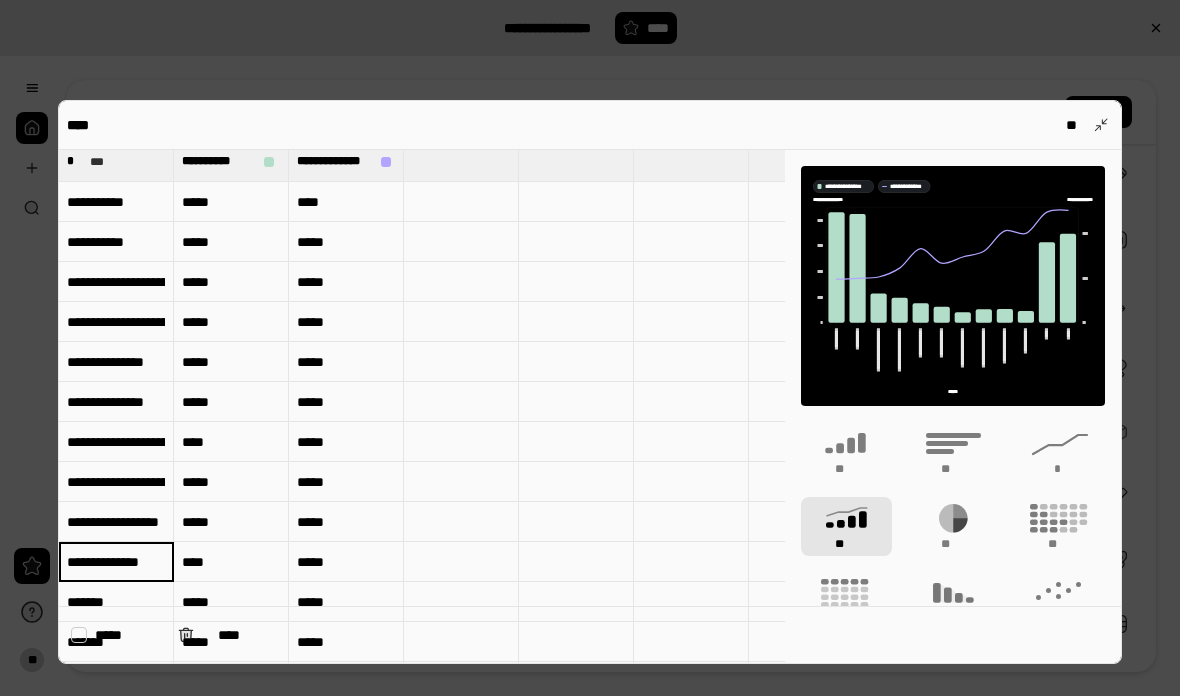 click on "**********" at bounding box center (116, 562) 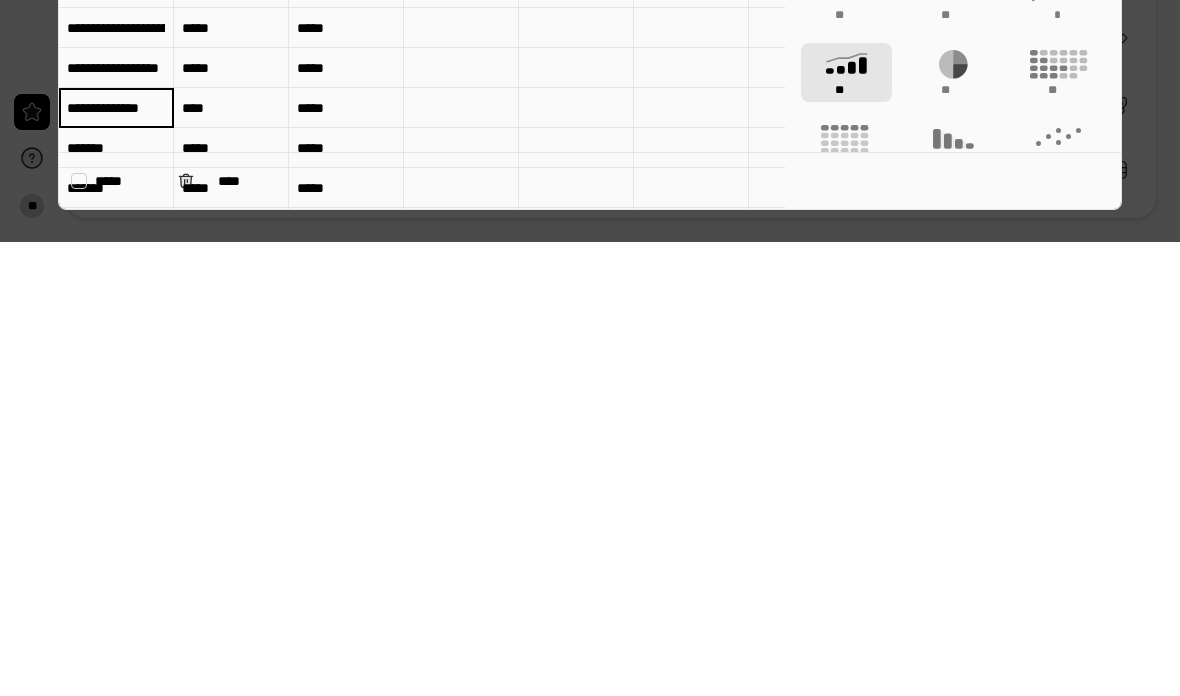 click on "**********" at bounding box center (116, 561) 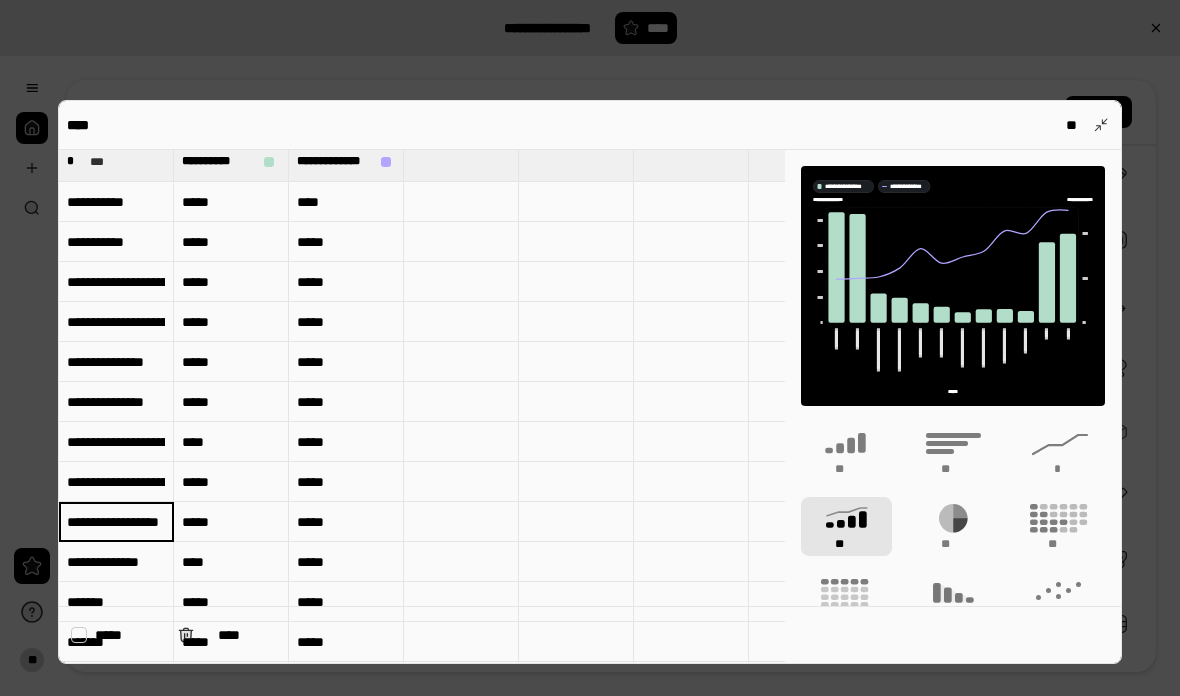click on "**********" at bounding box center [116, 562] 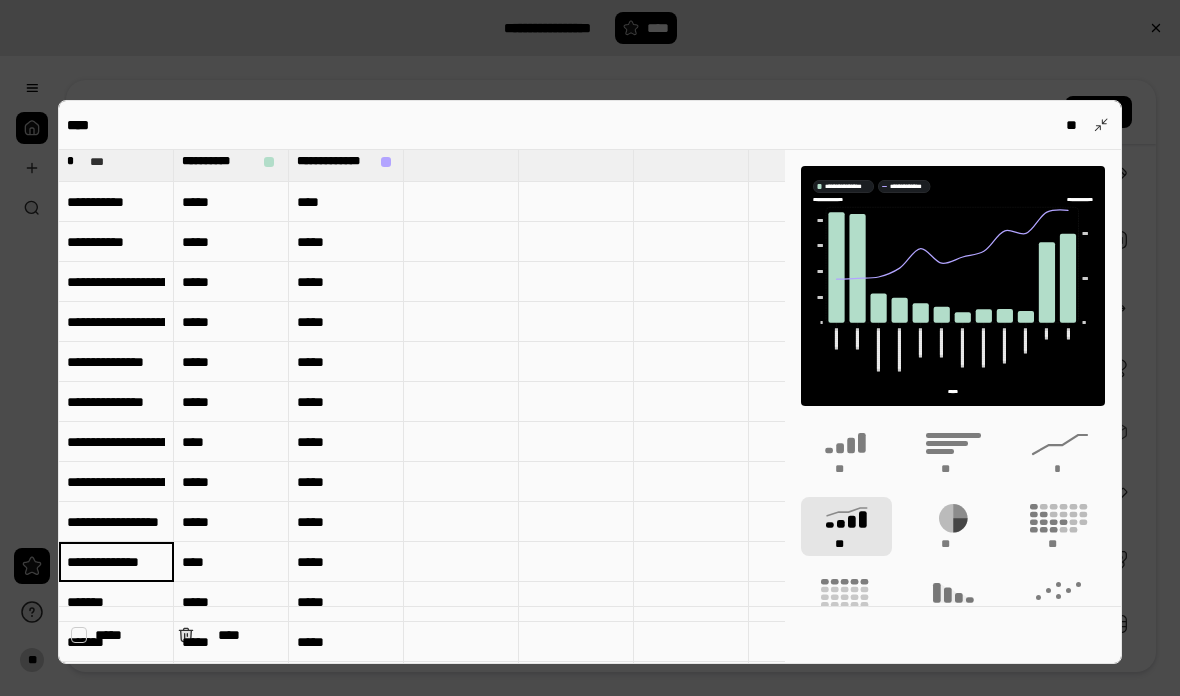 click on "**********" at bounding box center (116, 562) 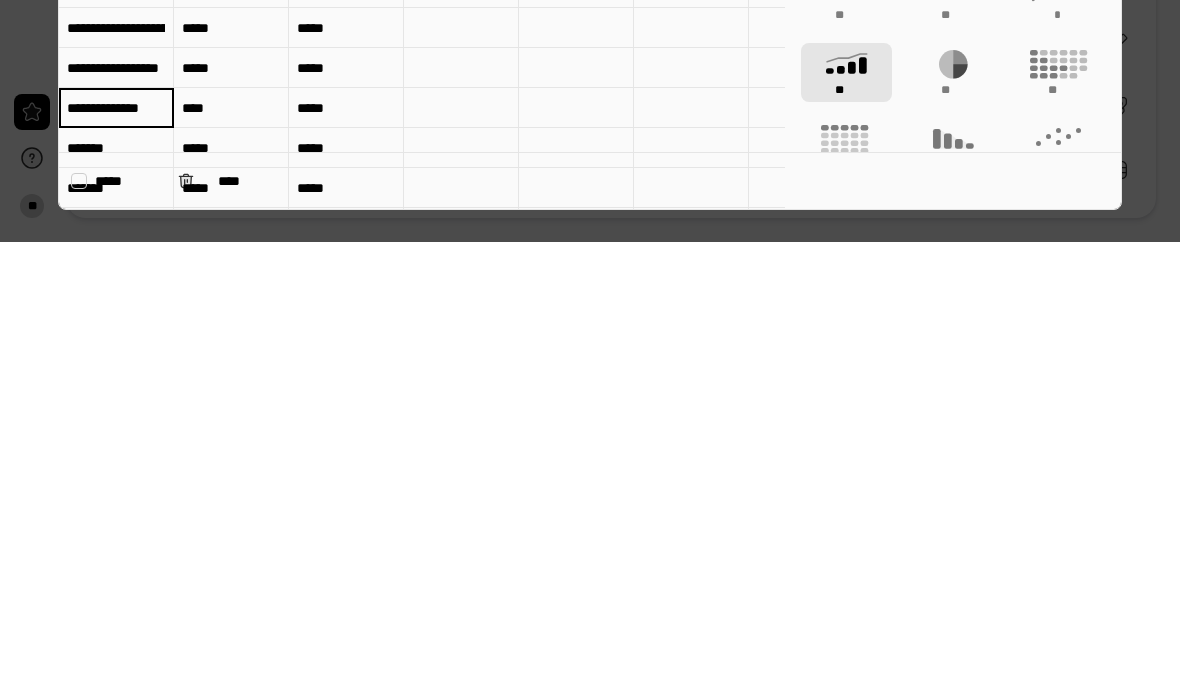 click on "**********" at bounding box center (116, 561) 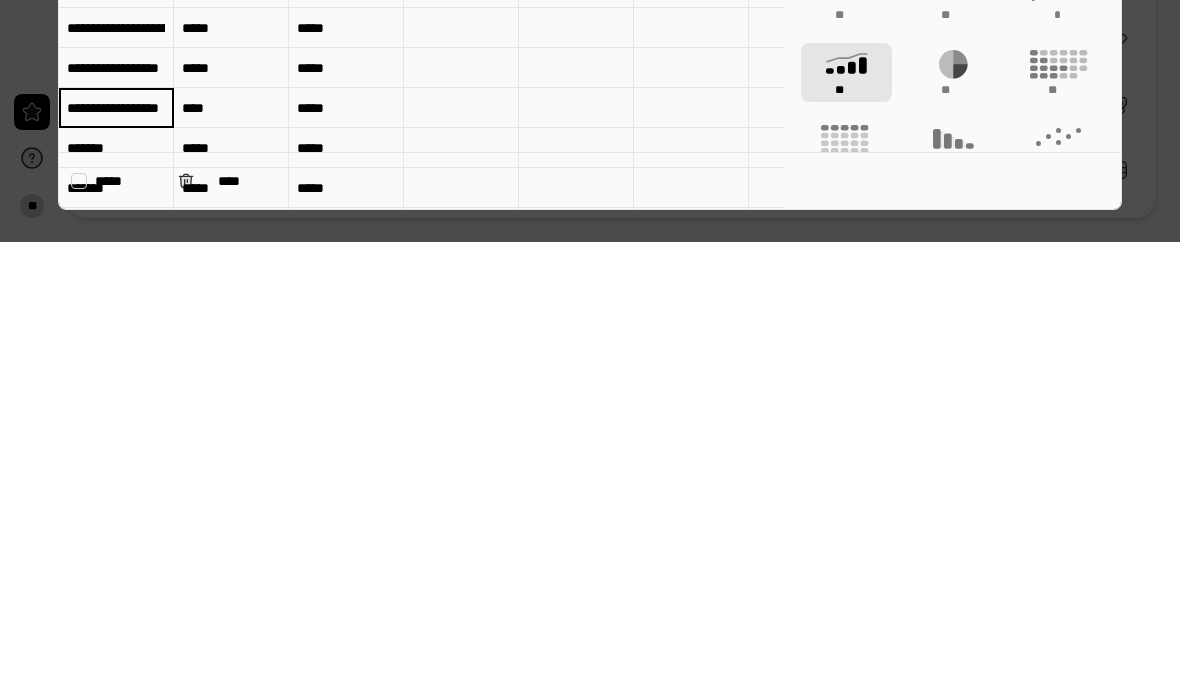 type on "**********" 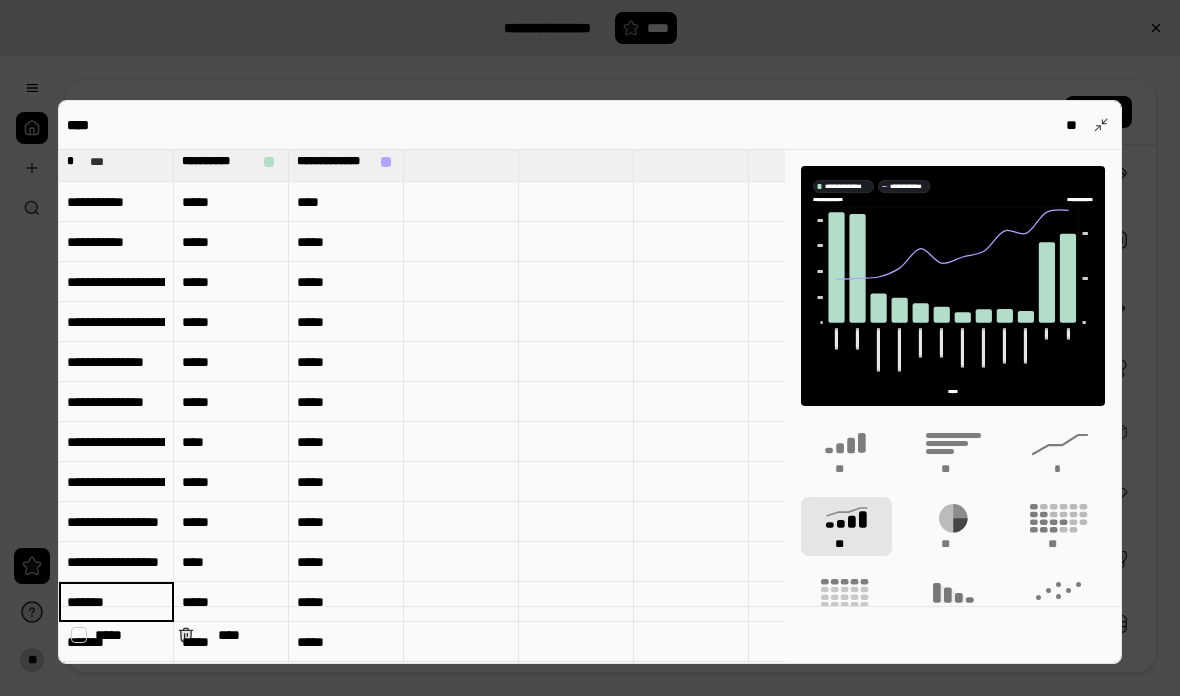 click on "******" at bounding box center (116, 602) 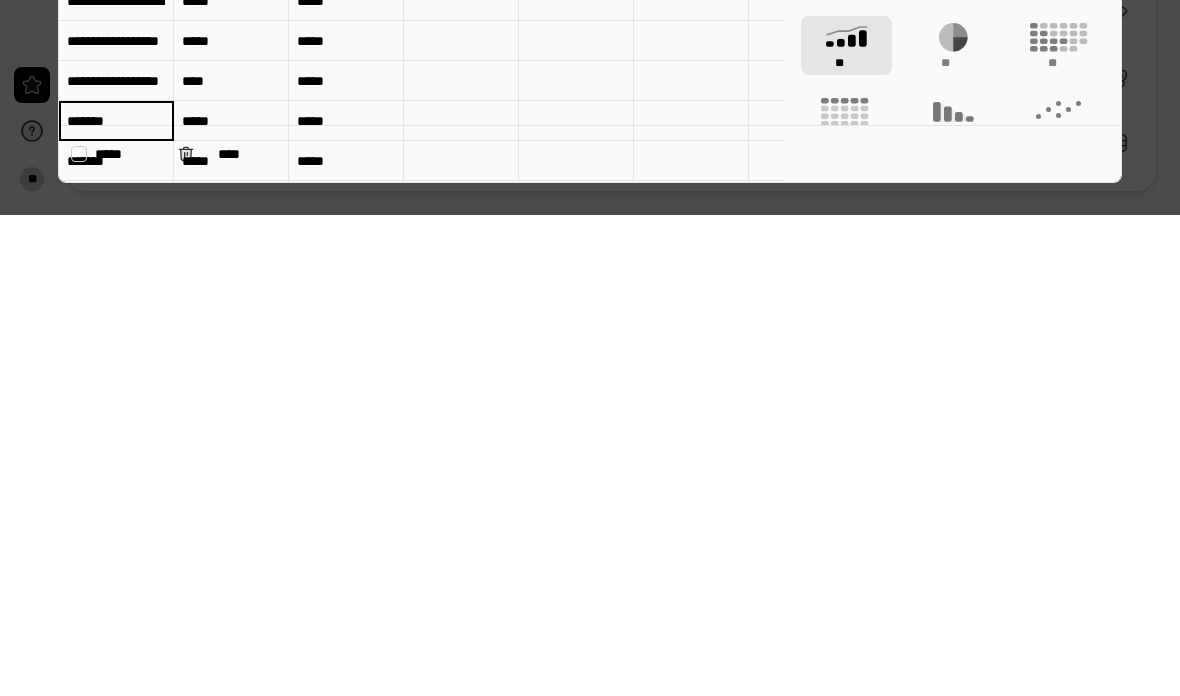 click on "******" at bounding box center (116, 601) 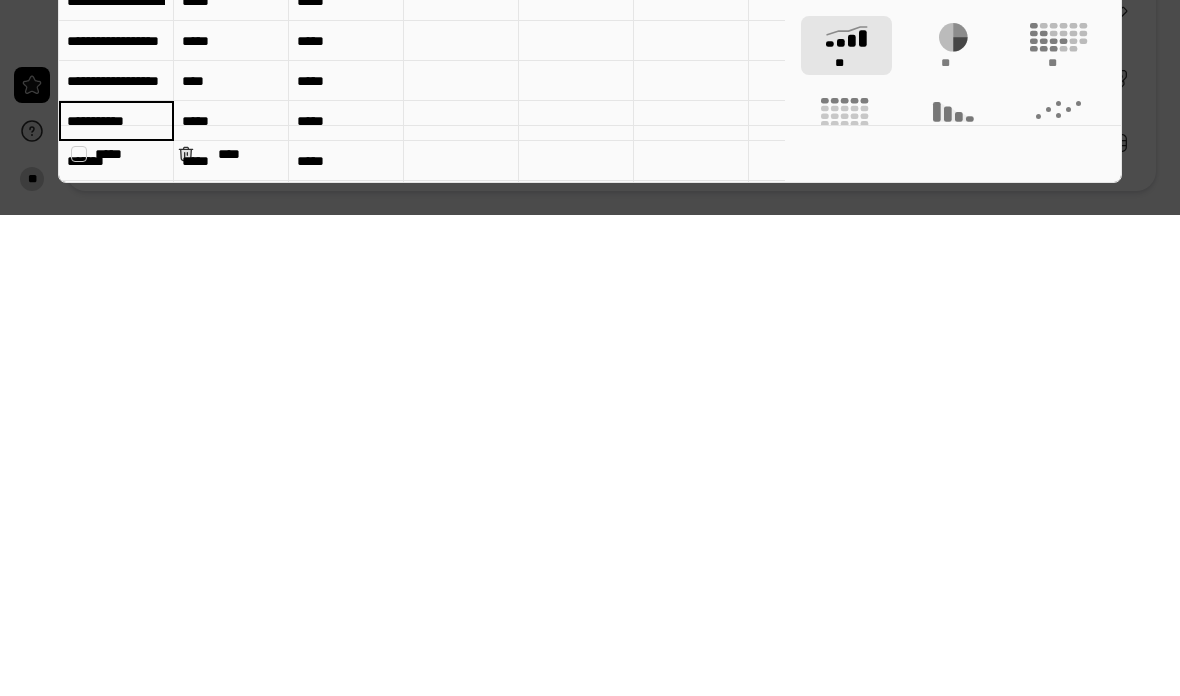 type on "**********" 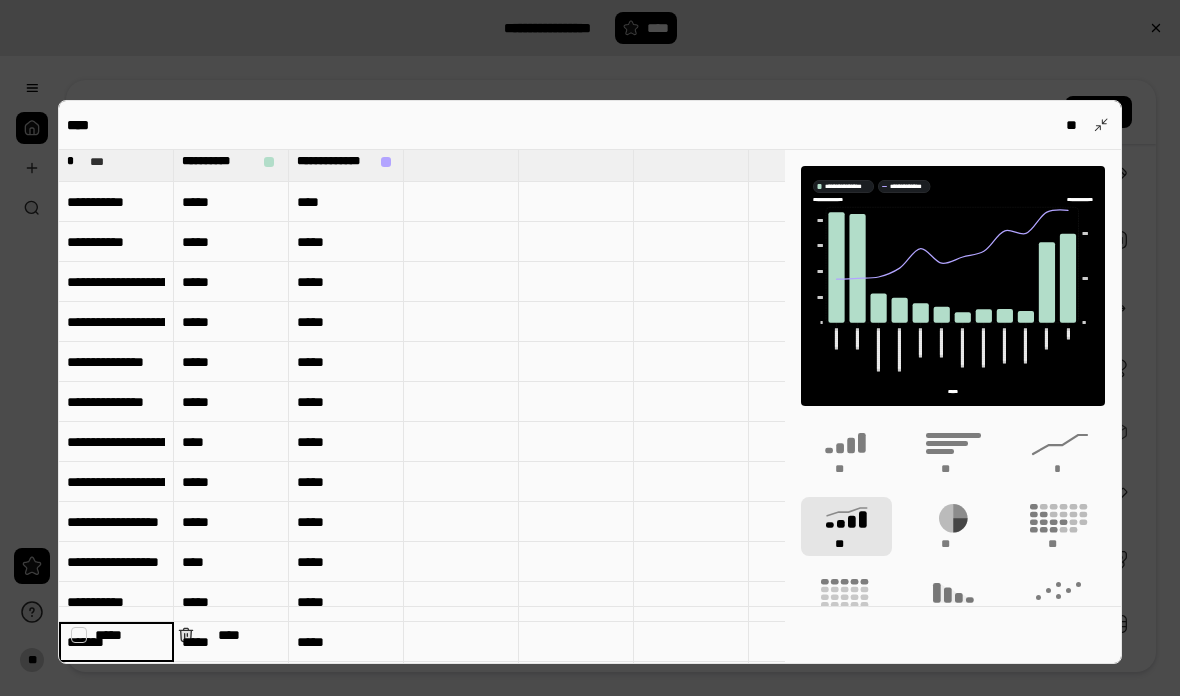 click on "******" at bounding box center [116, 642] 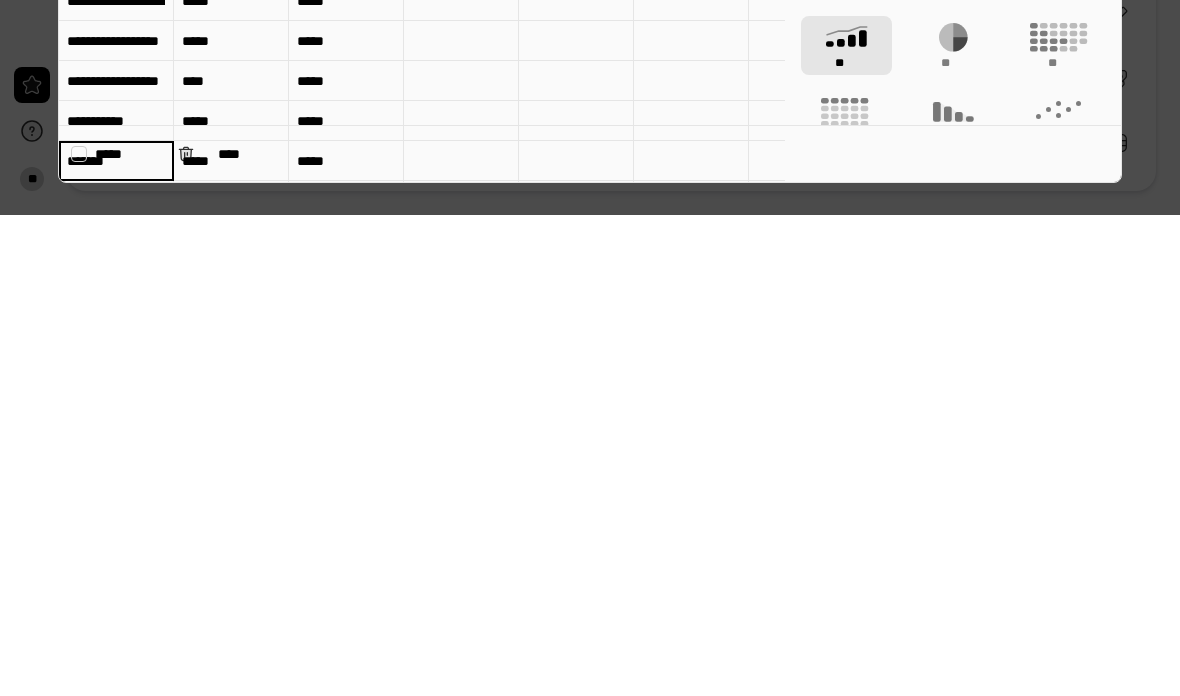 click on "******" at bounding box center [116, 641] 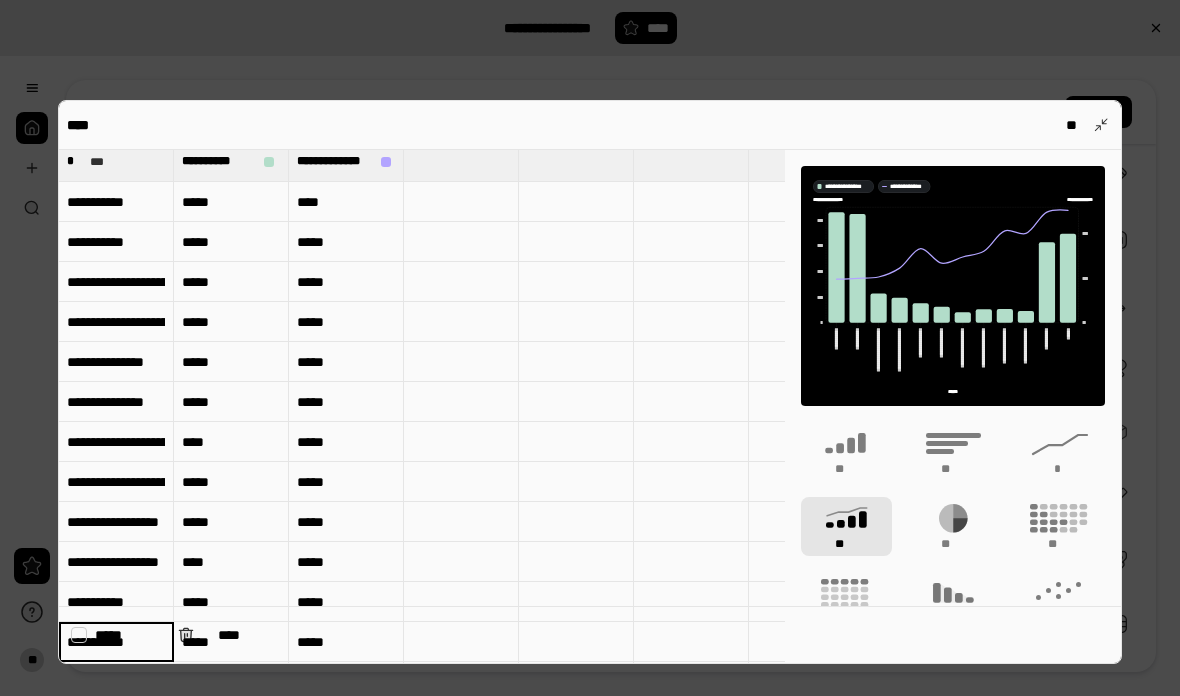 type on "**********" 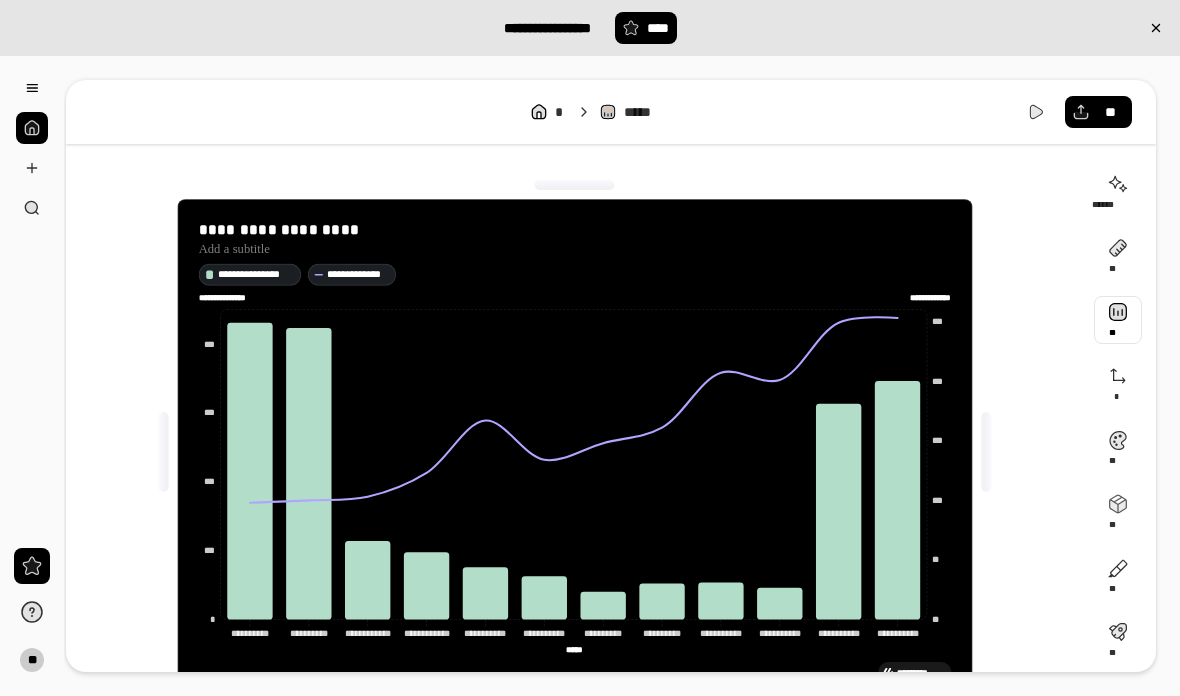 scroll, scrollTop: 0, scrollLeft: 0, axis: both 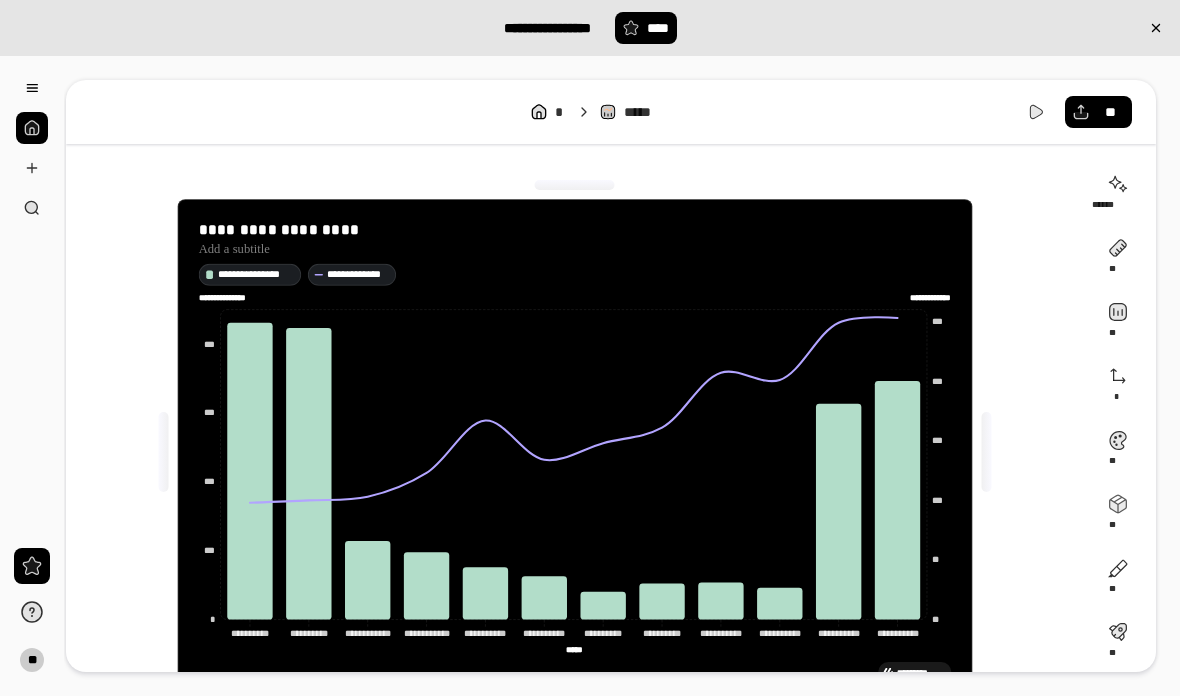 click on "***" 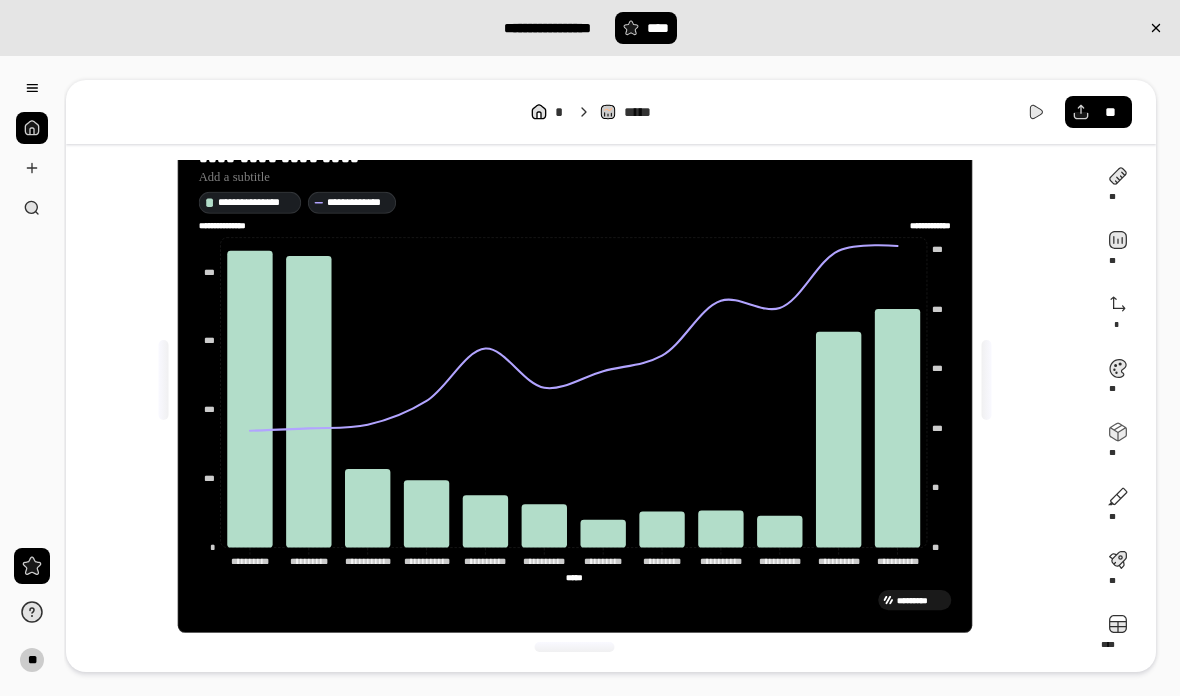 scroll, scrollTop: 72, scrollLeft: 0, axis: vertical 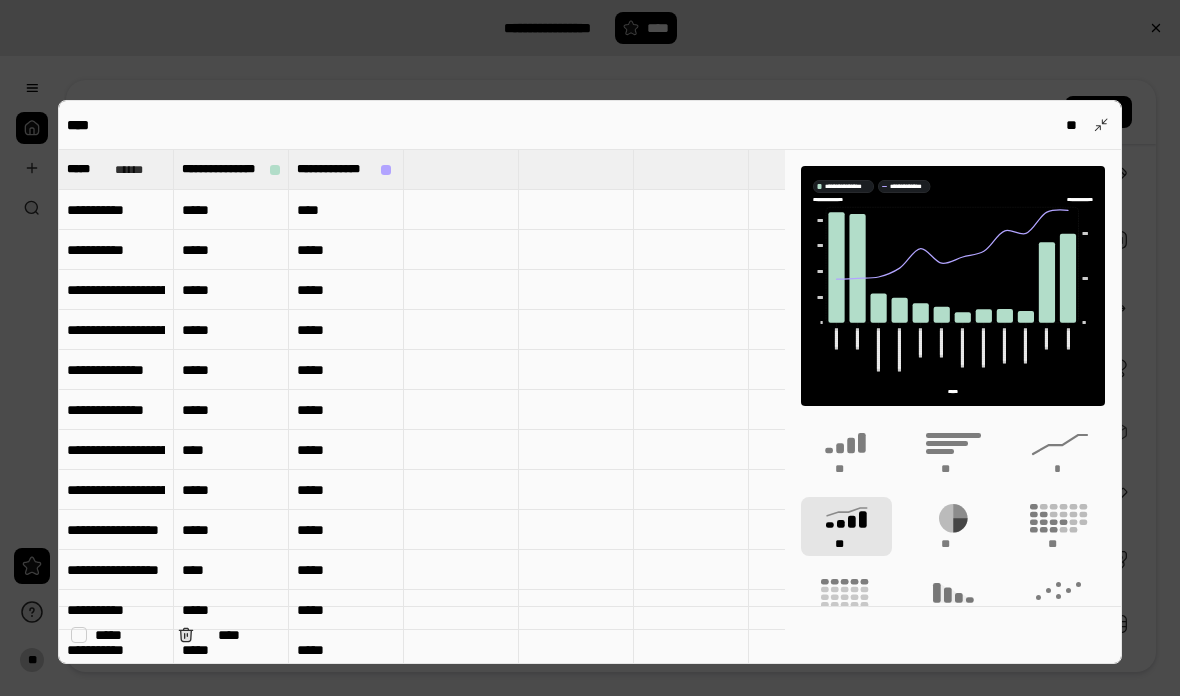 click on "******" at bounding box center [129, 170] 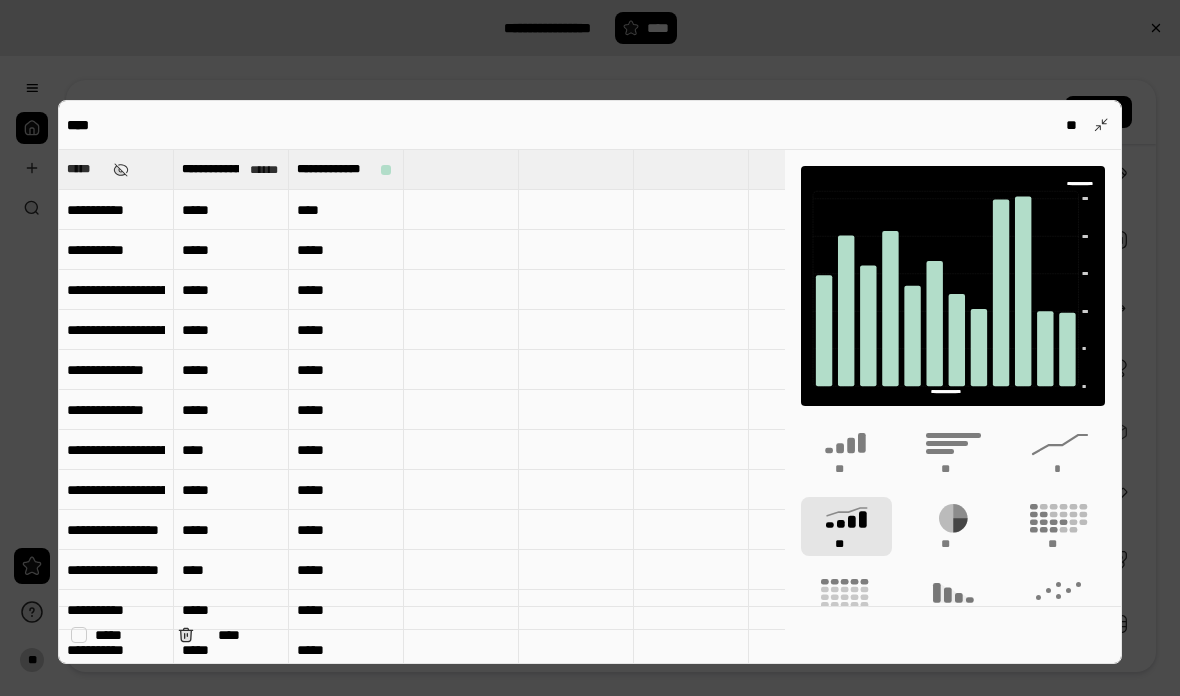 click at bounding box center [121, 170] 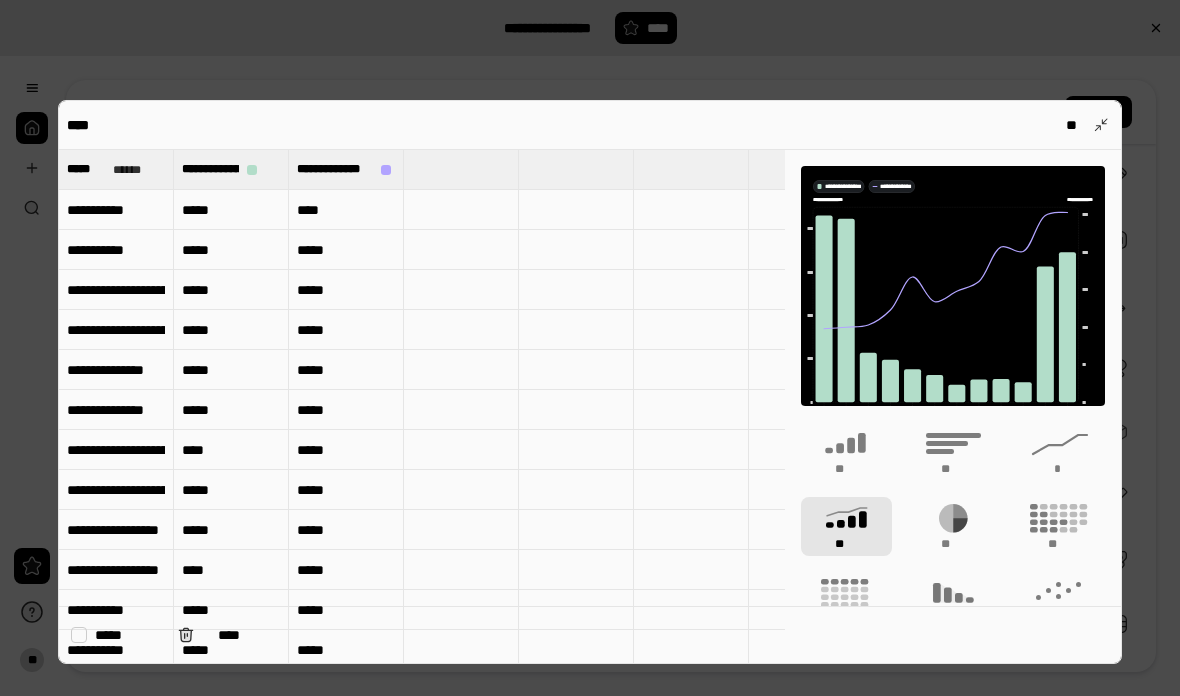 type on "*****" 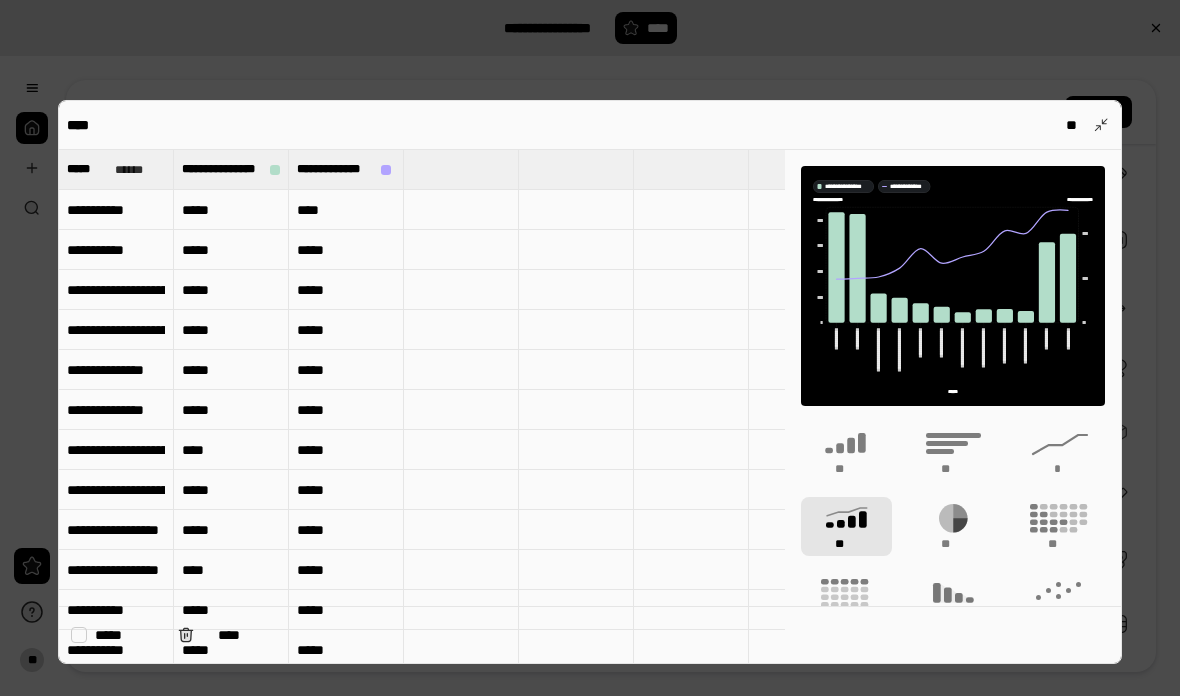 click on "***** ******" at bounding box center (116, 169) 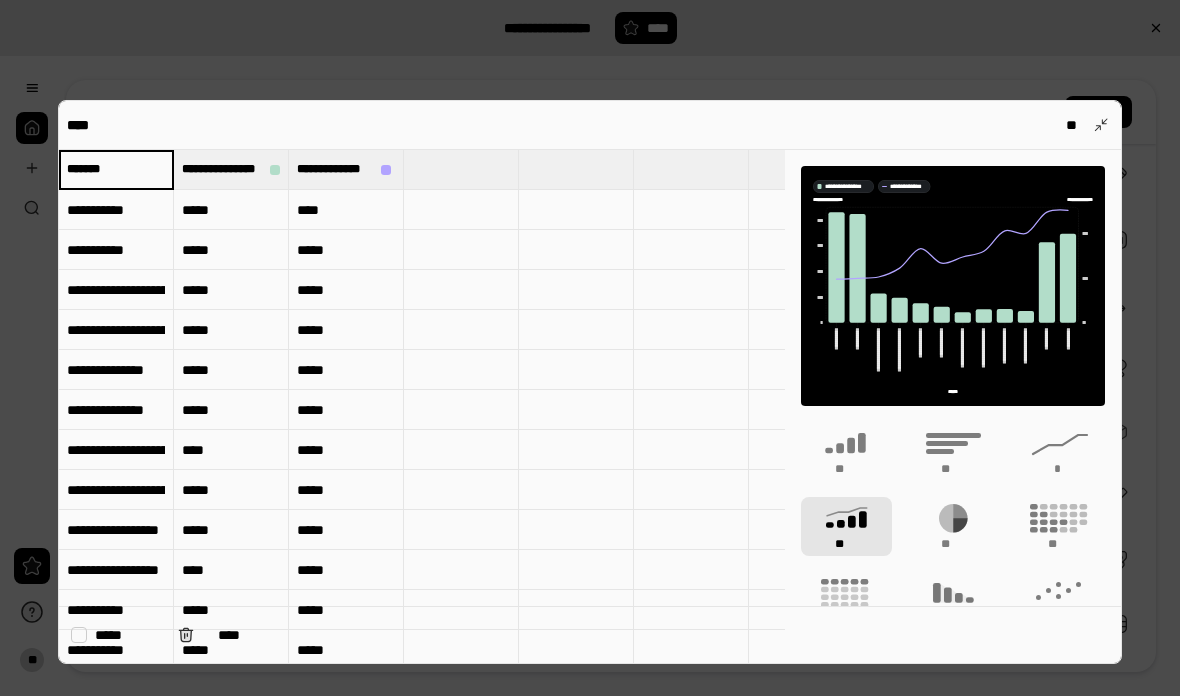 type on "*******" 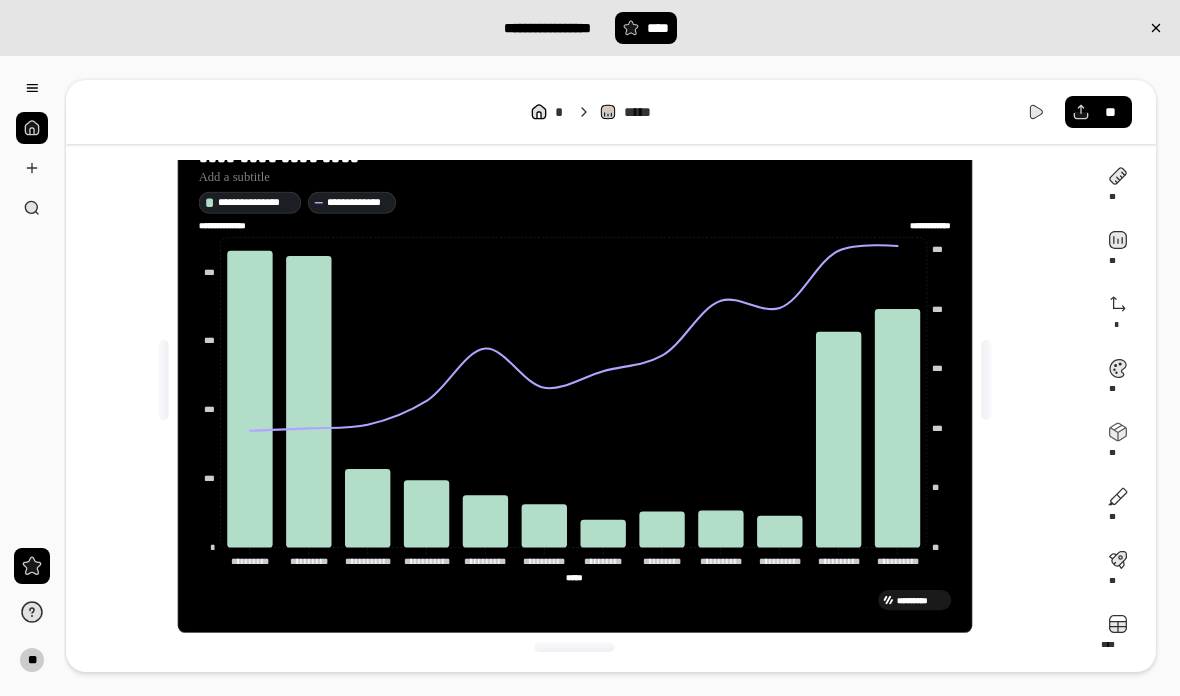 type on "*******" 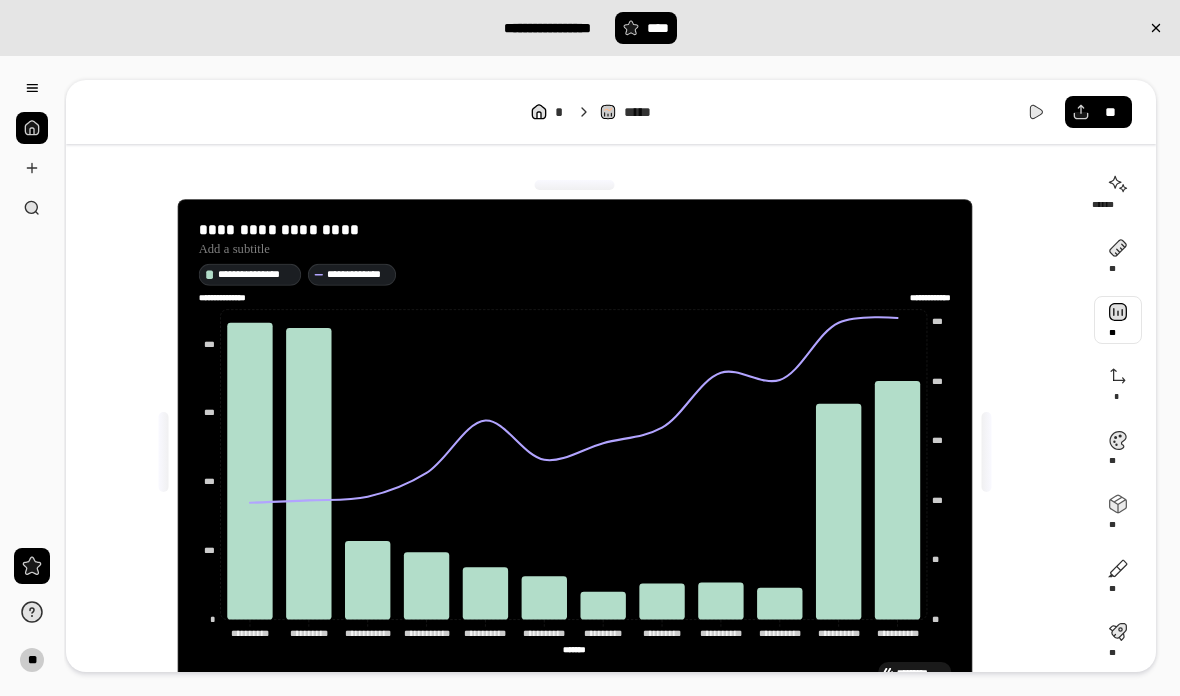 scroll, scrollTop: 0, scrollLeft: 0, axis: both 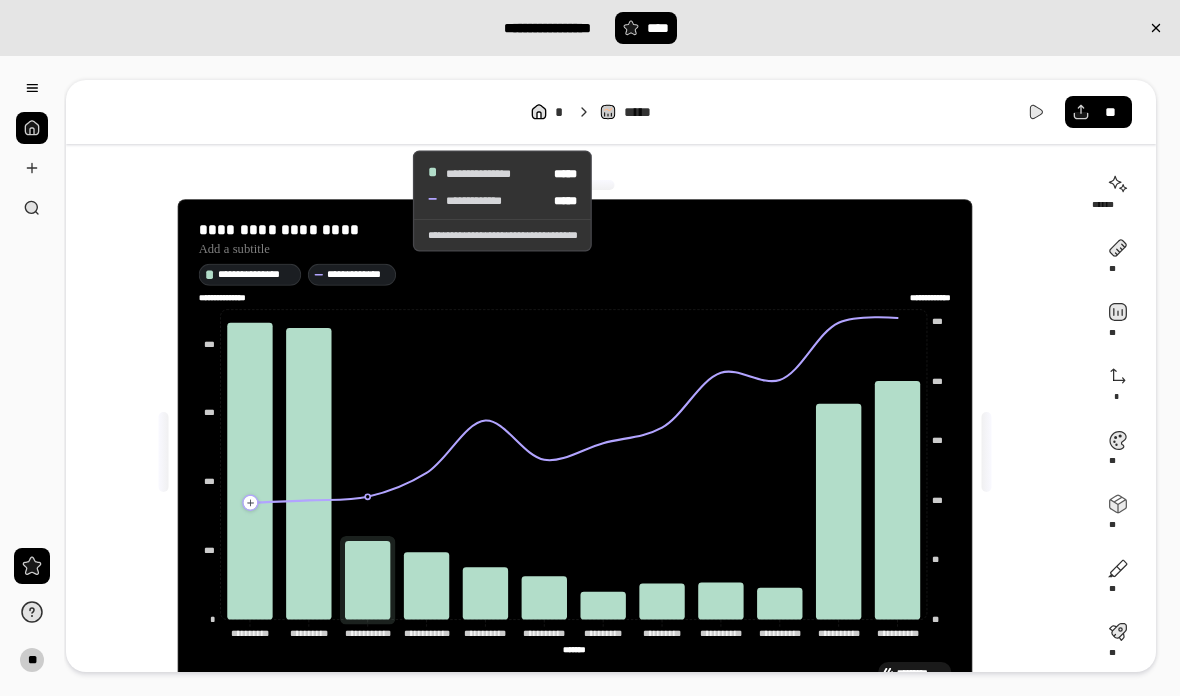 click 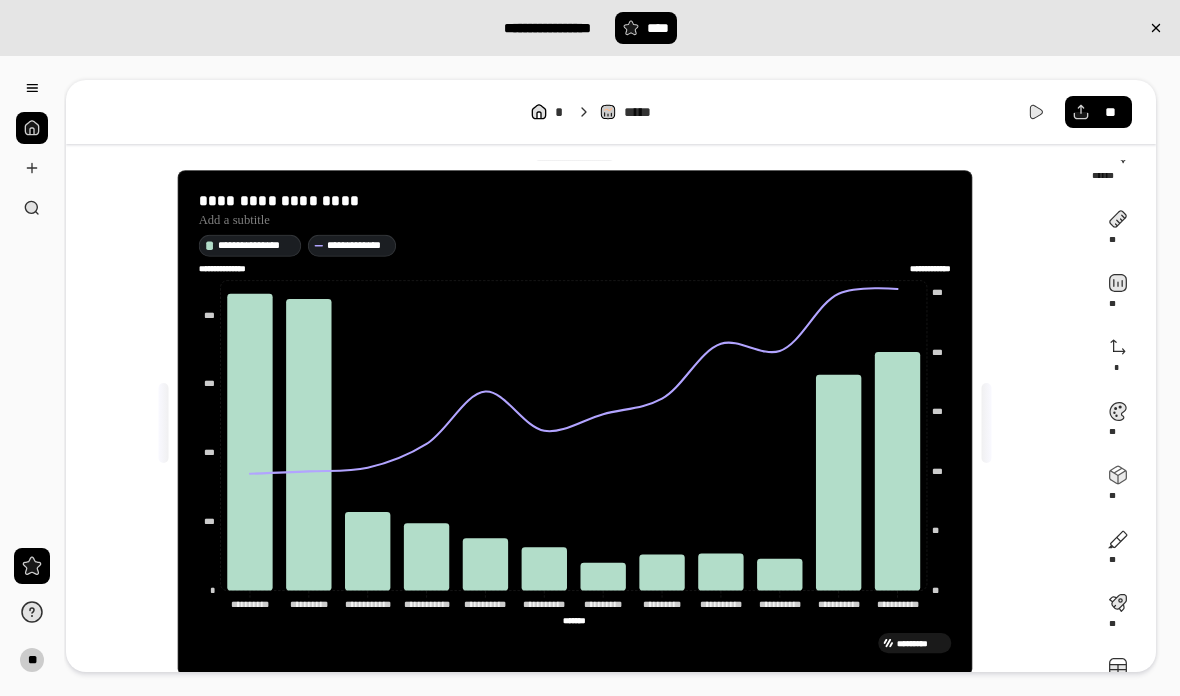 scroll, scrollTop: 1, scrollLeft: 0, axis: vertical 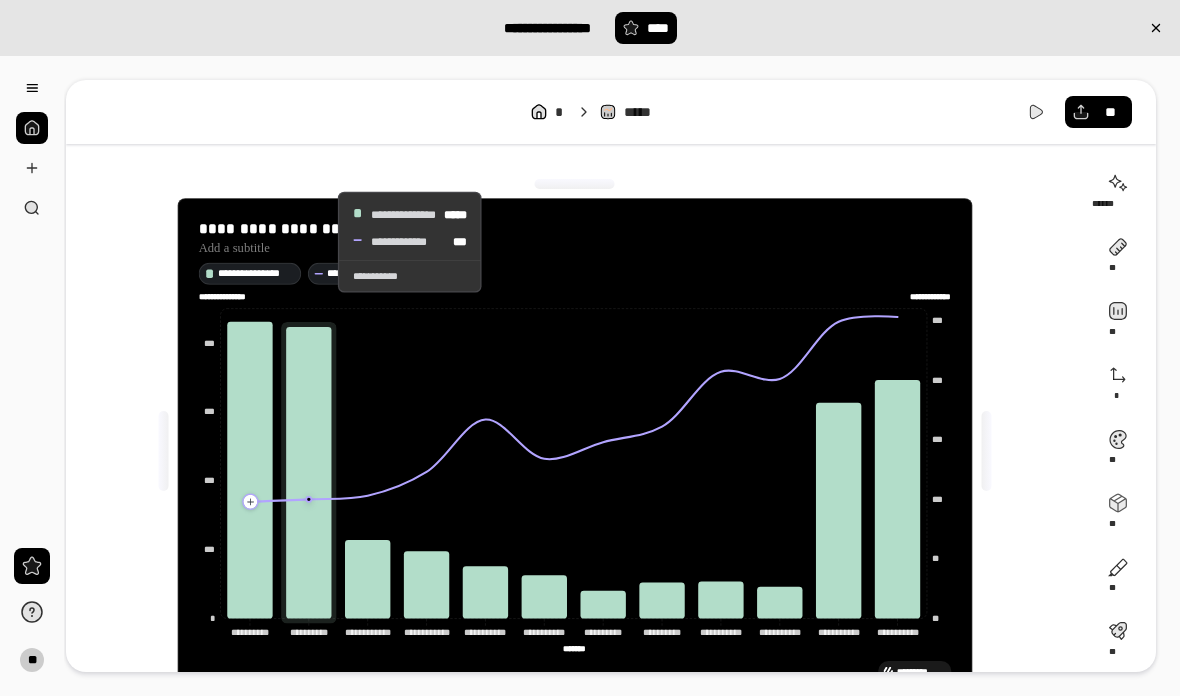 click 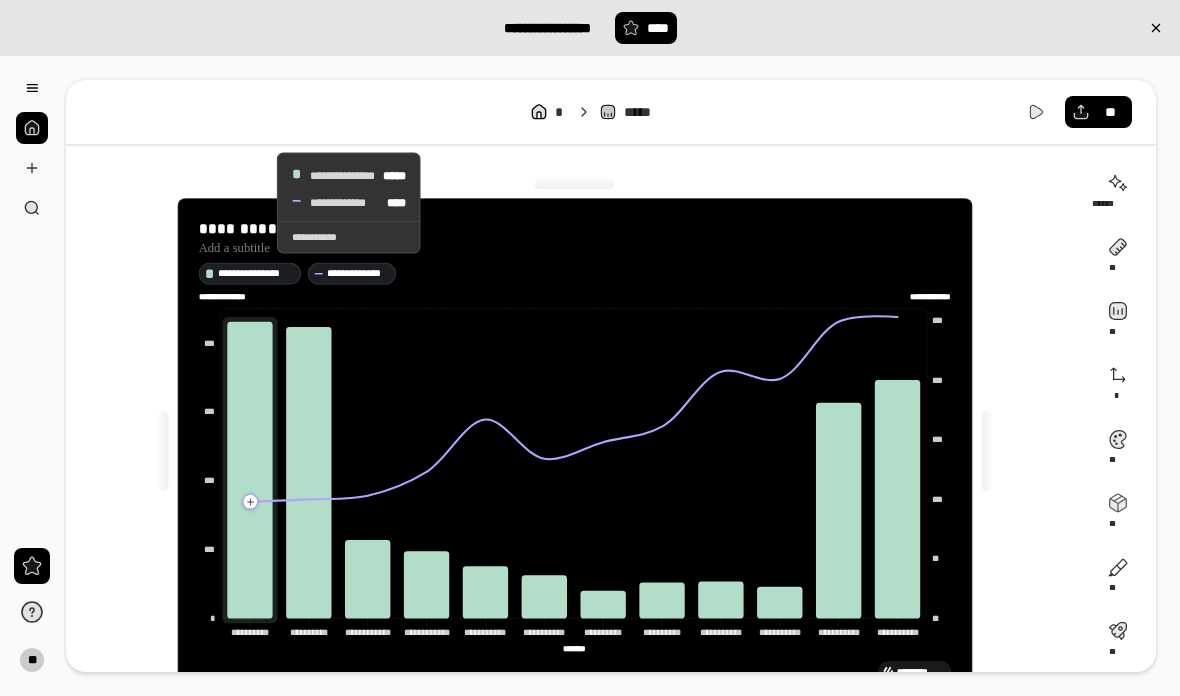 click 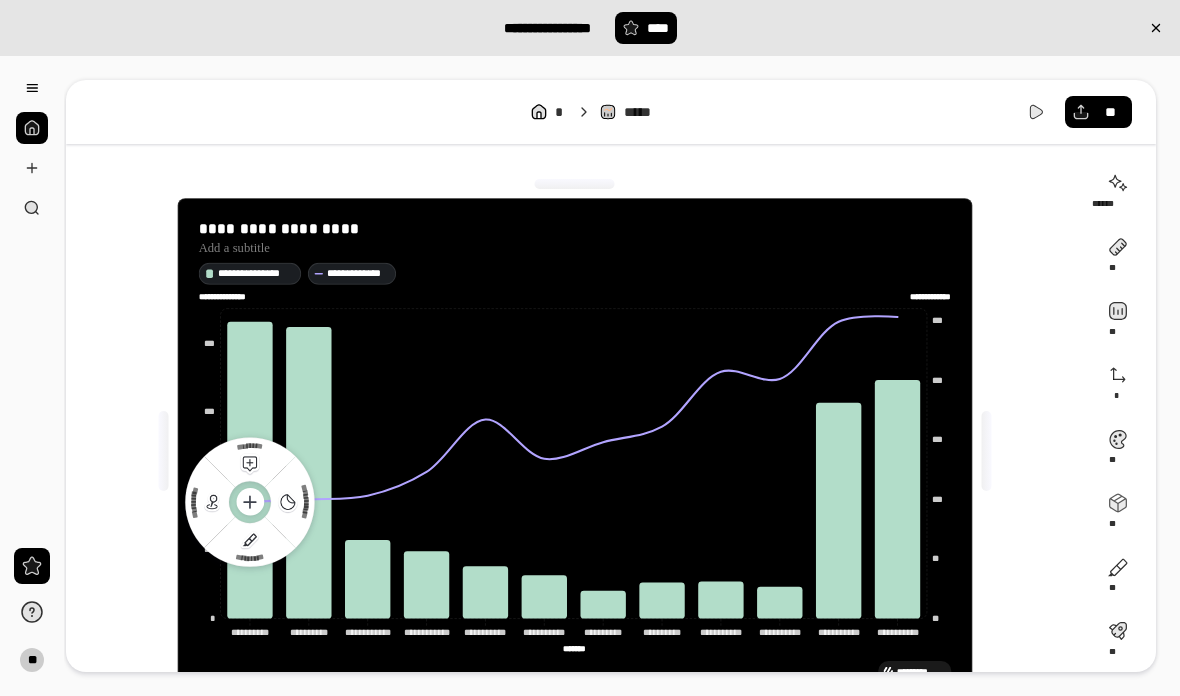 click 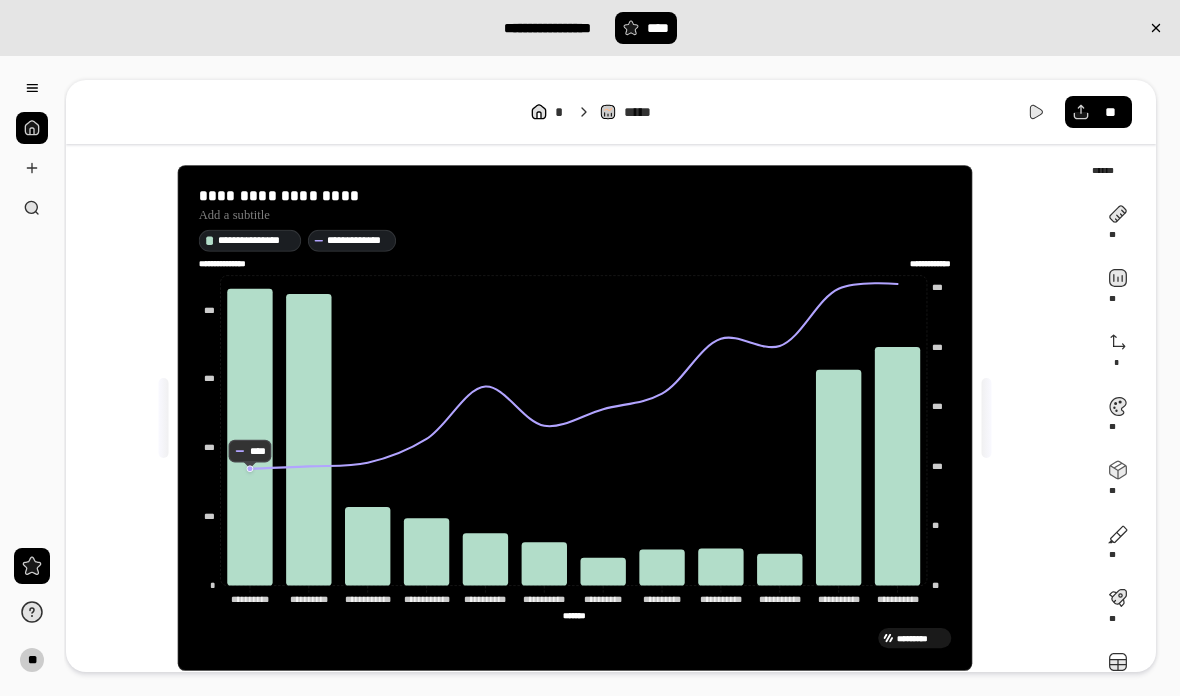 scroll, scrollTop: 28, scrollLeft: 0, axis: vertical 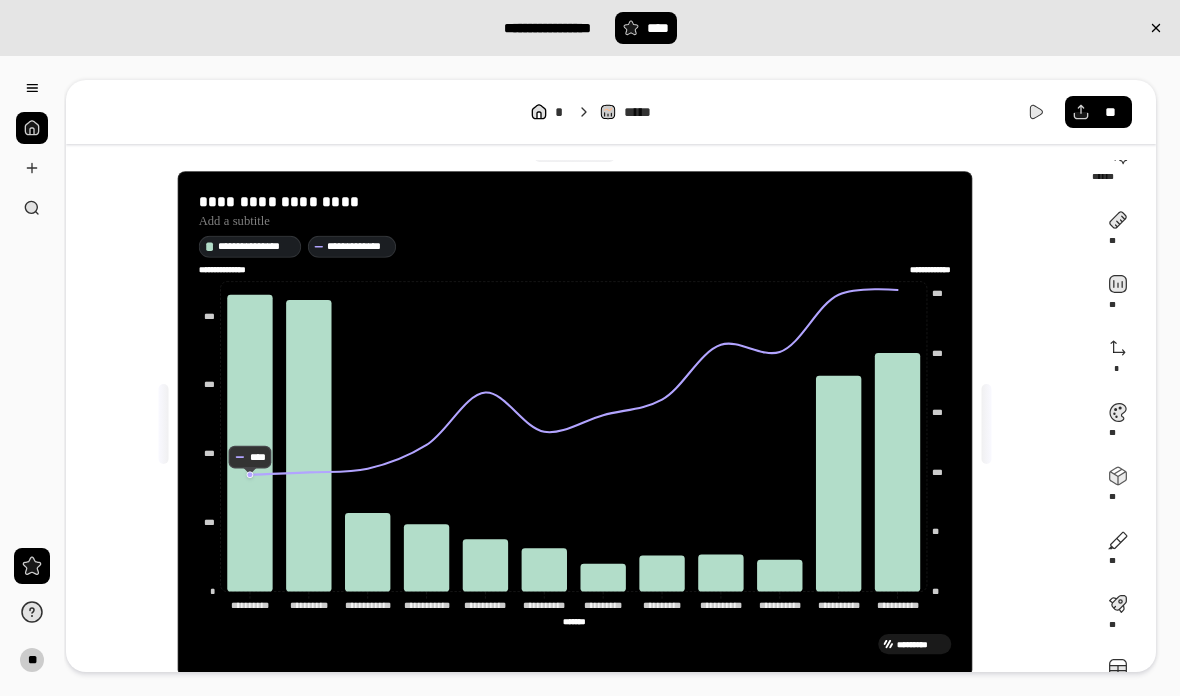 click 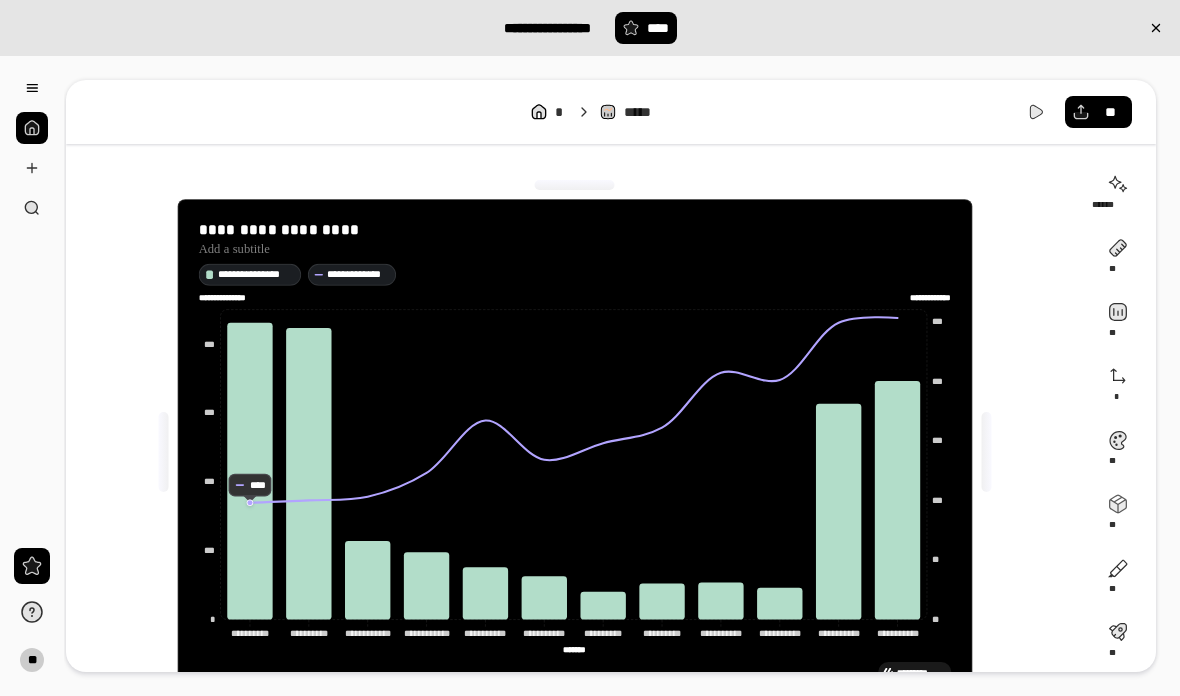 scroll, scrollTop: 0, scrollLeft: 0, axis: both 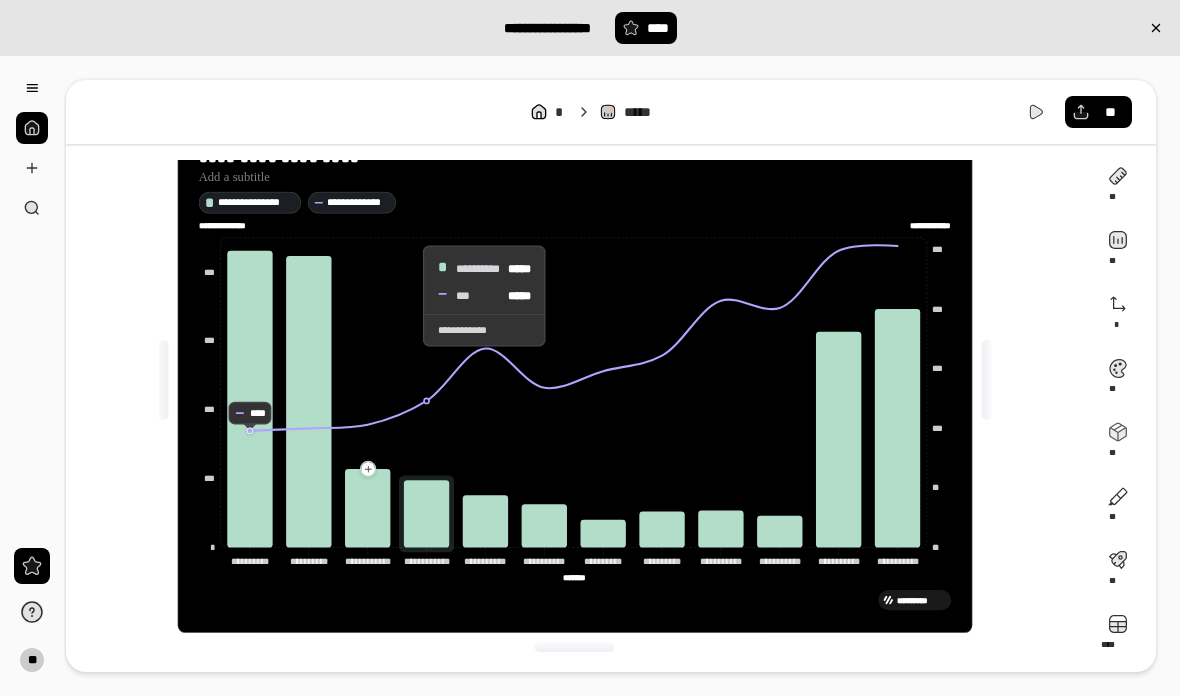 click at bounding box center (1118, 632) 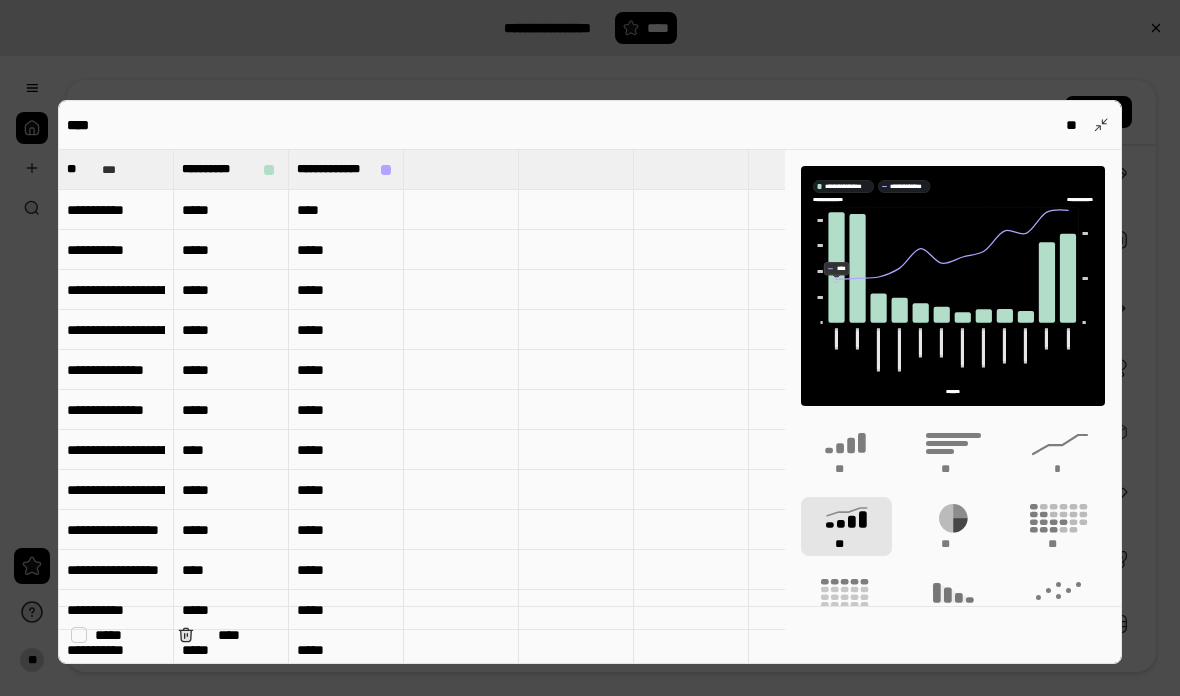 click on "****" at bounding box center [346, 210] 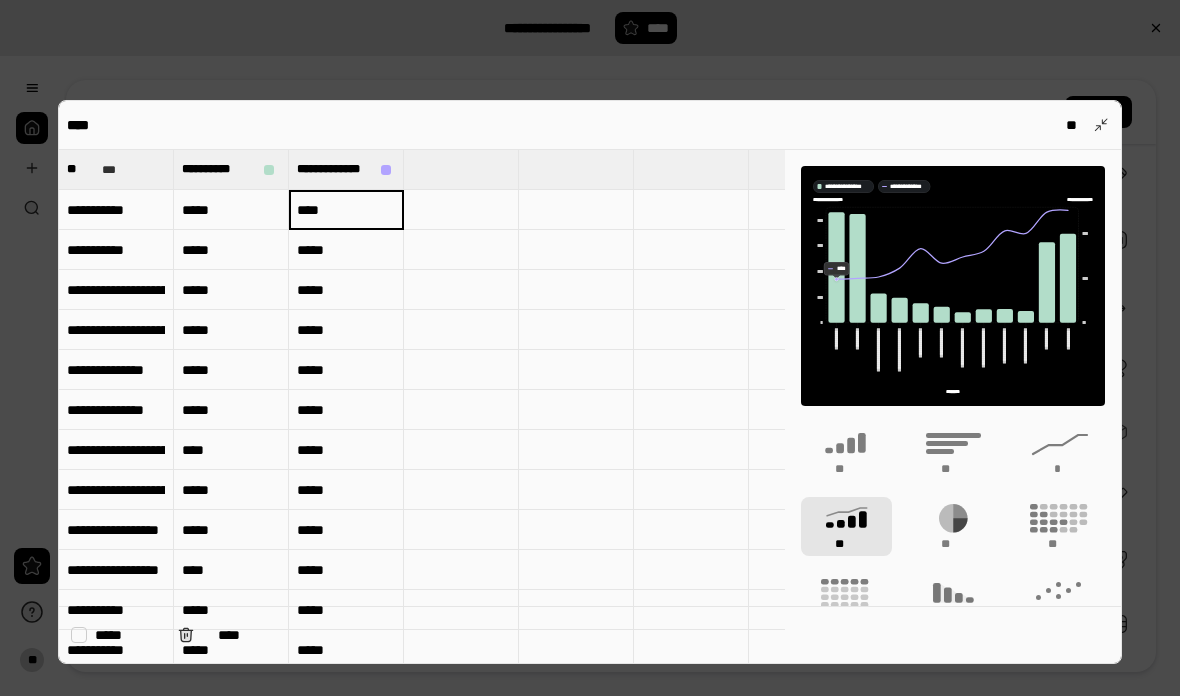 click on "****" at bounding box center (346, 210) 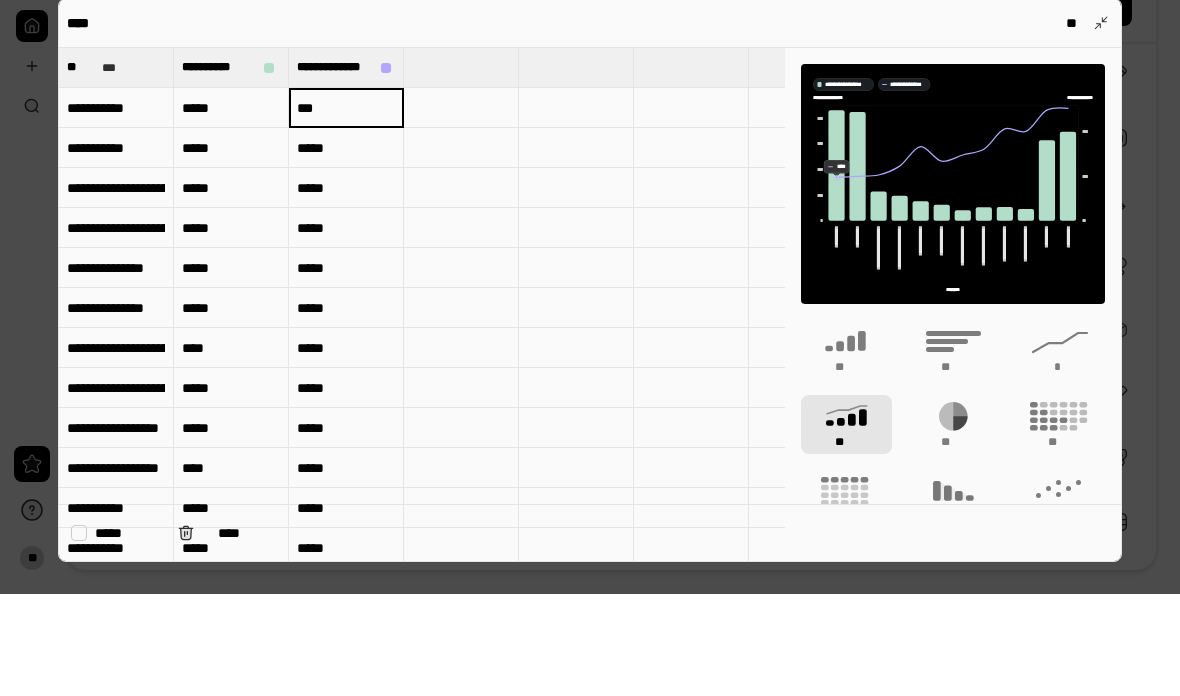 type on "***" 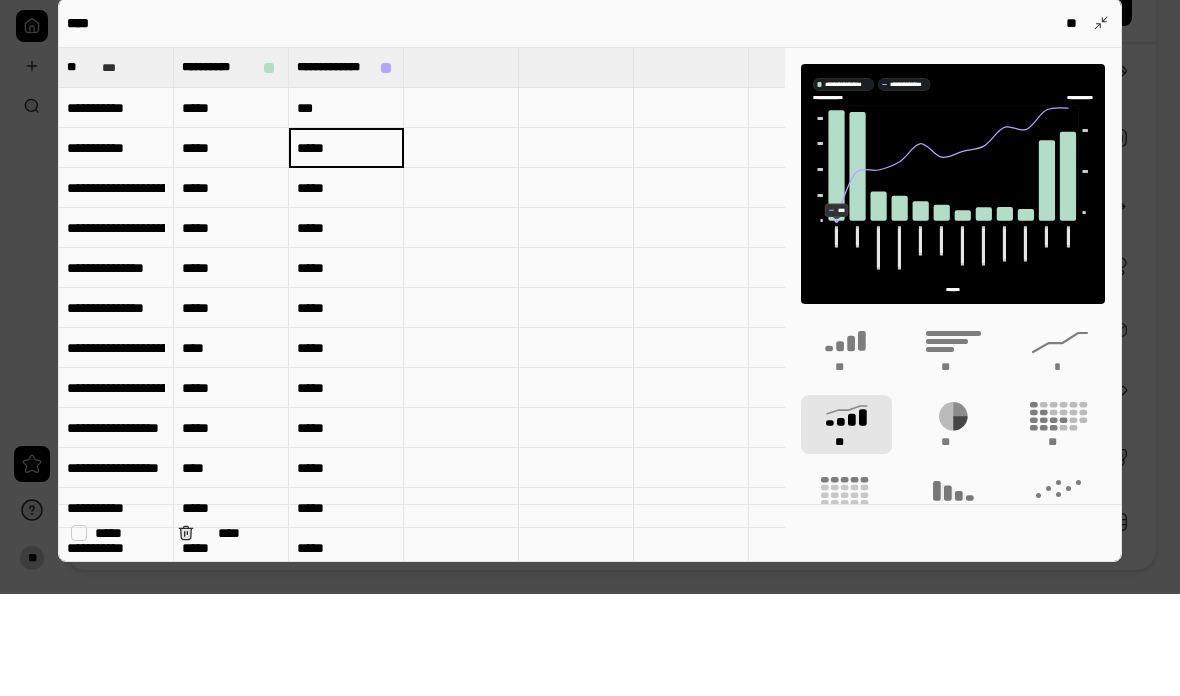 scroll, scrollTop: 279, scrollLeft: 0, axis: vertical 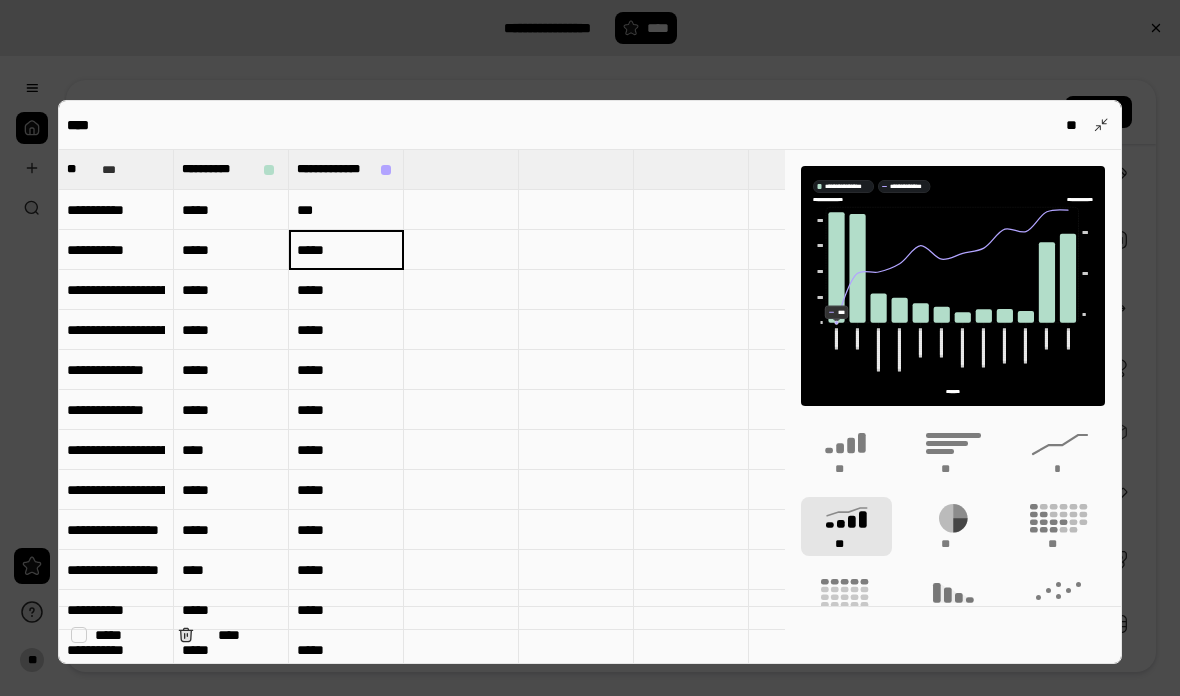 click on "*****" at bounding box center (346, 250) 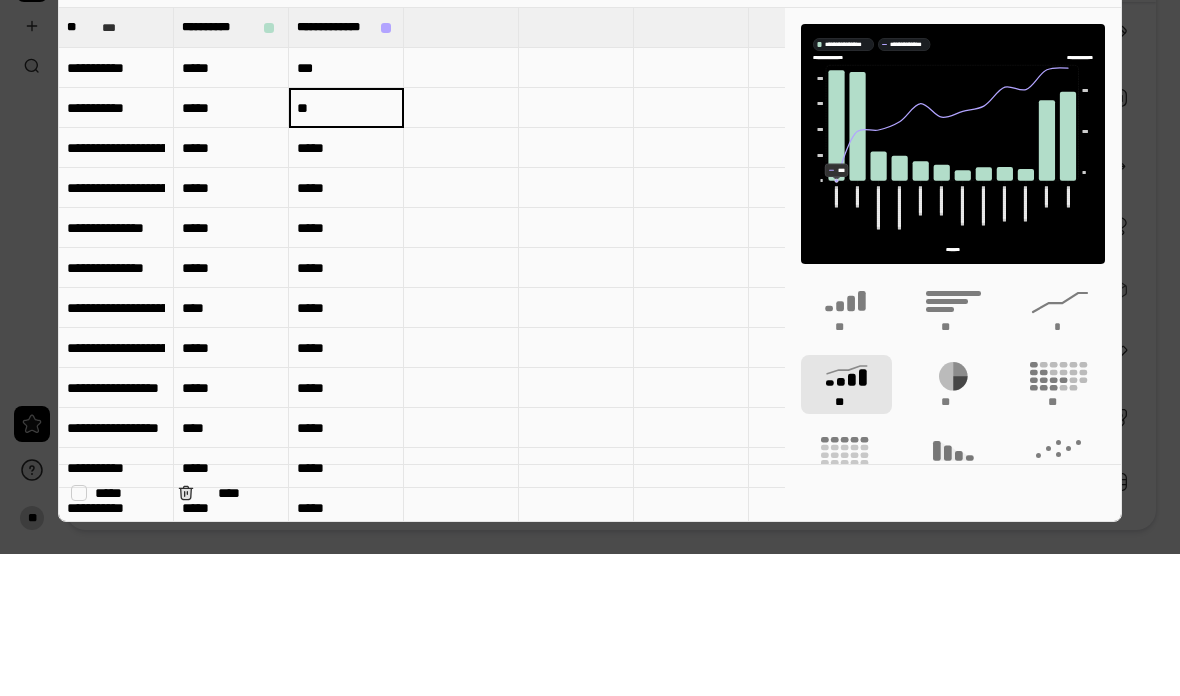 type on "**" 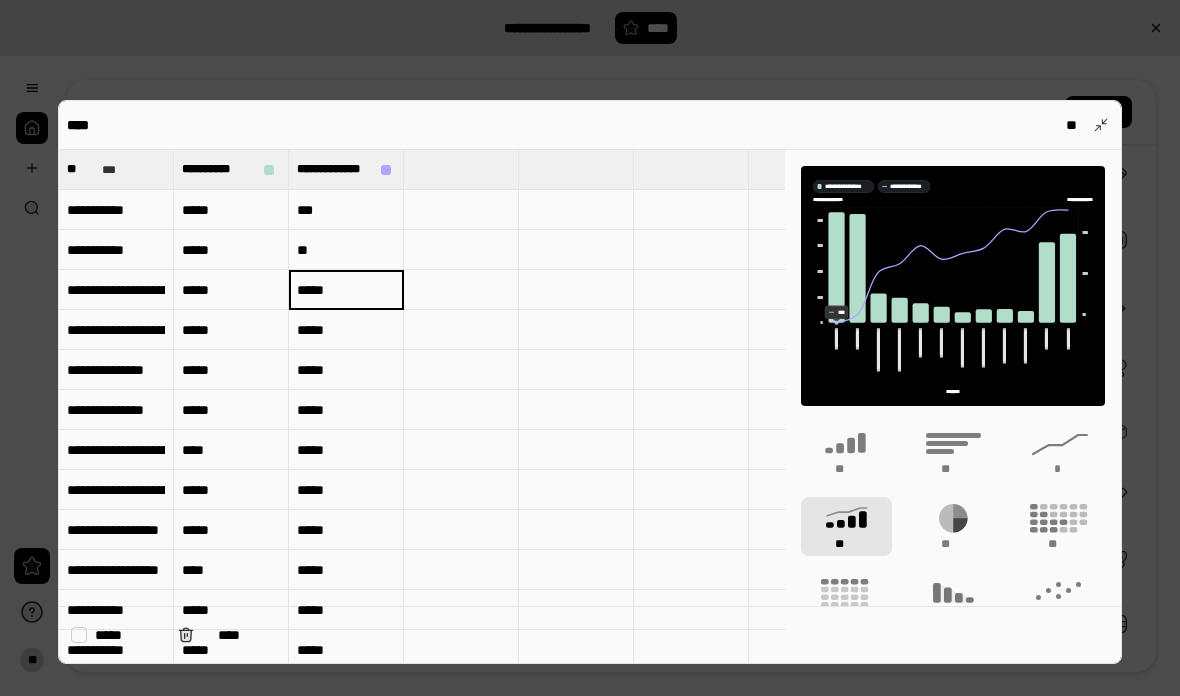click on "**********" at bounding box center [346, 169] 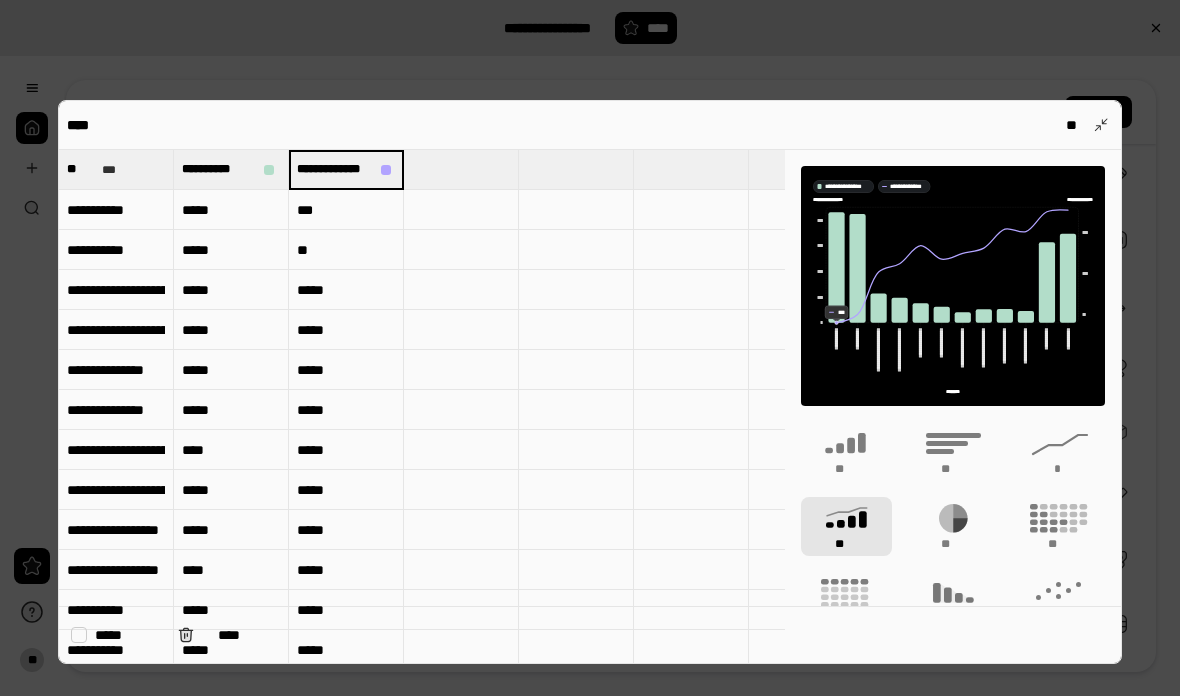 click on "*****" at bounding box center [346, 290] 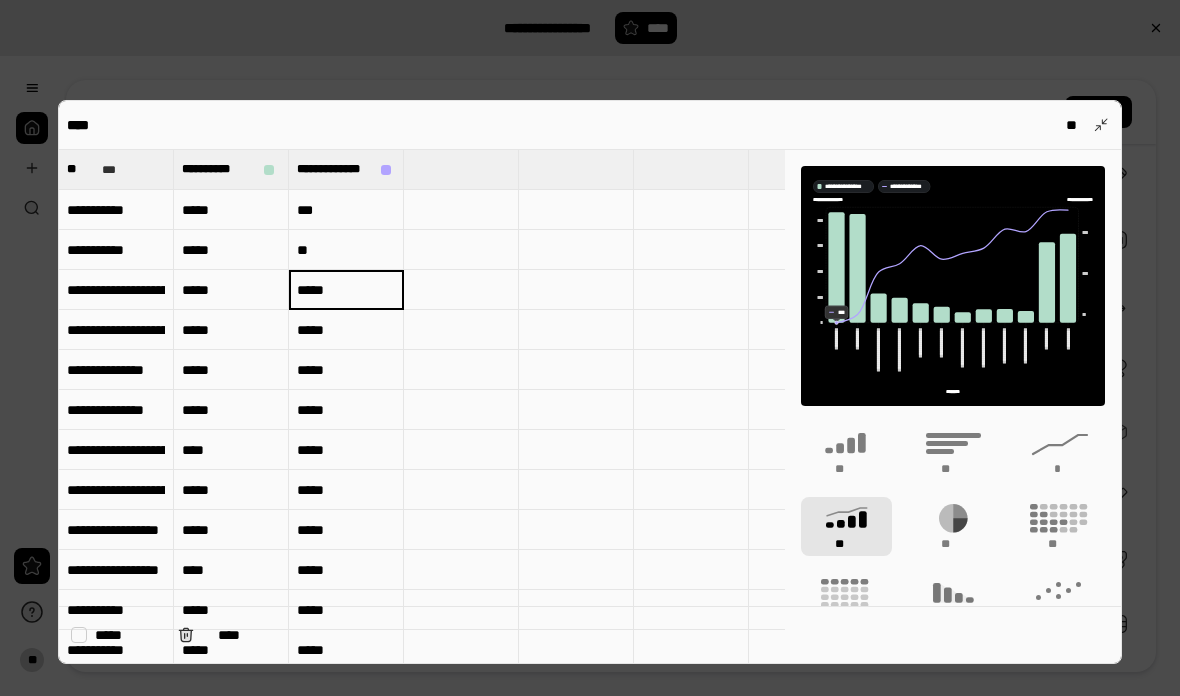 click on "*****" at bounding box center [346, 290] 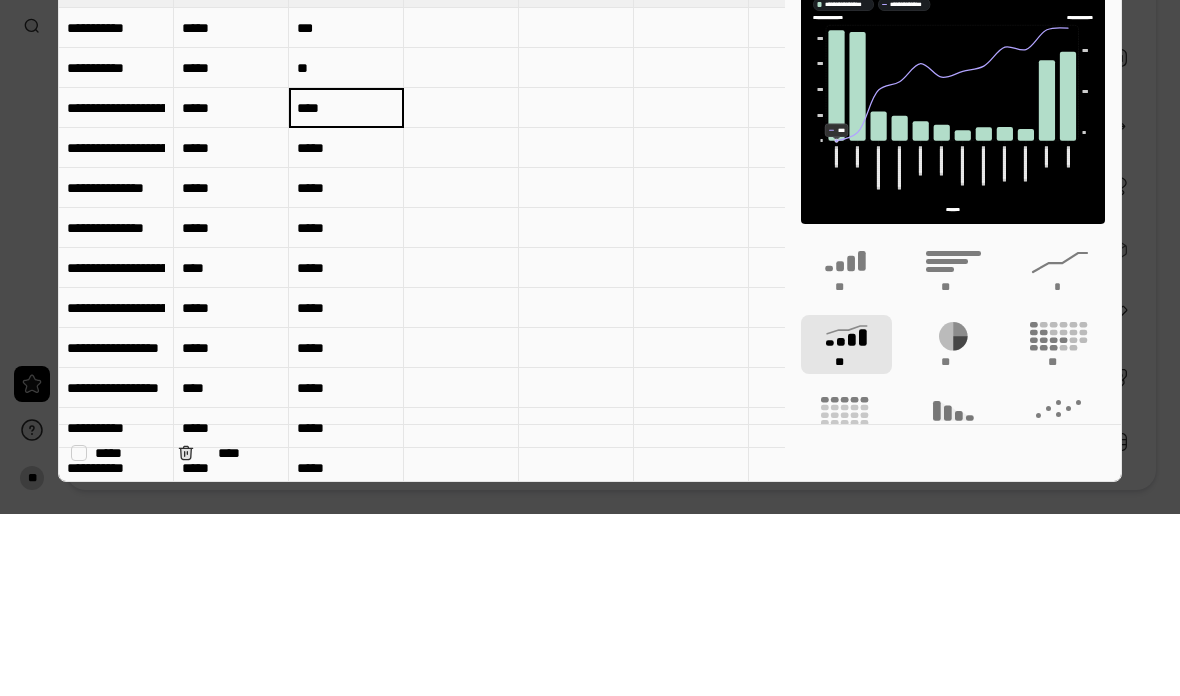type on "****" 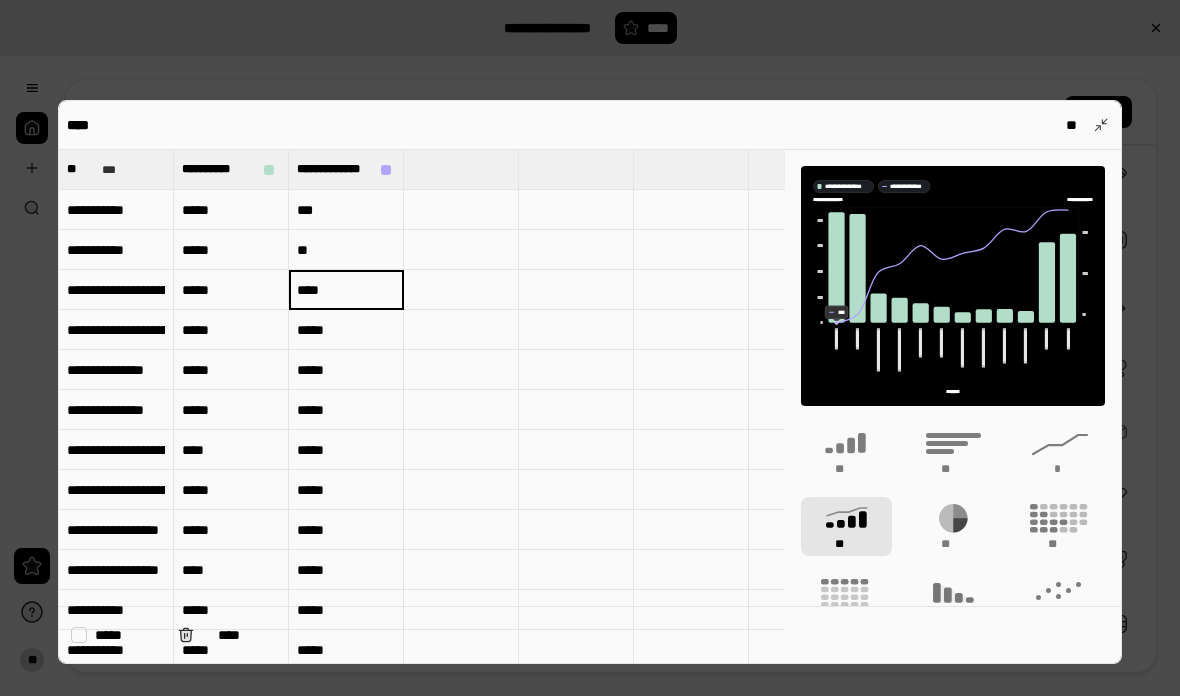 click on "**********" at bounding box center (346, 169) 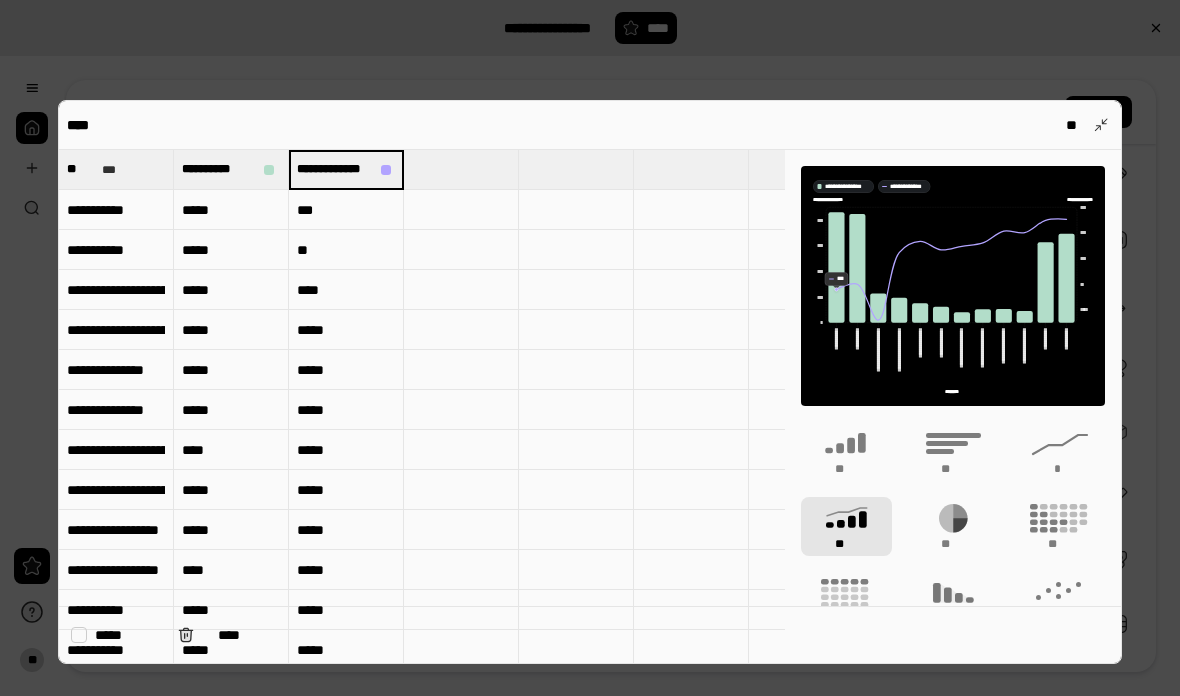 click on "*****" at bounding box center [346, 330] 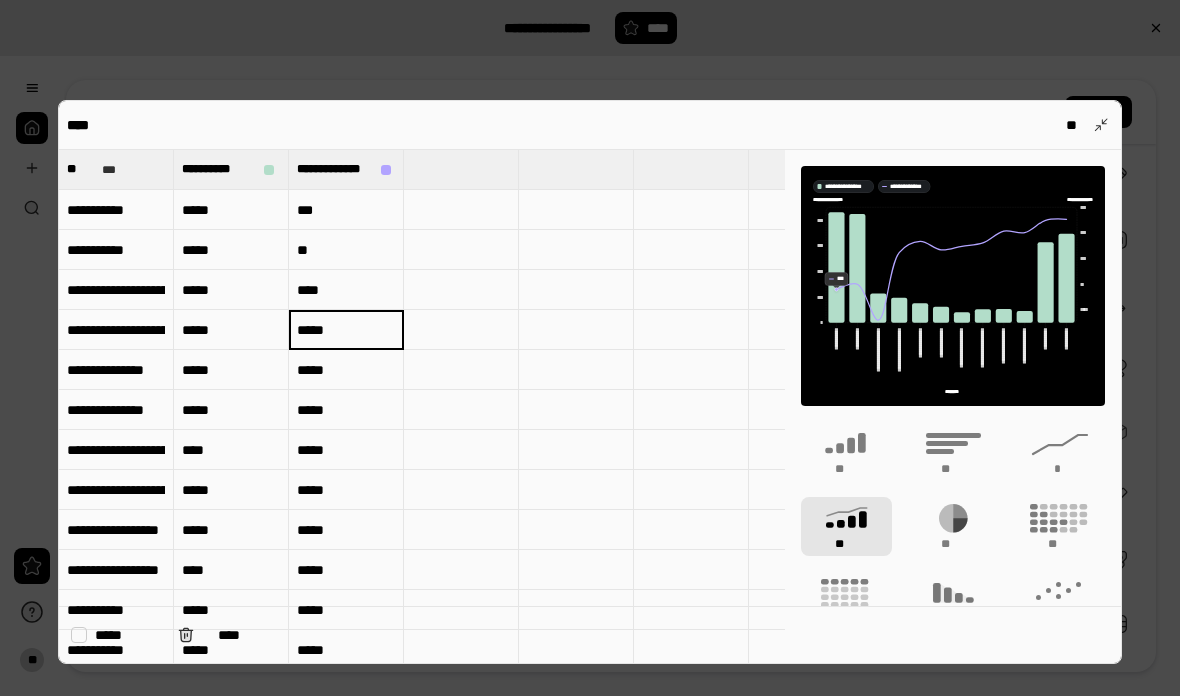 click on "*****" at bounding box center [346, 330] 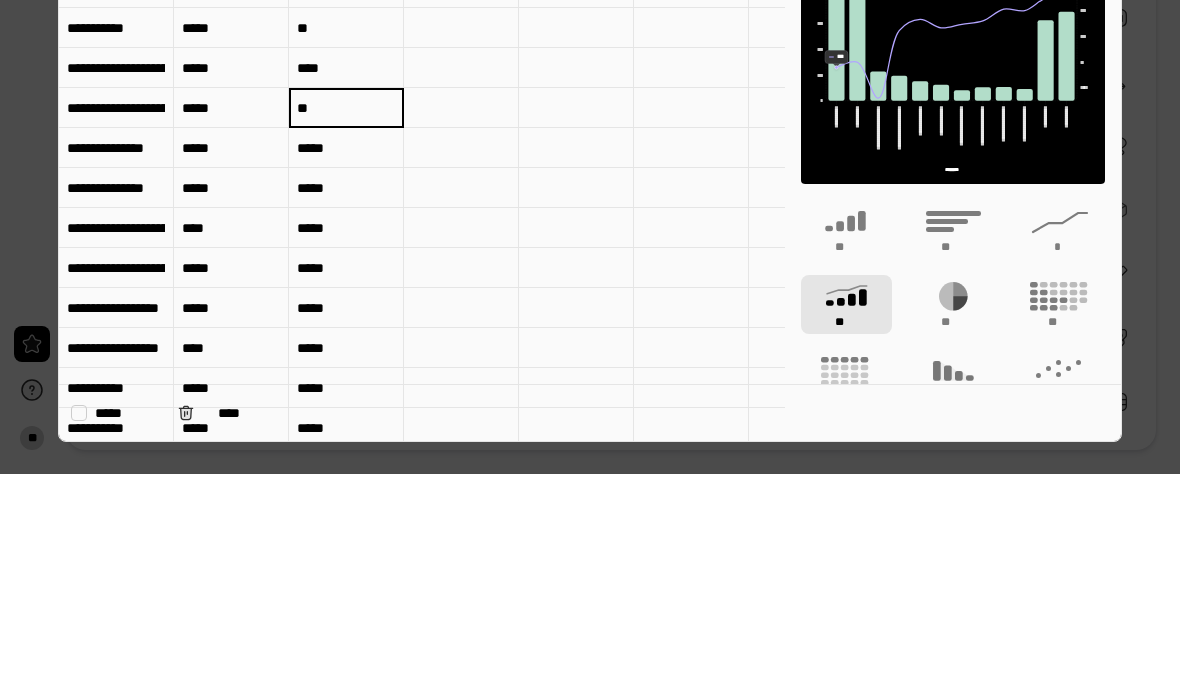 type on "**" 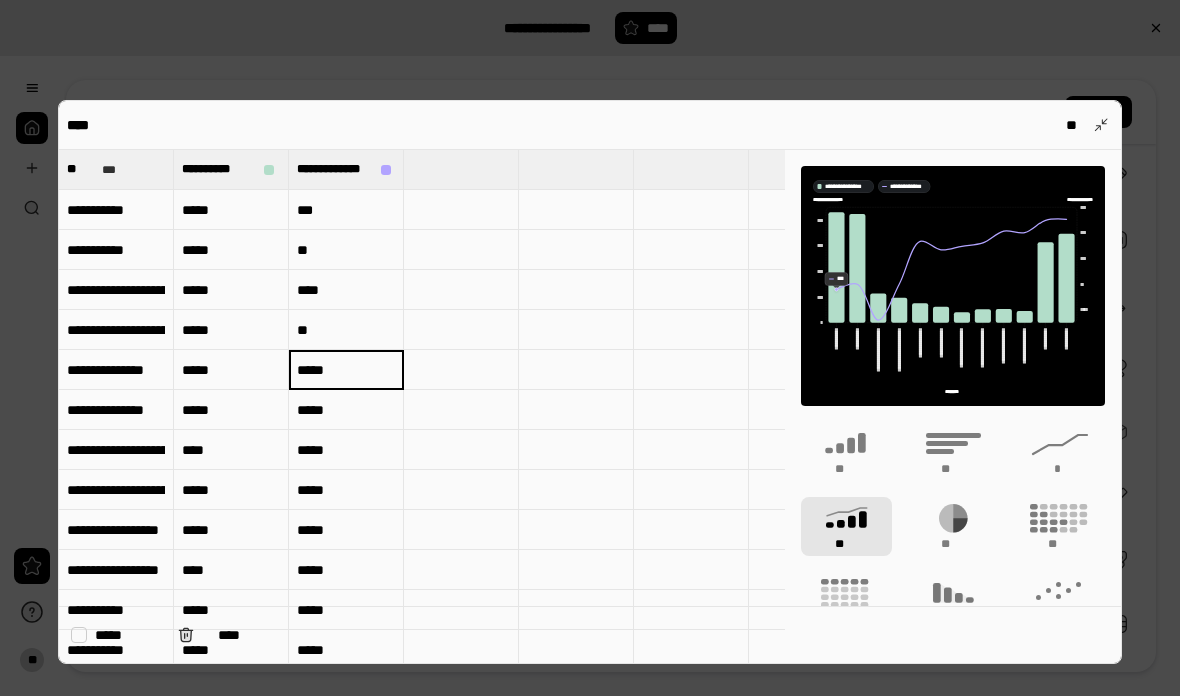 click on "*****" at bounding box center (346, 370) 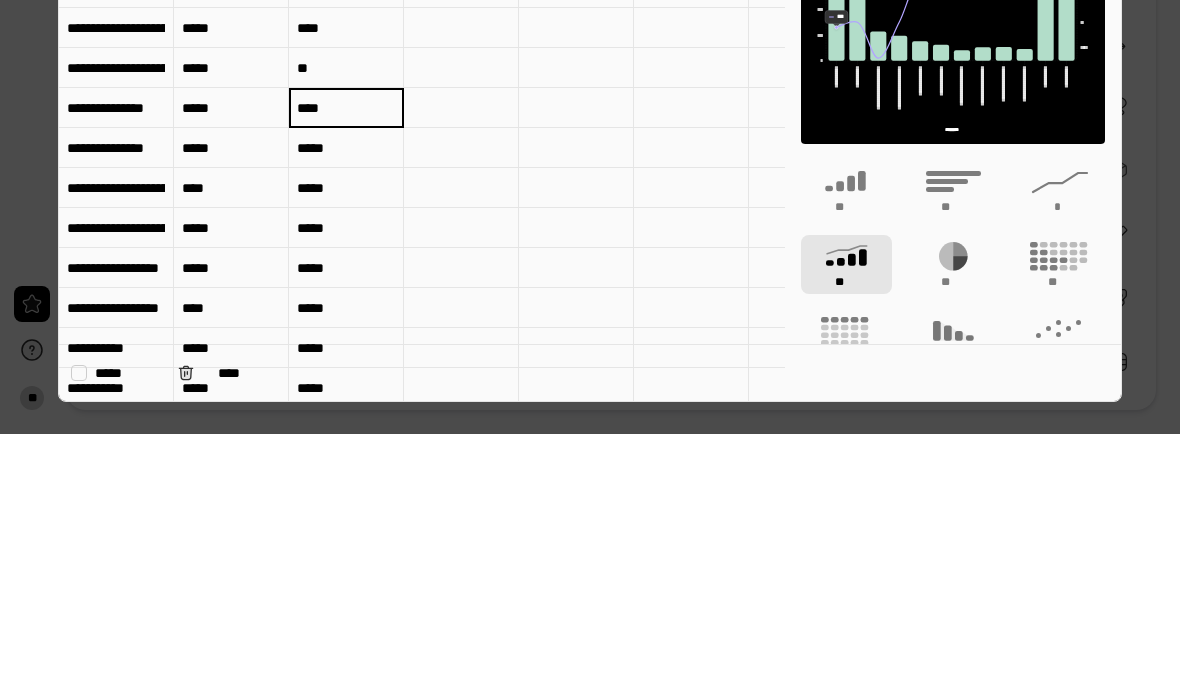 type on "****" 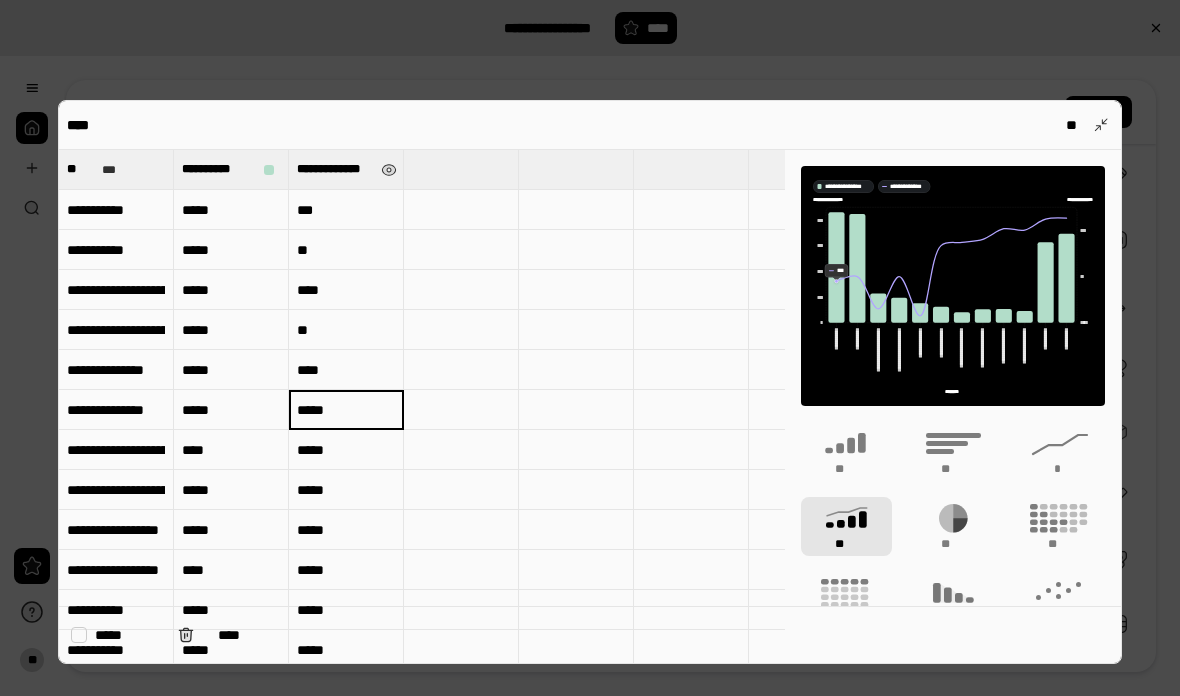 click on "**********" at bounding box center (346, 169) 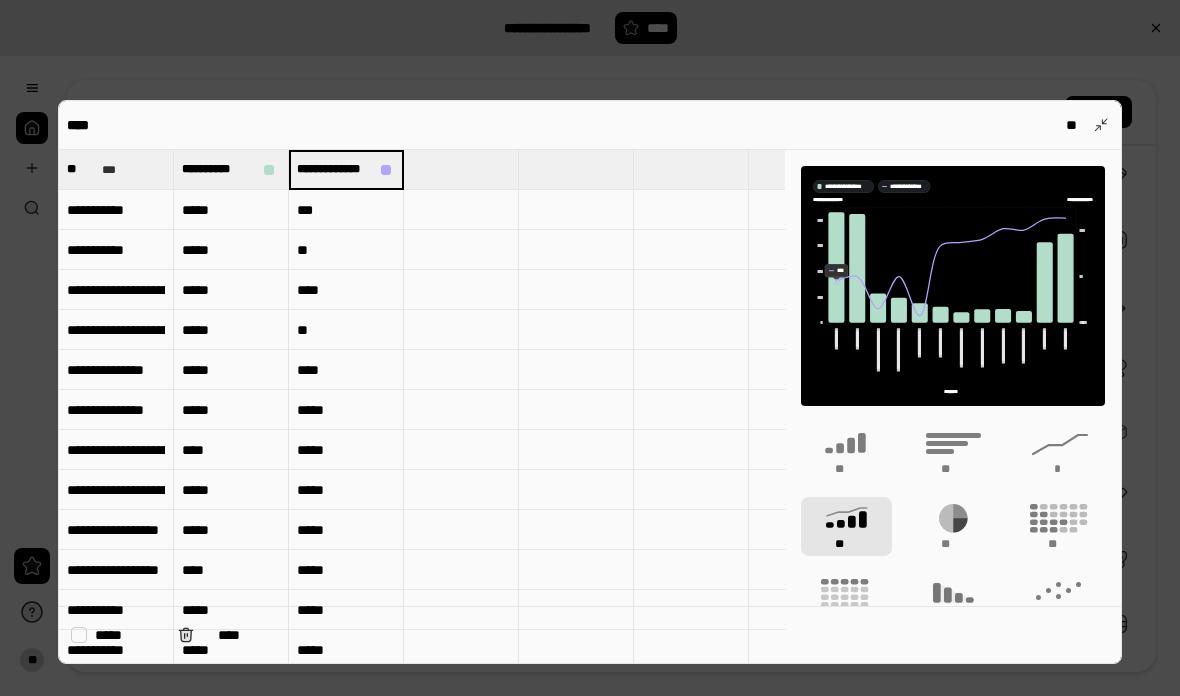click on "*****" at bounding box center (346, 410) 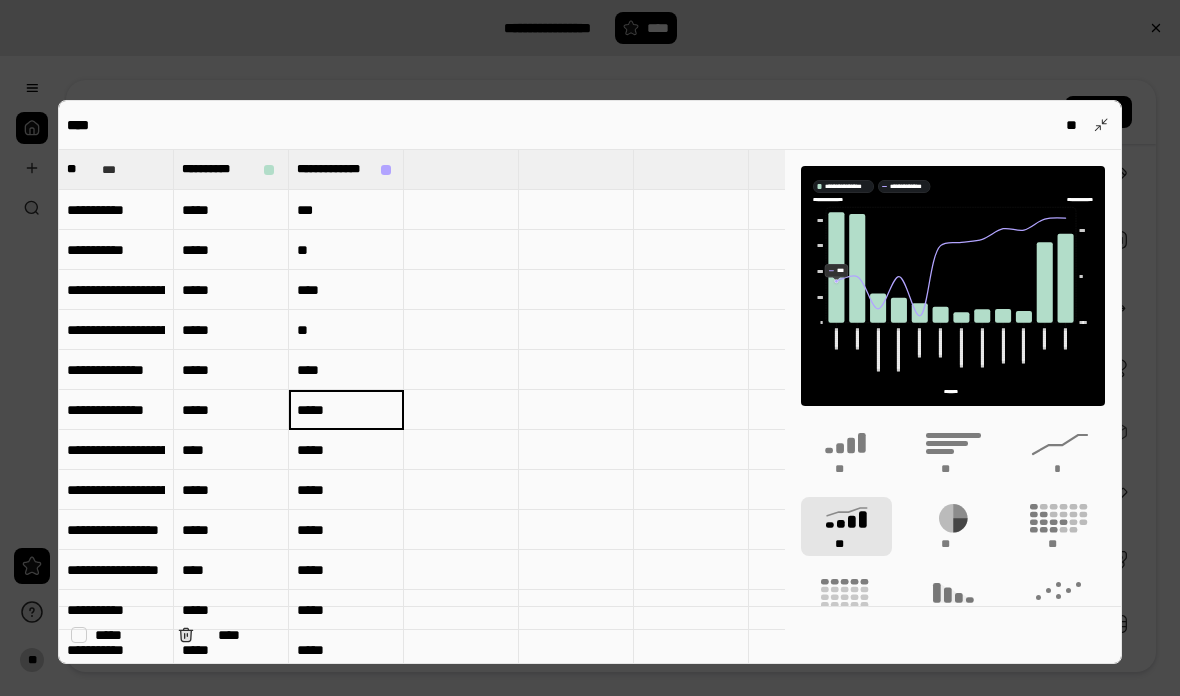 click on "*****" at bounding box center (346, 410) 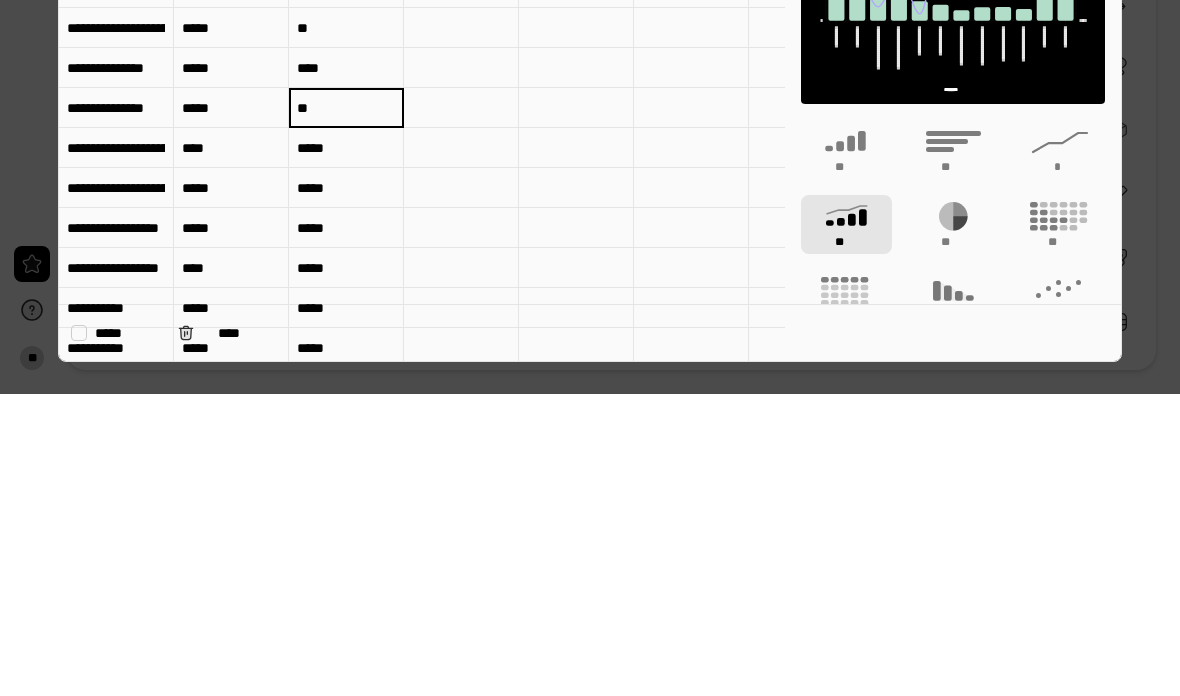 type on "**" 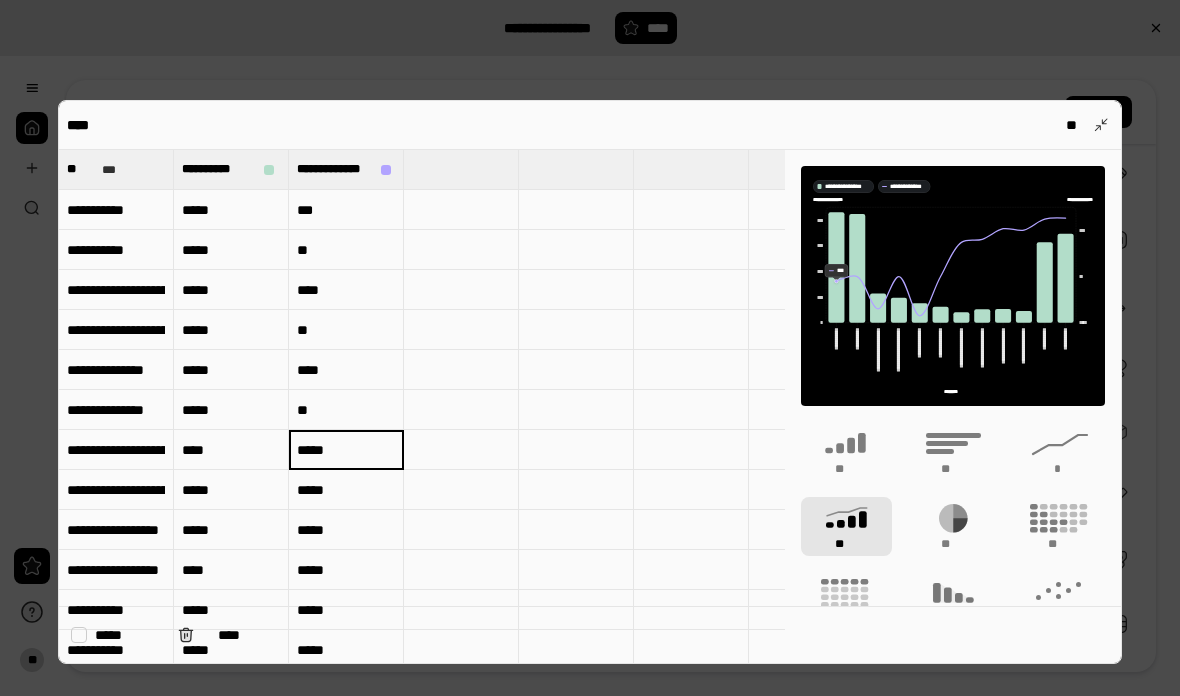 click on "*****" at bounding box center (346, 450) 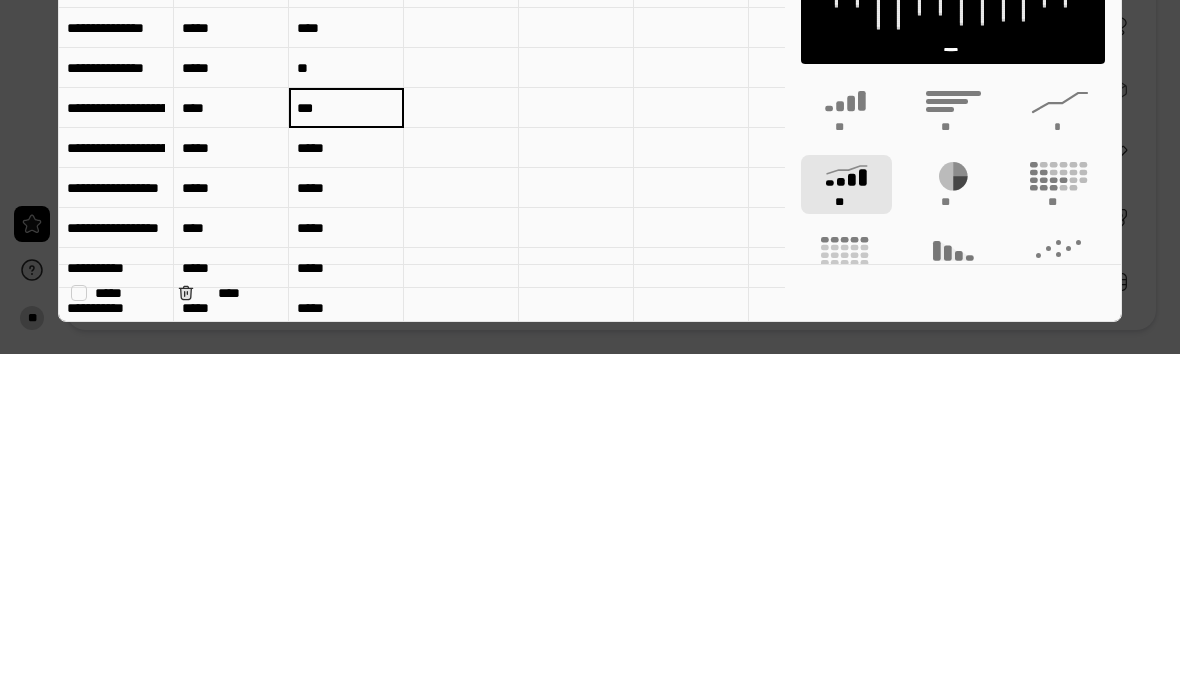 type on "***" 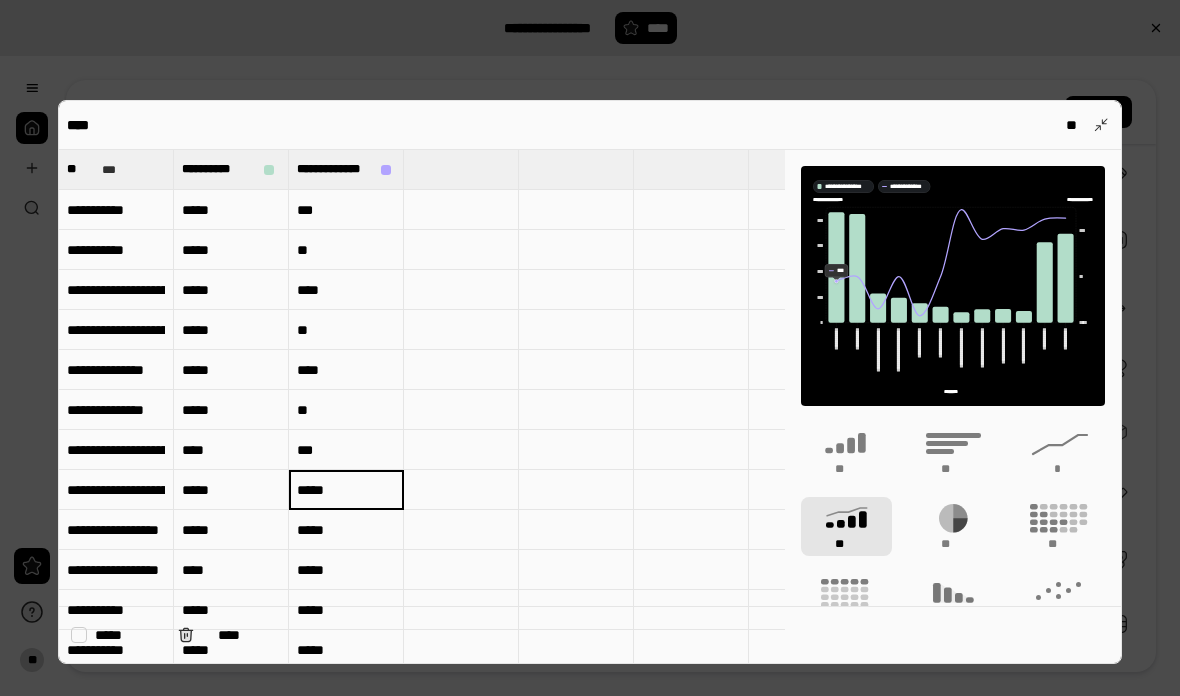 click on "*****" at bounding box center [346, 490] 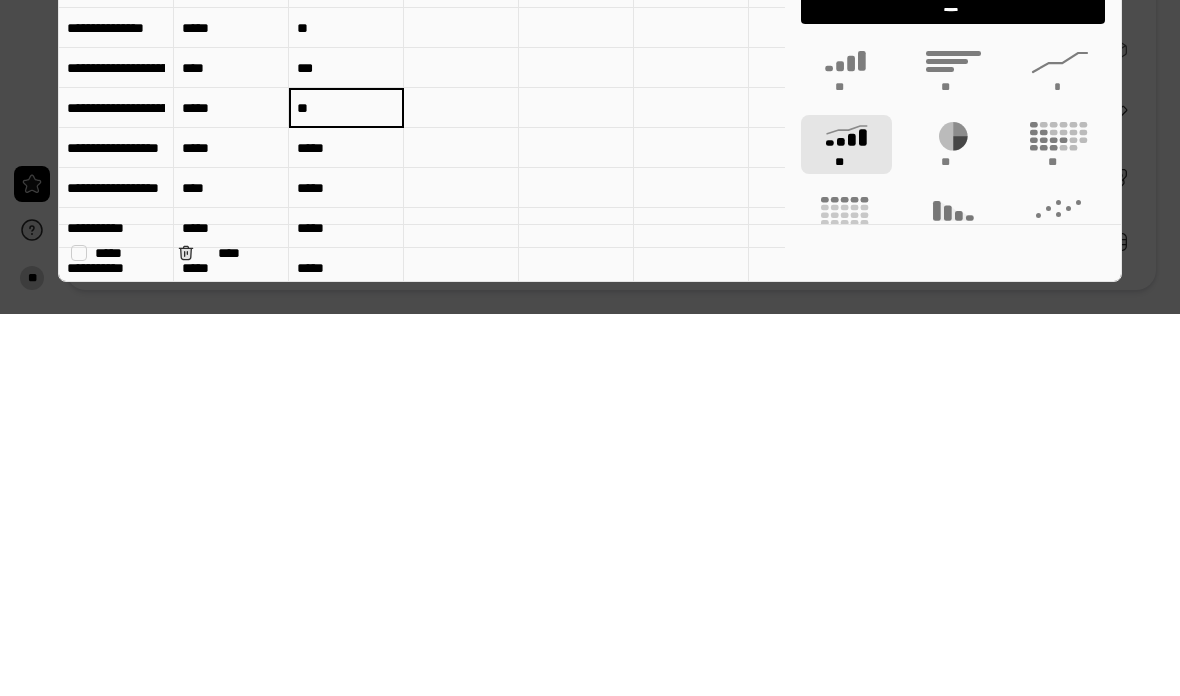 type on "**" 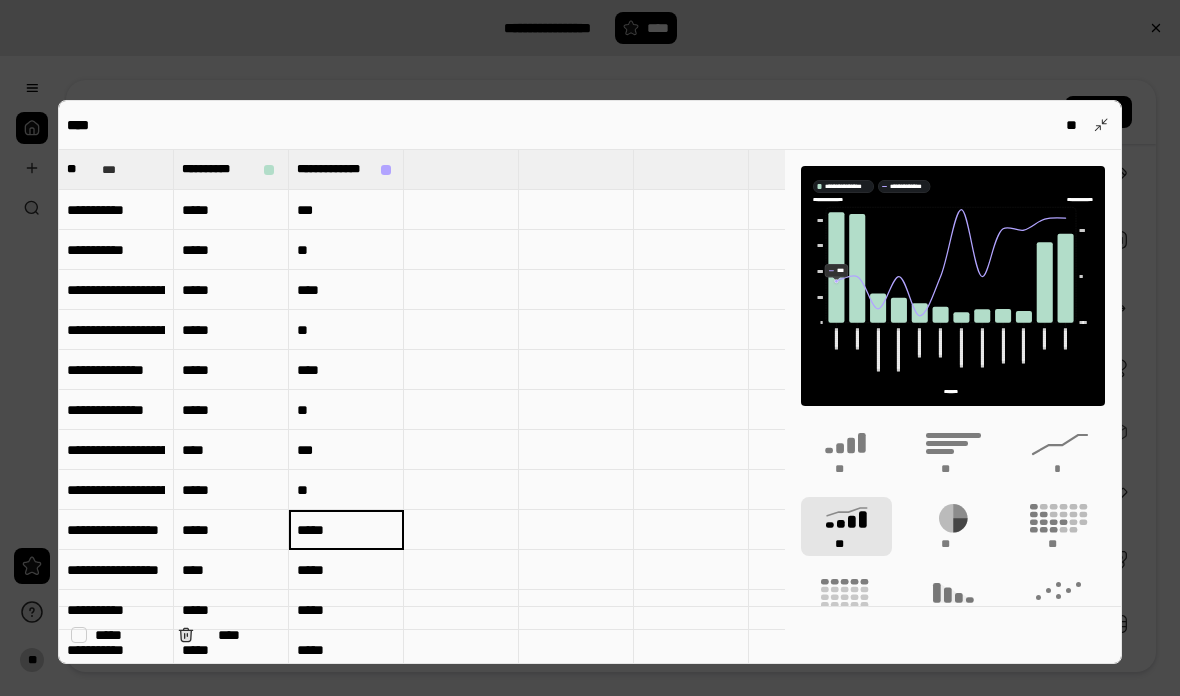 click on "**********" at bounding box center (335, 169) 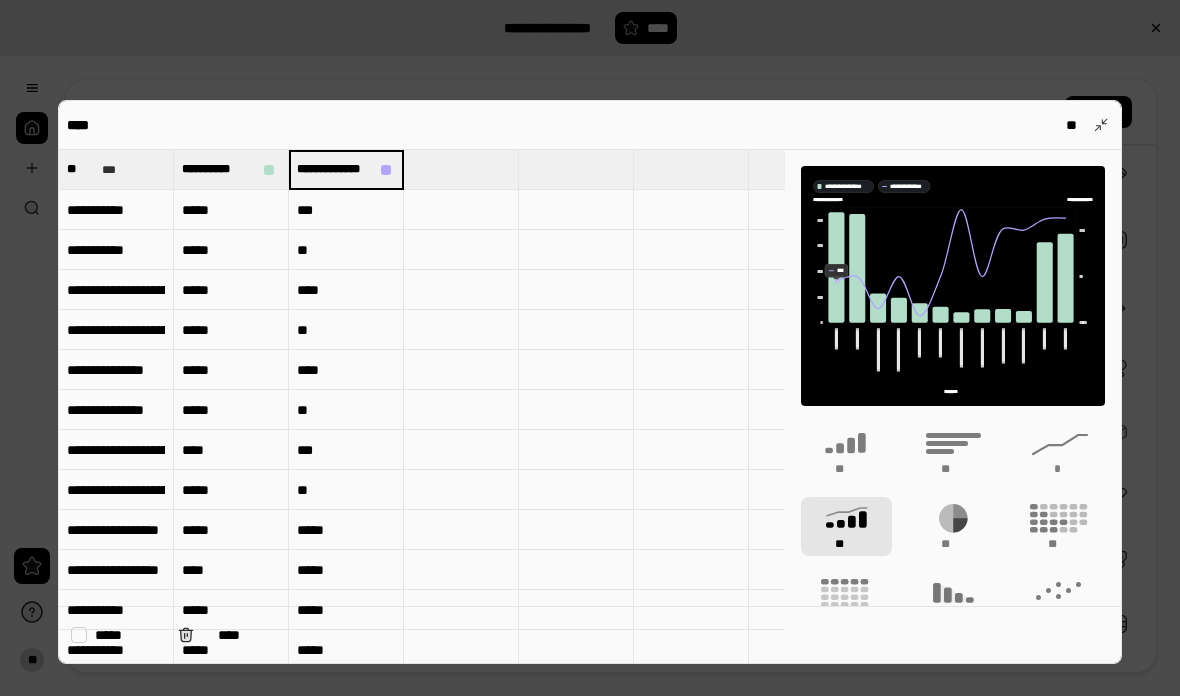 click on "*****" at bounding box center [346, 530] 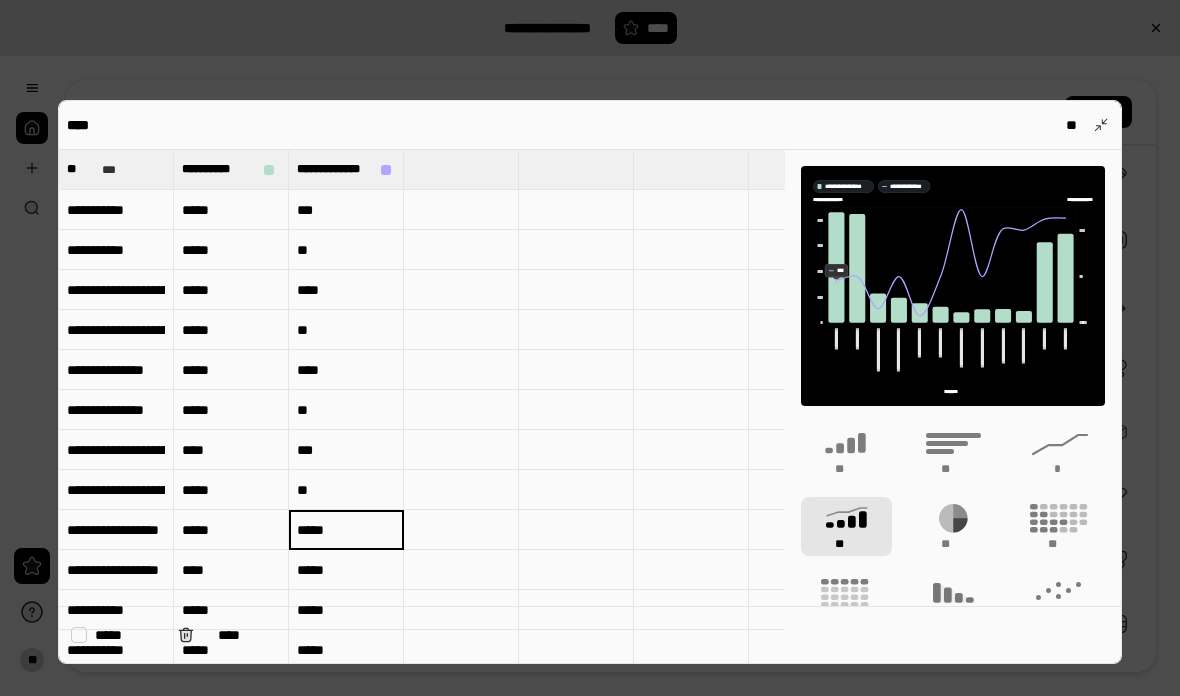 click on "*****" at bounding box center (346, 530) 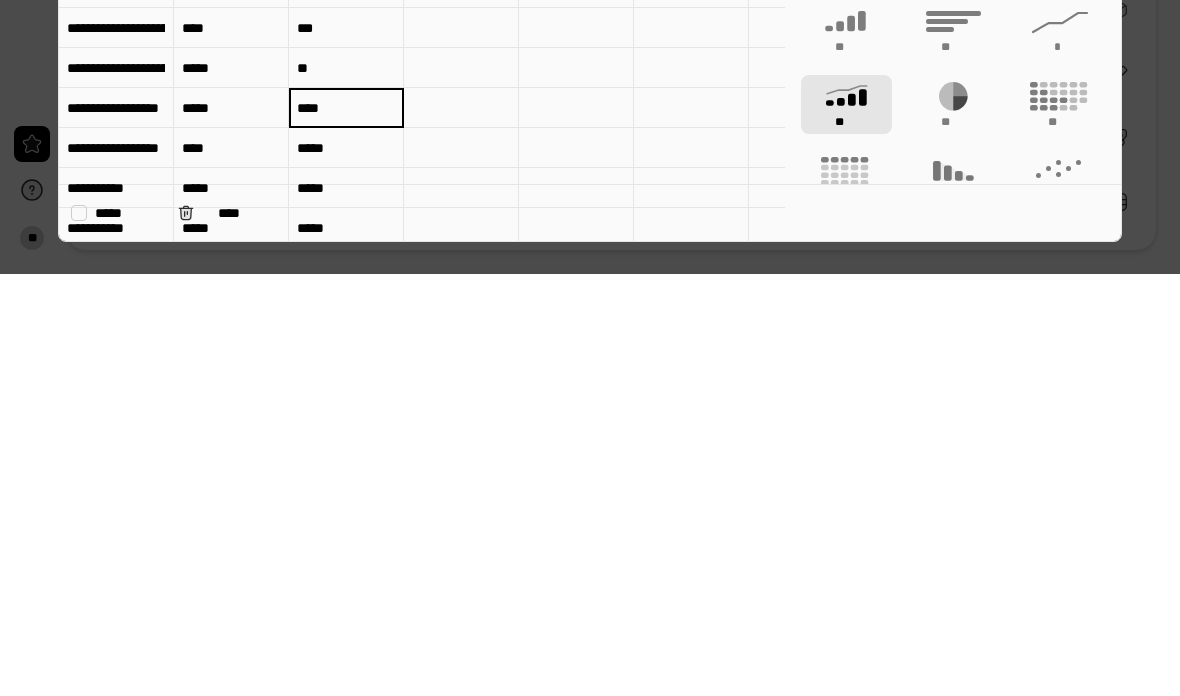 type on "****" 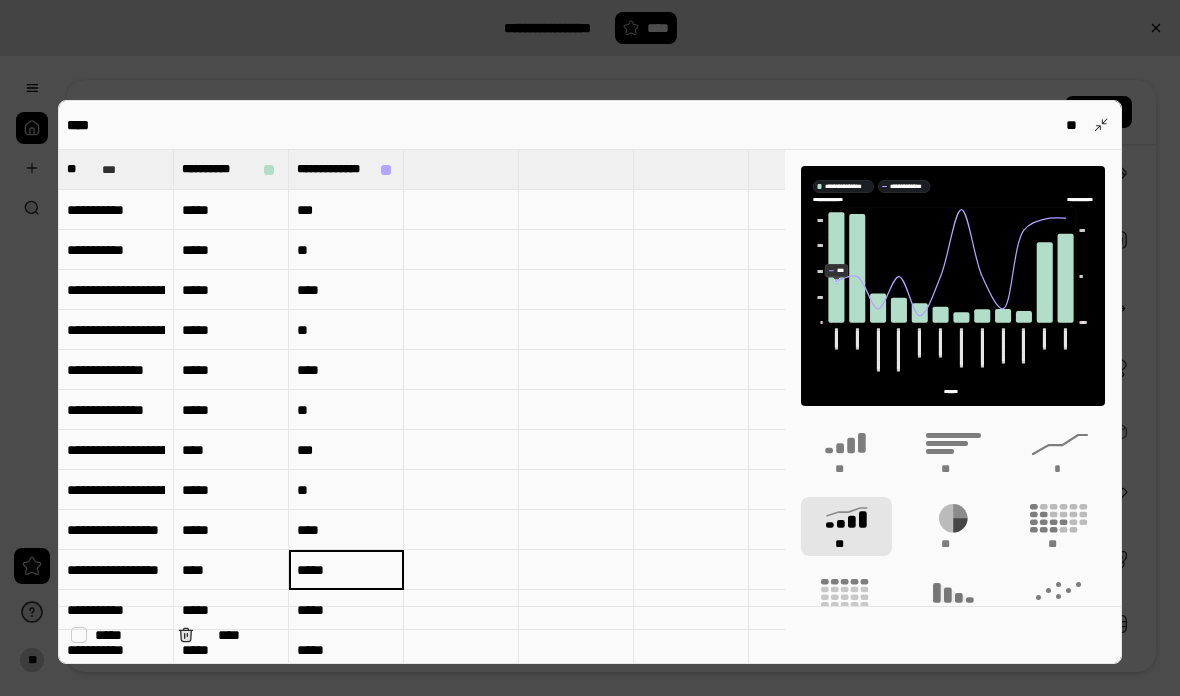 click on "*****" at bounding box center [346, 570] 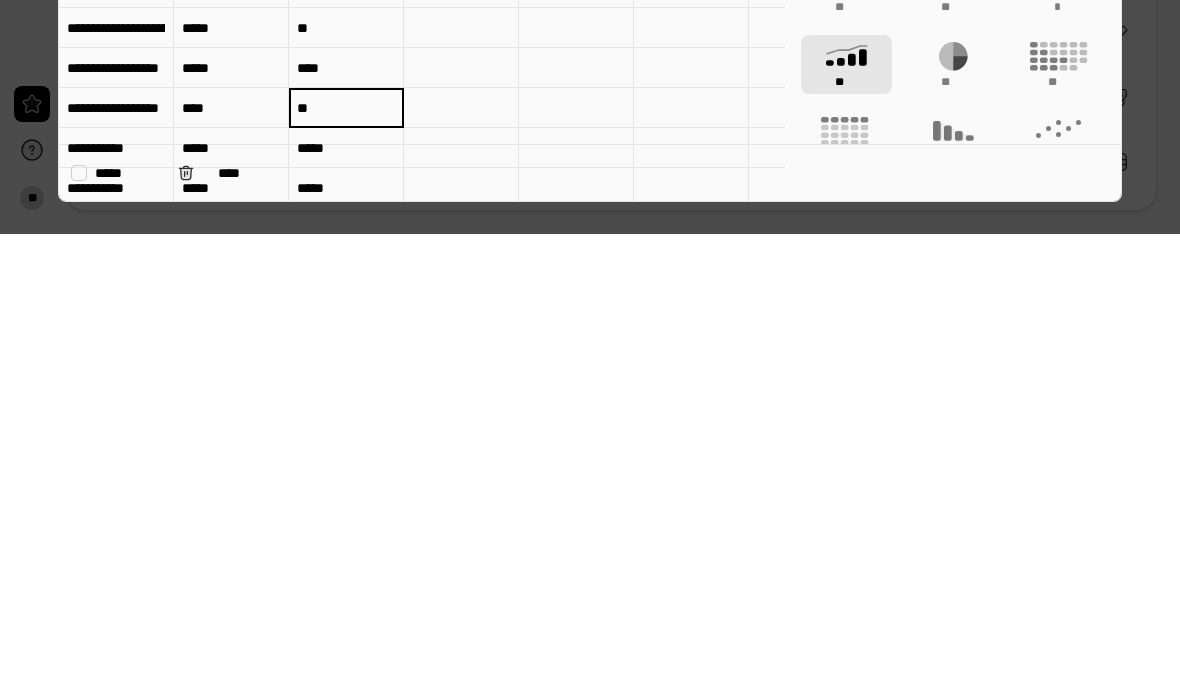 type on "**" 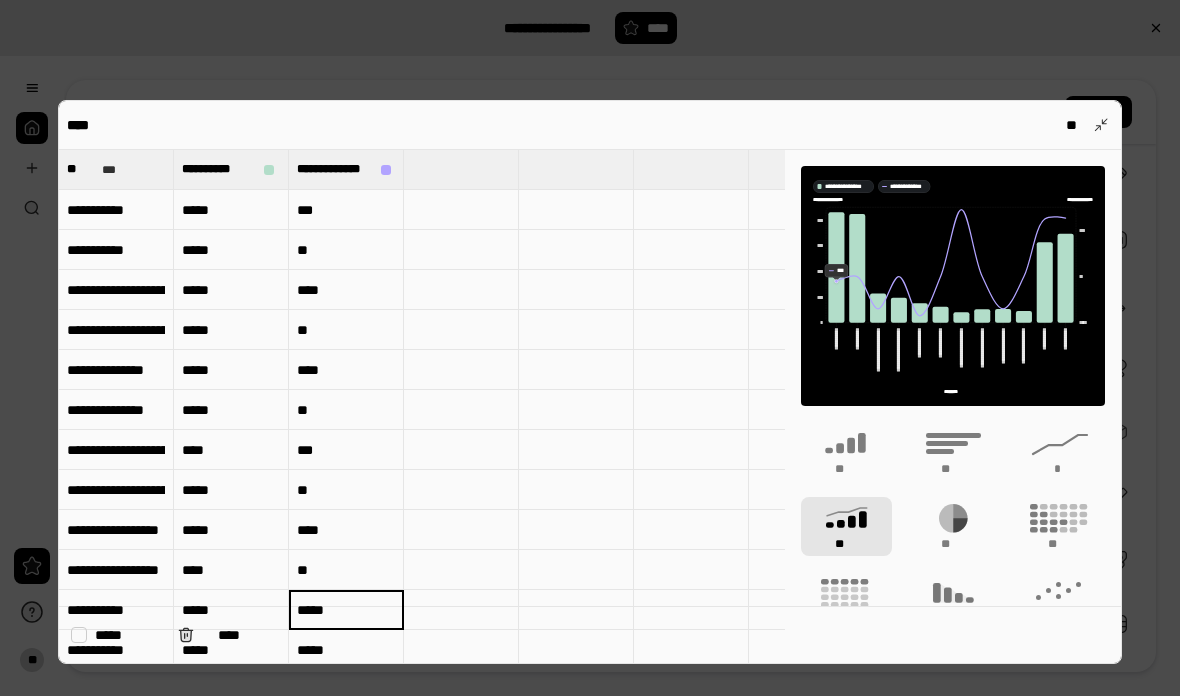 click on "*****" at bounding box center [346, 610] 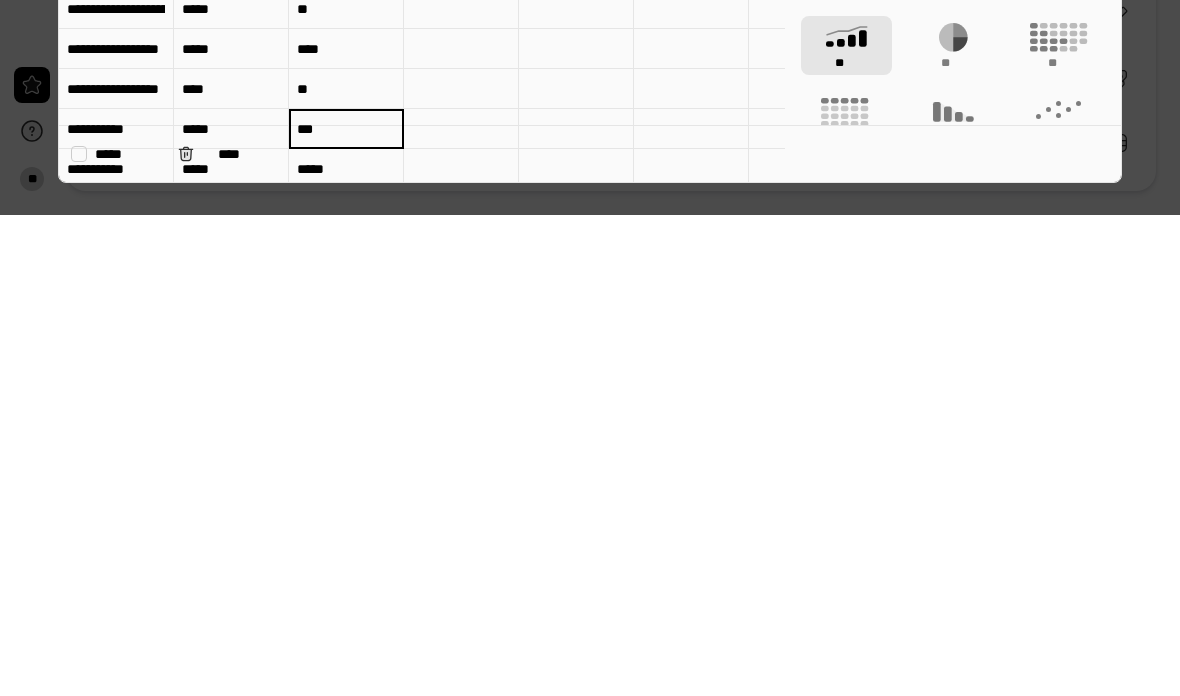 type on "***" 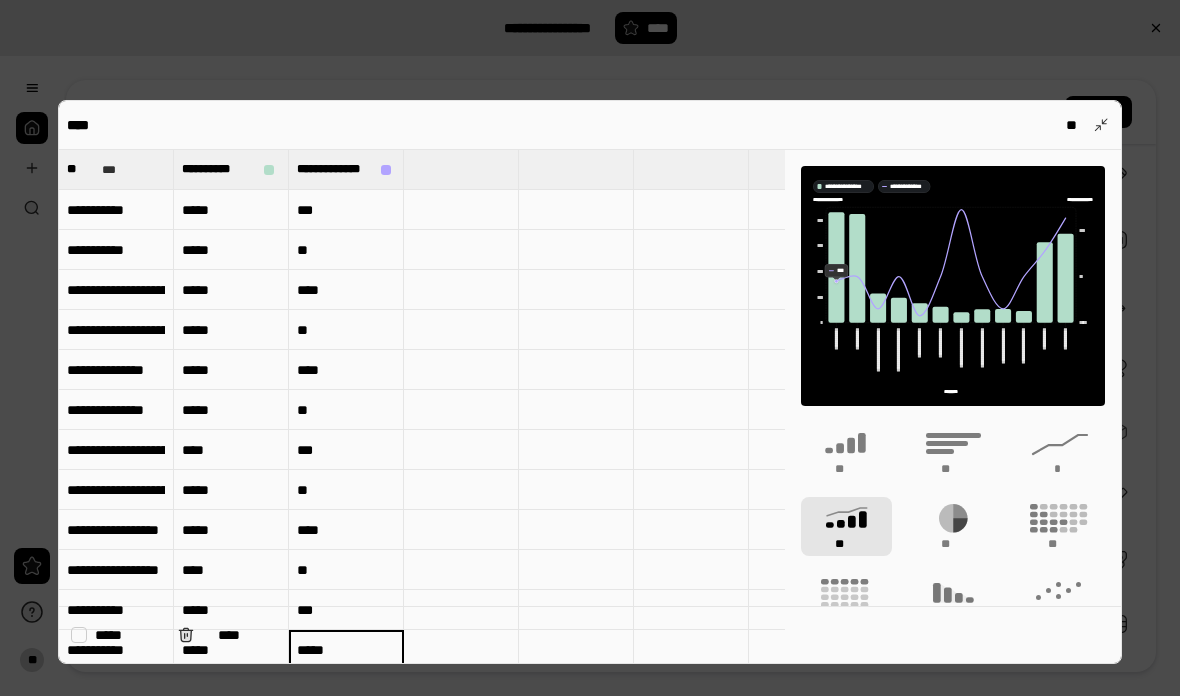 click on "*****" at bounding box center [346, 650] 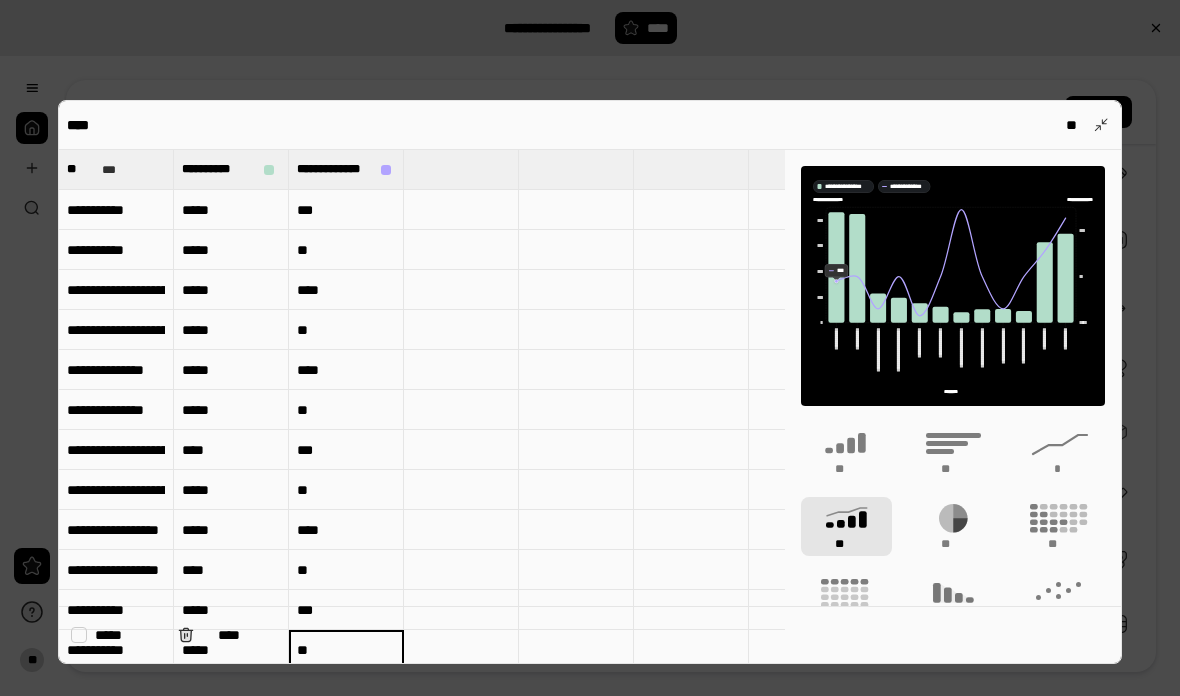type on "**" 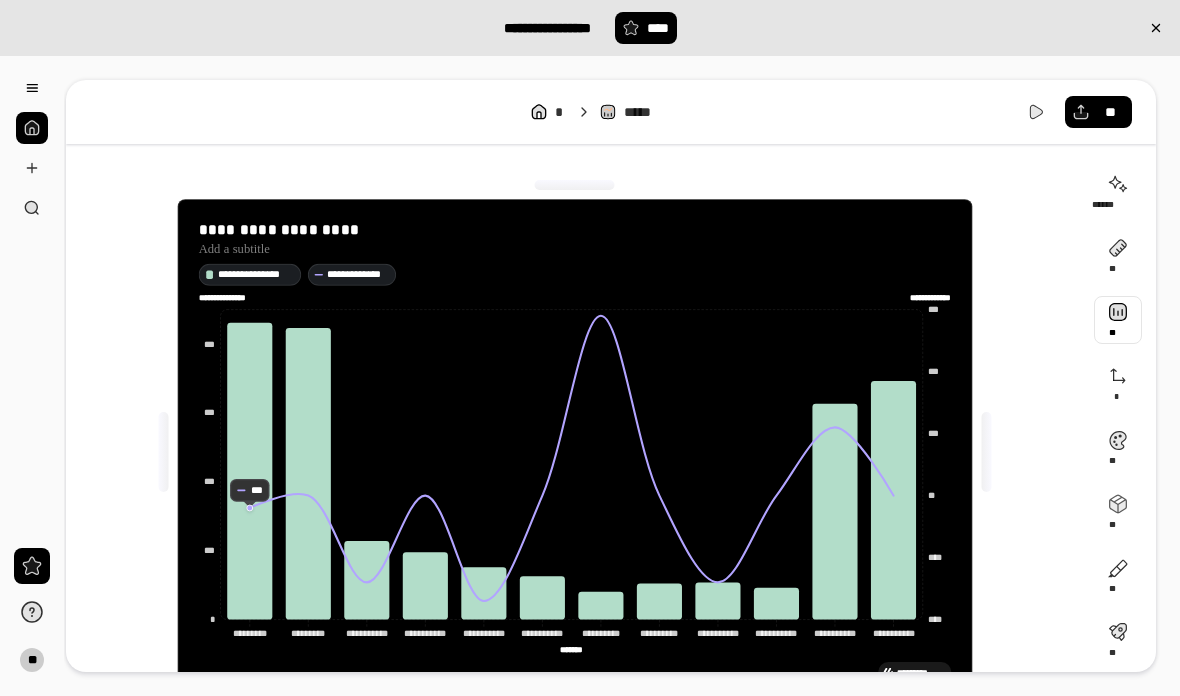 scroll, scrollTop: 0, scrollLeft: 0, axis: both 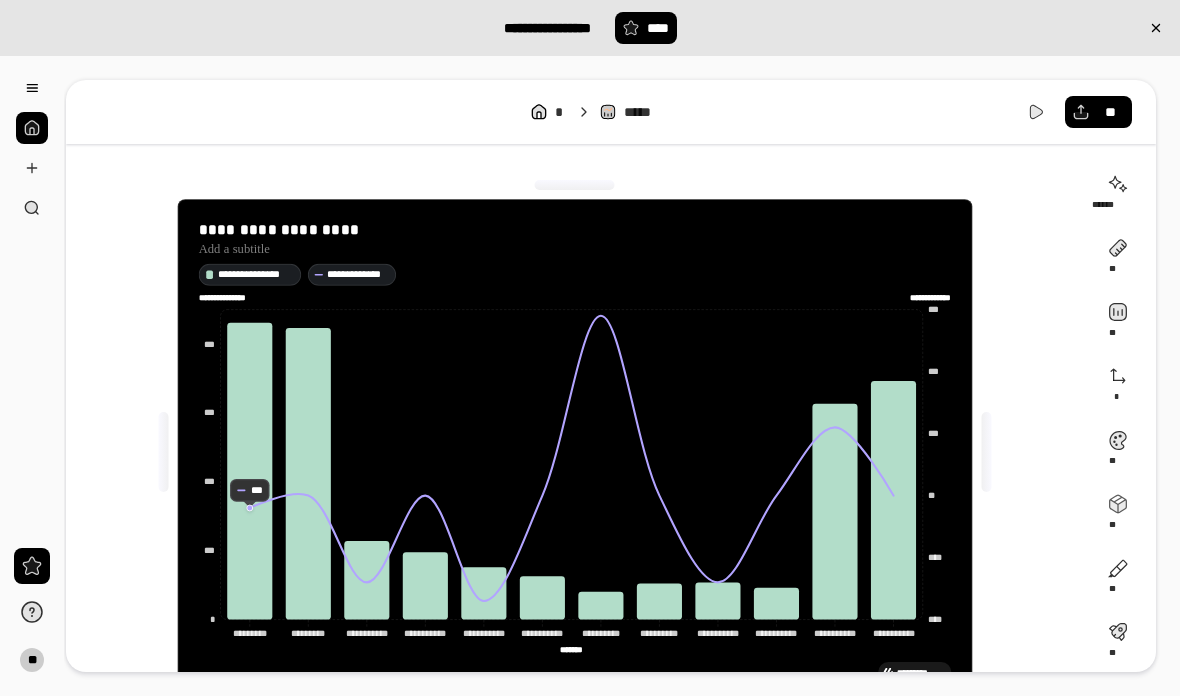 click at bounding box center [1118, 384] 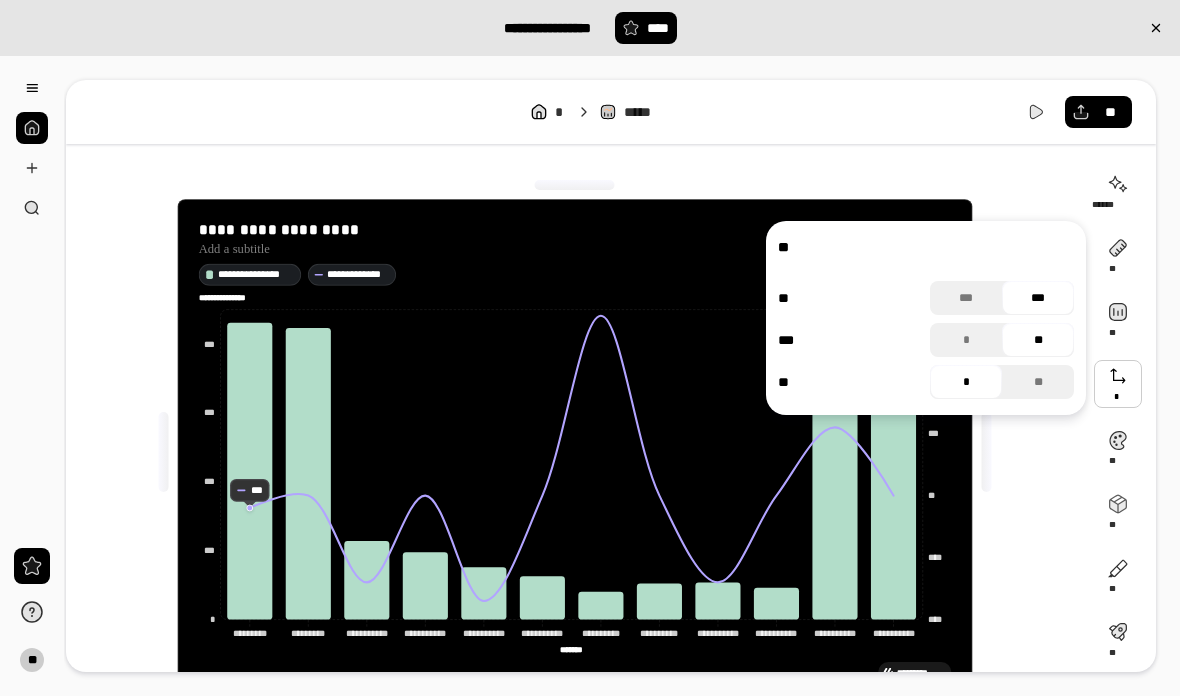 click on "**********" 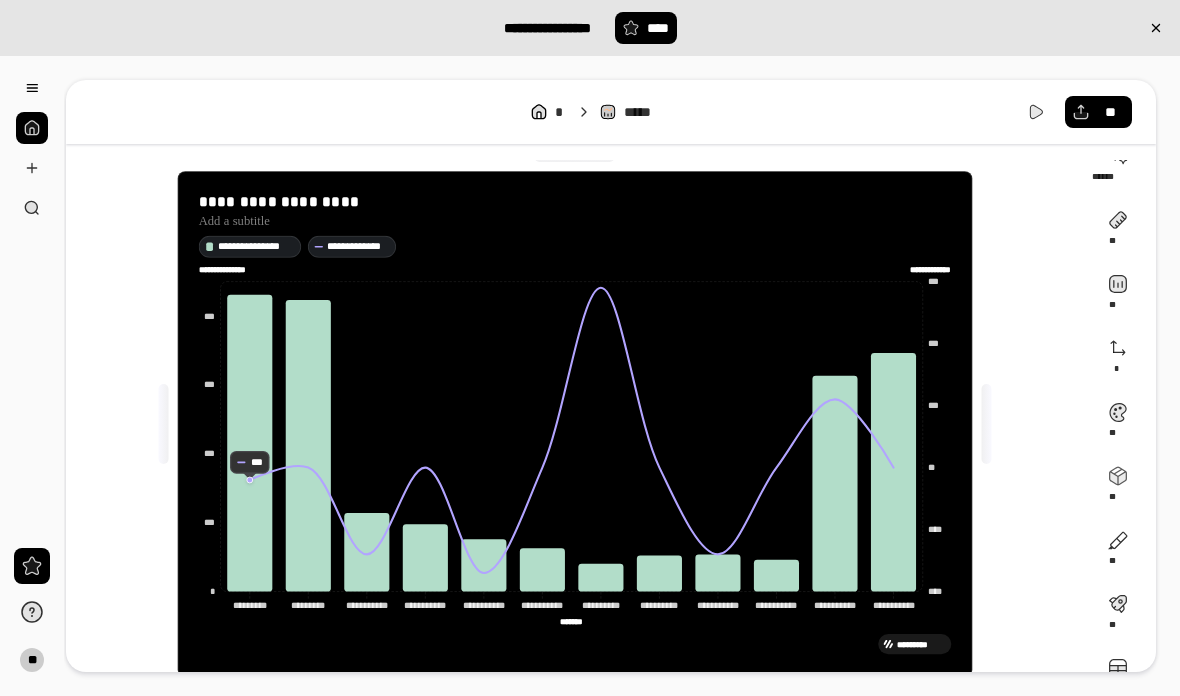 scroll, scrollTop: 0, scrollLeft: 0, axis: both 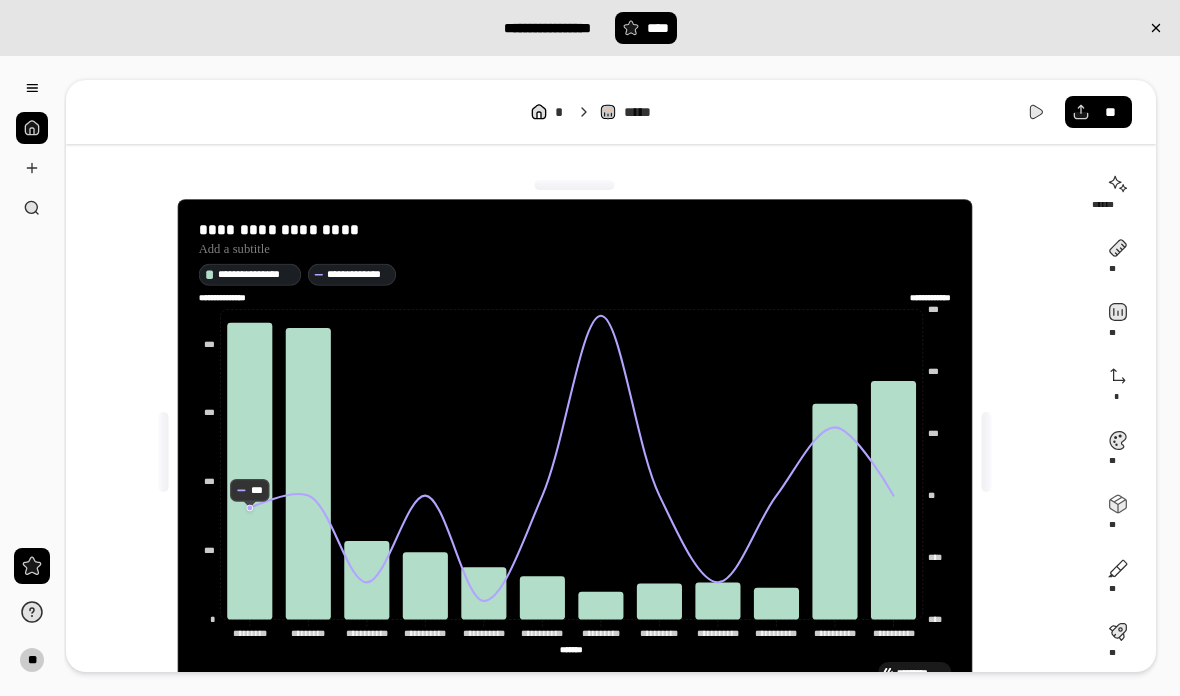 click on "**" at bounding box center [1110, 112] 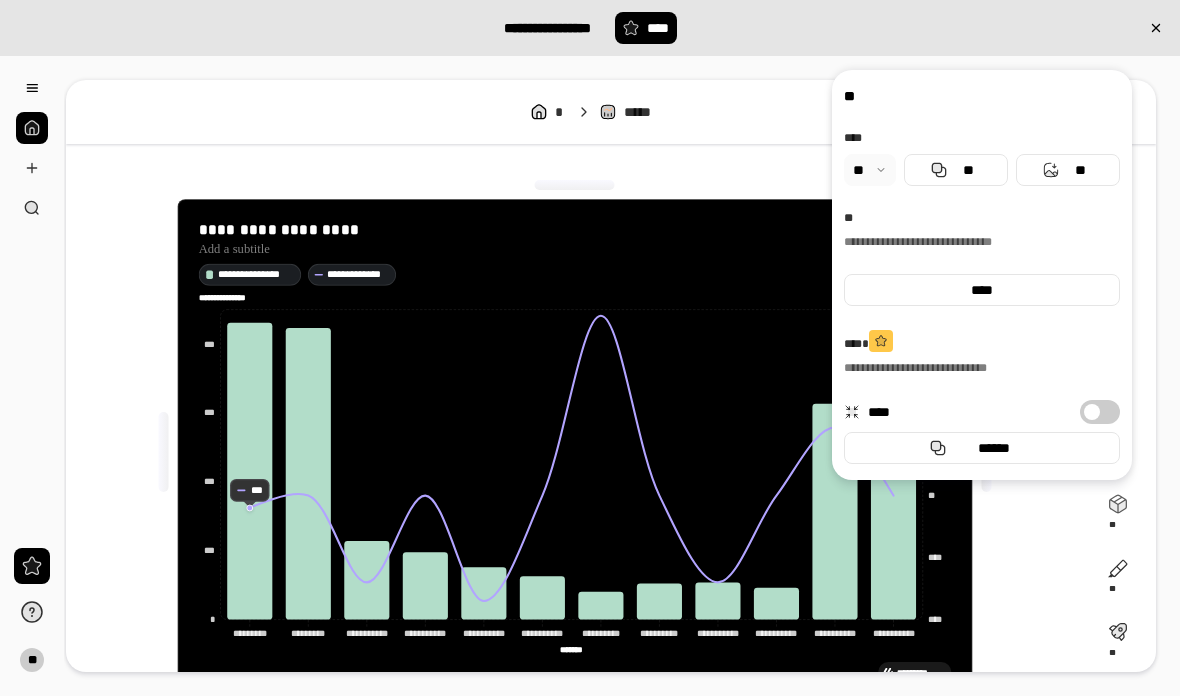 click on "**" at bounding box center (968, 170) 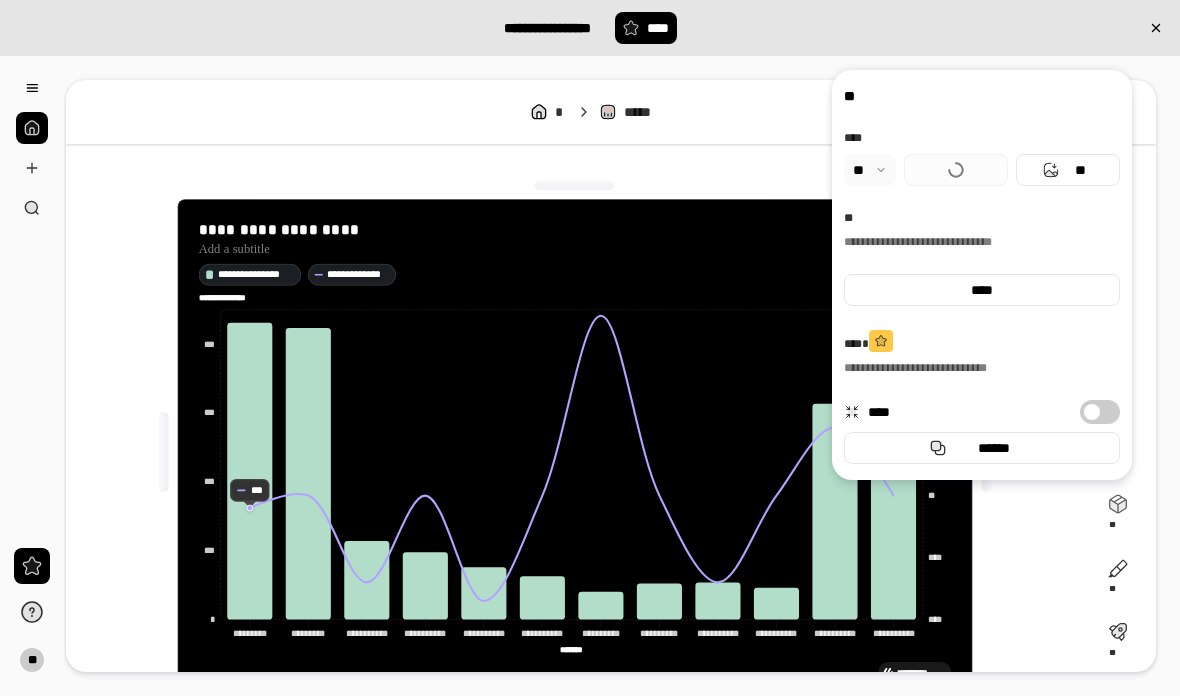 click on "**" at bounding box center (1068, 170) 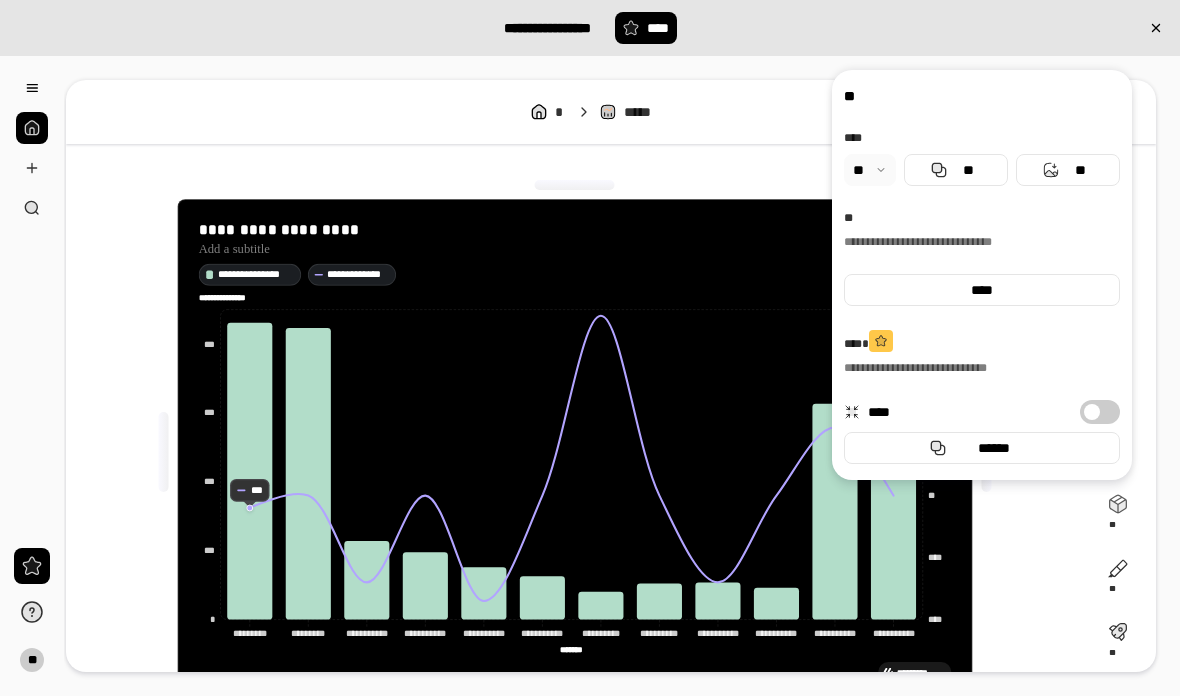 click on "****" at bounding box center [982, 290] 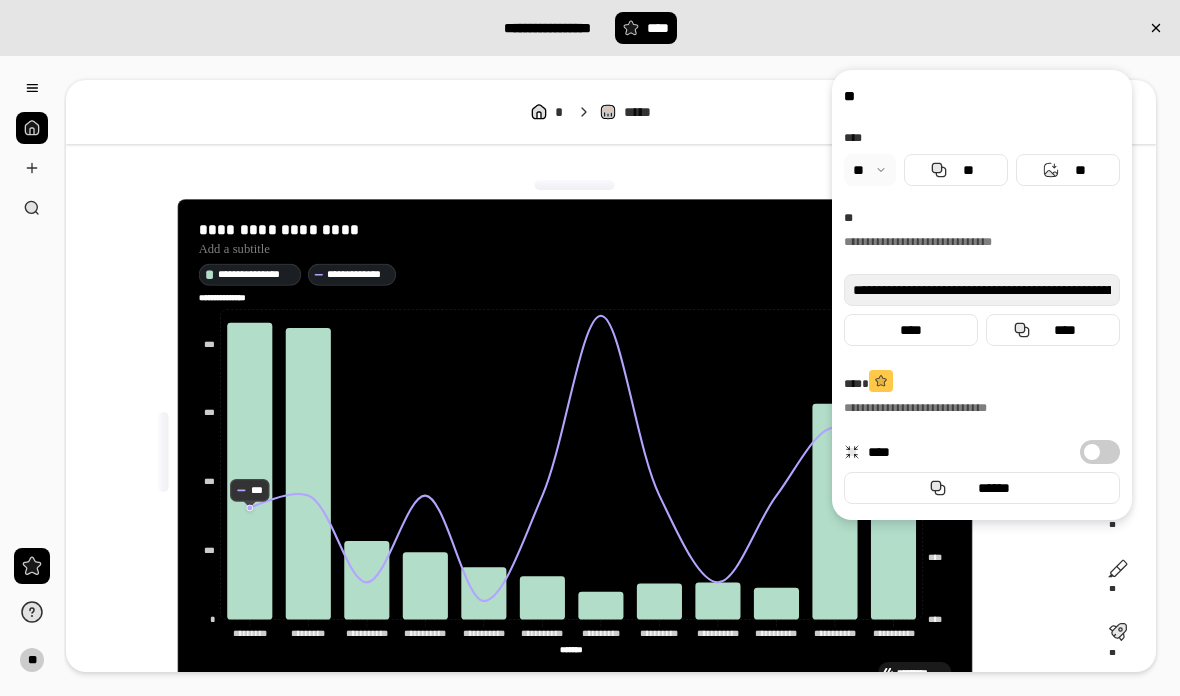 click on "****" at bounding box center (1065, 330) 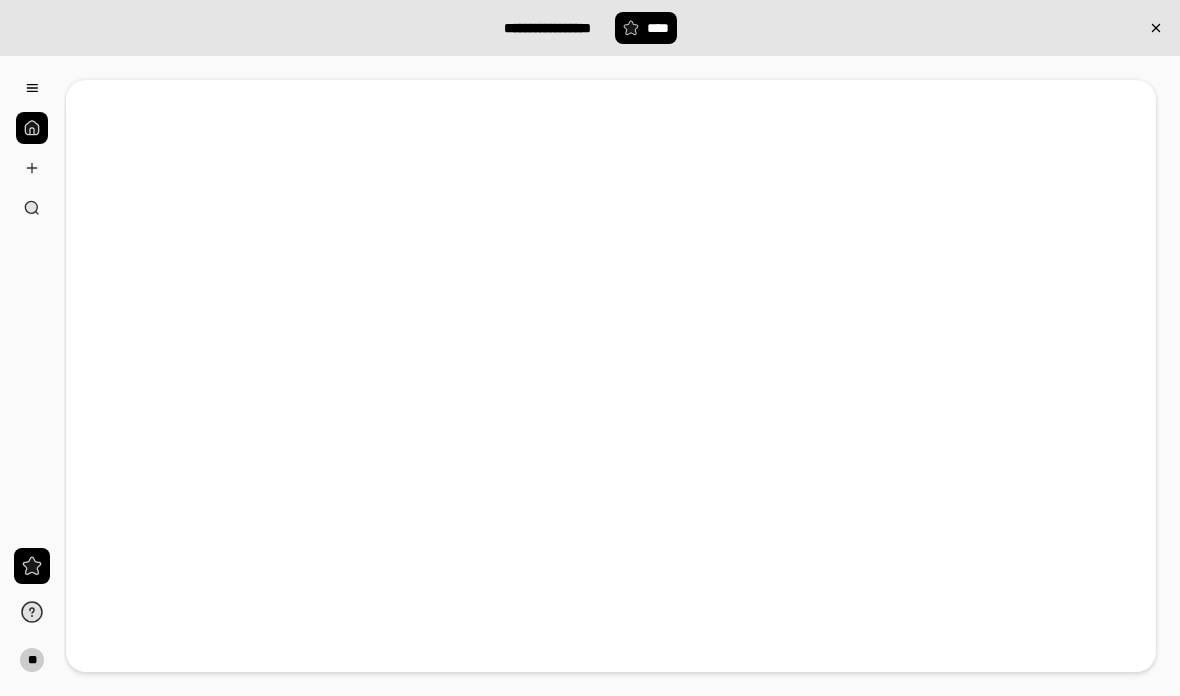 scroll, scrollTop: 0, scrollLeft: 0, axis: both 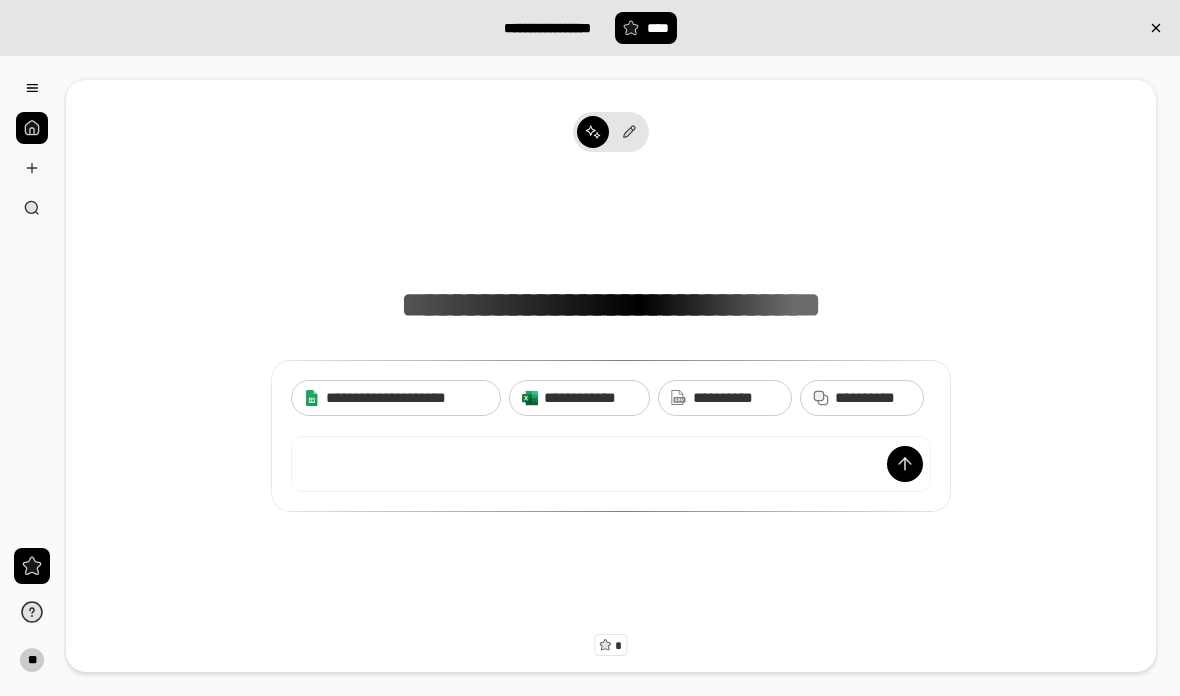 click at bounding box center (32, 88) 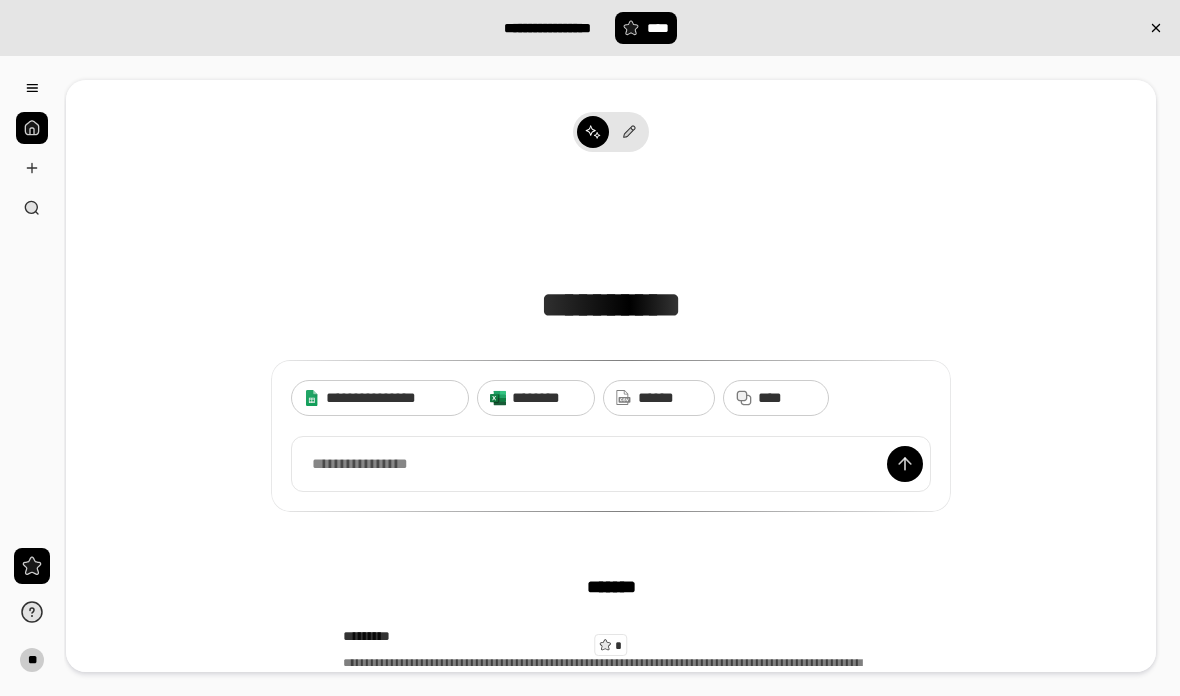 click at bounding box center [32, 128] 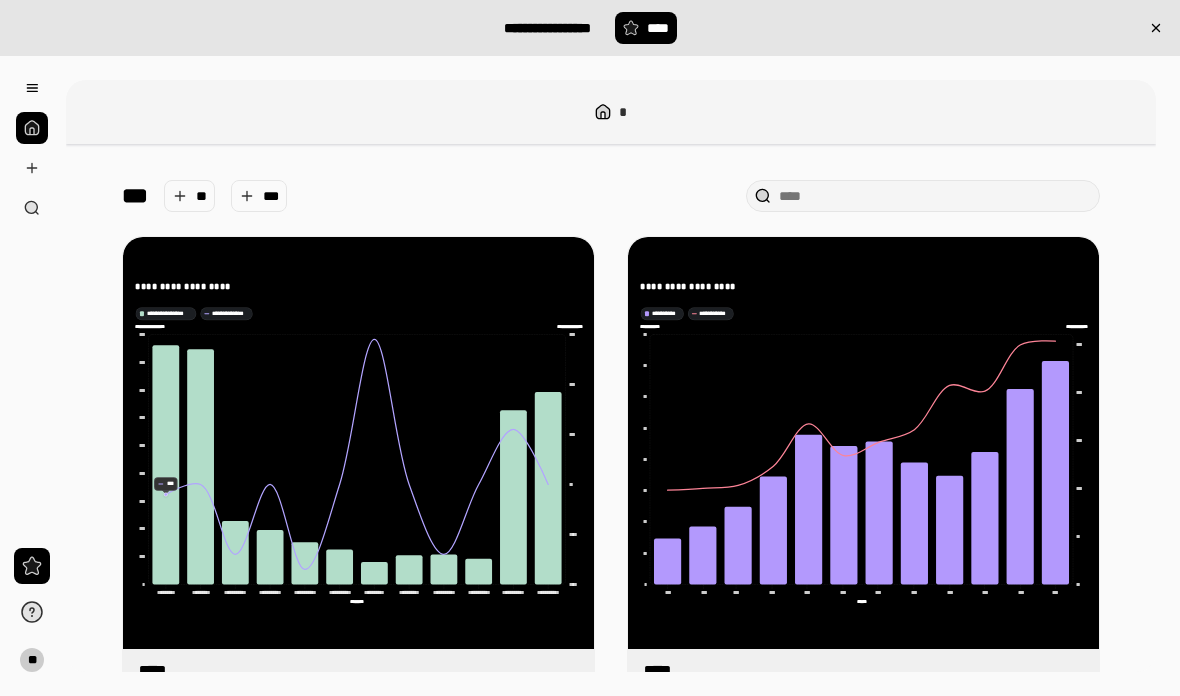 click on "**" at bounding box center [189, 196] 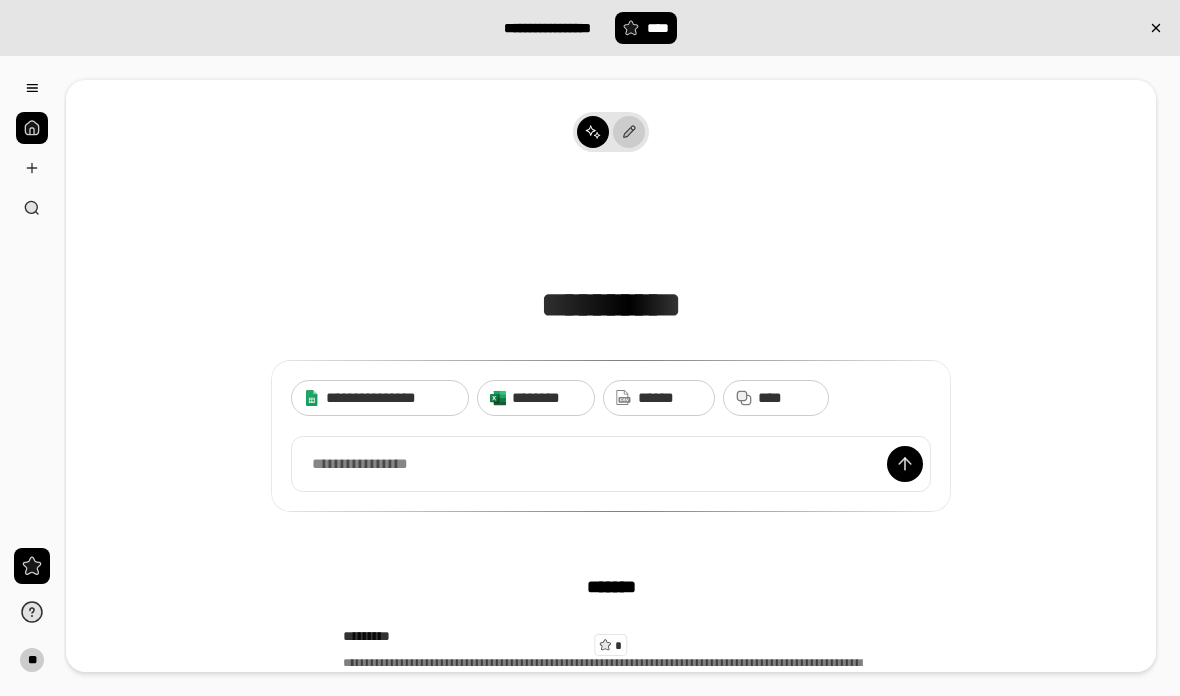 click at bounding box center [629, 132] 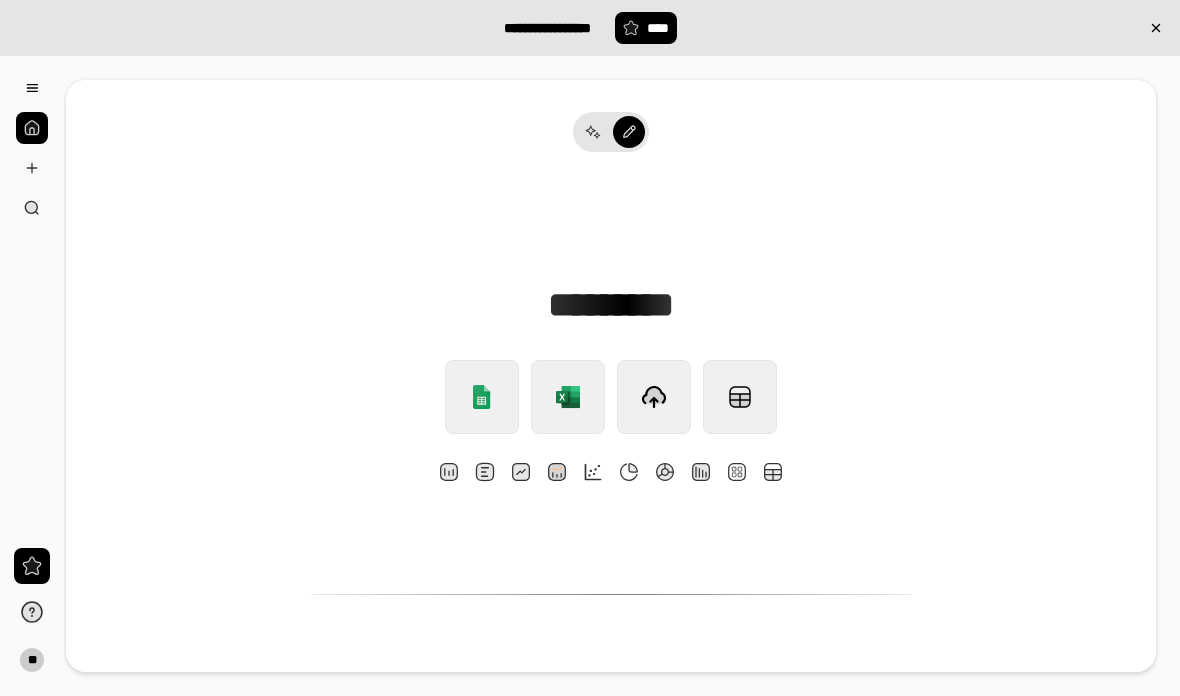 click at bounding box center (773, 472) 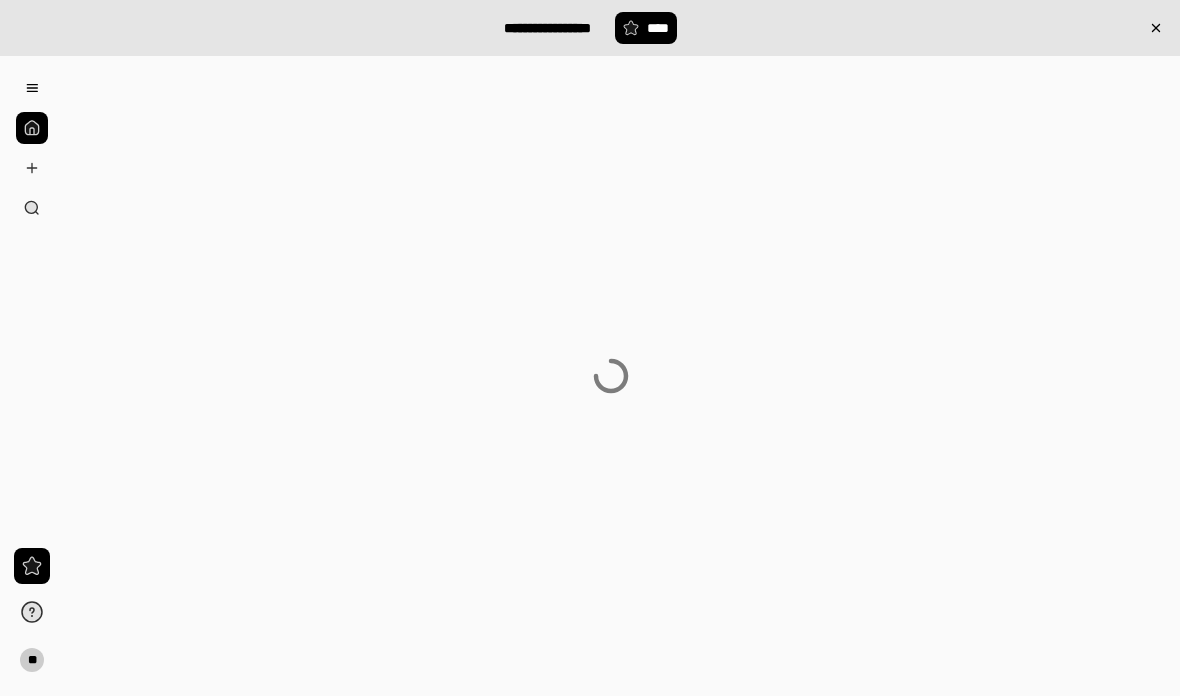 click at bounding box center [611, 376] 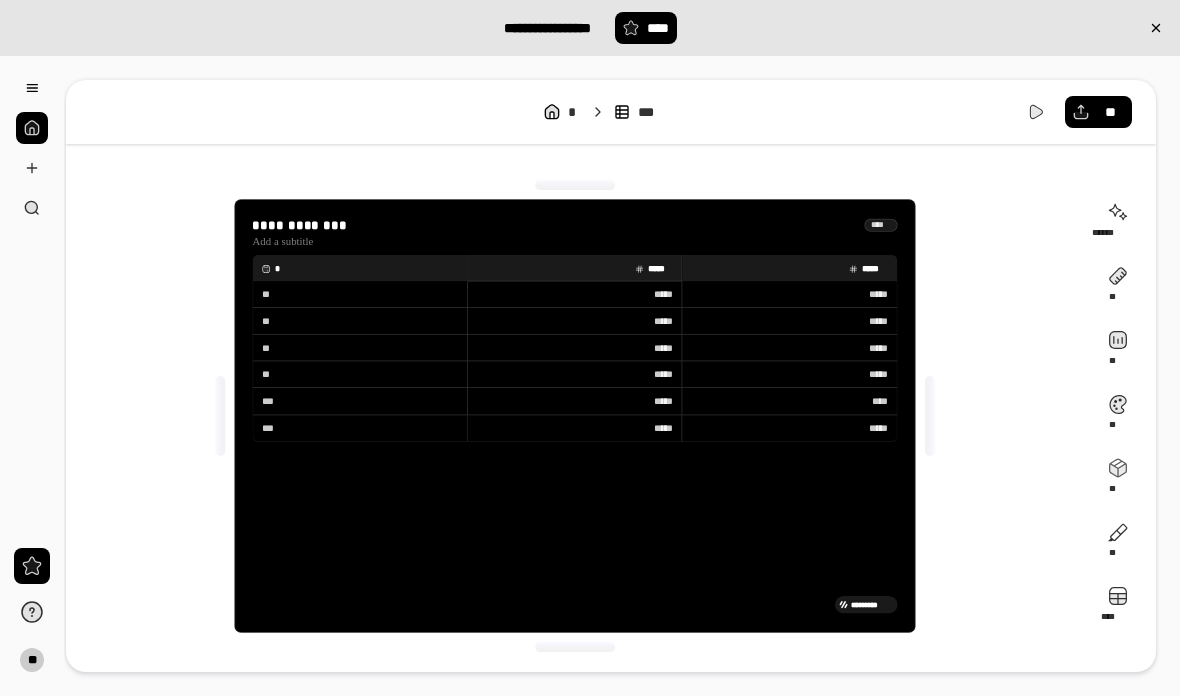 click on "*" at bounding box center [360, 267] 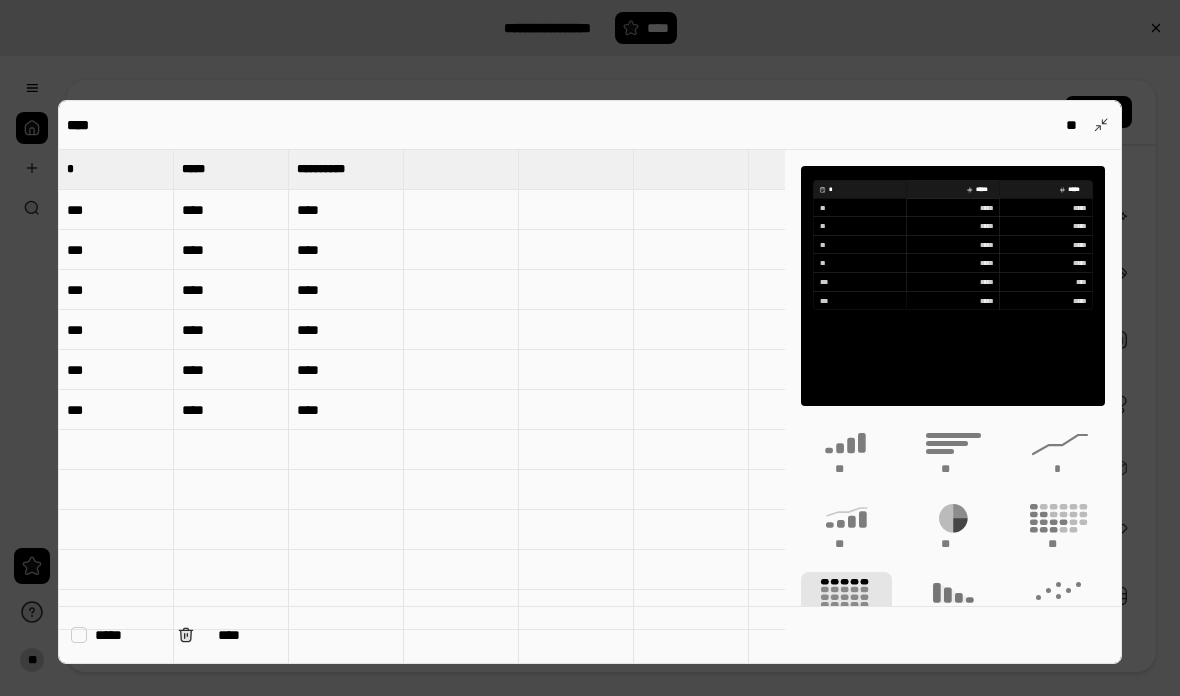 click on "***" at bounding box center [116, 210] 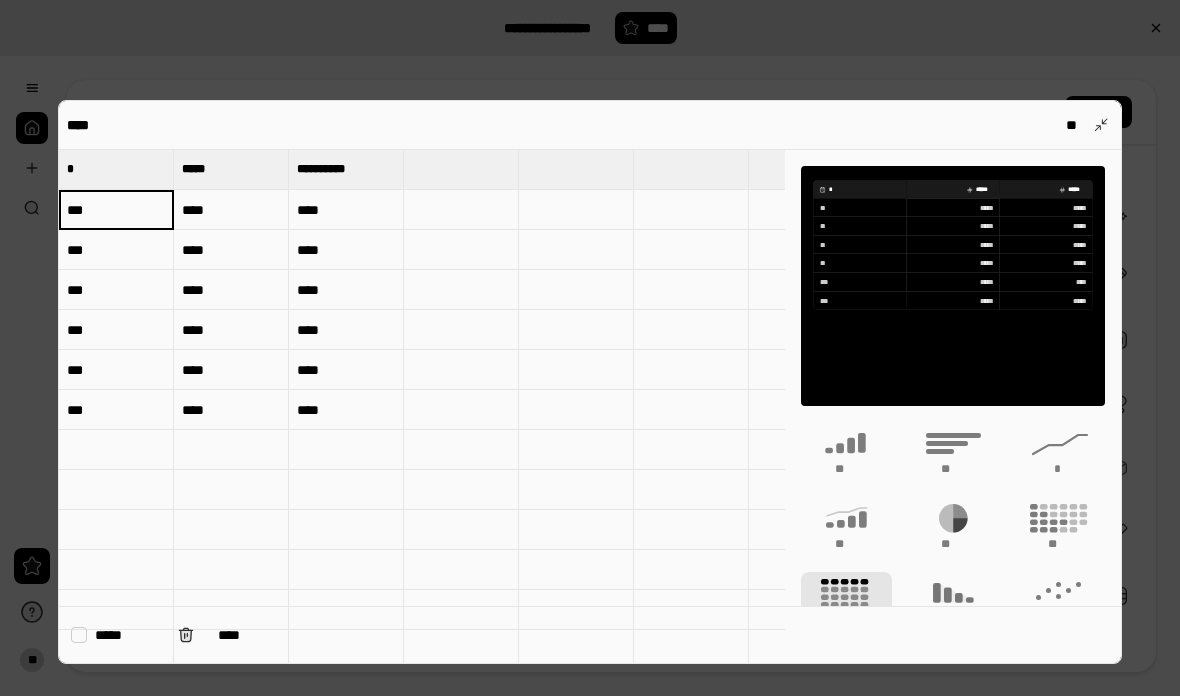 click on "***" at bounding box center (116, 250) 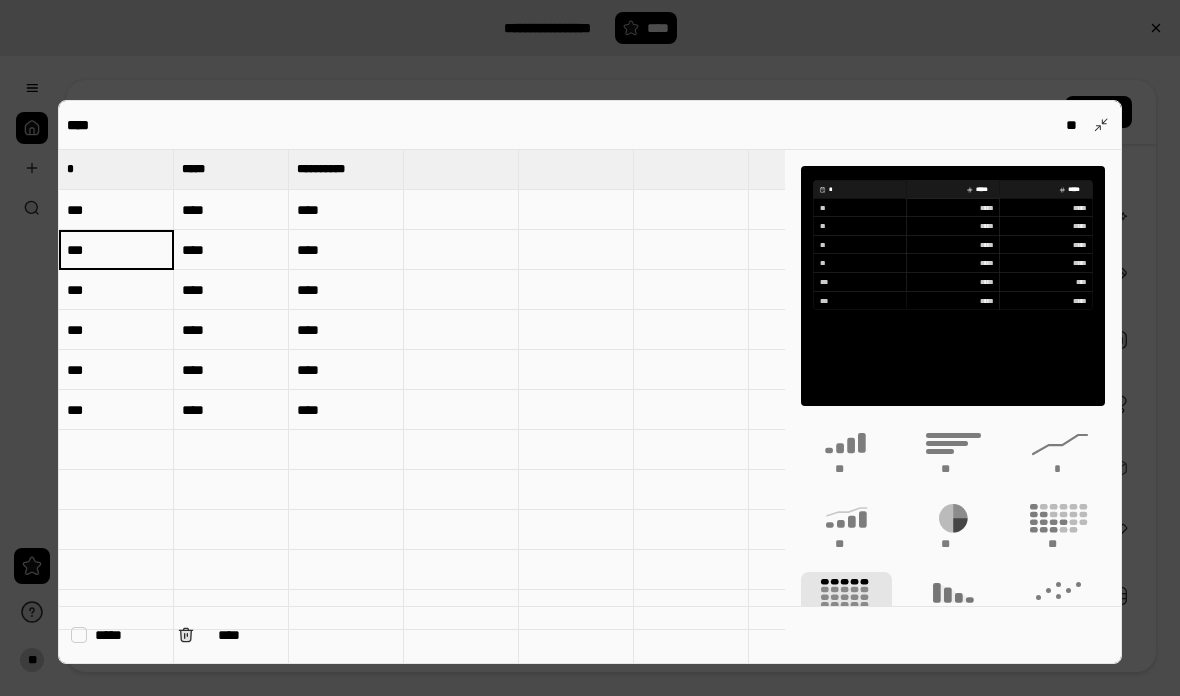 click on "***" at bounding box center [116, 250] 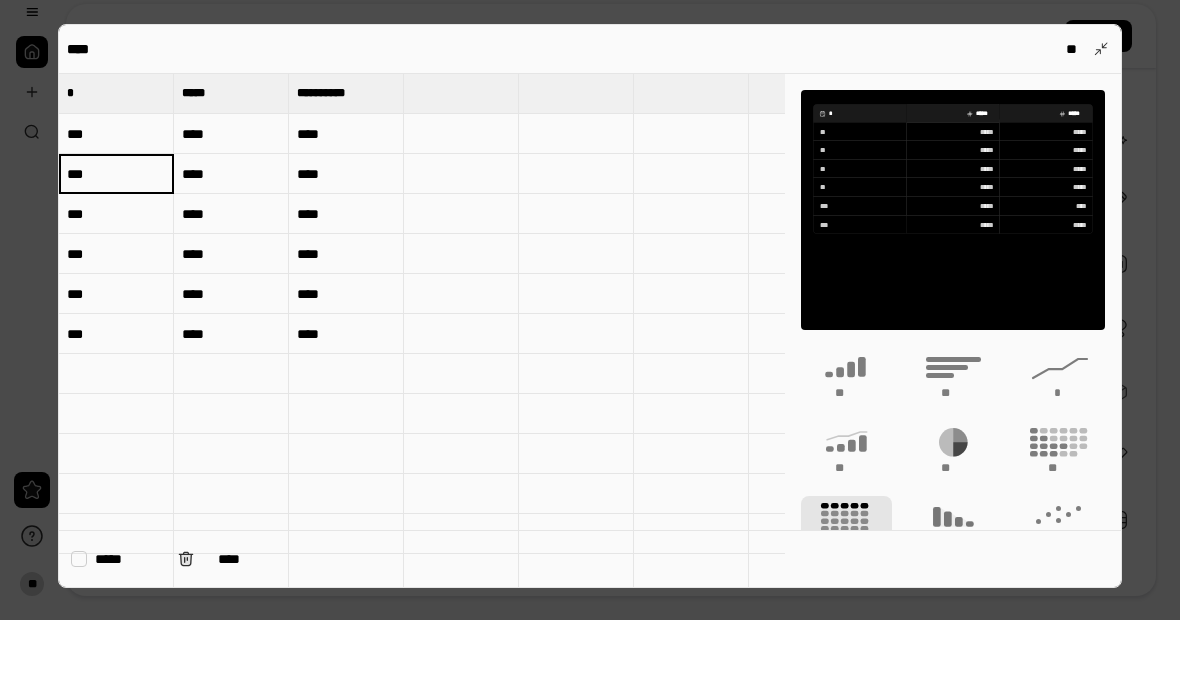 click on "*" at bounding box center [116, 169] 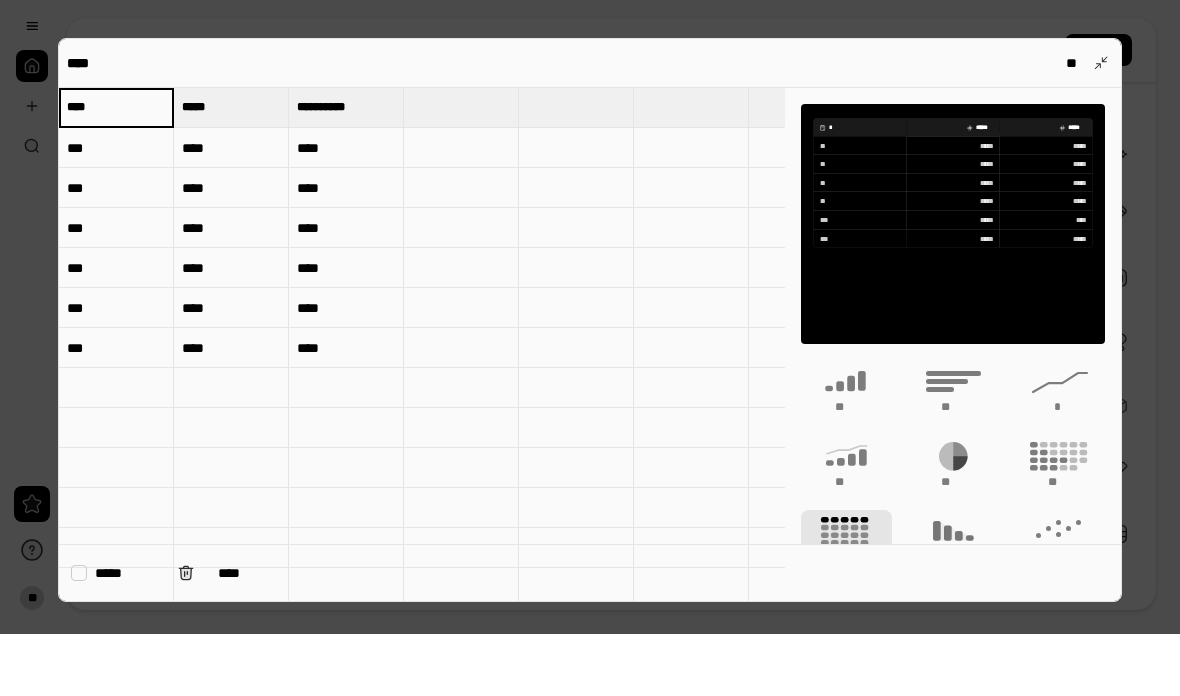type on "****" 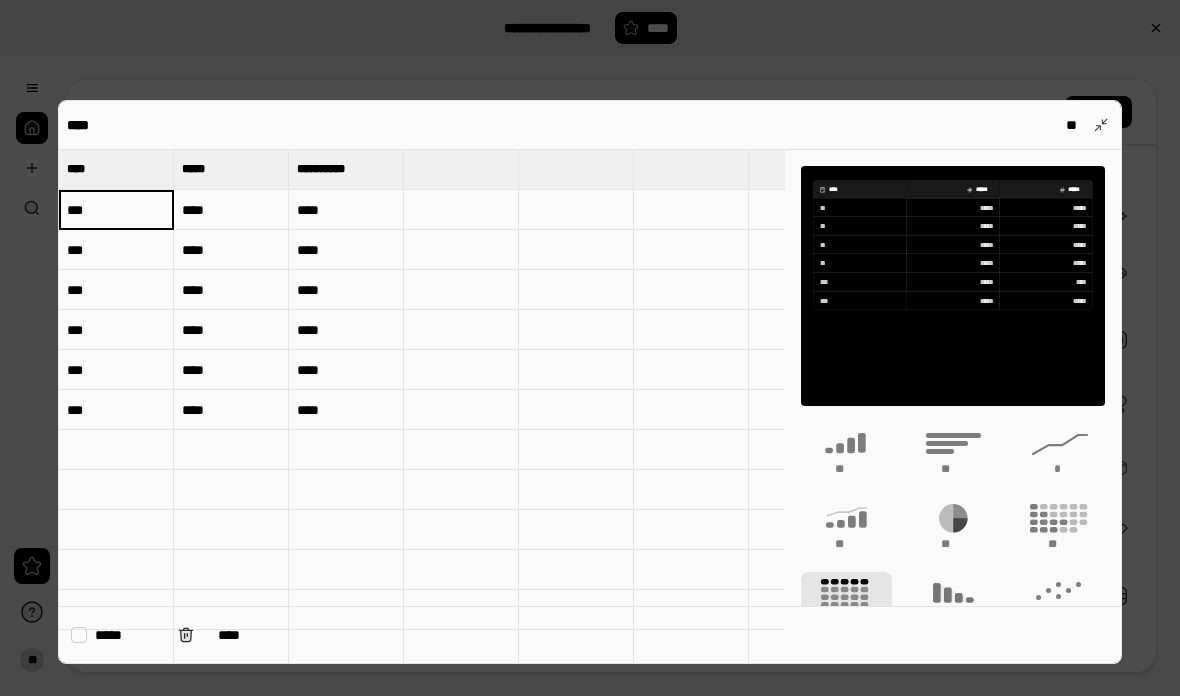 click on "***" at bounding box center (116, 210) 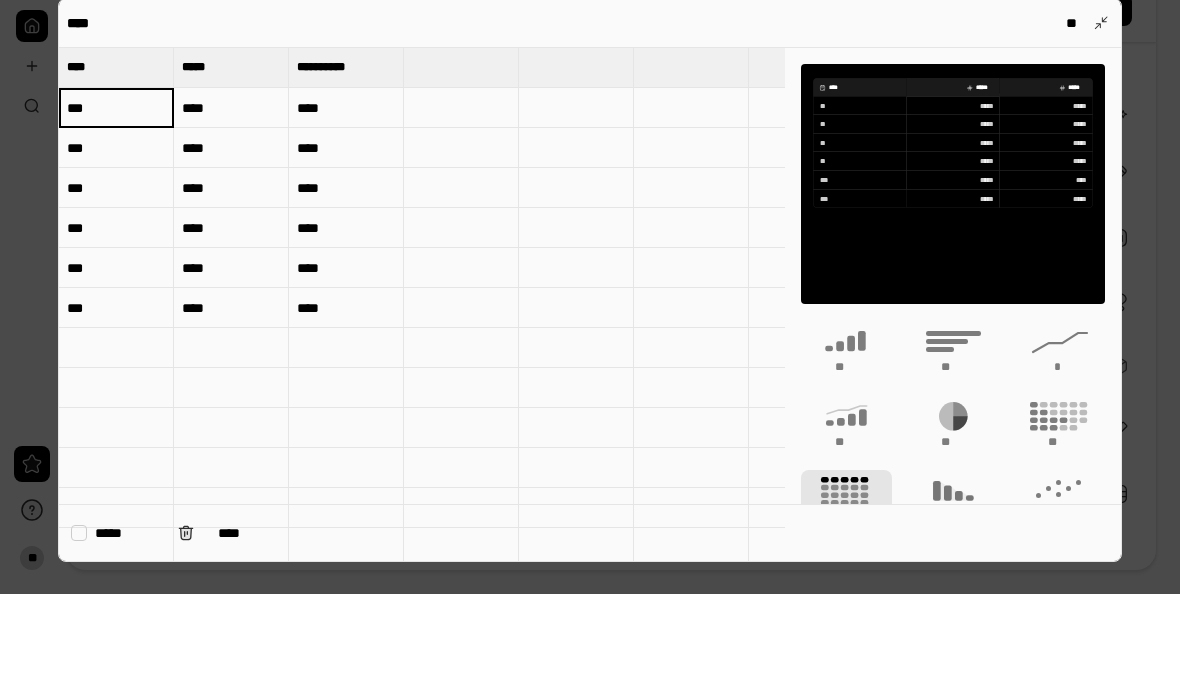 type on "***" 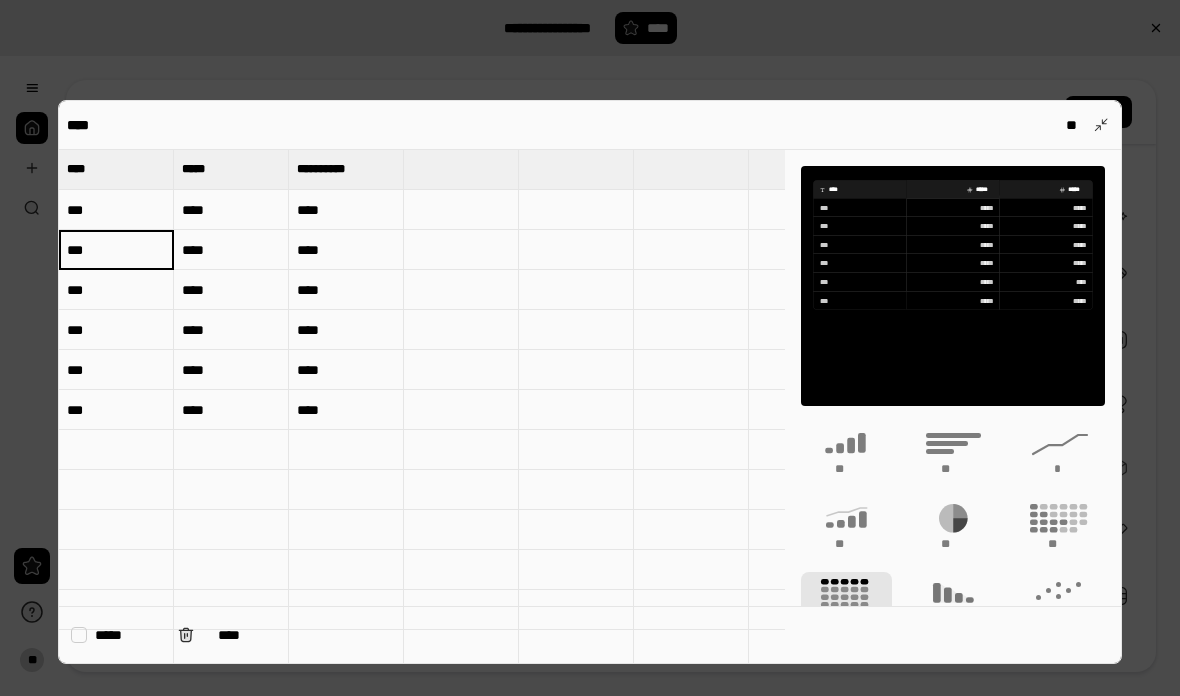 click on "***" at bounding box center (116, 250) 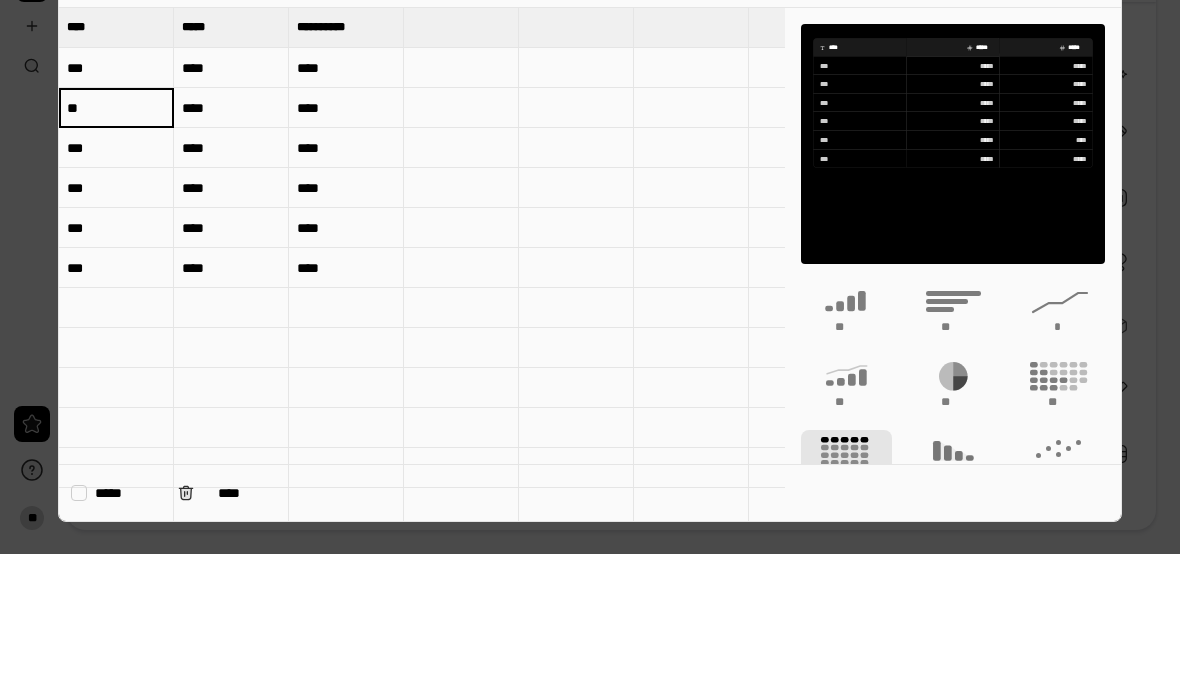 type on "**" 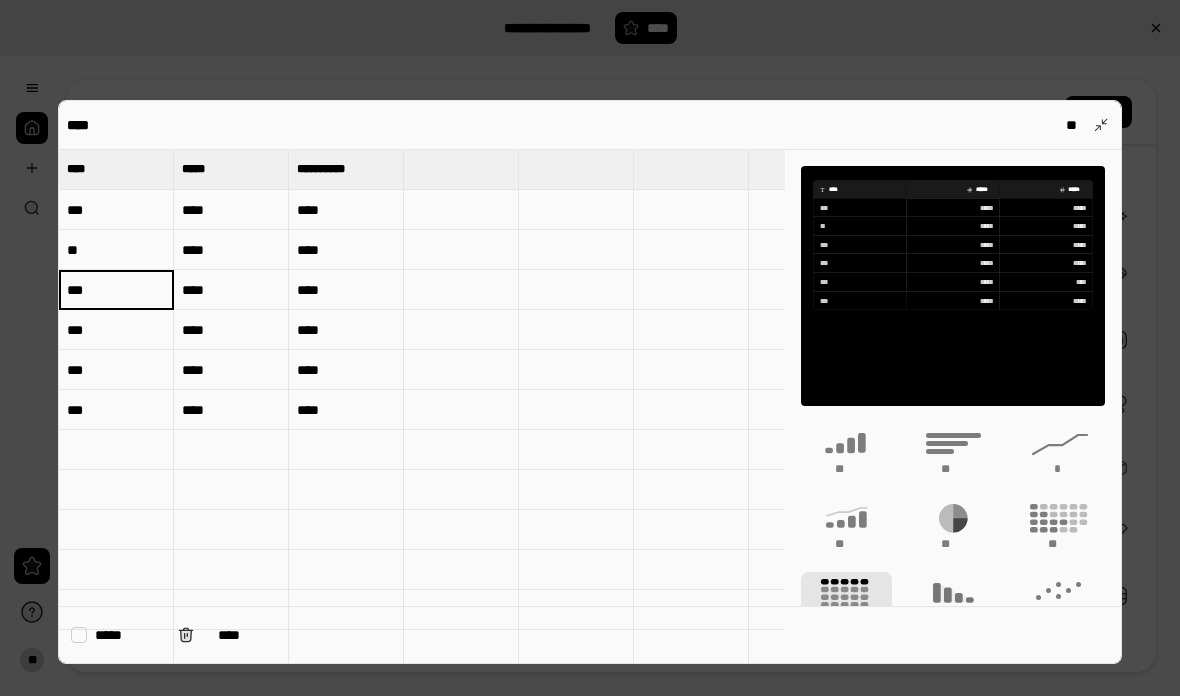 click on "***" at bounding box center (116, 290) 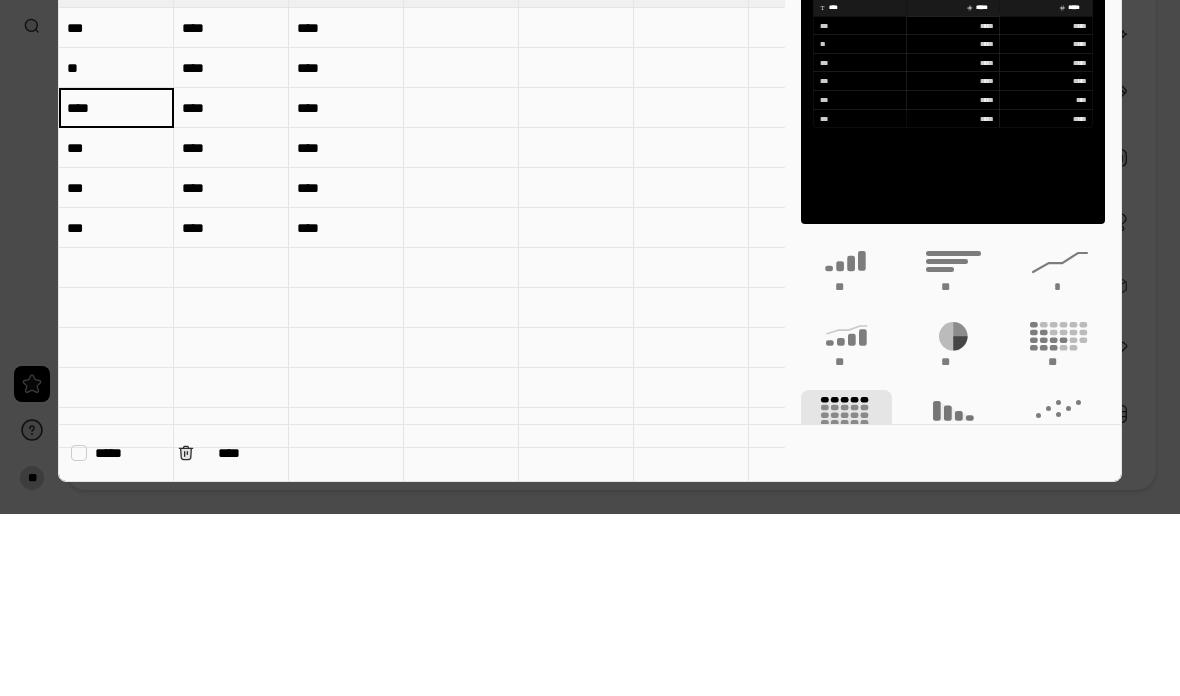 type on "****" 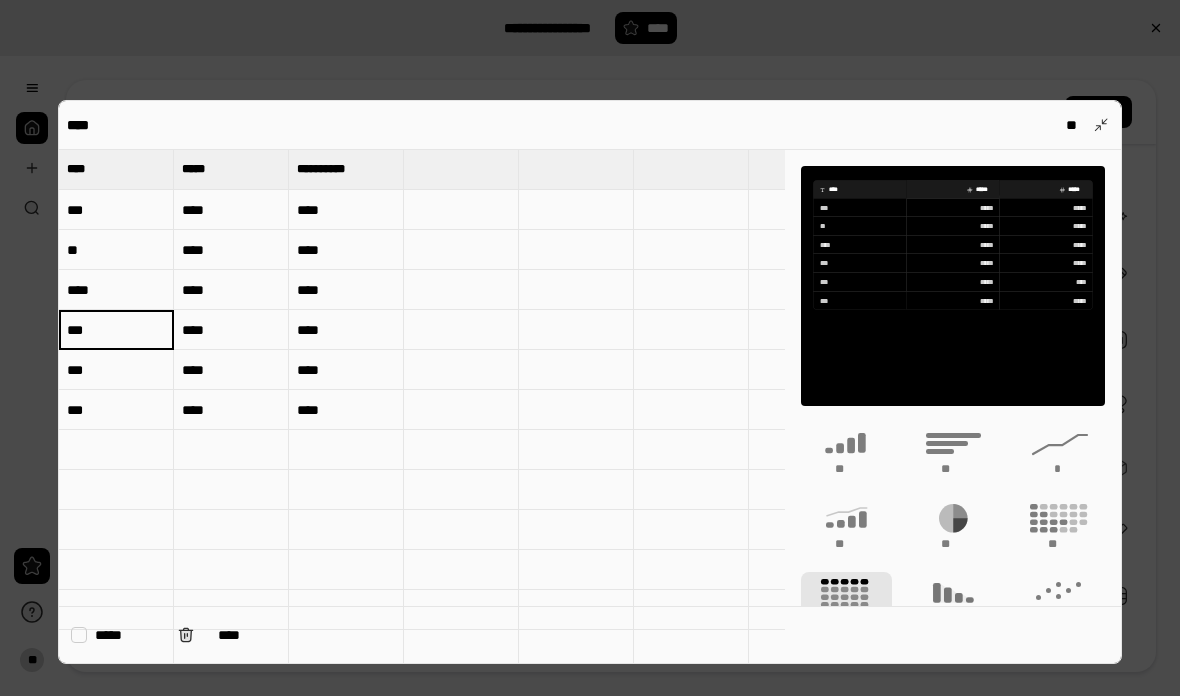 click on "***" at bounding box center [116, 330] 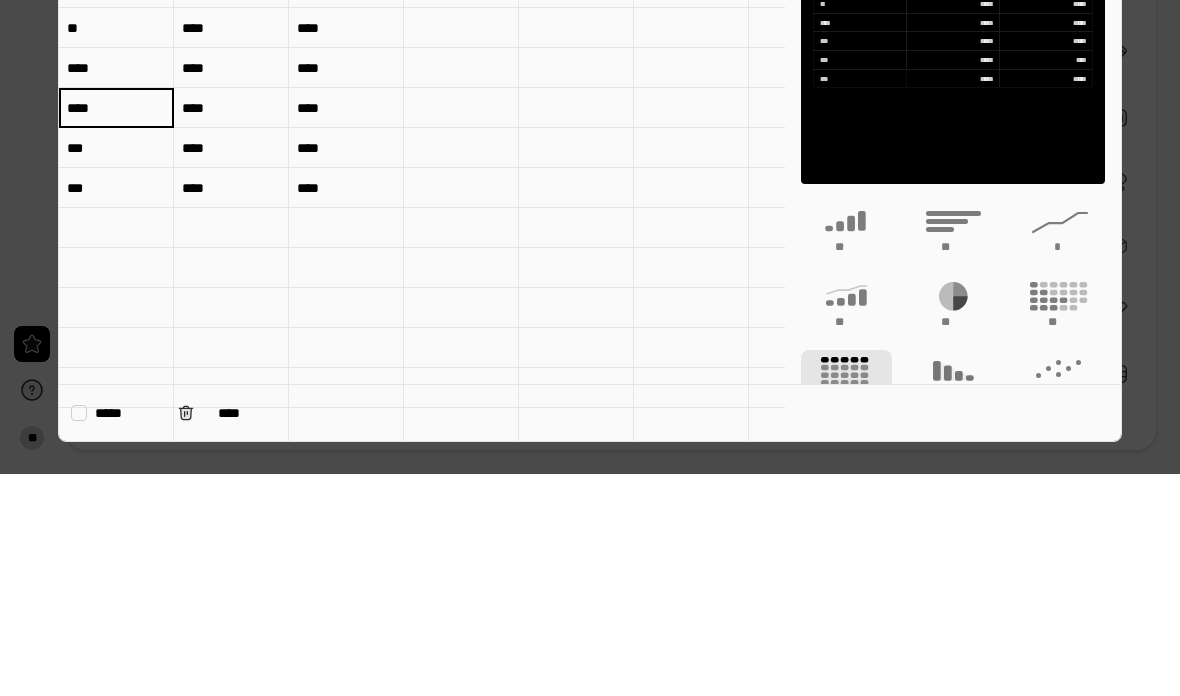 type on "****" 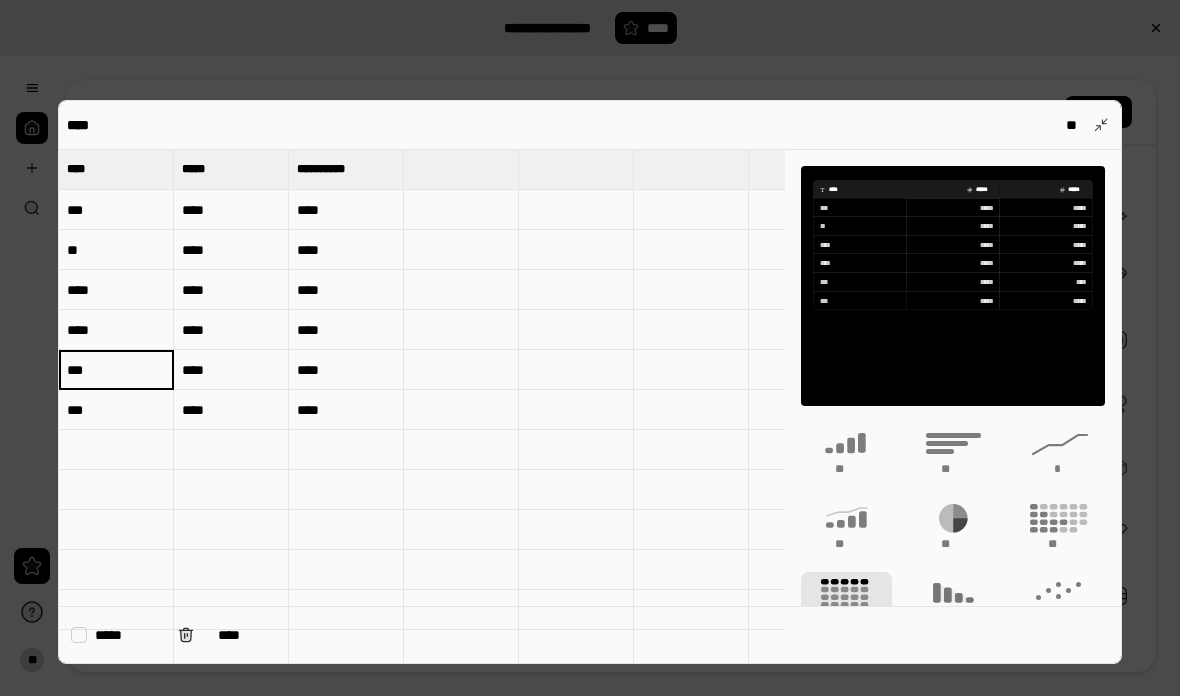 click on "***" at bounding box center [116, 370] 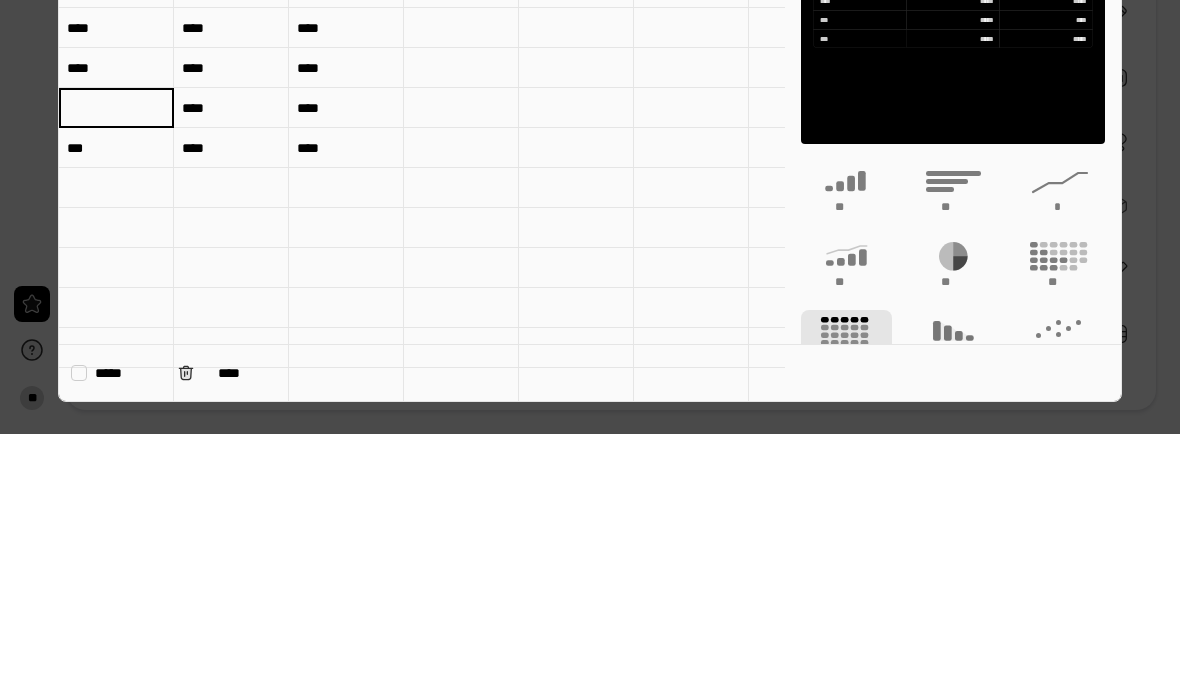type 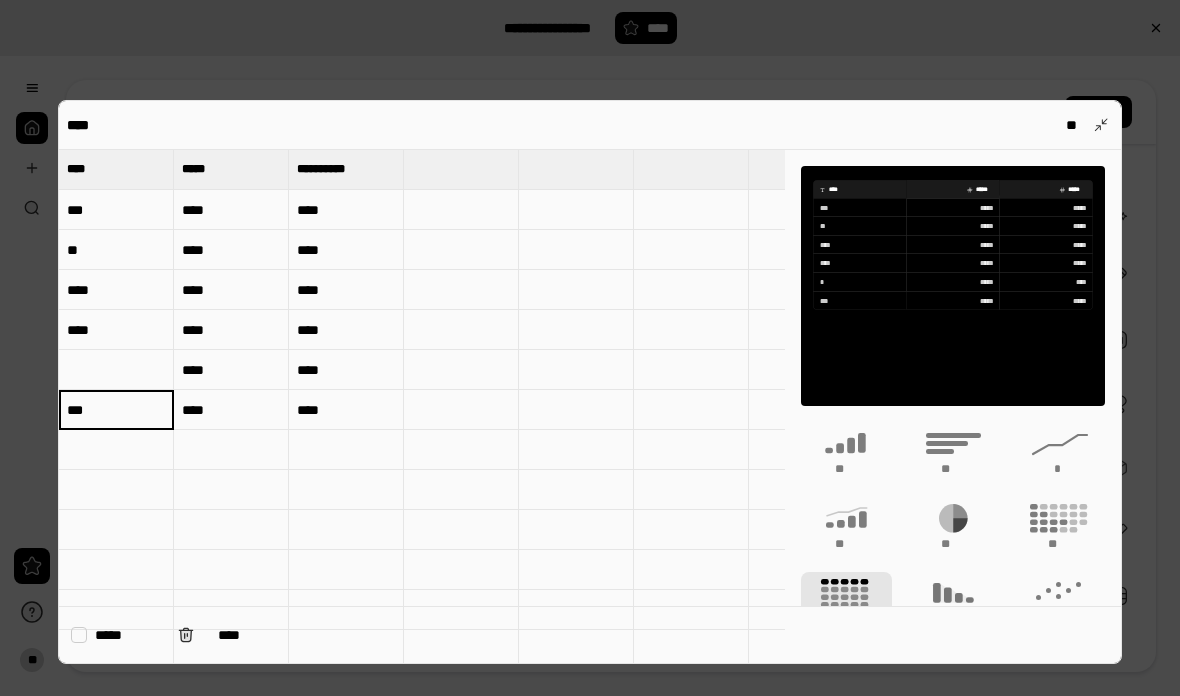 click at bounding box center (116, 370) 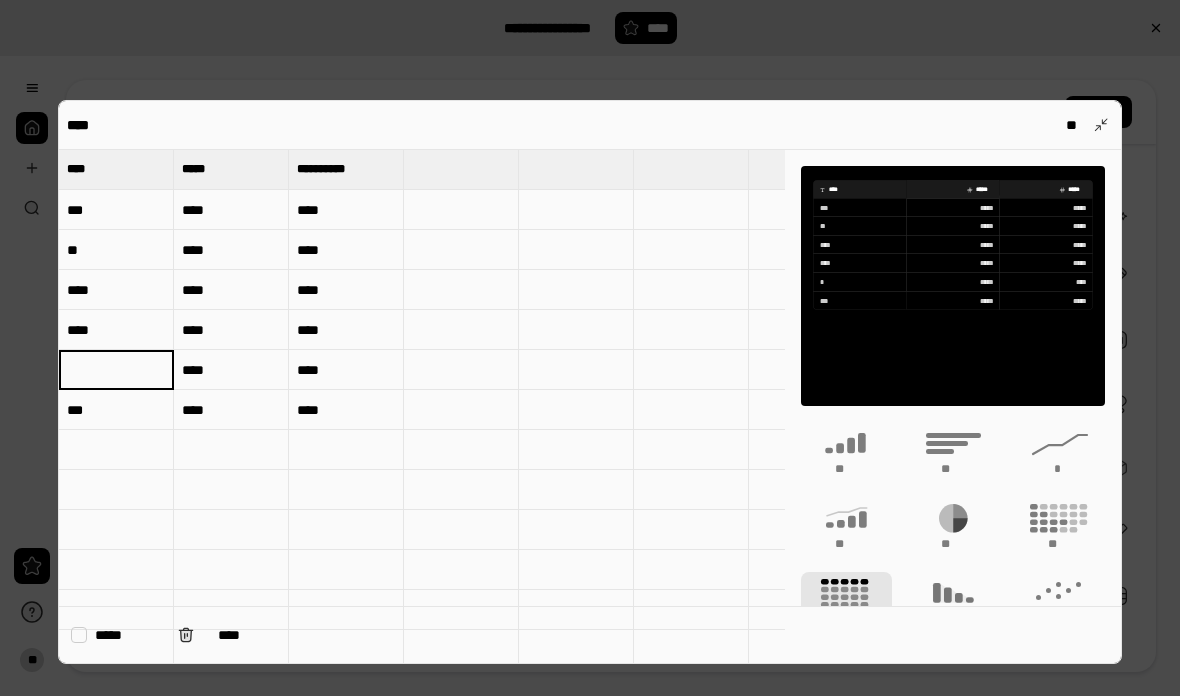 click on "***" at bounding box center (116, 410) 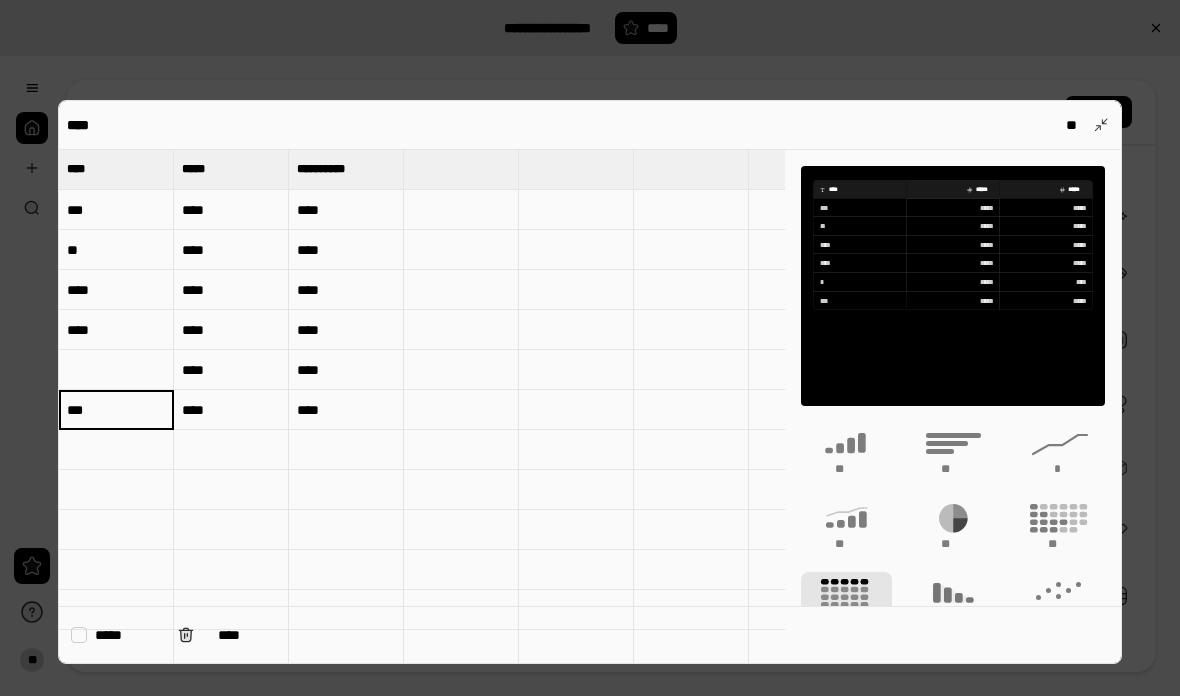 click on "***" at bounding box center (116, 410) 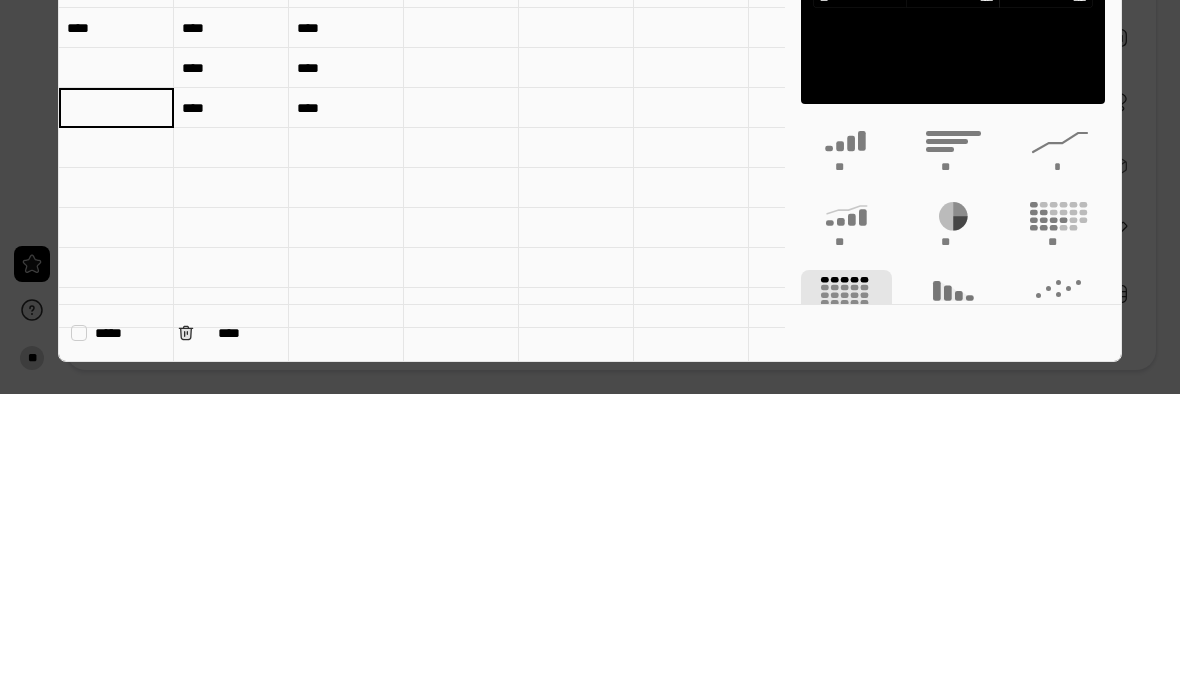 type 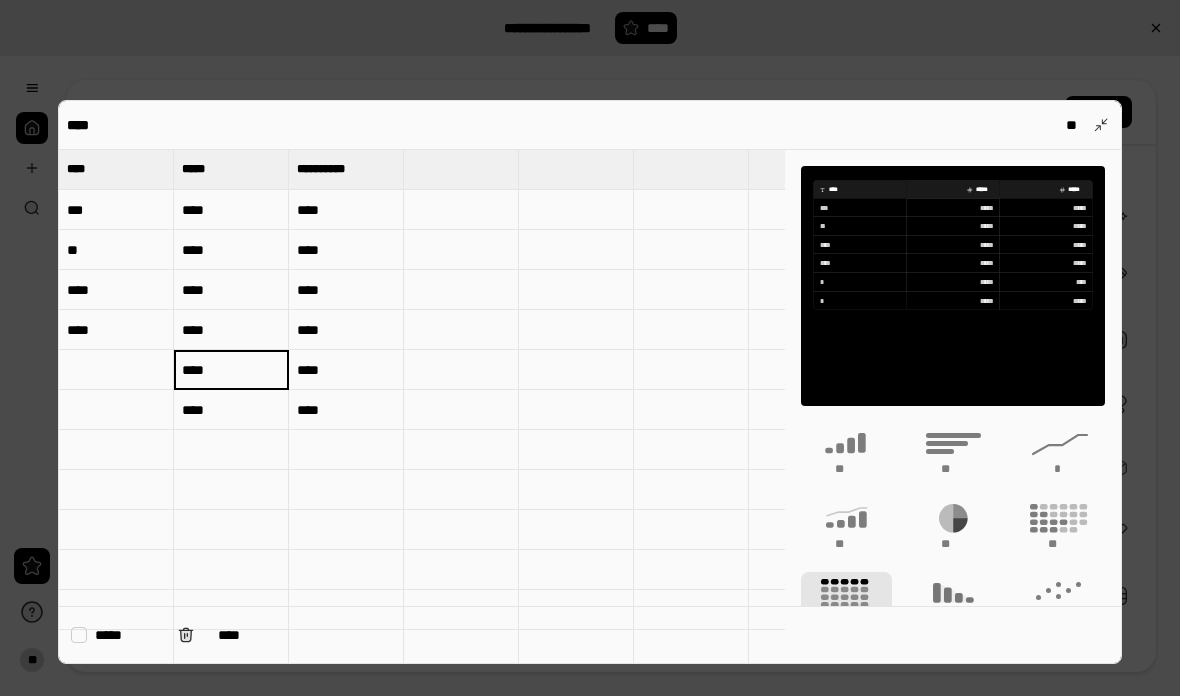 click on "****" at bounding box center (231, 370) 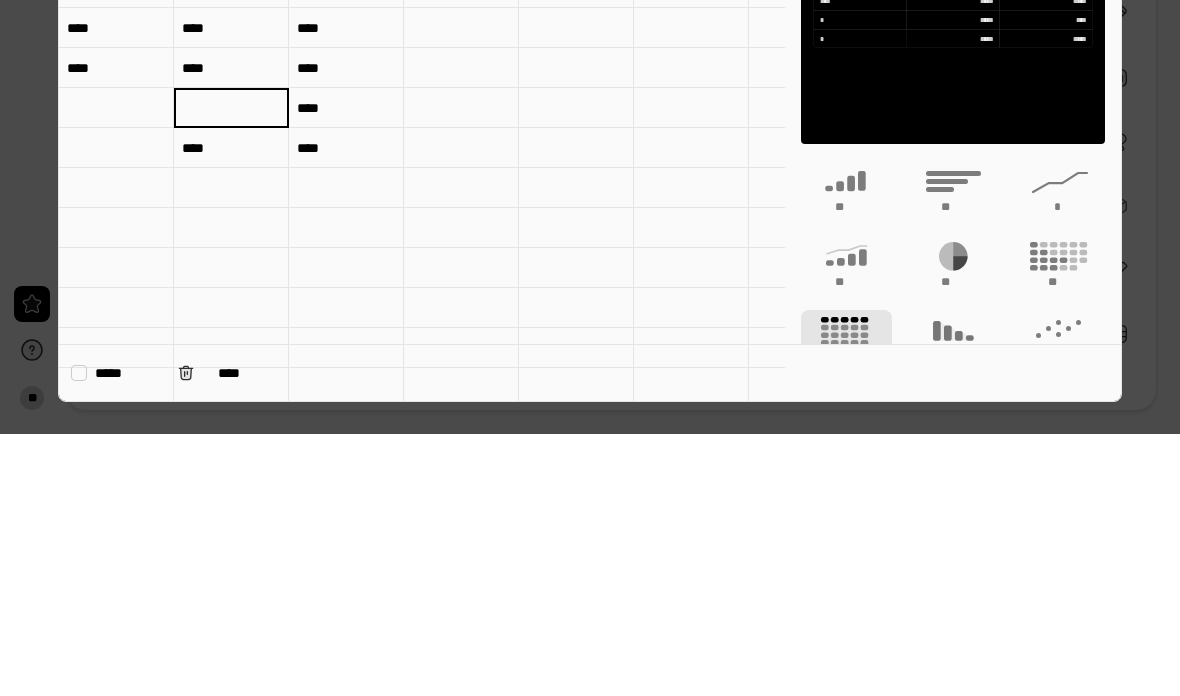 type 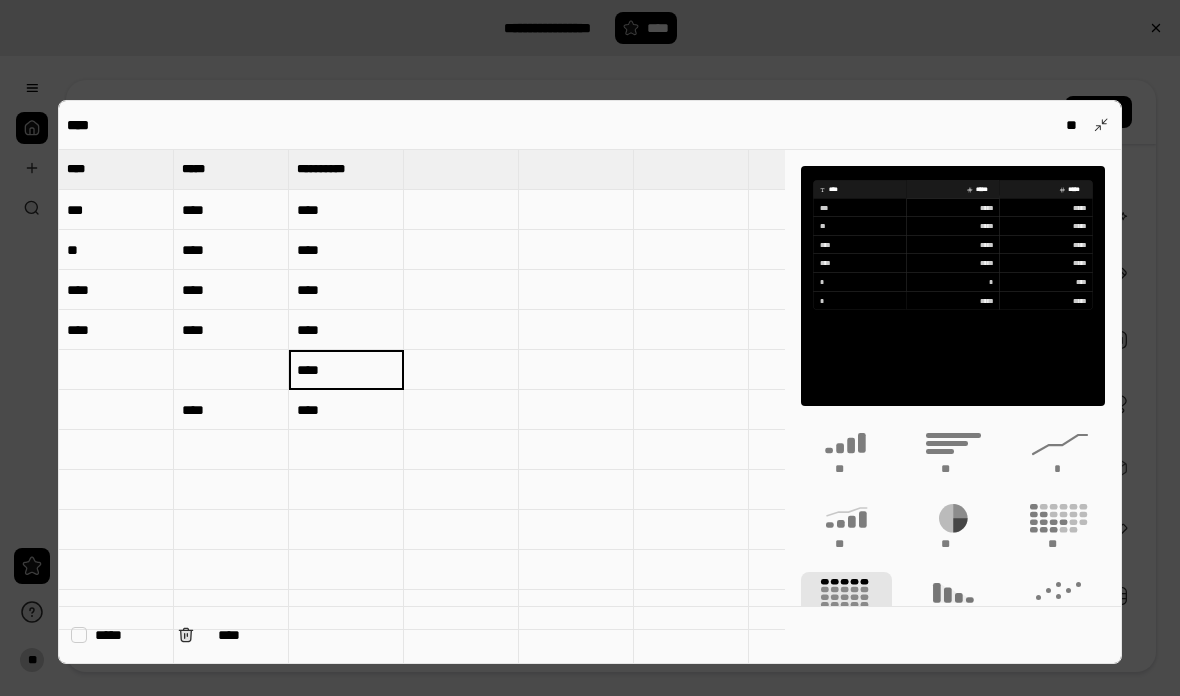 click on "****" at bounding box center [346, 370] 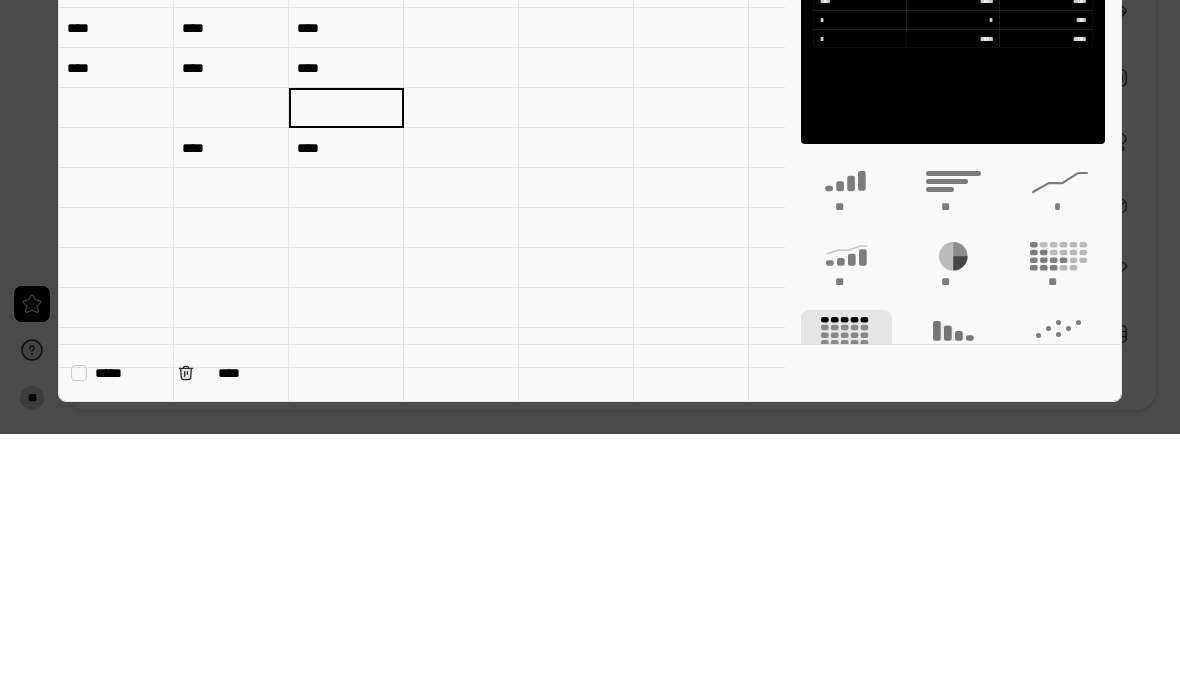 type 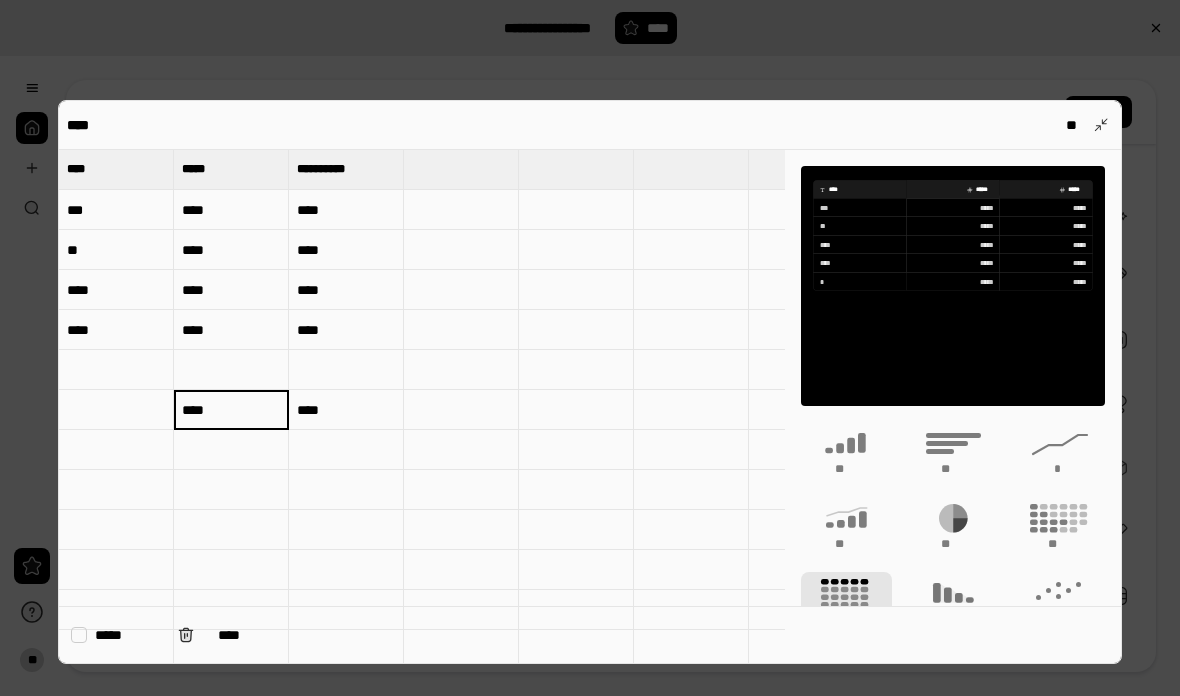 click on "****" at bounding box center (231, 410) 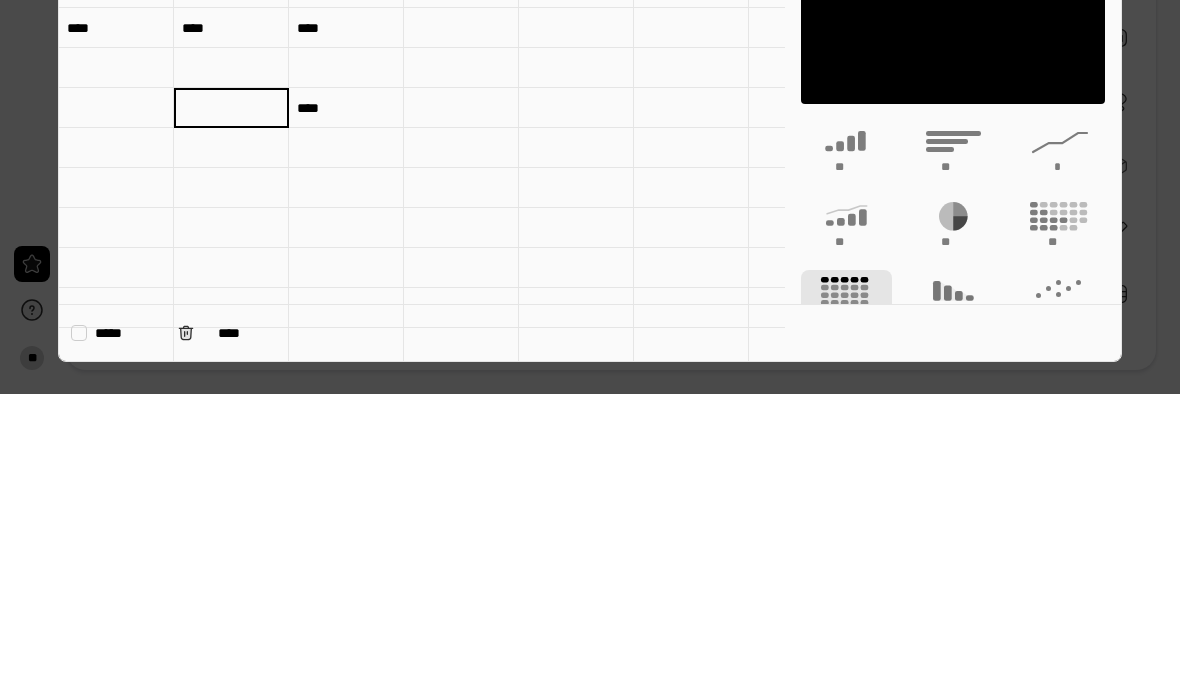 type 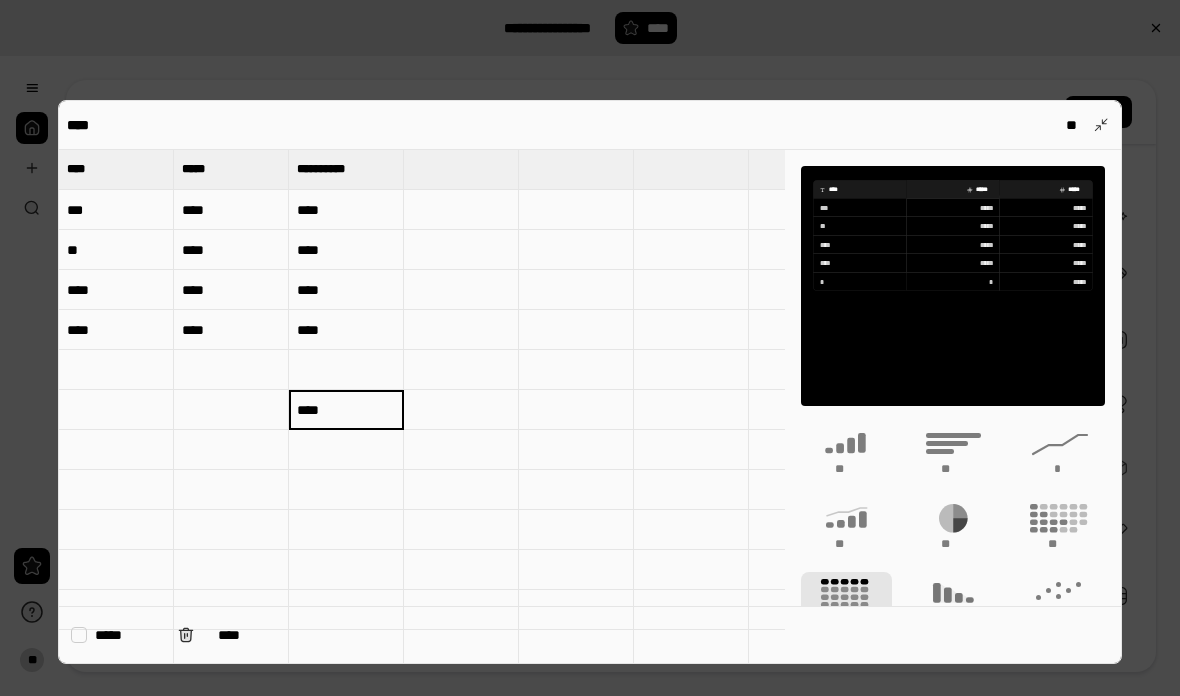 click on "****" at bounding box center [346, 410] 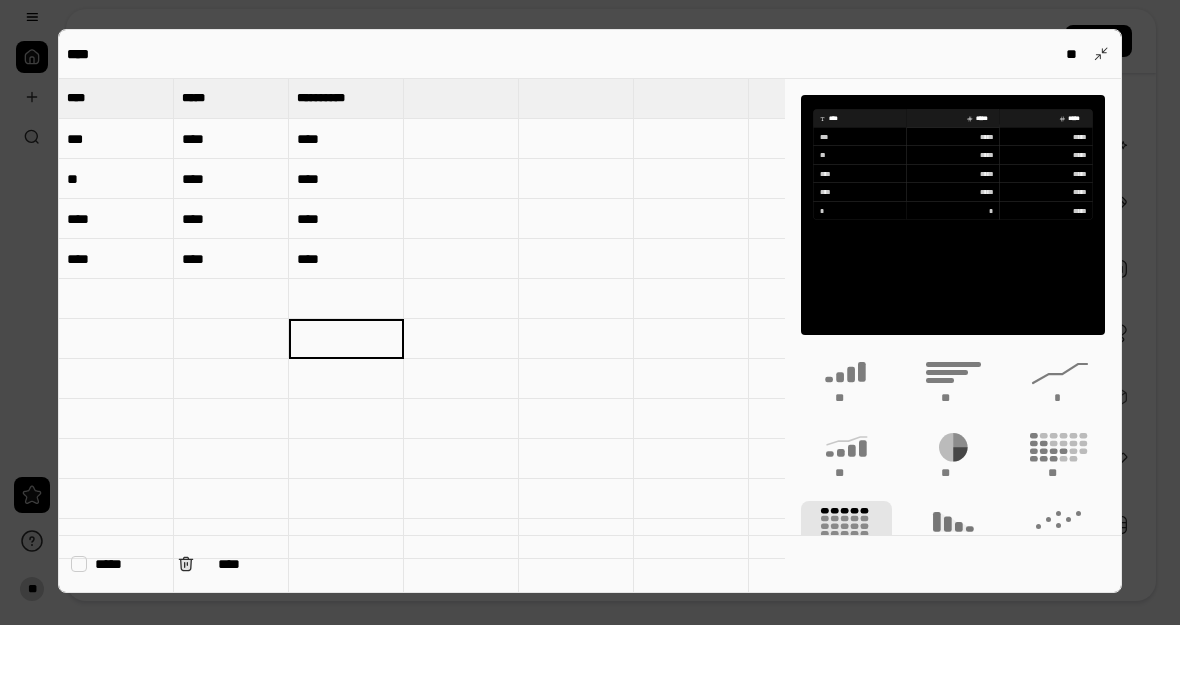 type 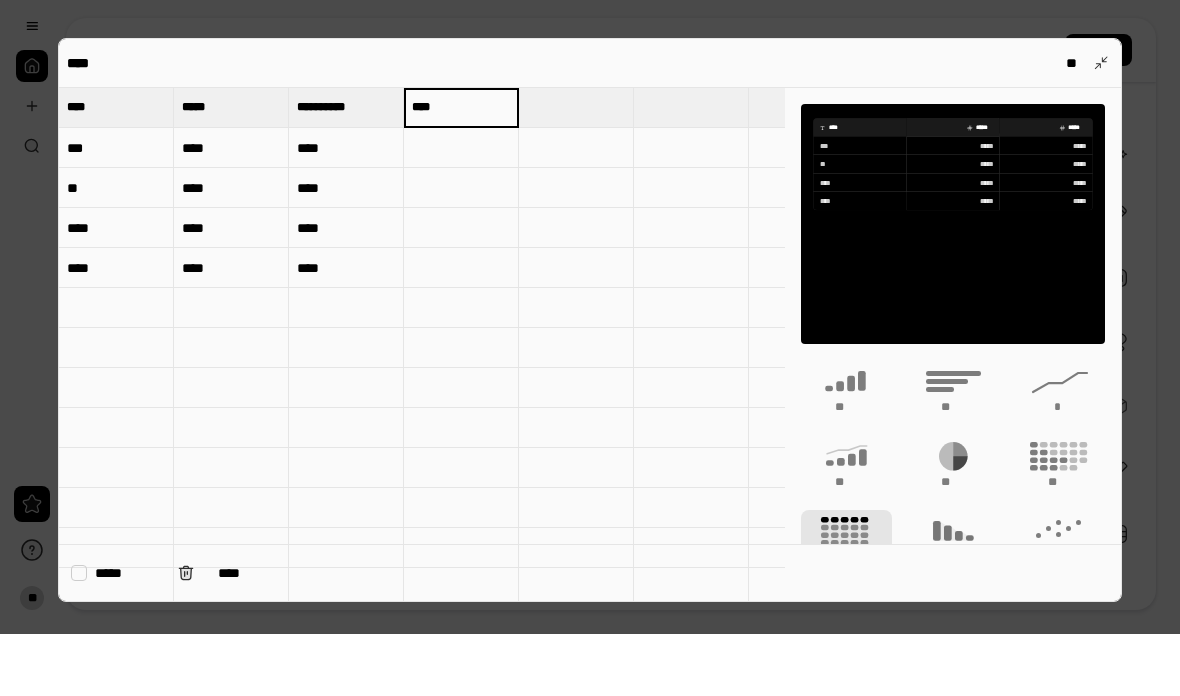 type on "****" 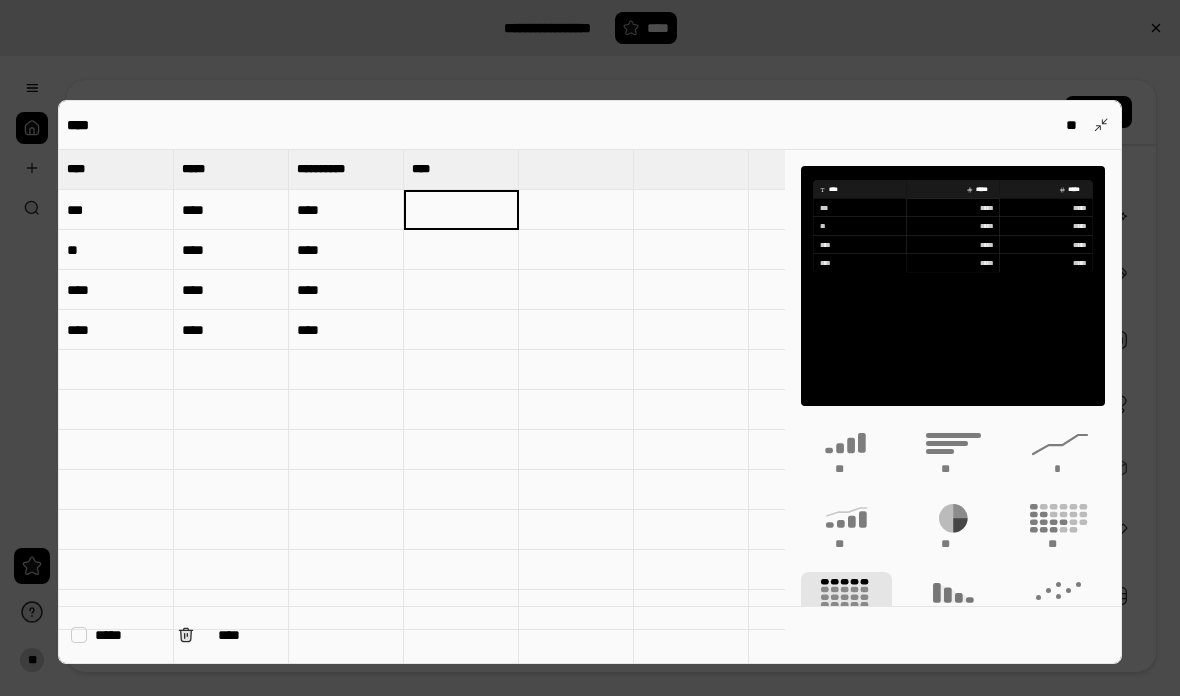 click at bounding box center [461, 210] 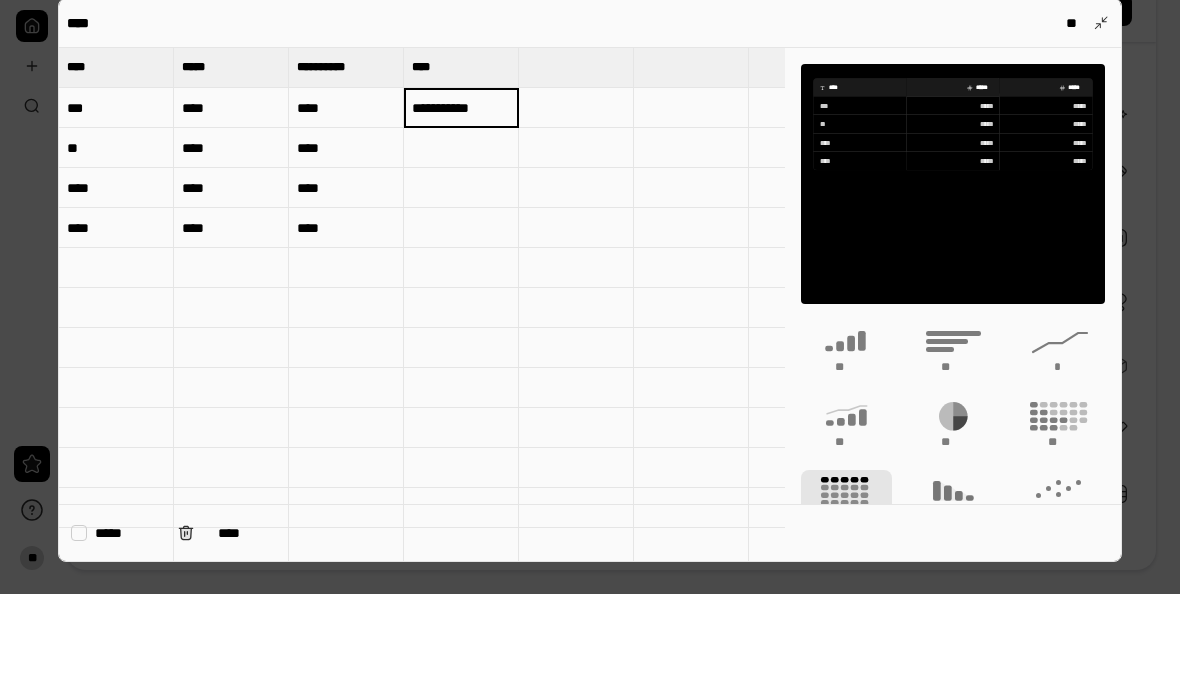 type on "**********" 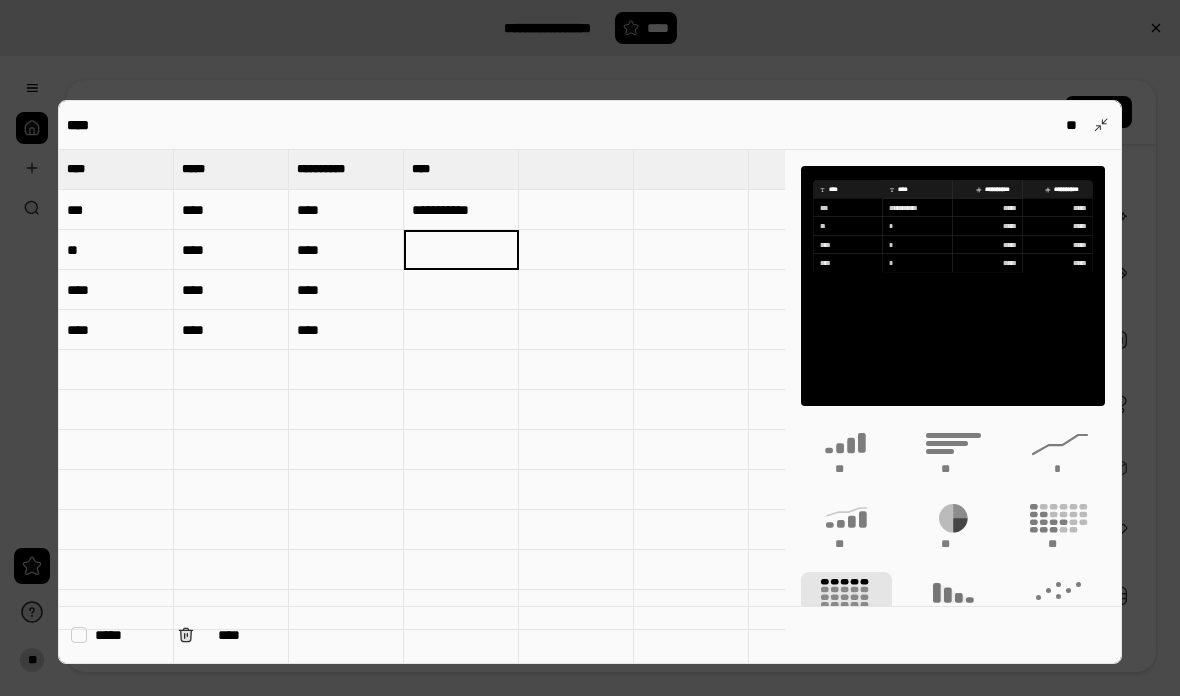 click at bounding box center (461, 250) 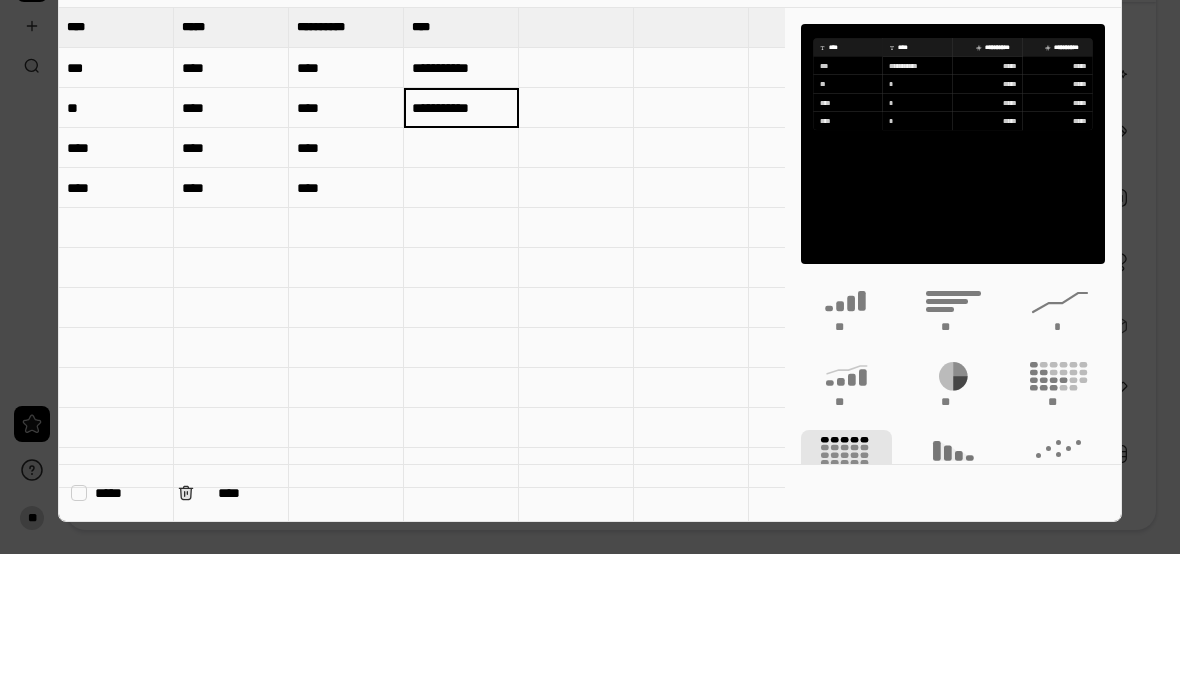 type on "**********" 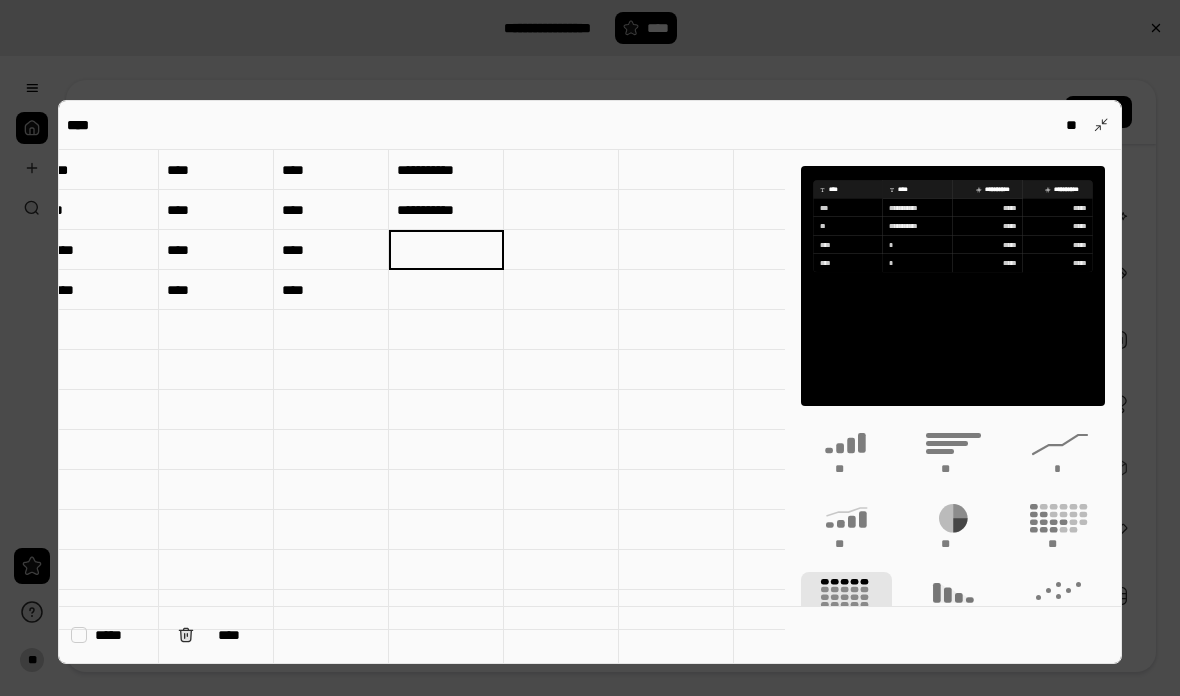 scroll, scrollTop: 91, scrollLeft: 26, axis: both 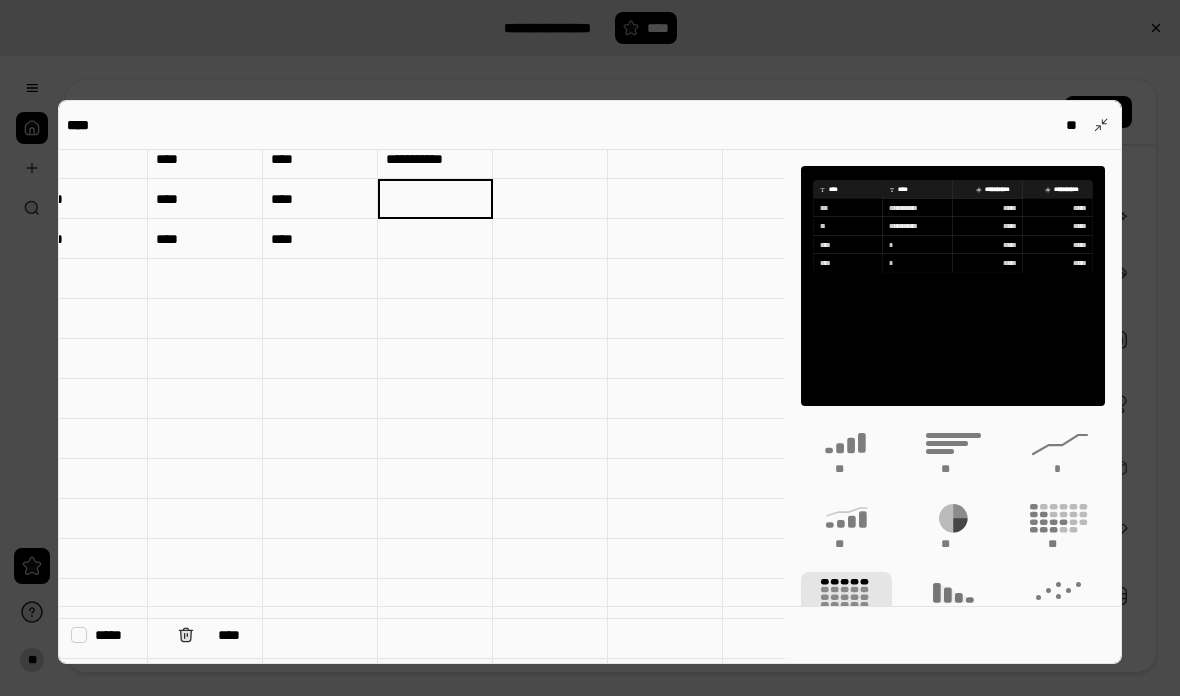 click at bounding box center [435, 198] 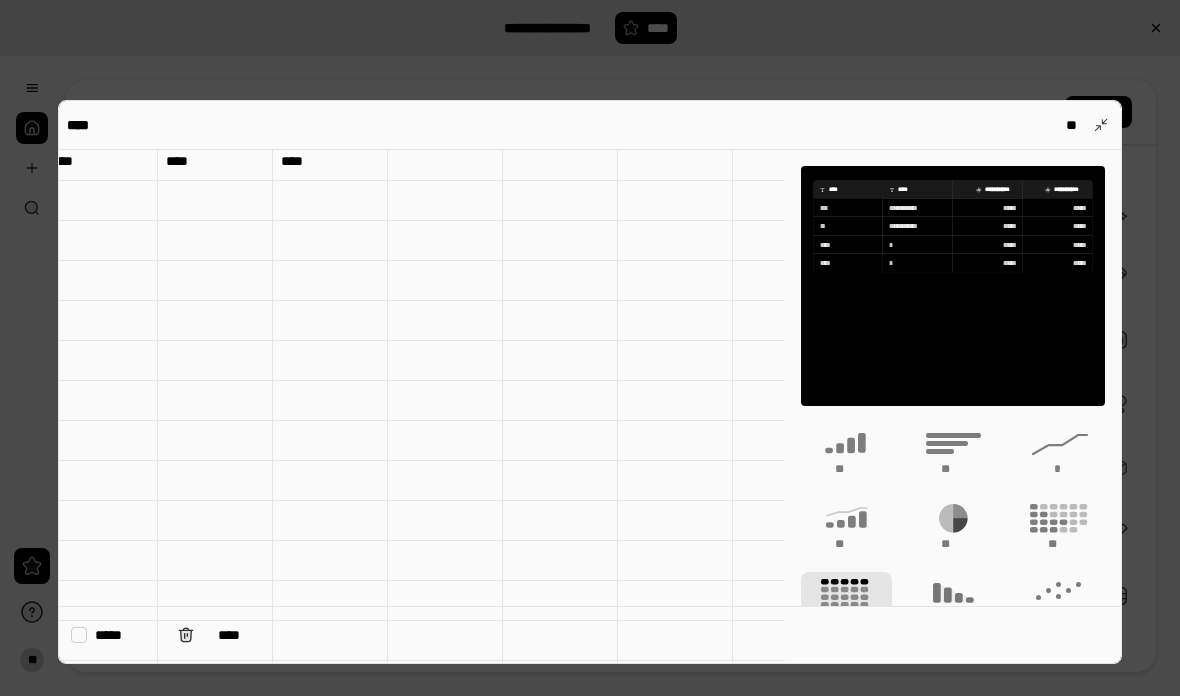scroll, scrollTop: 171, scrollLeft: 16, axis: both 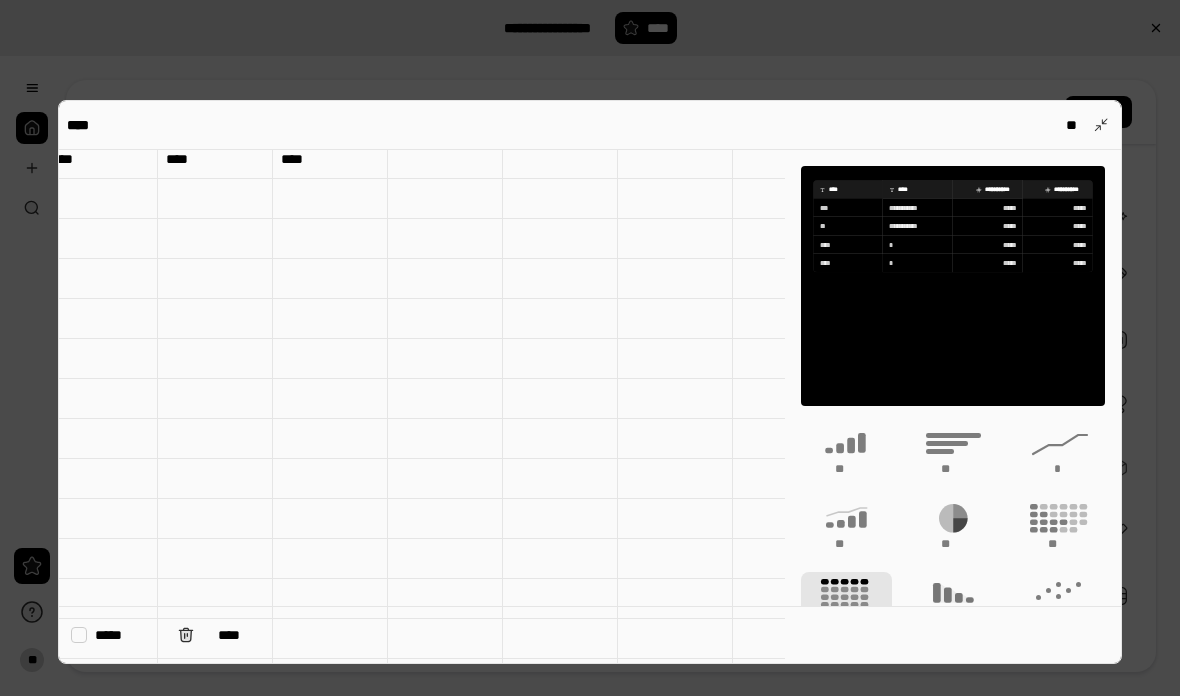 type on "**********" 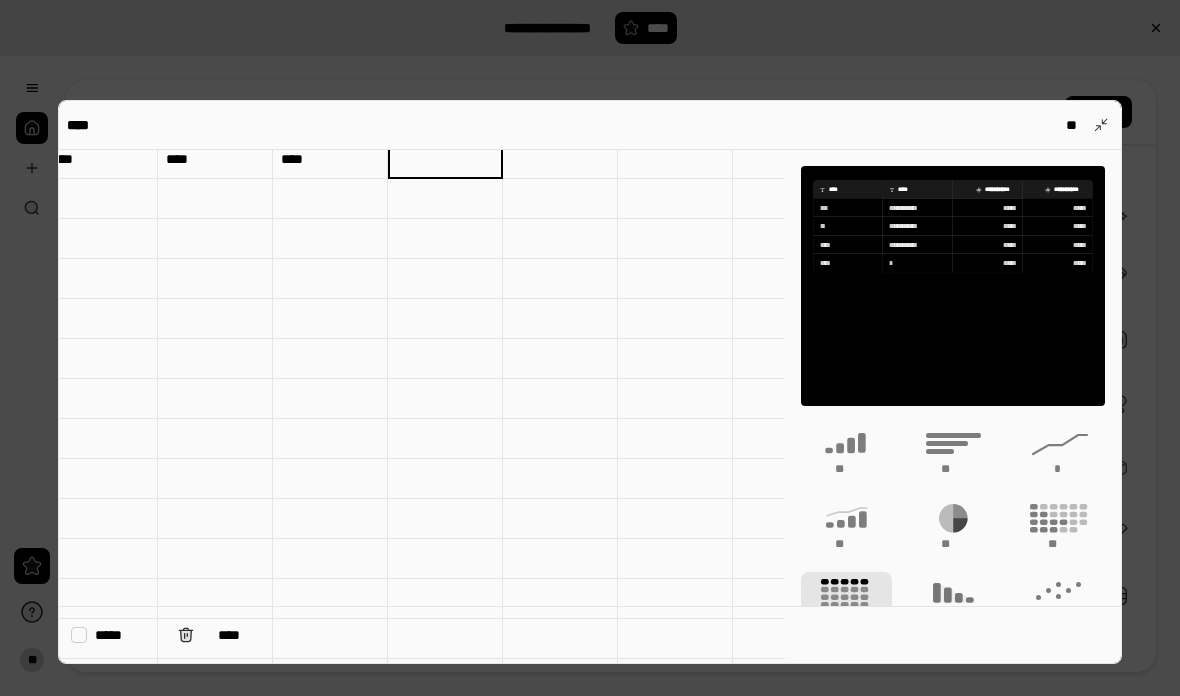 click at bounding box center (445, 159) 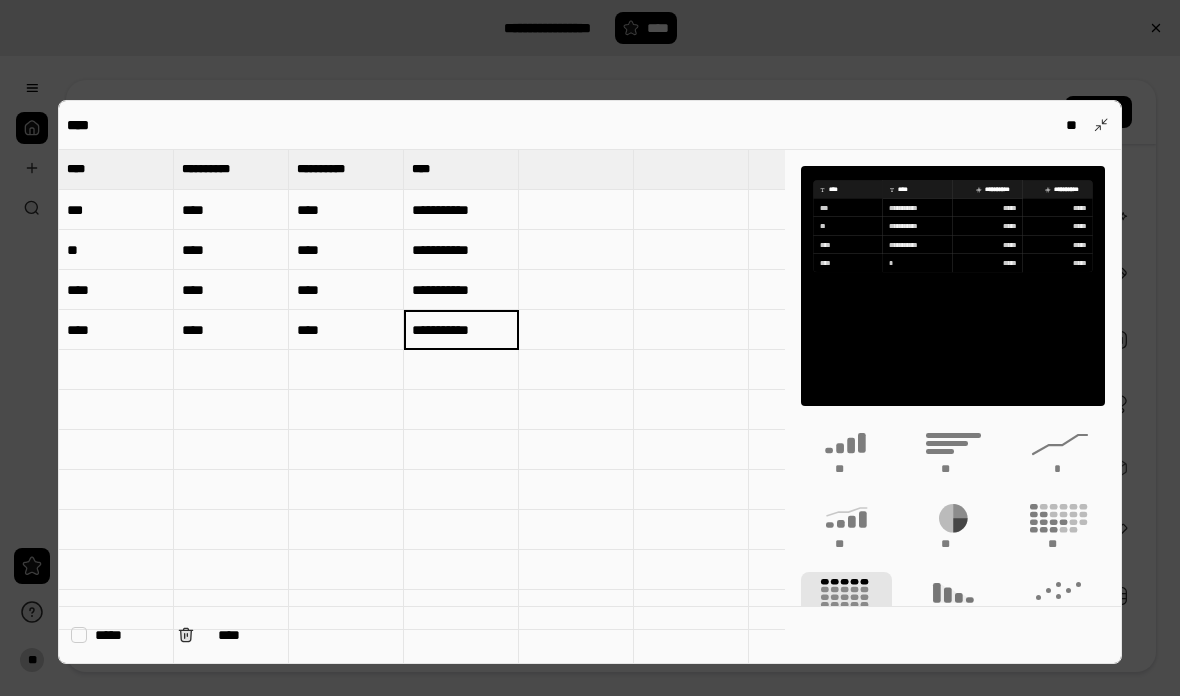 scroll, scrollTop: 0, scrollLeft: 0, axis: both 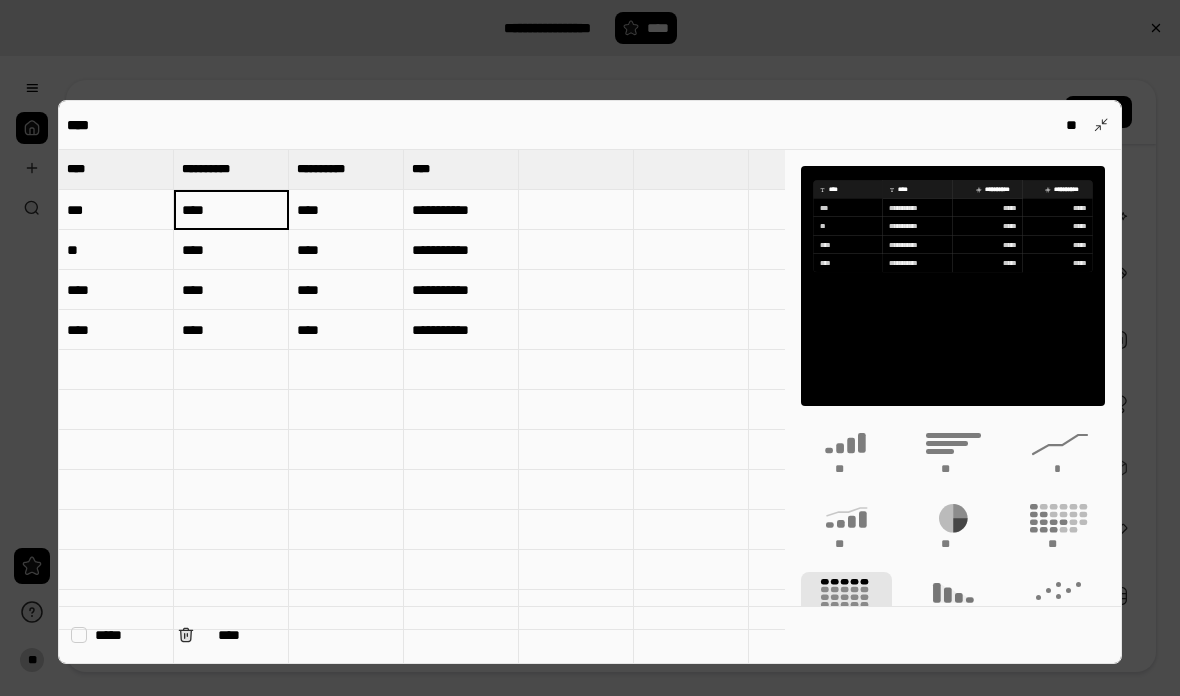 click on "****" at bounding box center (231, 210) 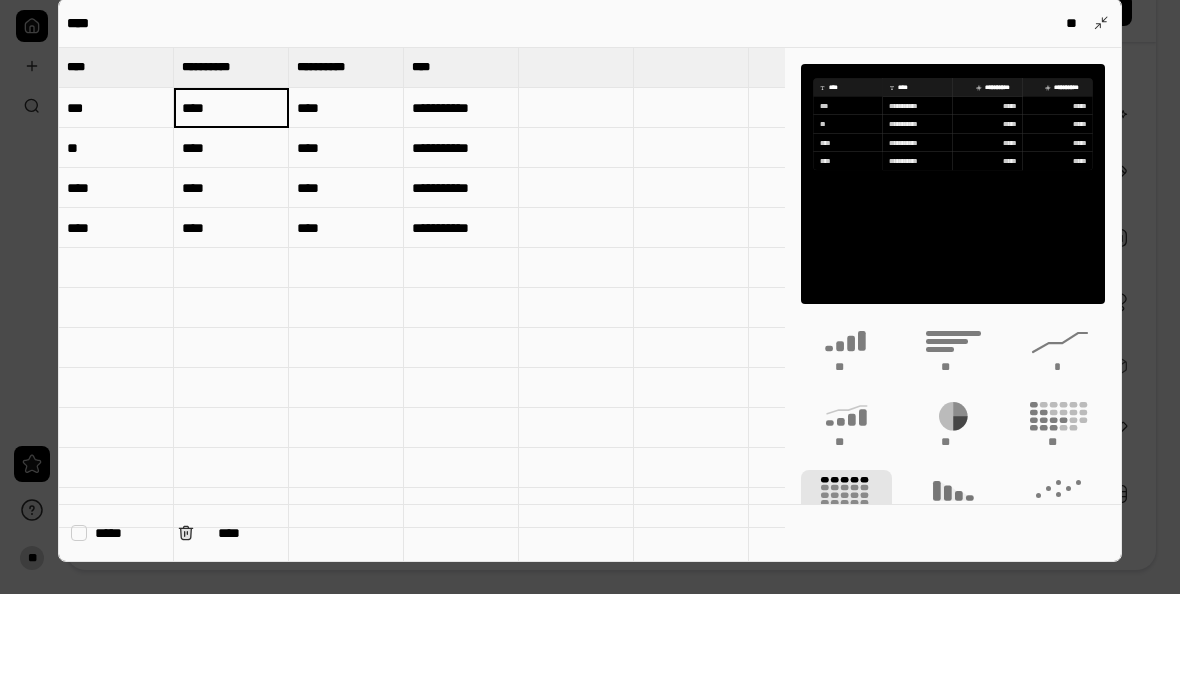 type on "****" 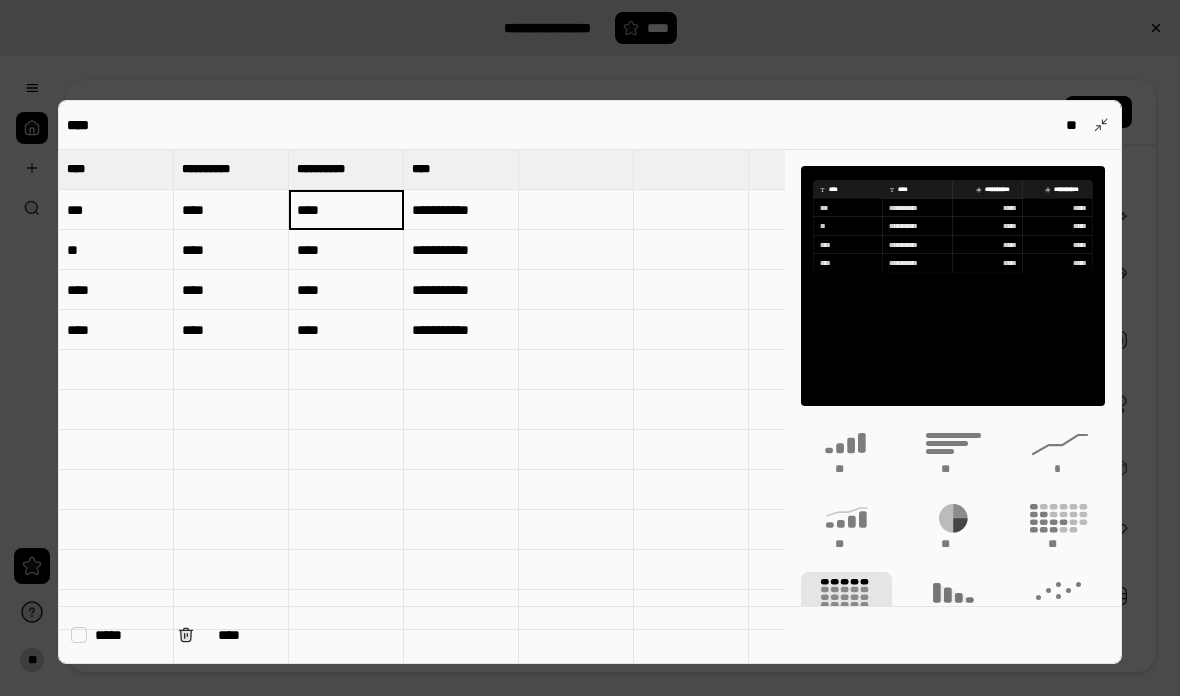 click on "****" at bounding box center [346, 210] 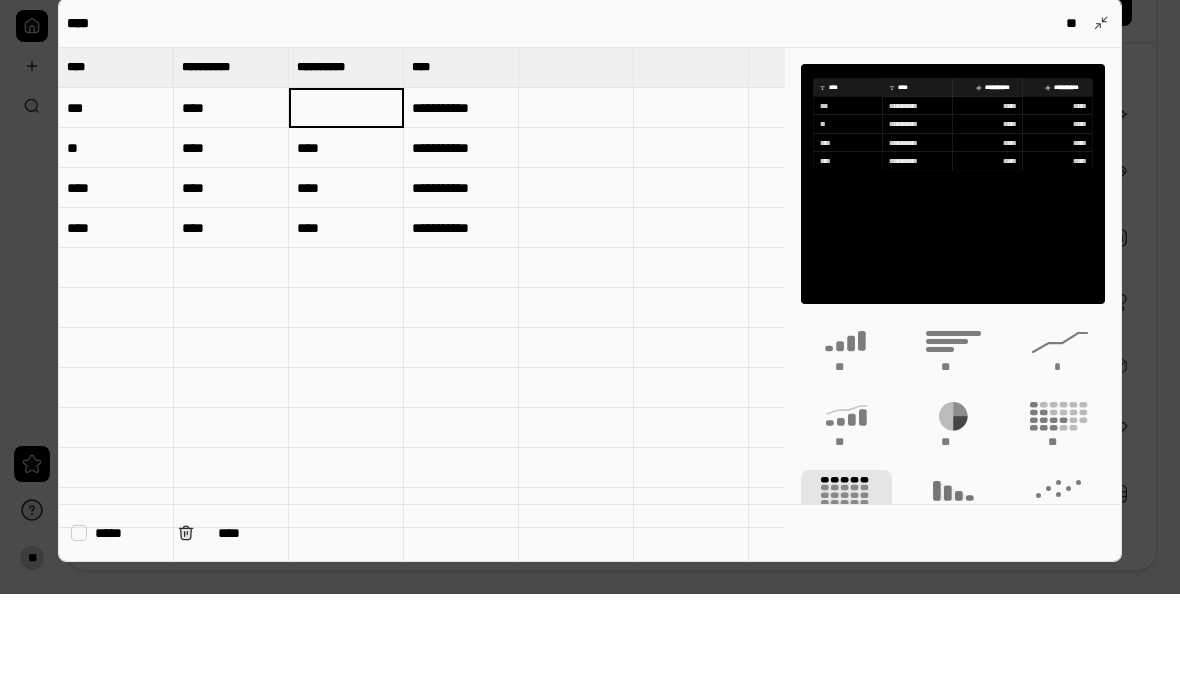 type 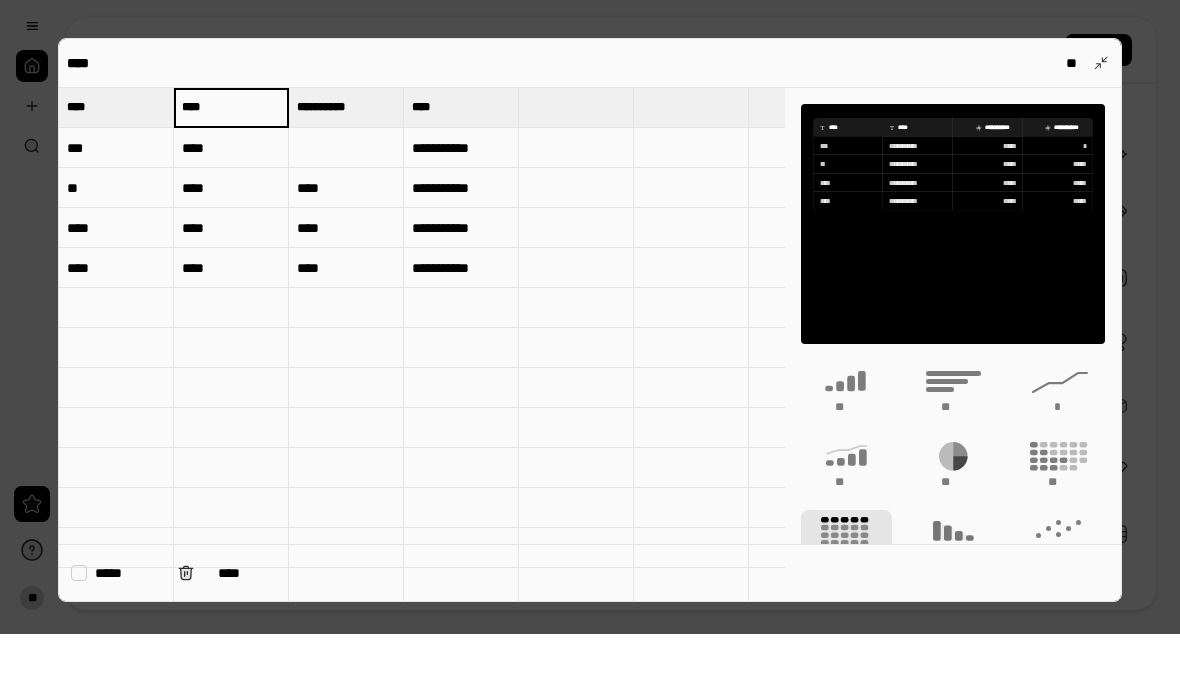 type on "****" 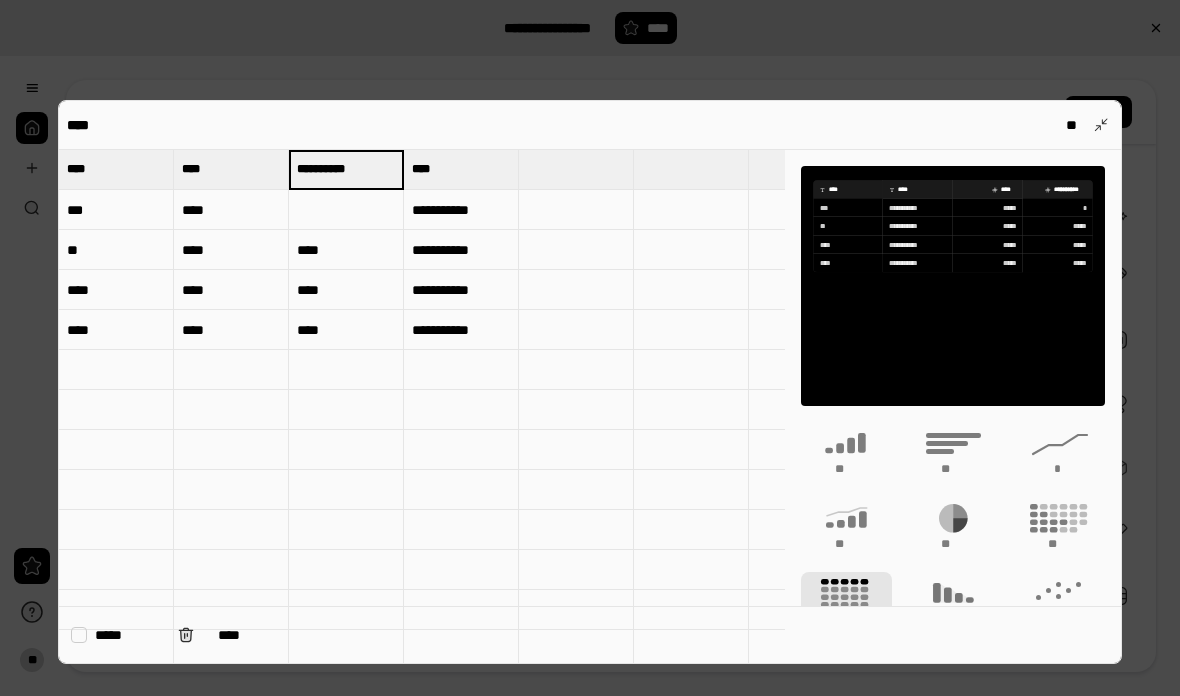 click on "**** **" at bounding box center (590, 125) 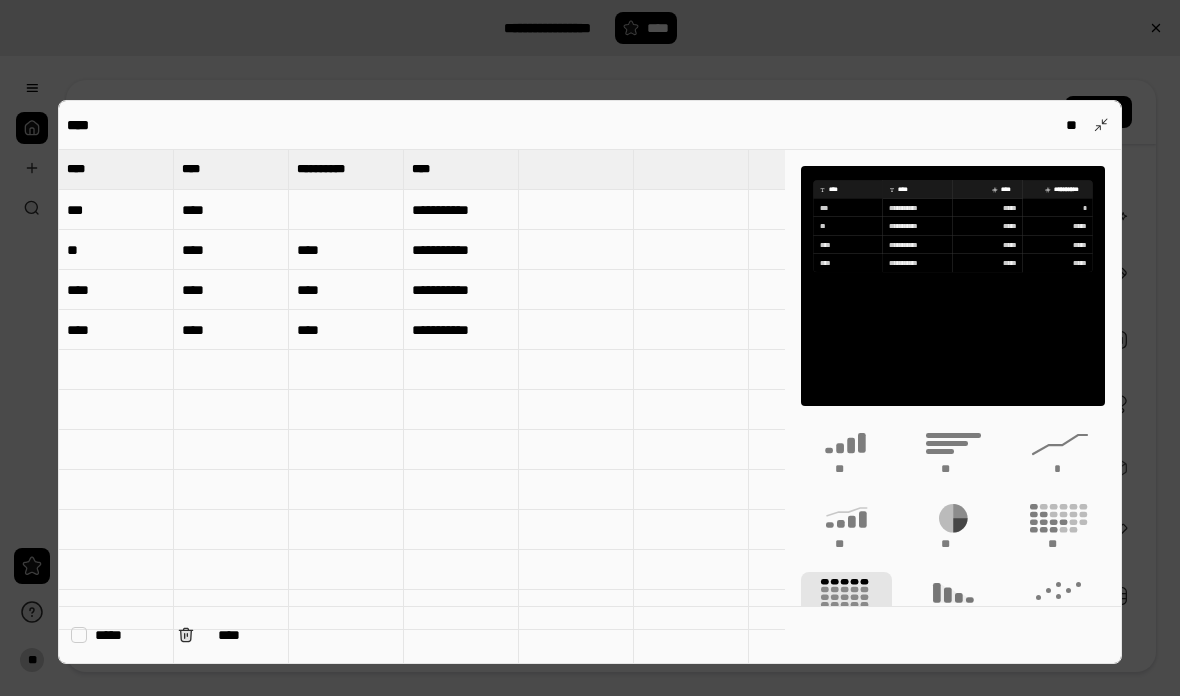 click on "**********" at bounding box center (329, 169) 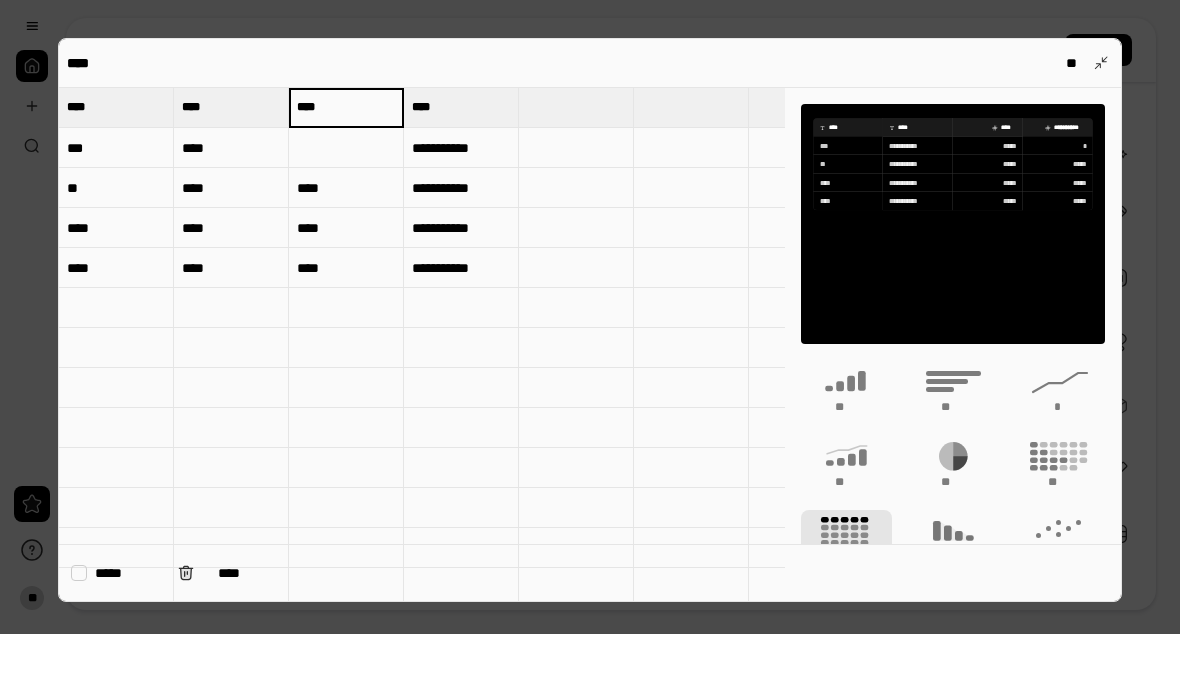 type on "****" 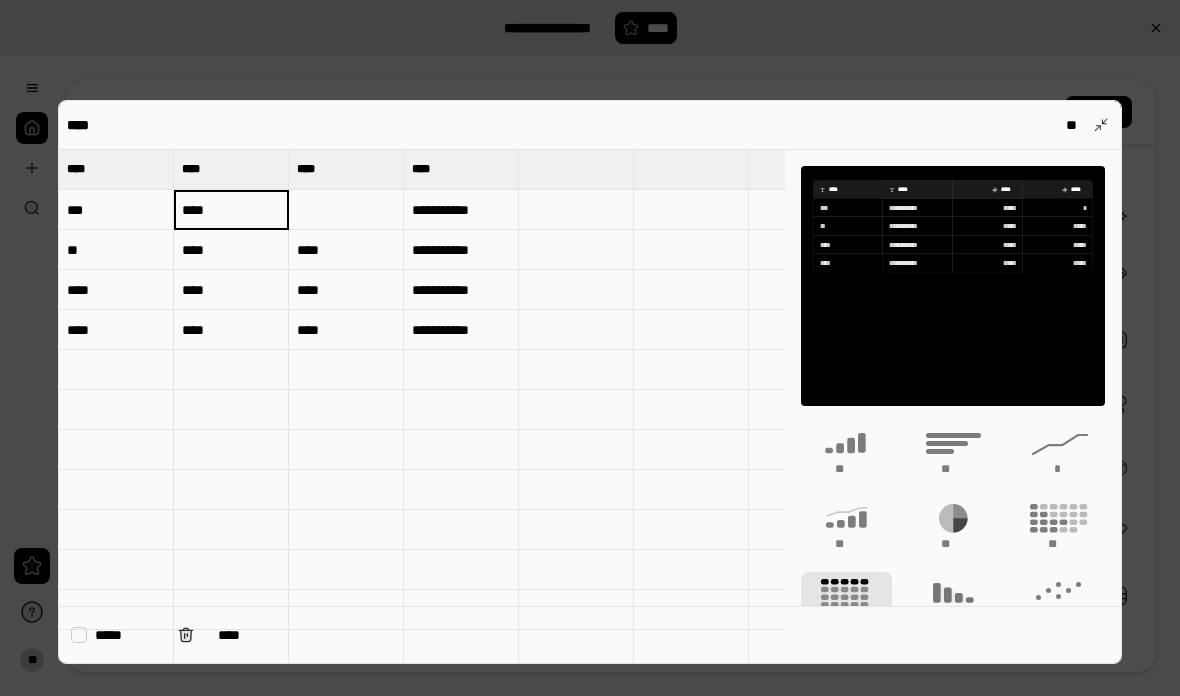 click on "****" at bounding box center [231, 210] 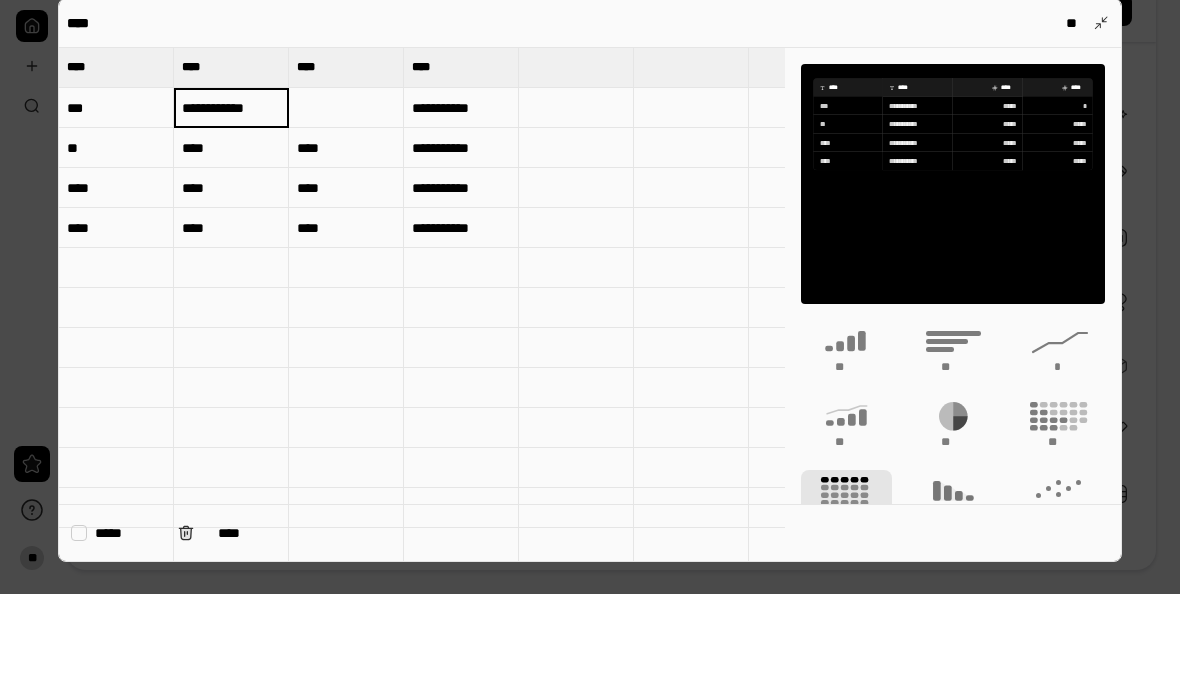 type on "**********" 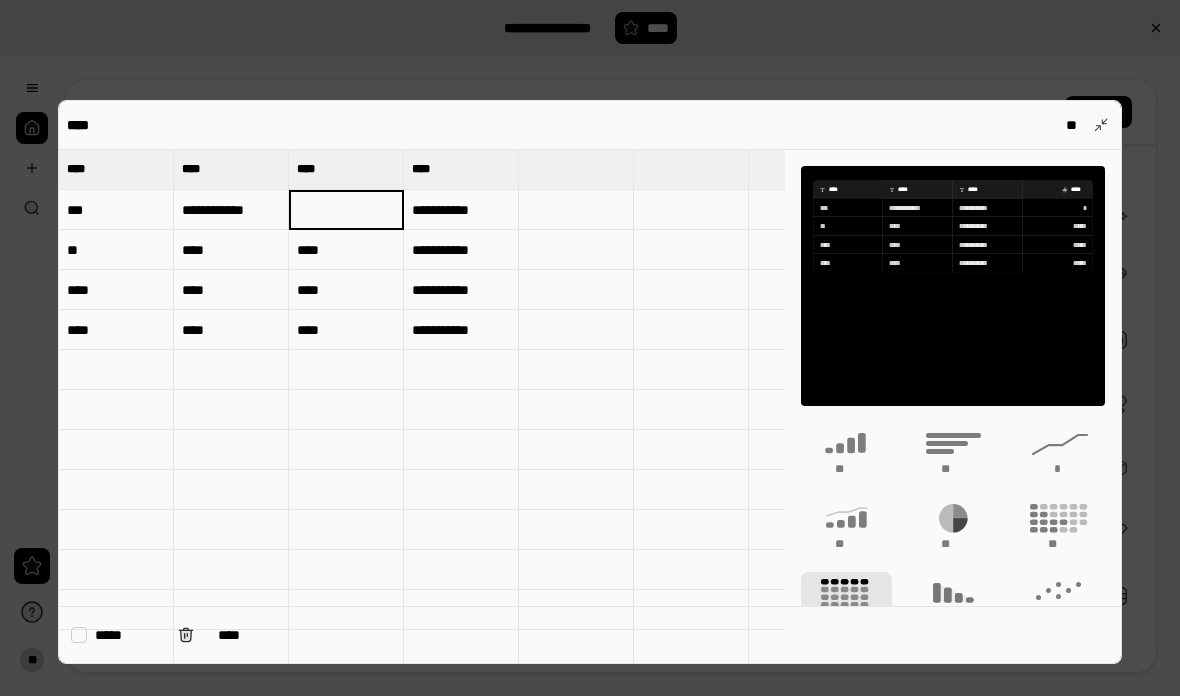 click at bounding box center (346, 210) 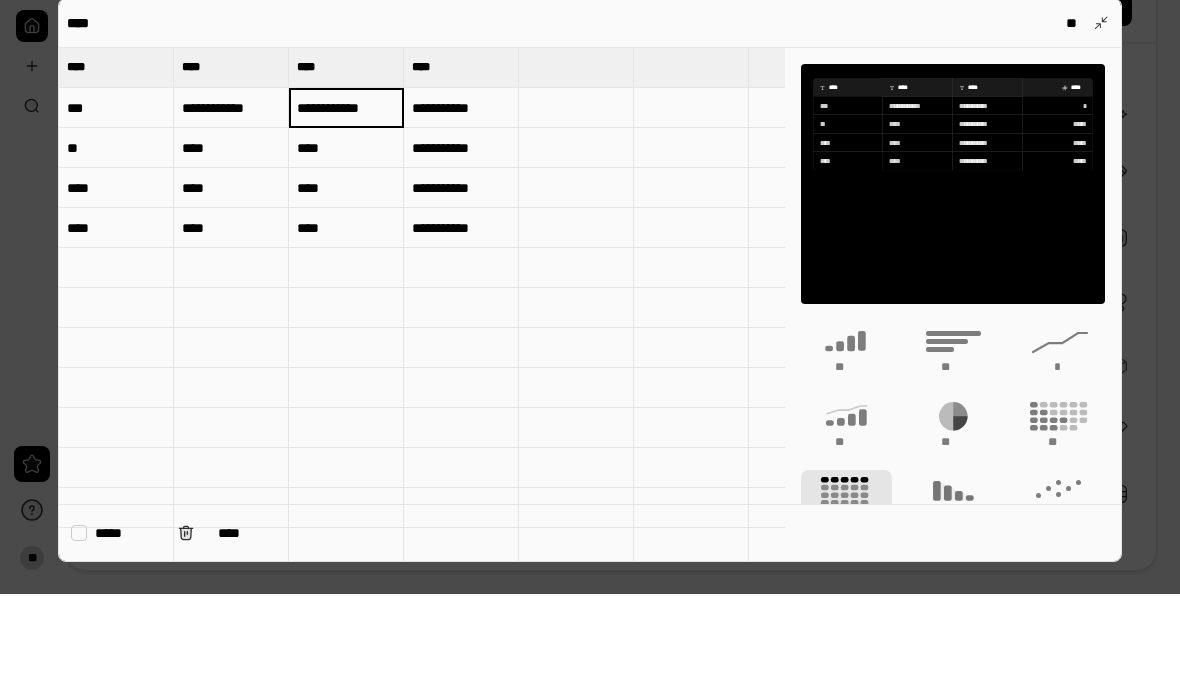 type on "**********" 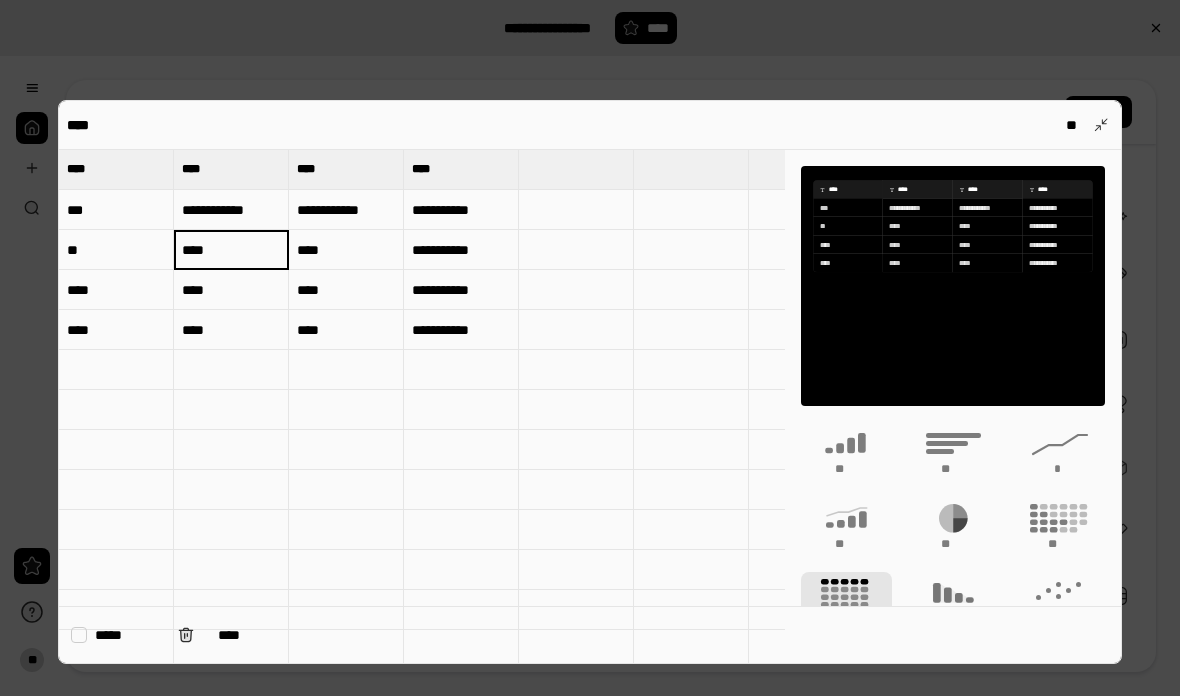 click on "****" at bounding box center [231, 250] 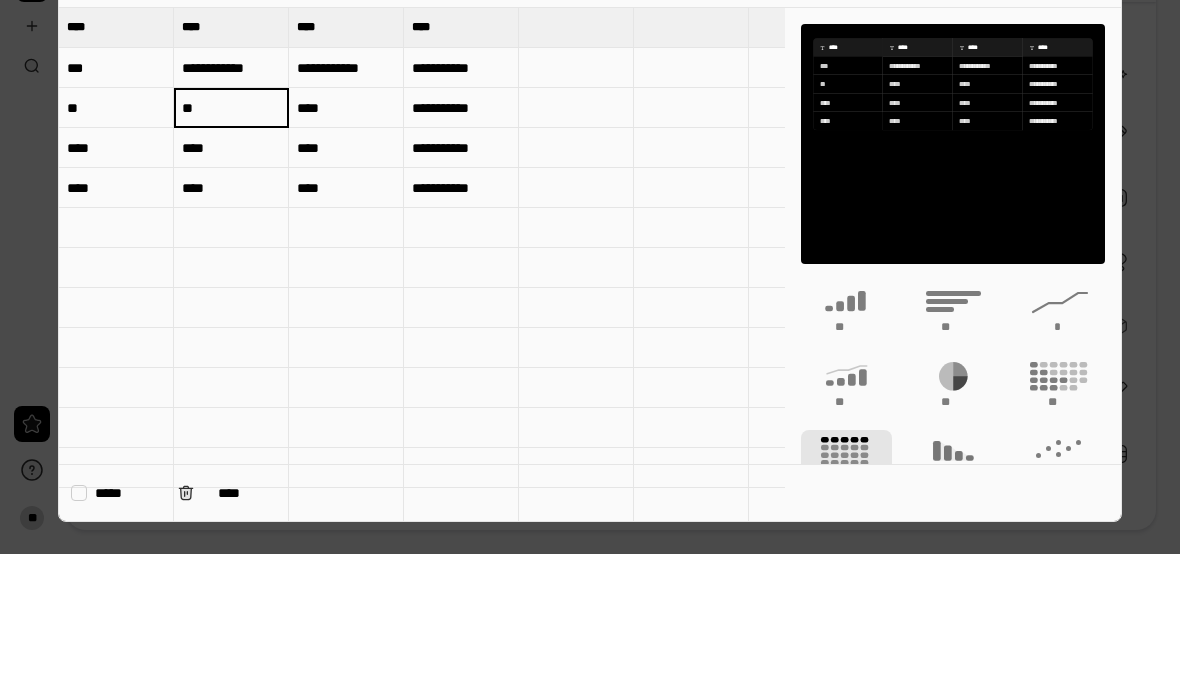 type on "*" 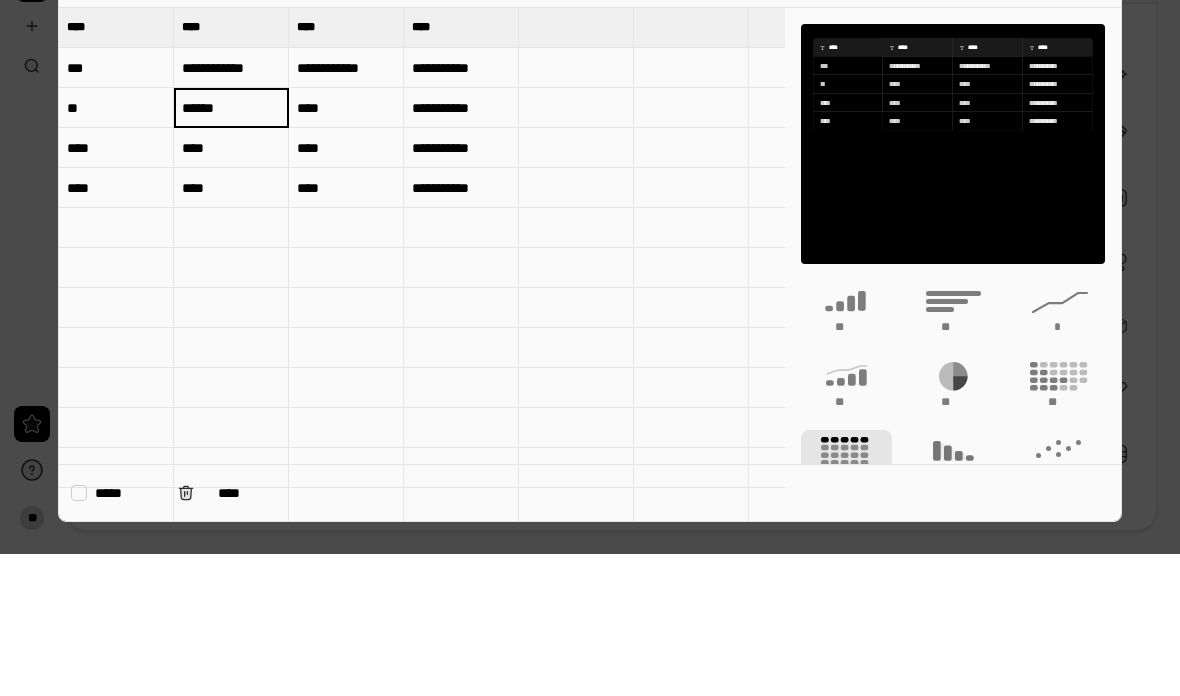 type on "******" 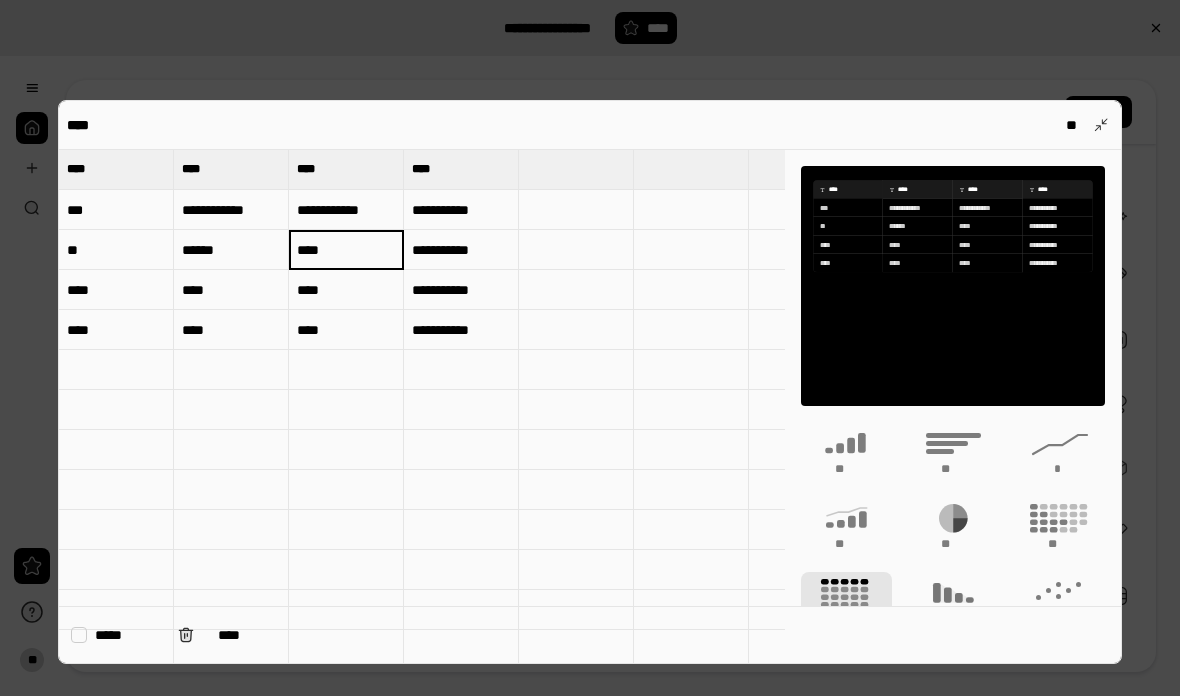 click on "****" at bounding box center [346, 250] 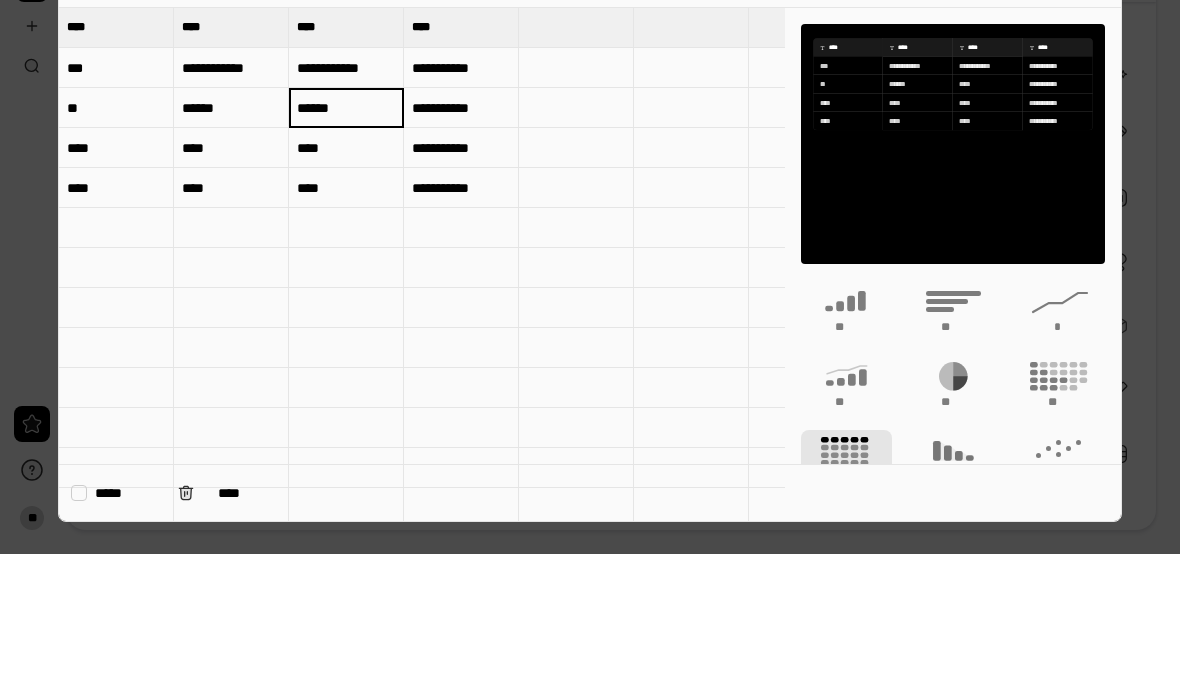 type on "******" 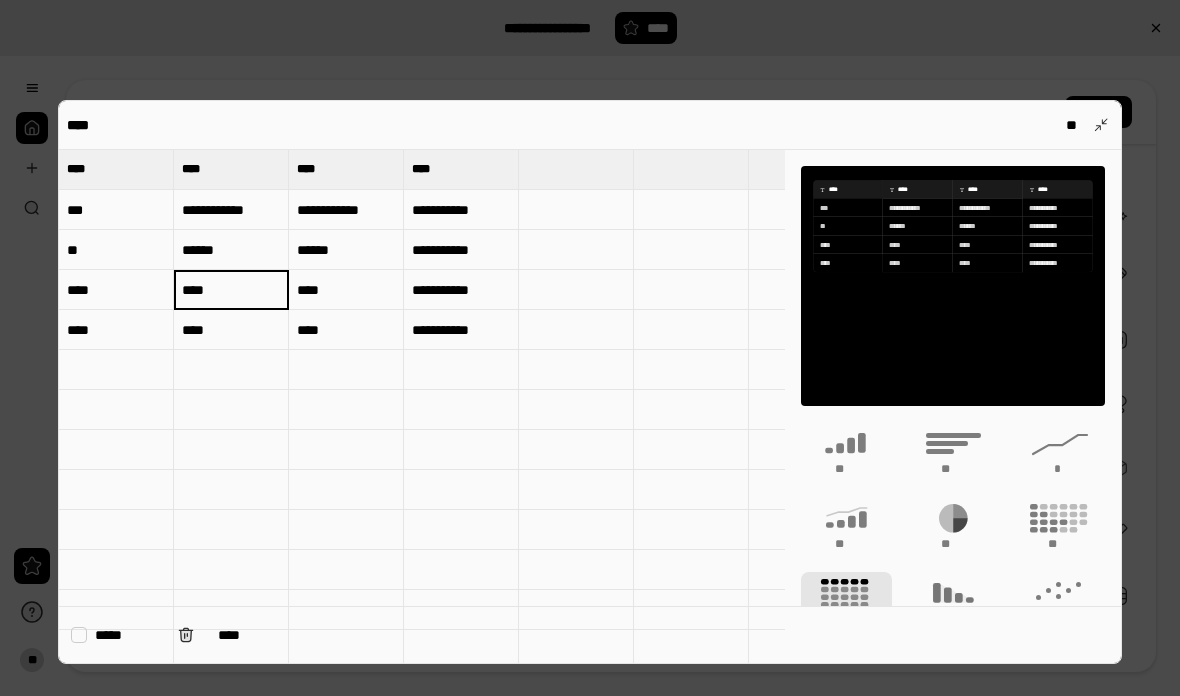 click on "****" at bounding box center [231, 290] 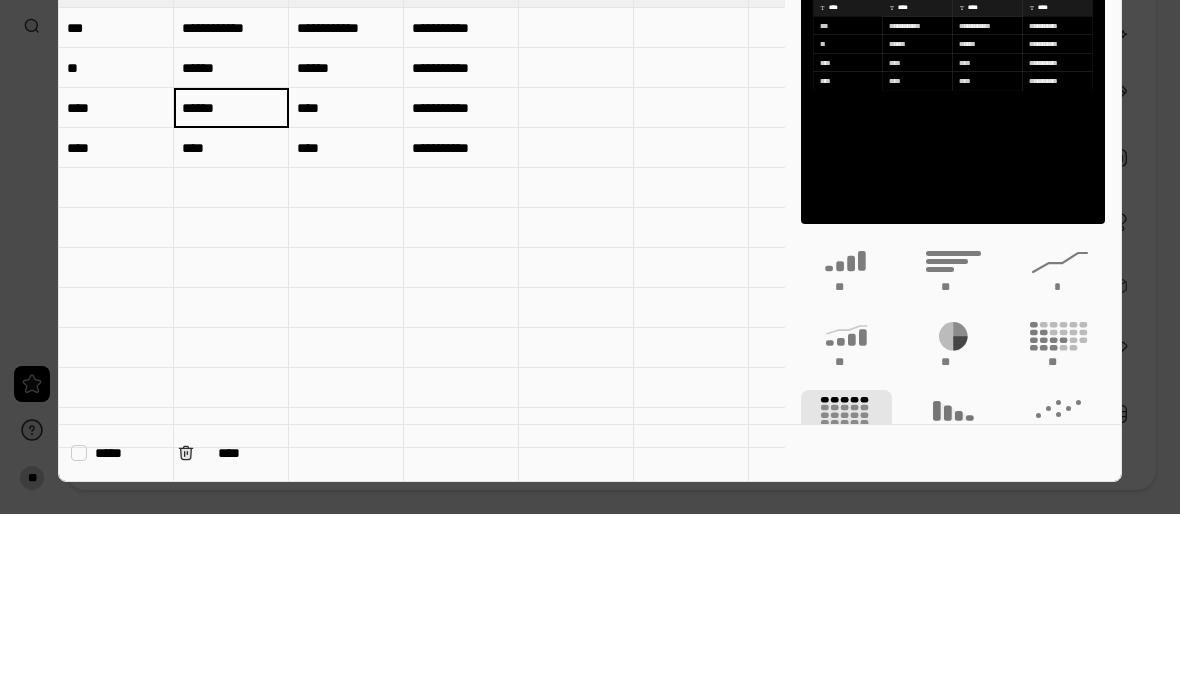 type on "******" 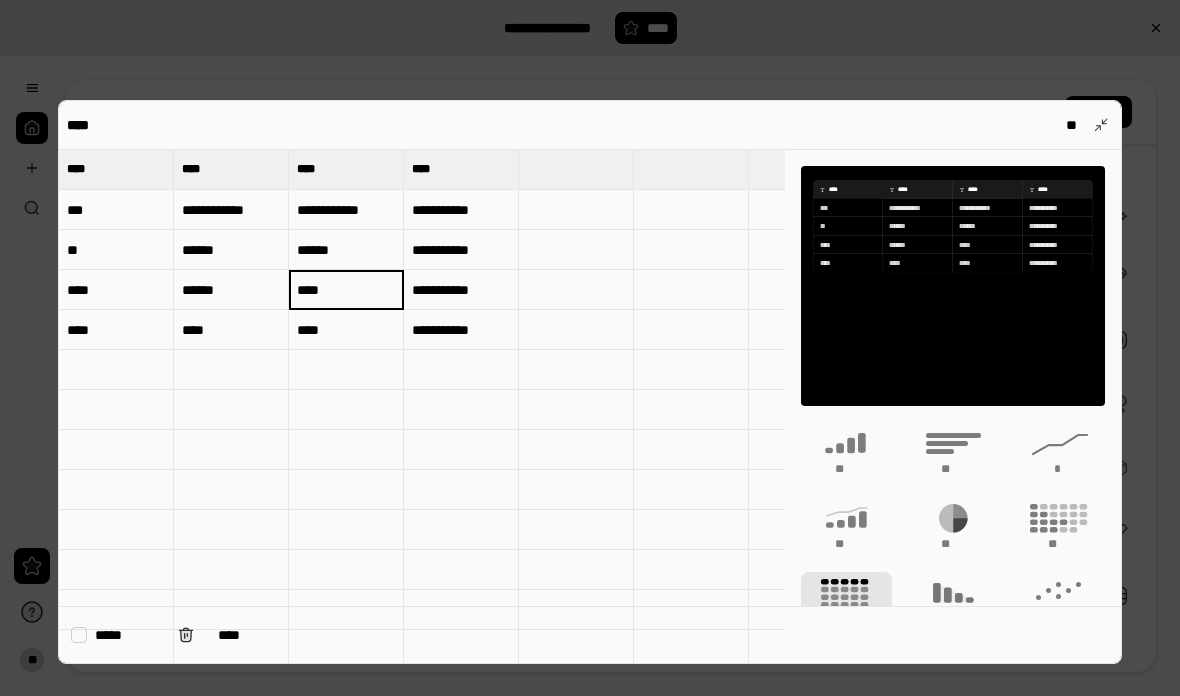click on "****" at bounding box center (346, 290) 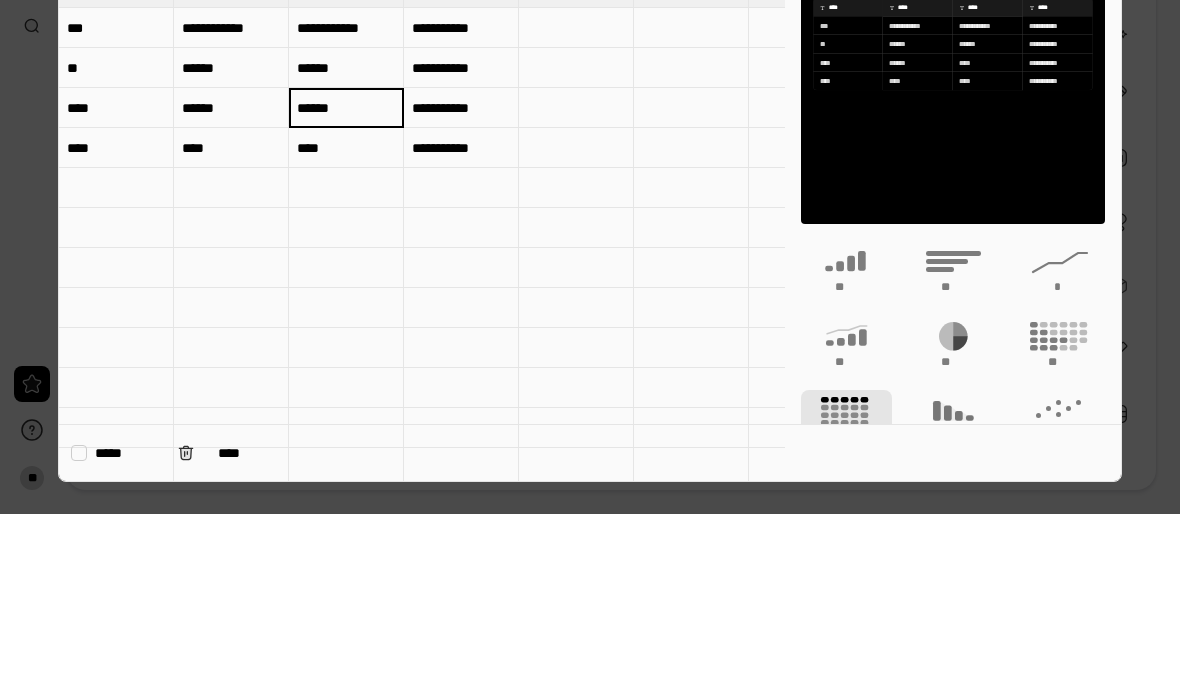 type on "******" 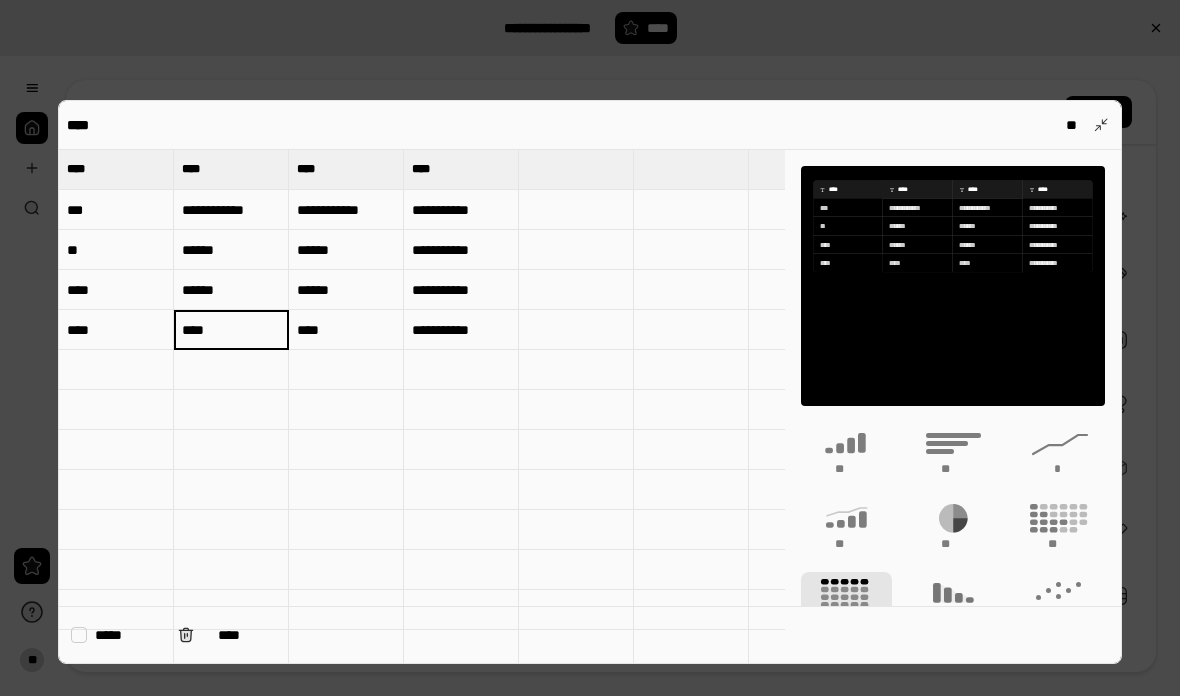 click on "****" at bounding box center (231, 169) 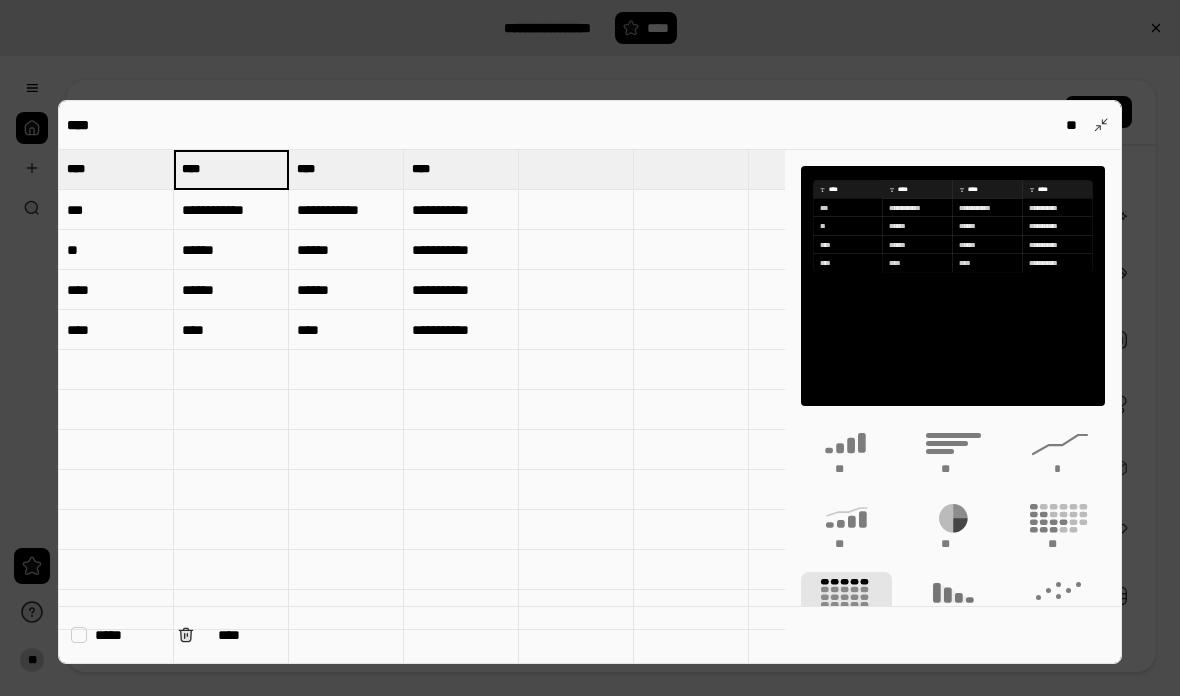click on "****" at bounding box center (231, 330) 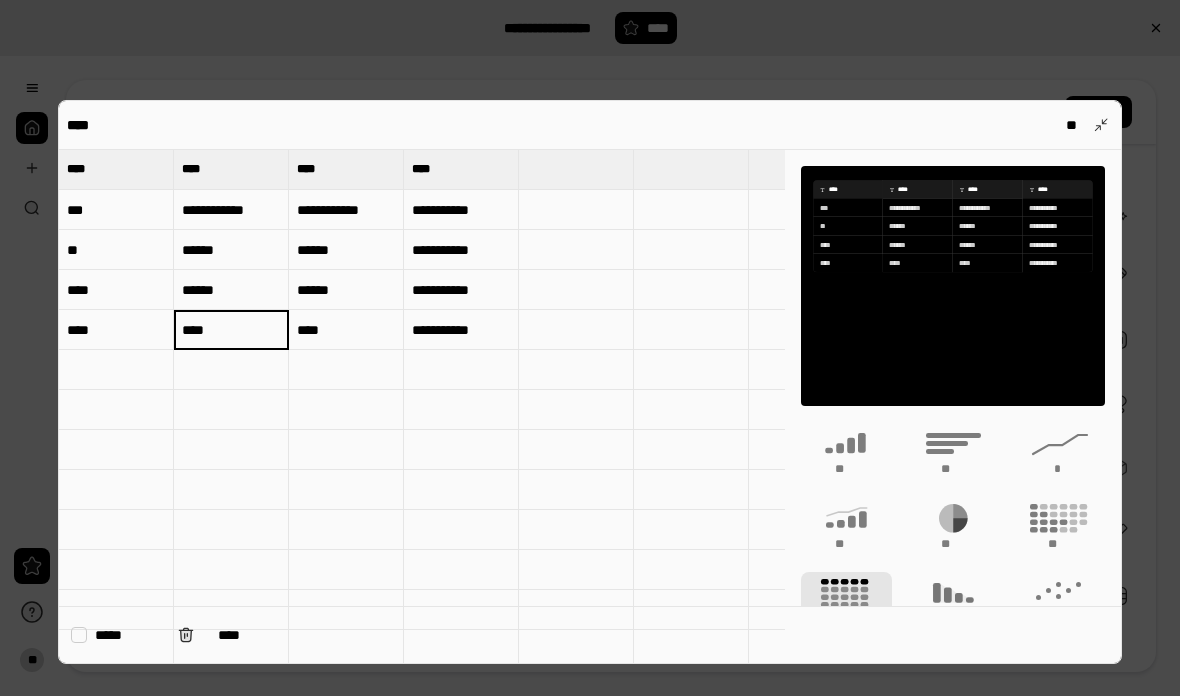 click on "****" at bounding box center [231, 330] 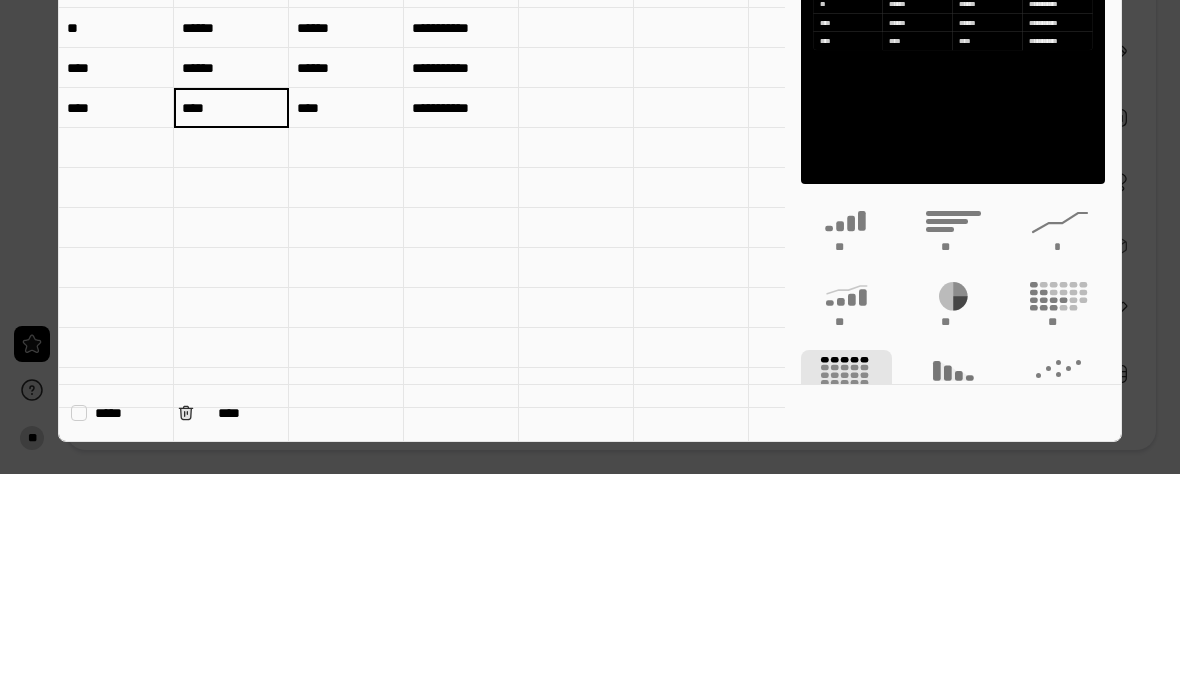 type on "****" 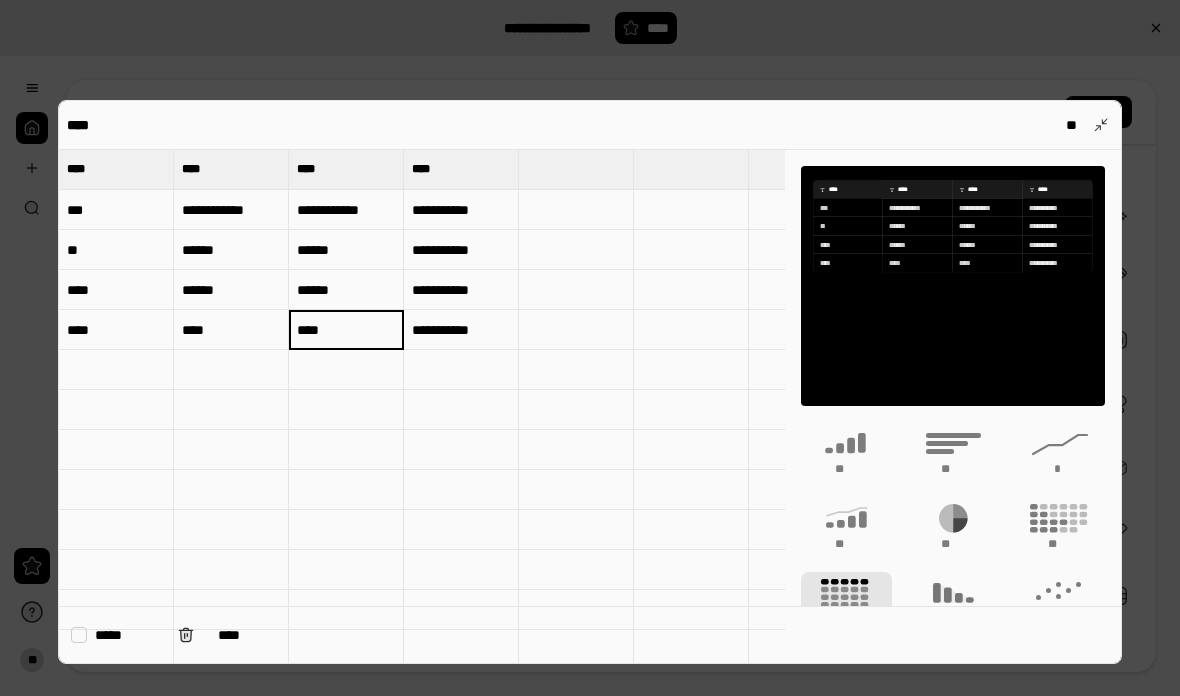 click on "****" at bounding box center (346, 330) 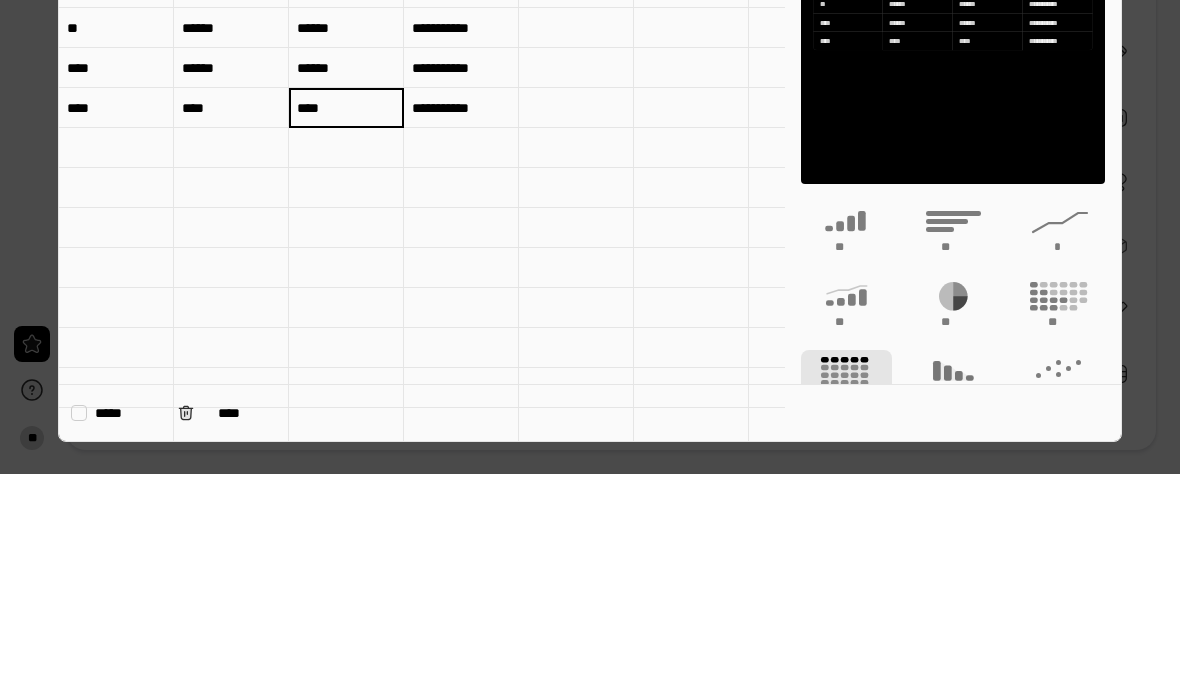type on "****" 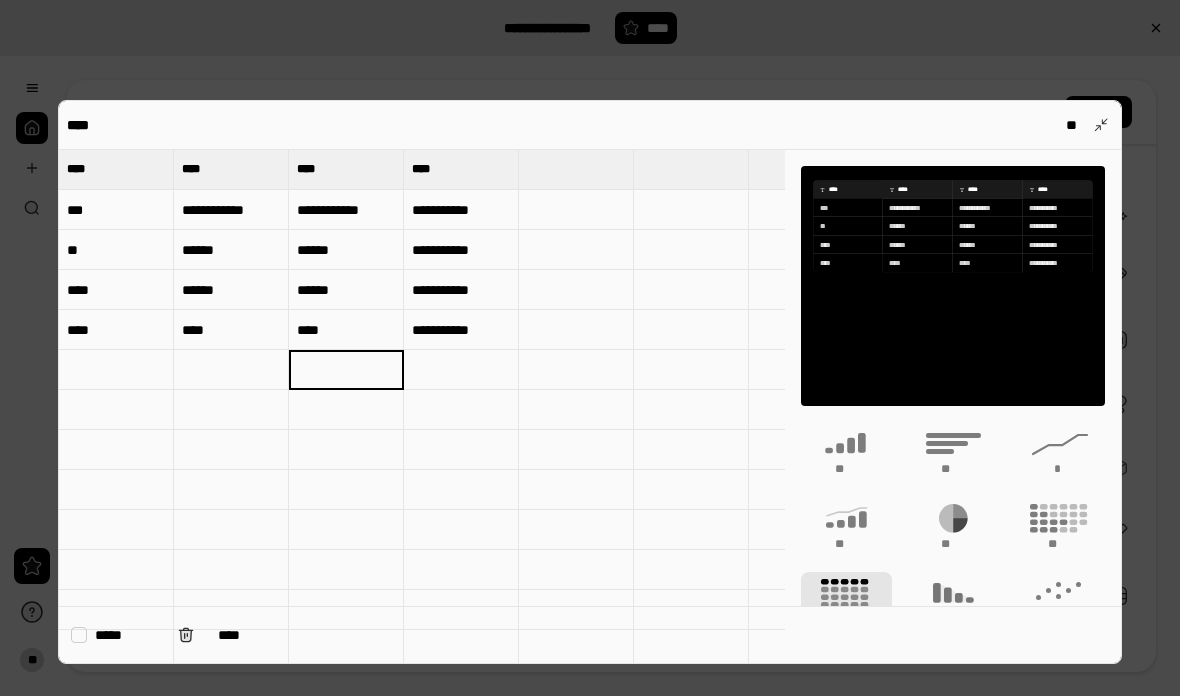 click at bounding box center (590, 348) 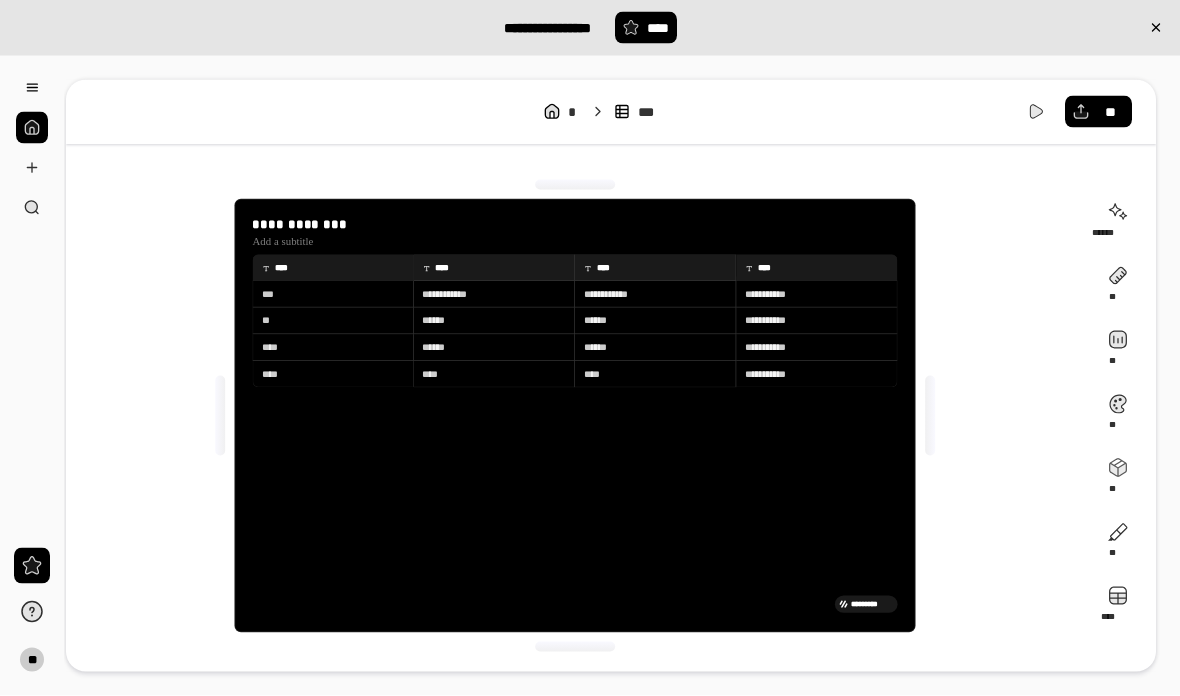 scroll, scrollTop: 0, scrollLeft: 0, axis: both 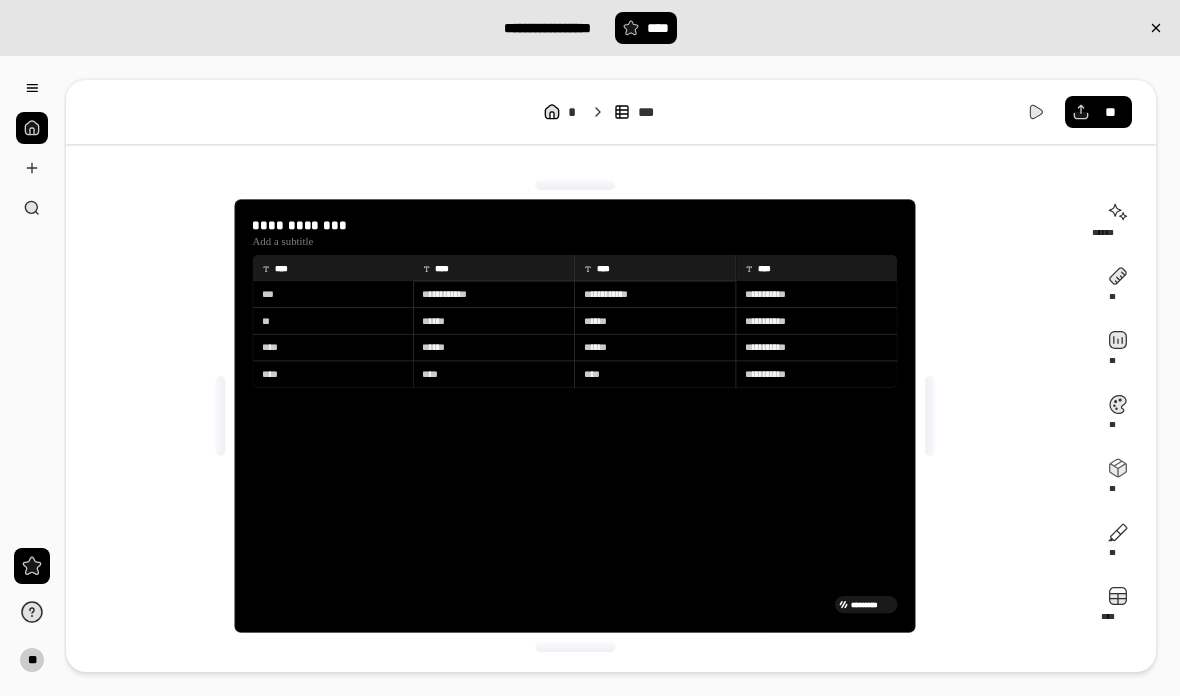 click on "**" at bounding box center (1098, 112) 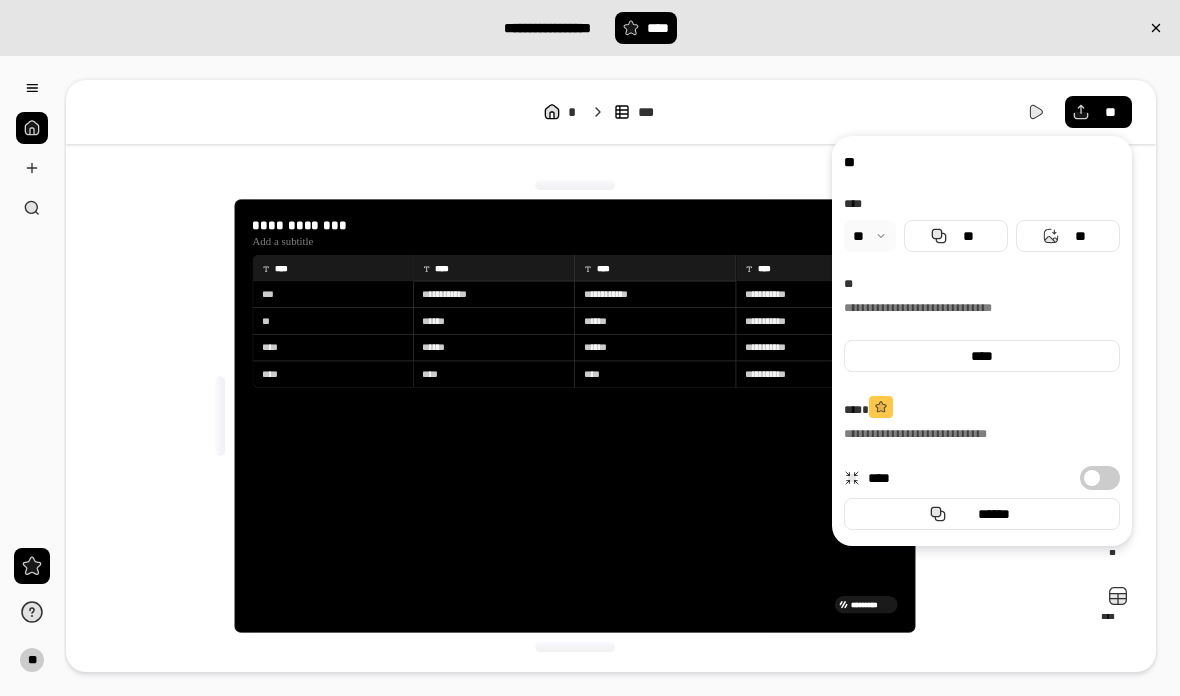 click on "****" at bounding box center (982, 356) 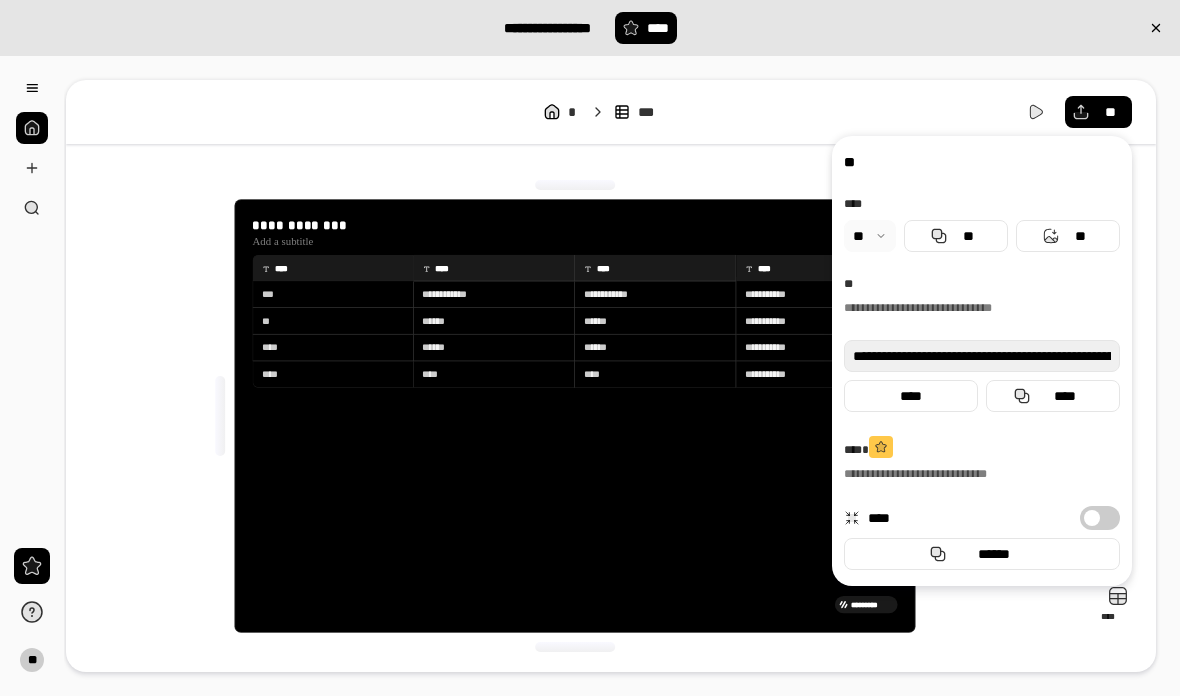 click on "****" at bounding box center (1053, 396) 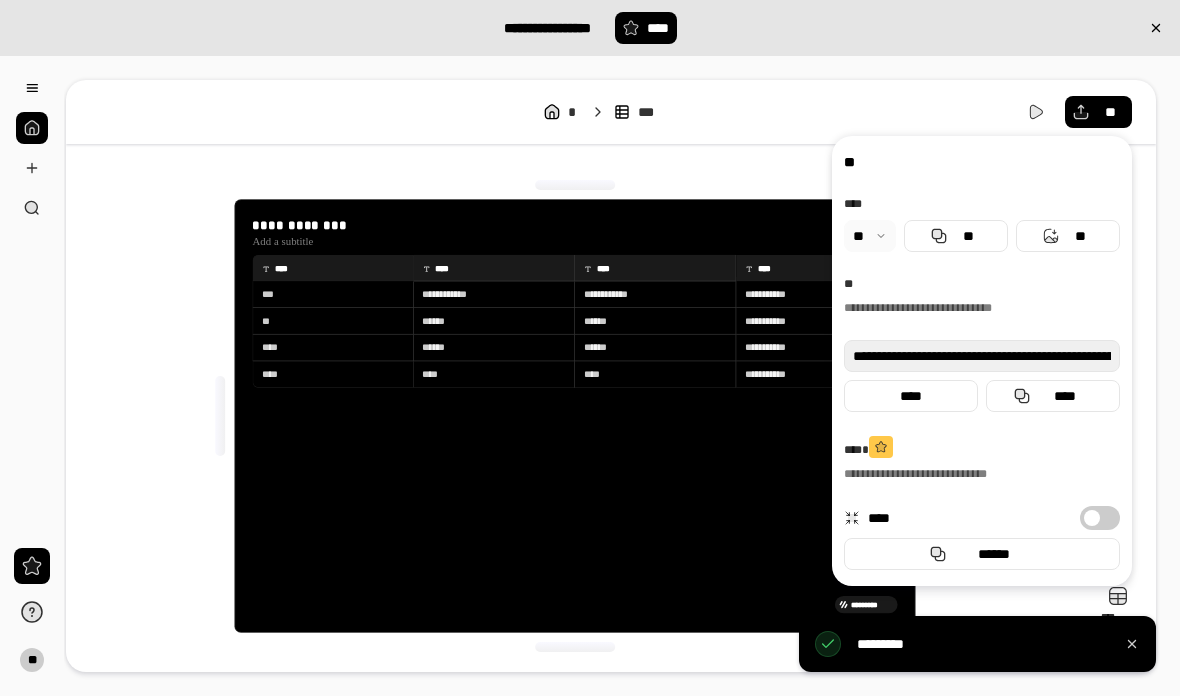click on "**" at bounding box center [1068, 236] 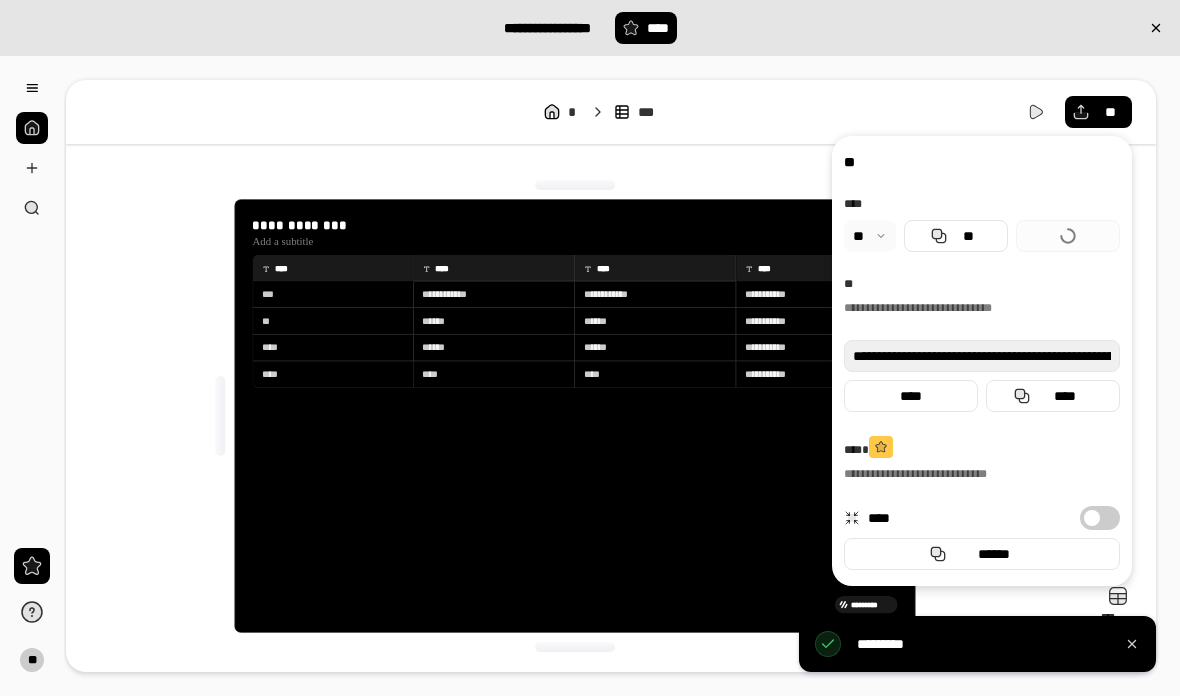click on "**" at bounding box center [956, 236] 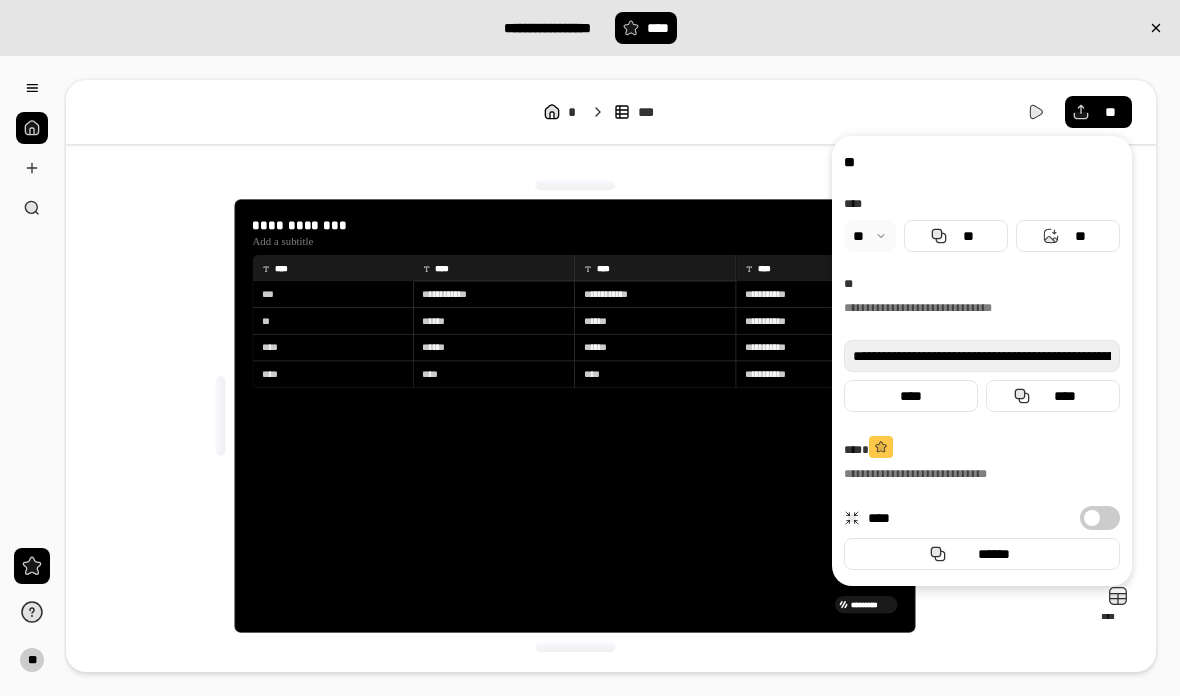 click at bounding box center [32, 208] 